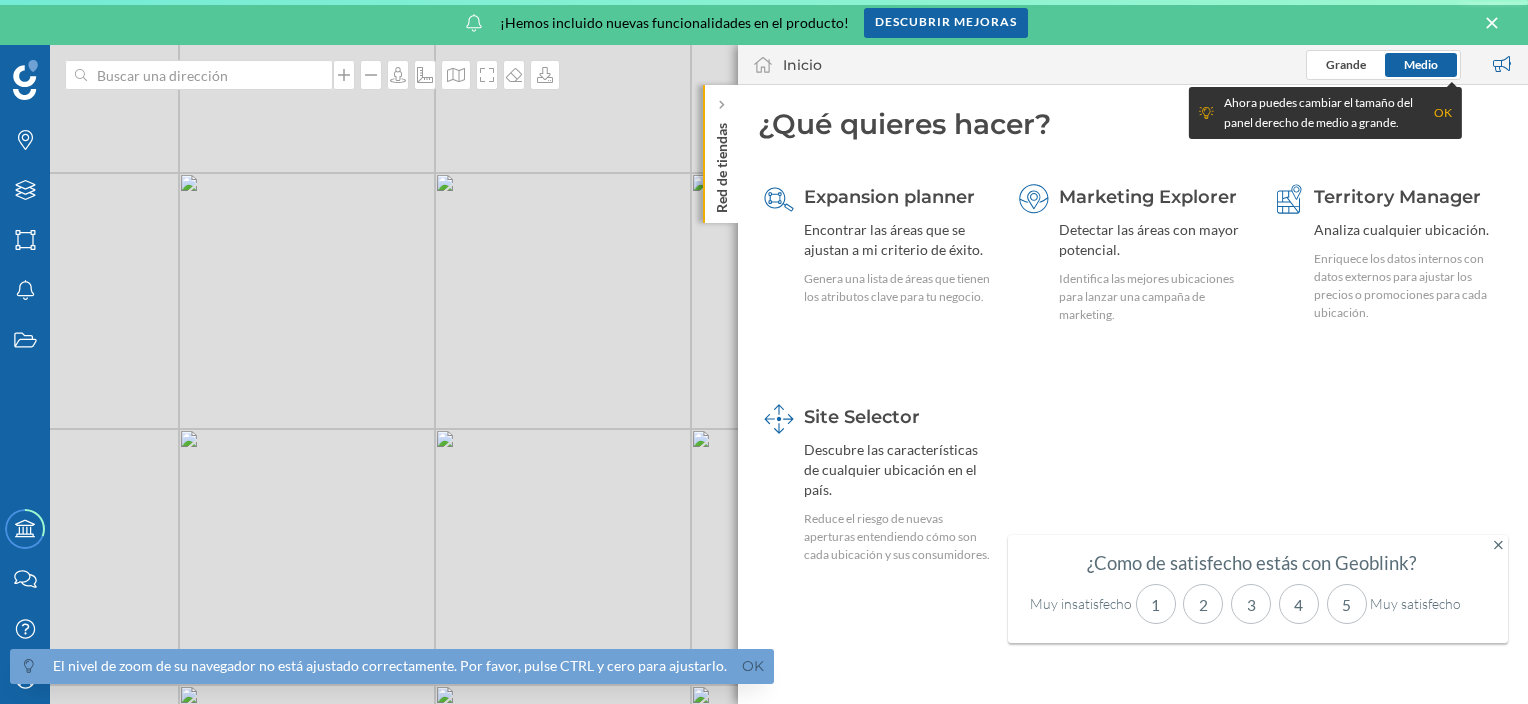scroll, scrollTop: 0, scrollLeft: 0, axis: both 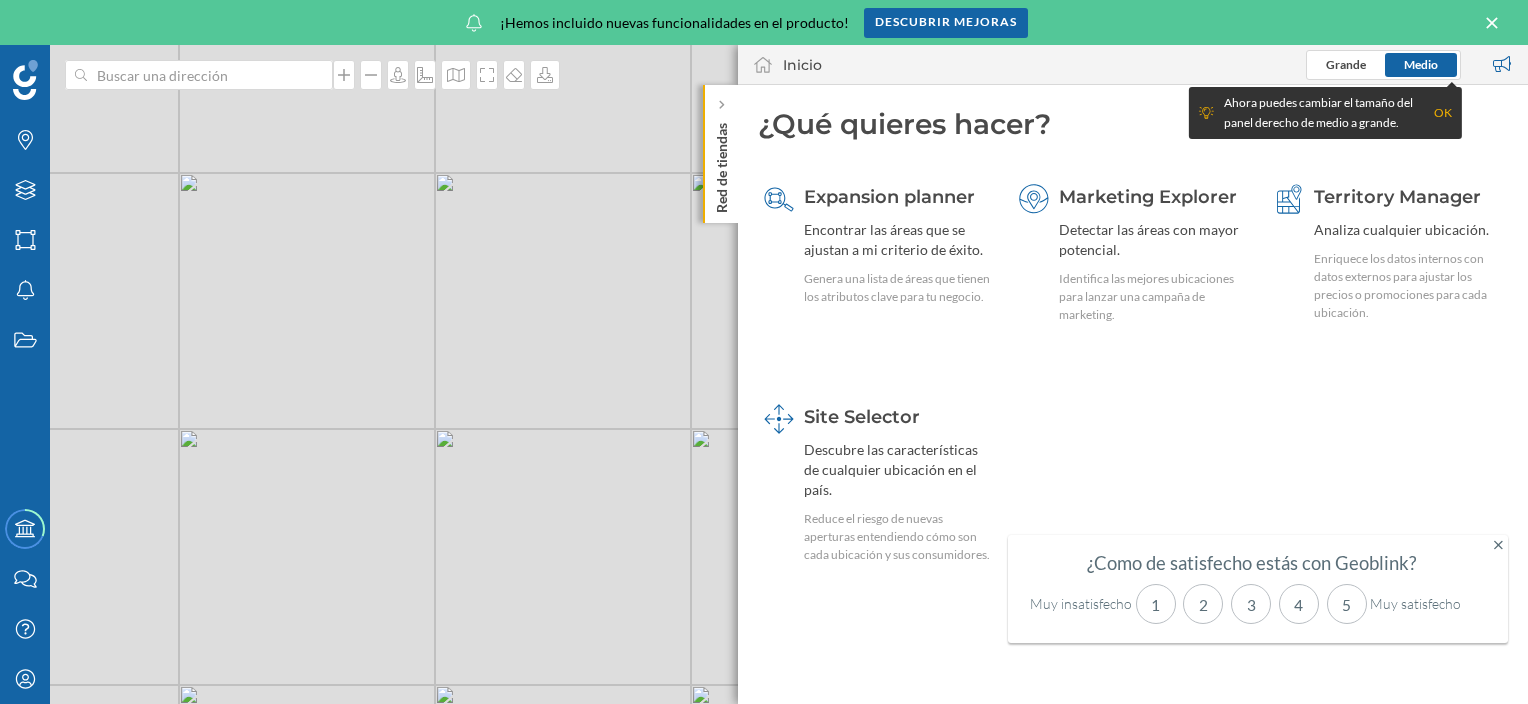 click on "Expansion planner
Encontrar las áreas que se ajustan a mi criterio de éxito.   Genera una lista de áreas que tienen los atributos clave para tu negocio.
Marketing Explorer
Detectar las áreas con mayor potencial.   Identifica las mejores ubicaciones para lanzar una campaña de marketing.
Territory Manager
Analiza cualquier ubicación.   Enriquece los datos internos con datos externos para ajustar los precios o promociones para cada ubicación.
Site Selector
Descubre las características de cualquier ubicación en el país.   Reduce el riesgo de nuevas aperturas entendiendo cómo son cada ubicación y sus consumidores." at bounding box center (1133, 385) 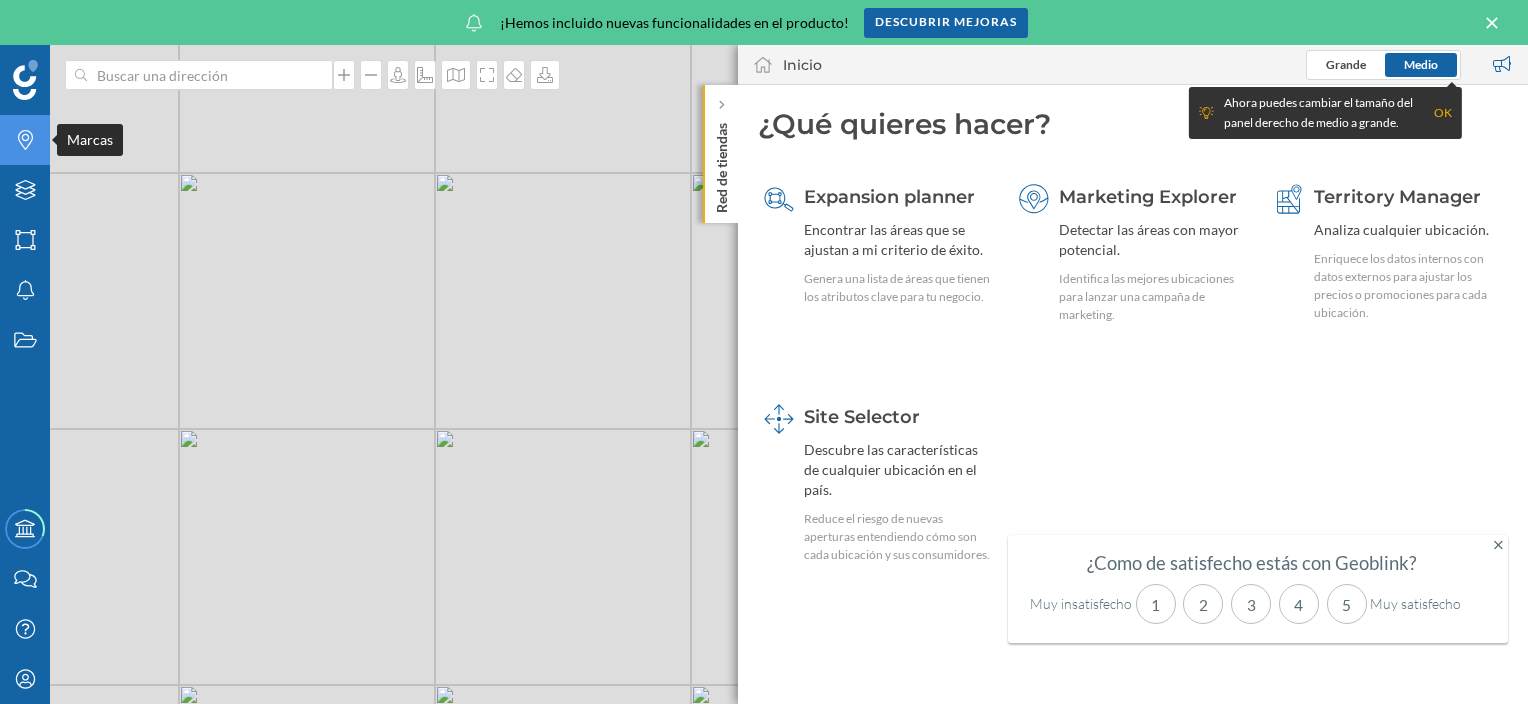 click on "Marcas" at bounding box center (25, 140) 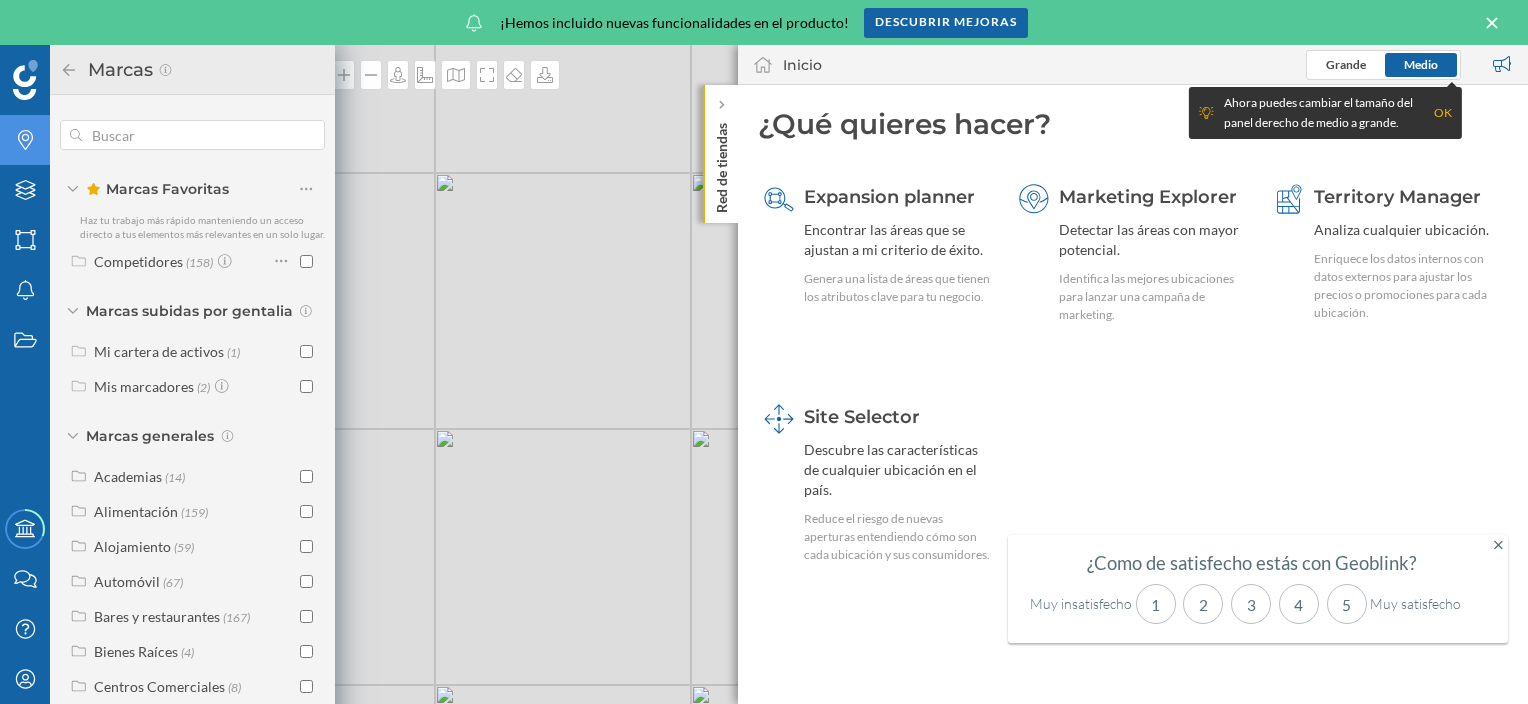 click on "Marcas" at bounding box center (25, 140) 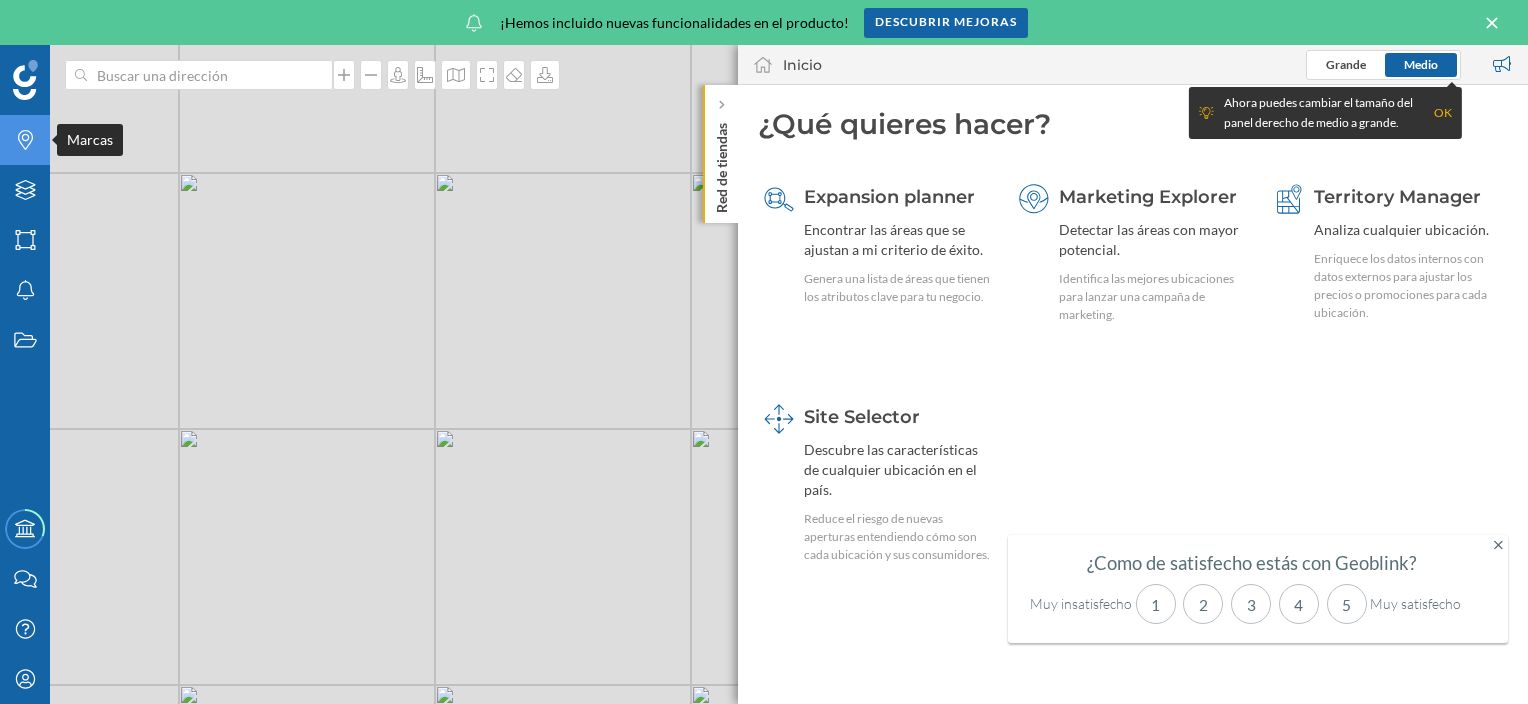 click on "Marcas" at bounding box center (25, 140) 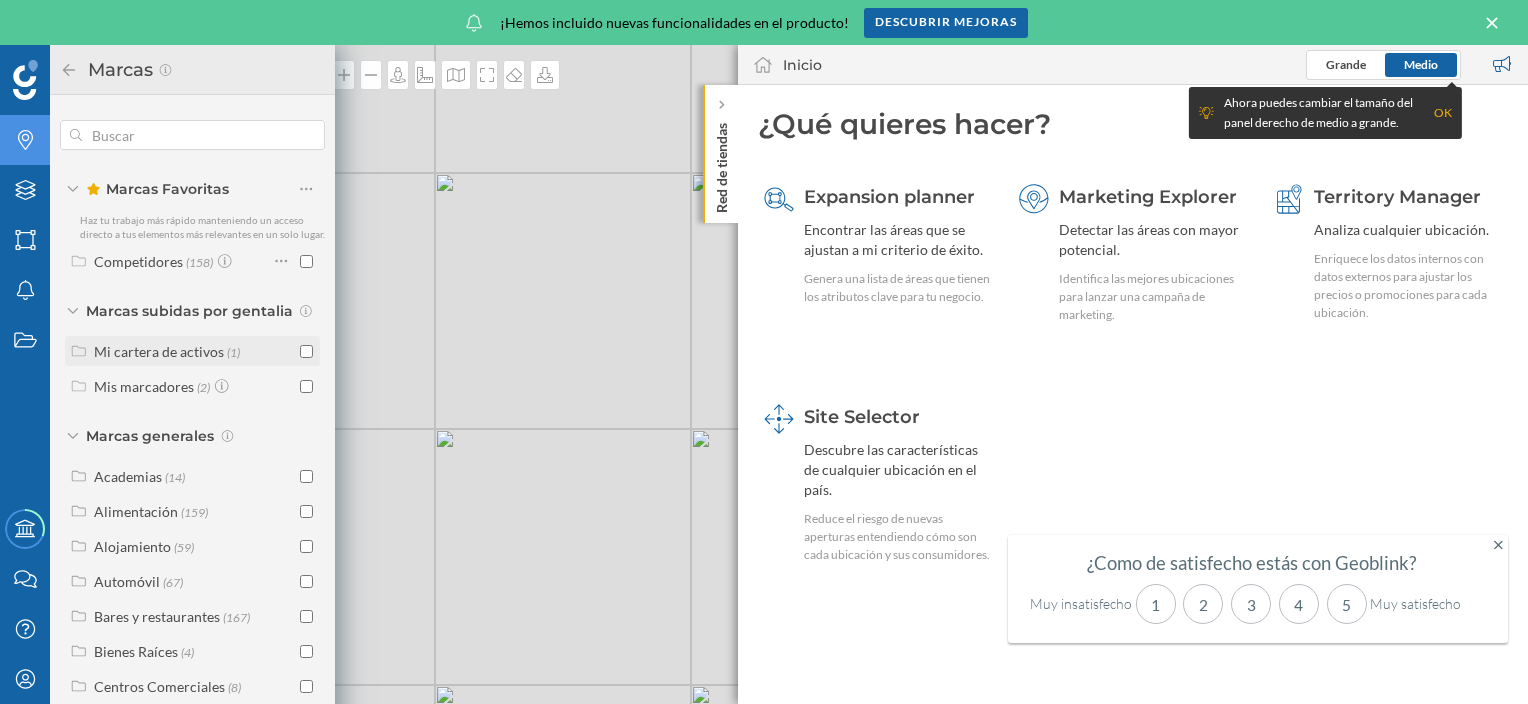 click on "Mi cartera de activos" at bounding box center (159, 351) 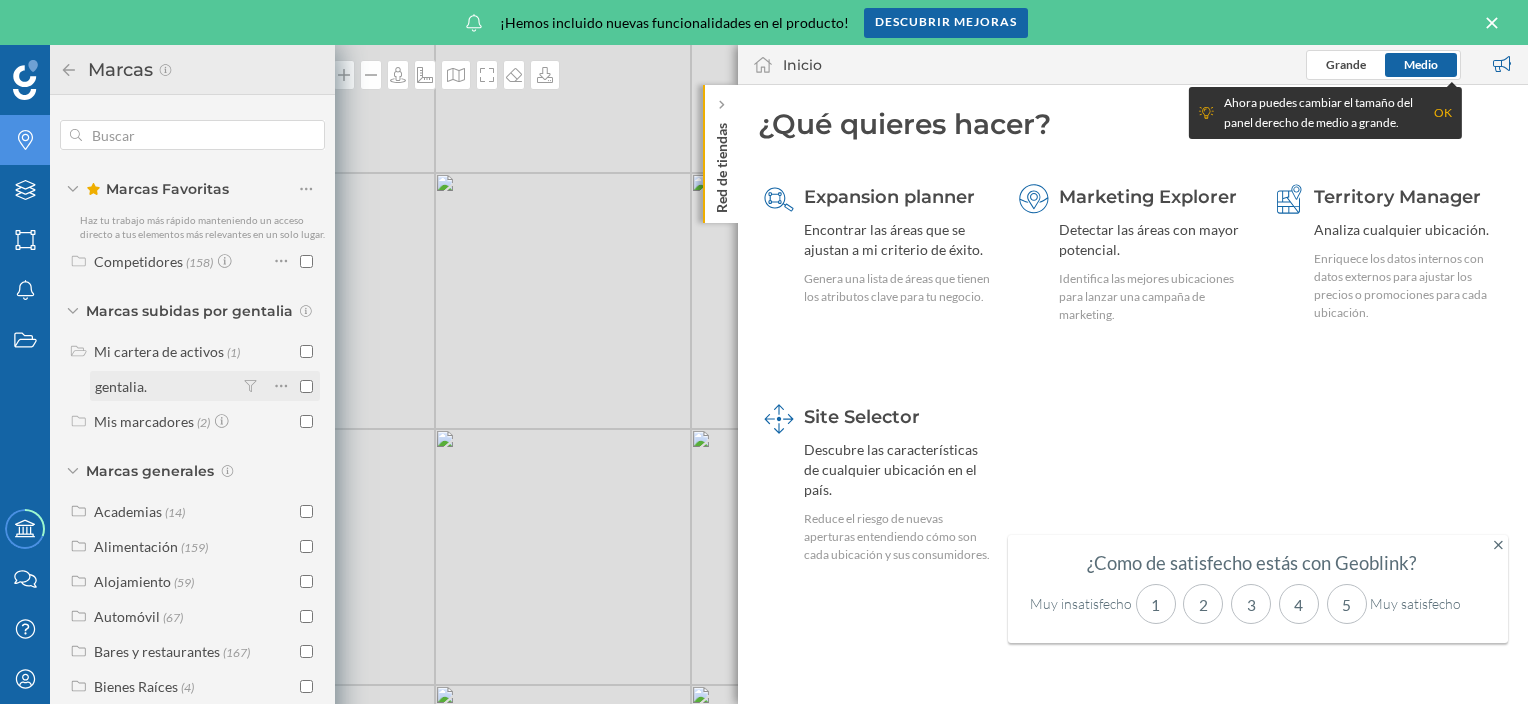 click on "gentalia." at bounding box center (165, 386) 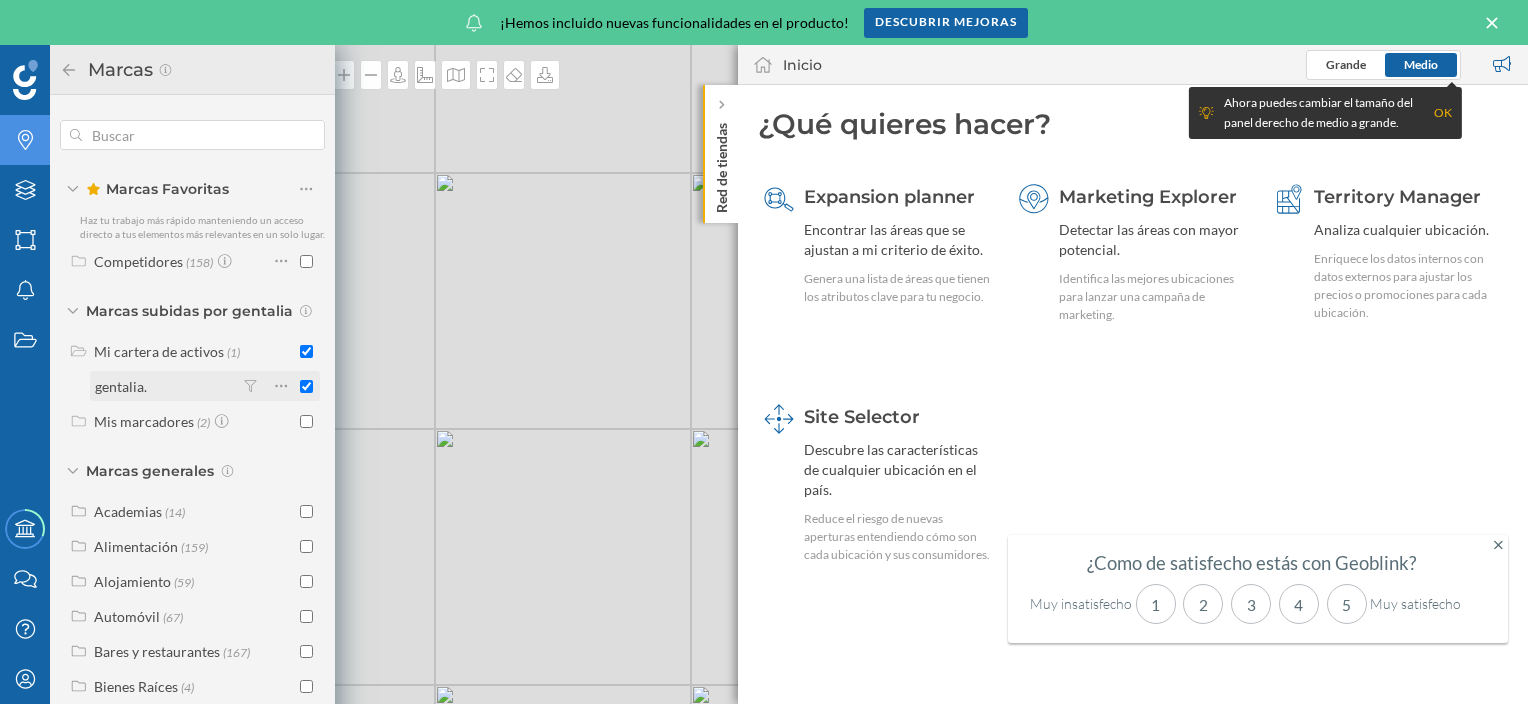 checkbox on "true" 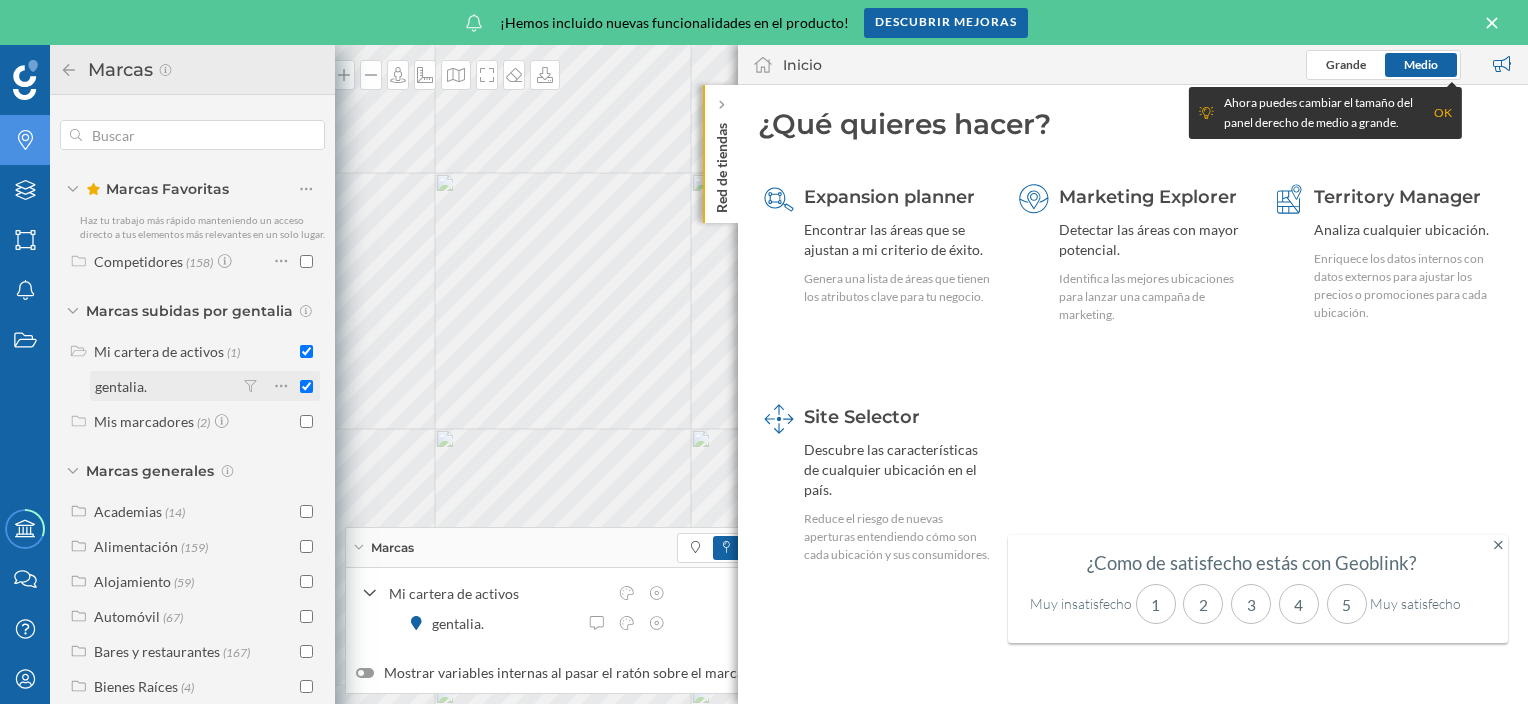 click on "gentalia." at bounding box center [165, 386] 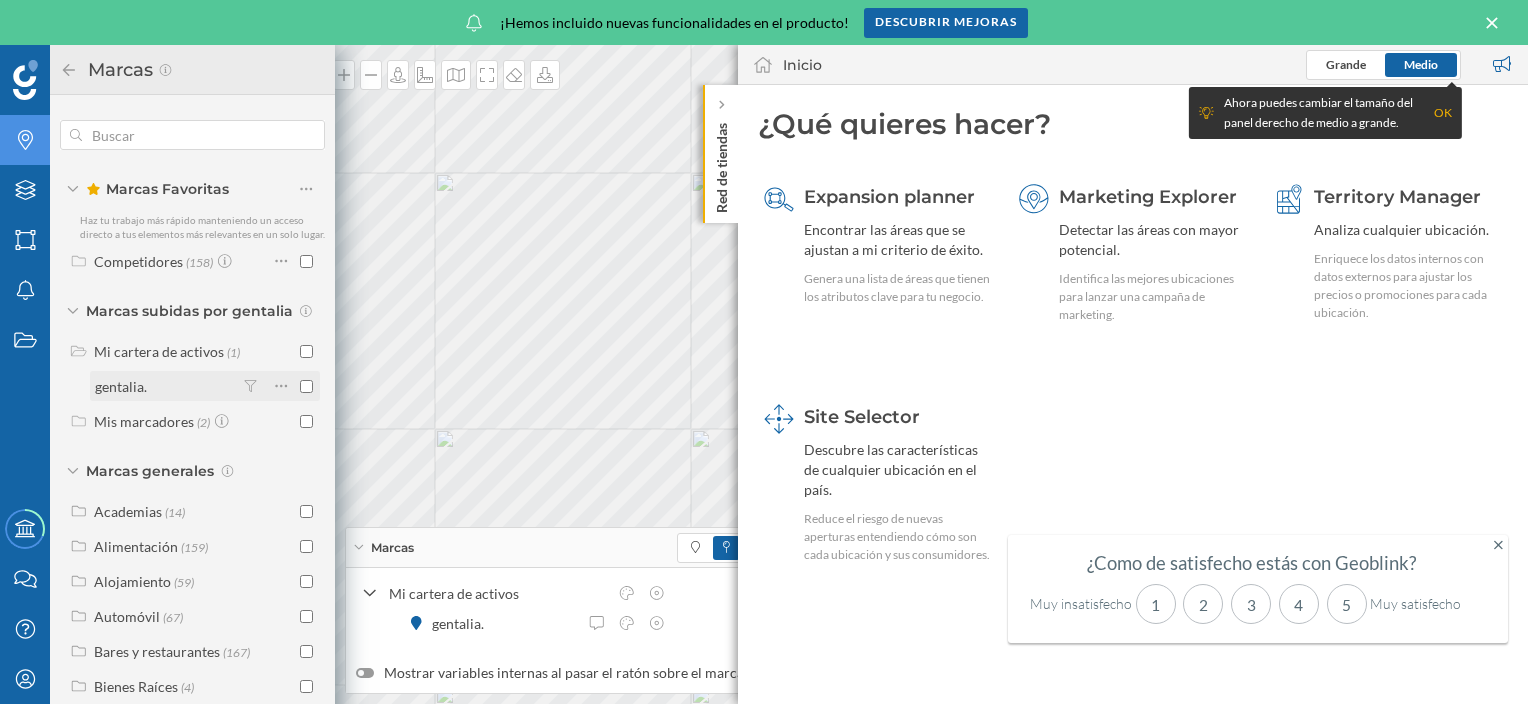 checkbox on "false" 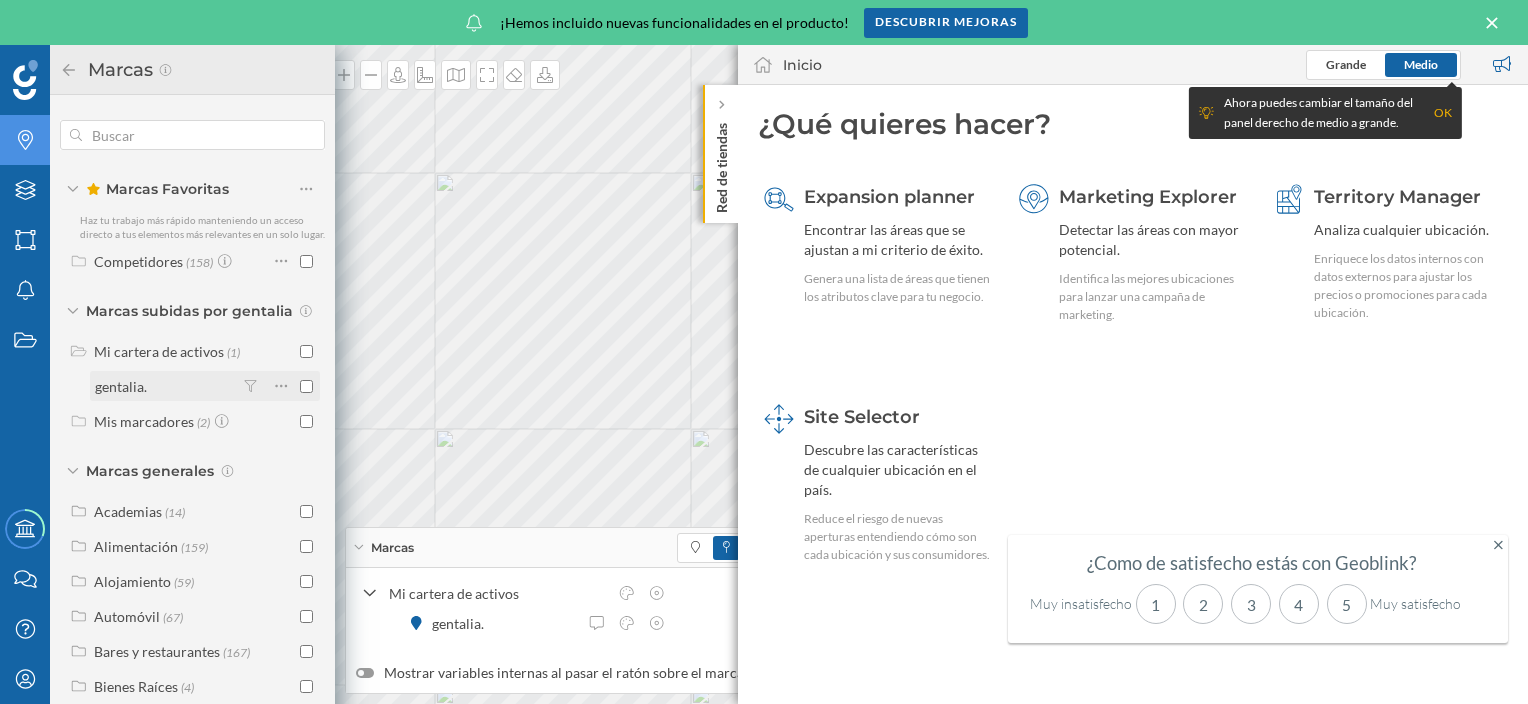 checkbox on "false" 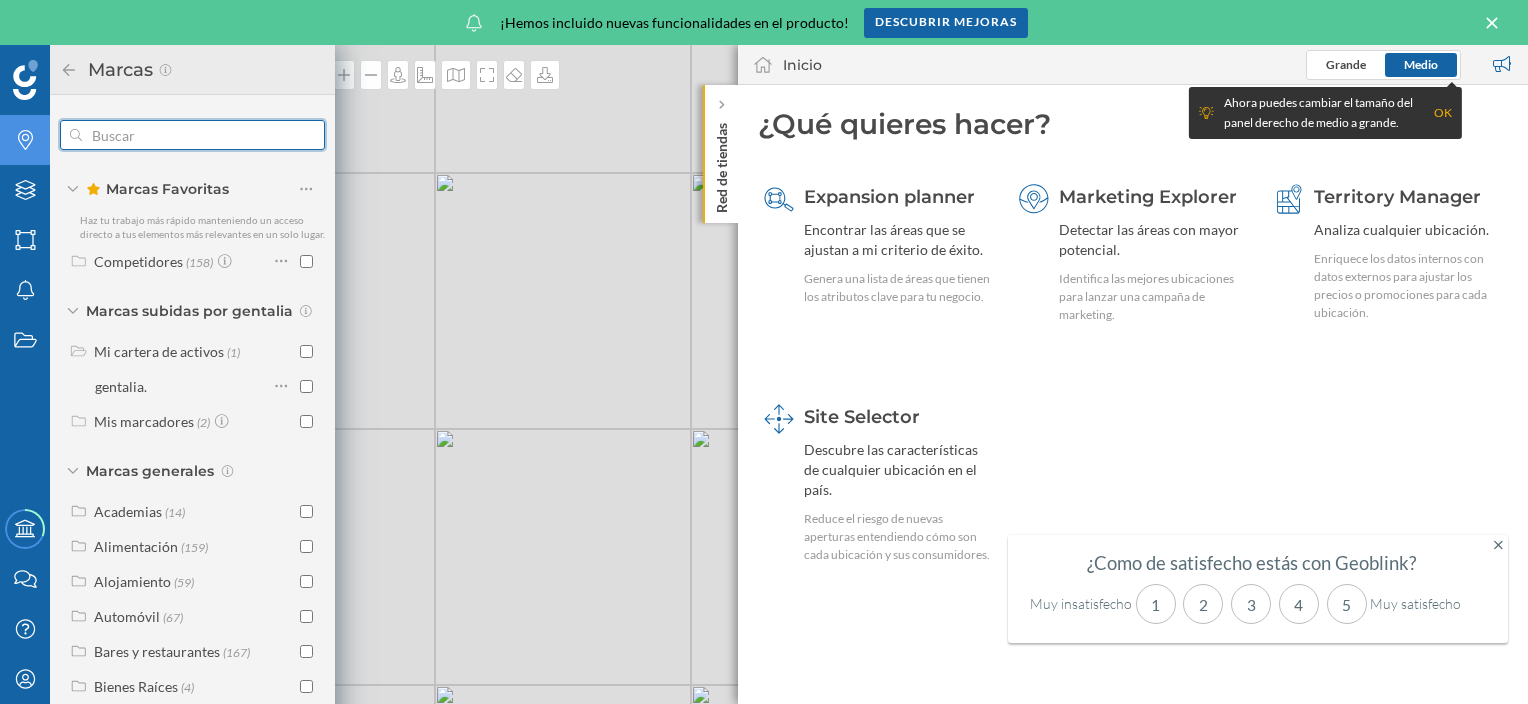 click at bounding box center [192, 135] 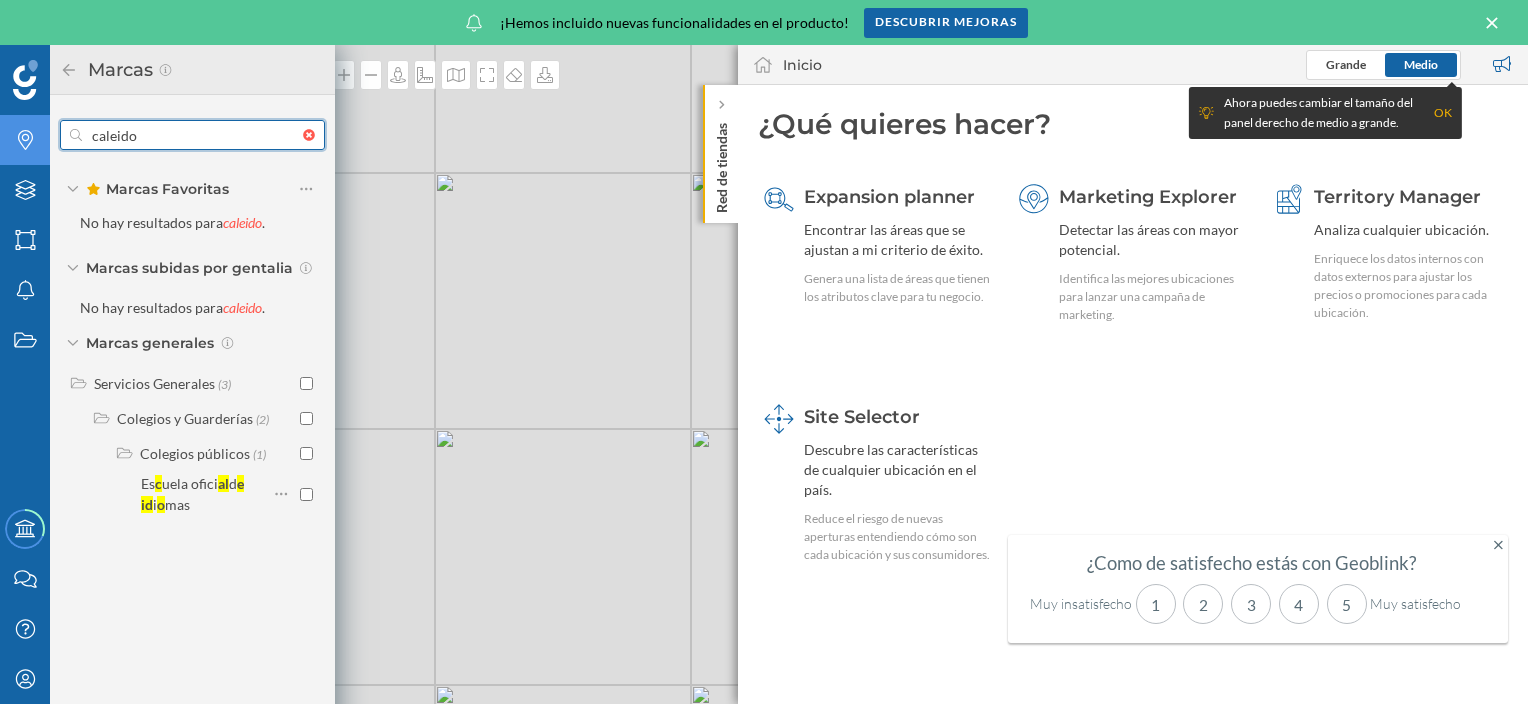 type on "caleido" 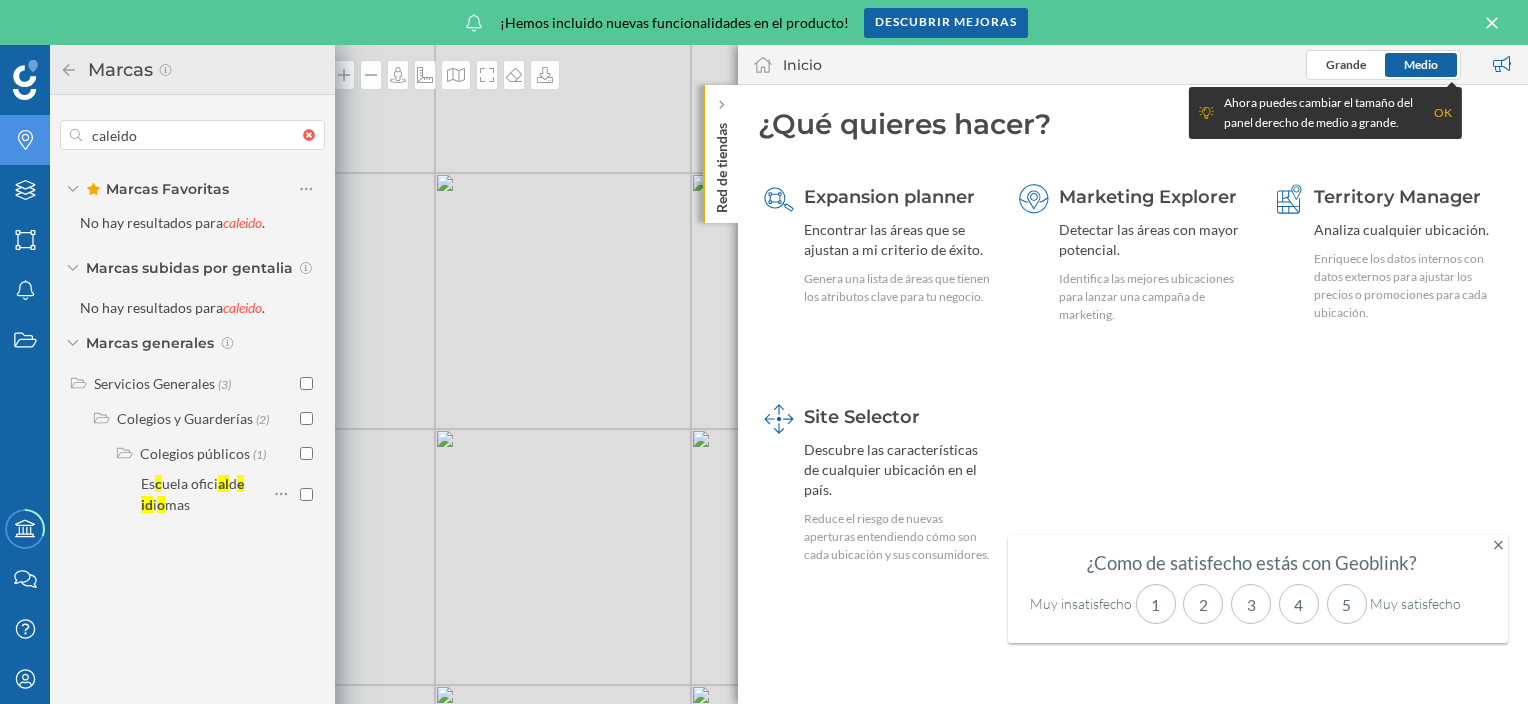 click on "OK" at bounding box center [1443, 113] 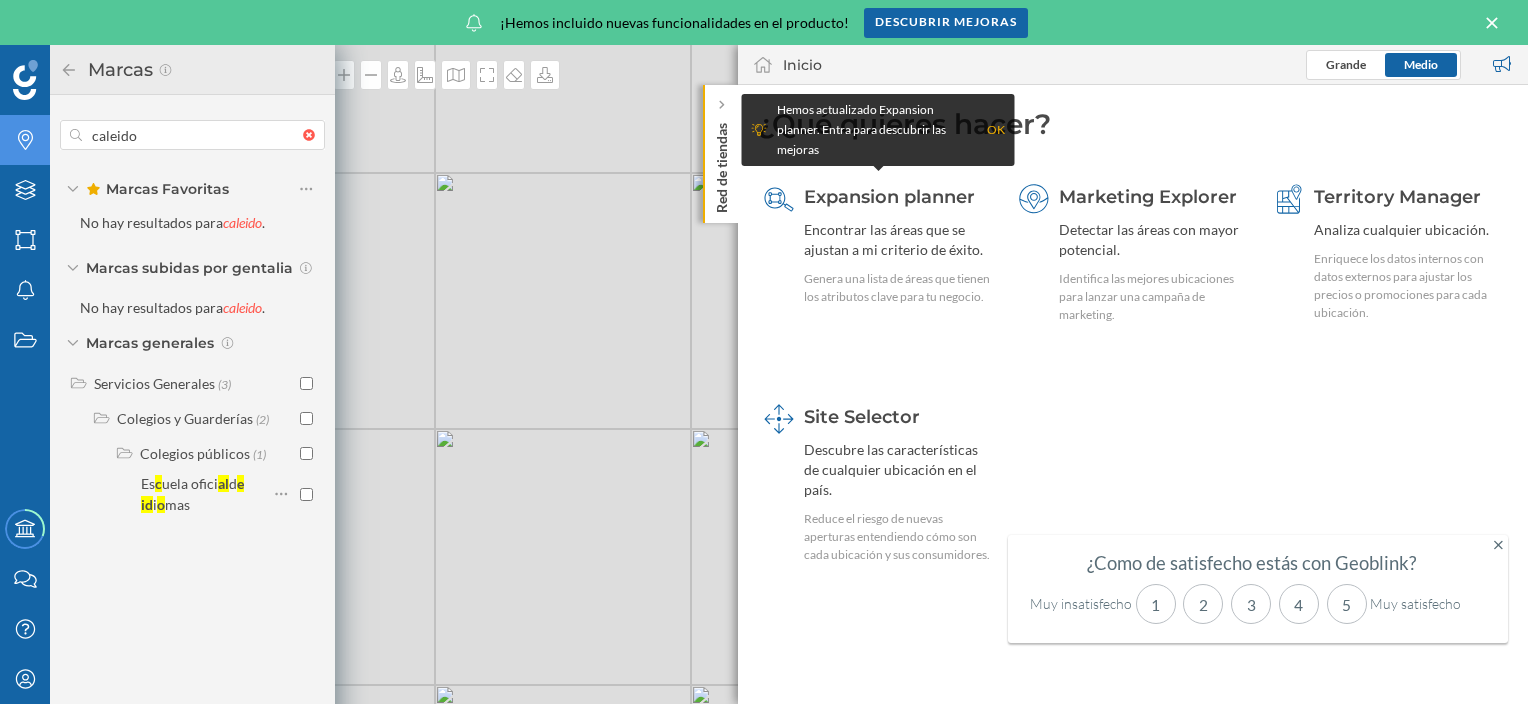 click 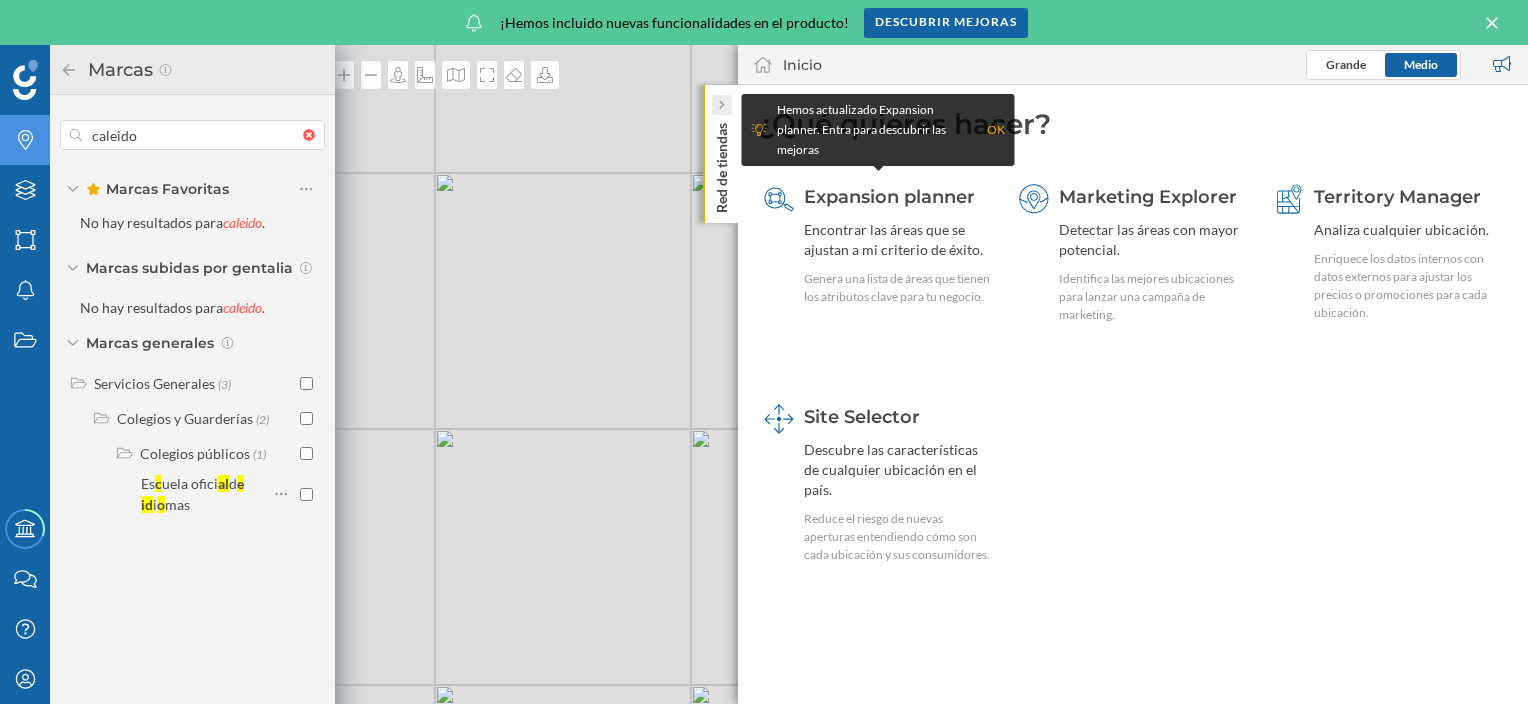 click 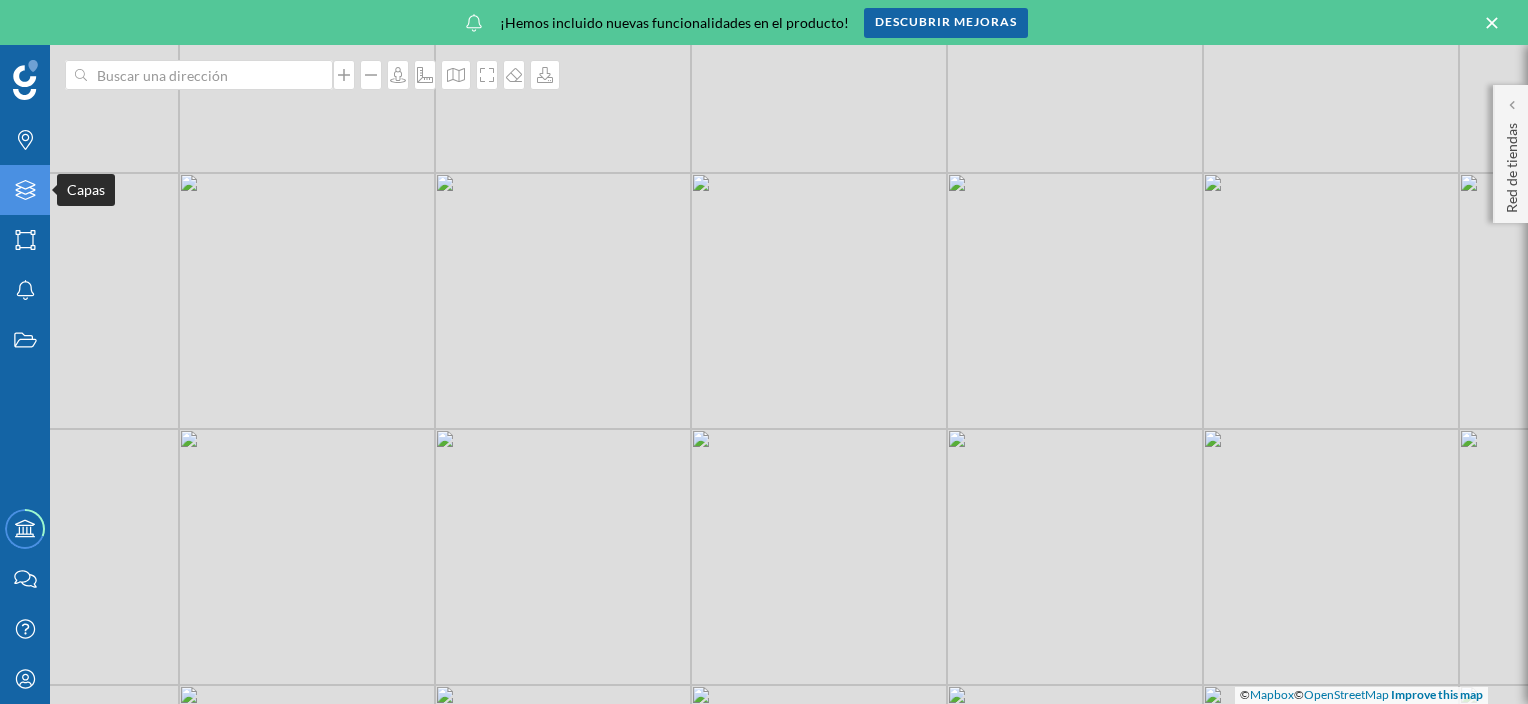 click on "Capas" 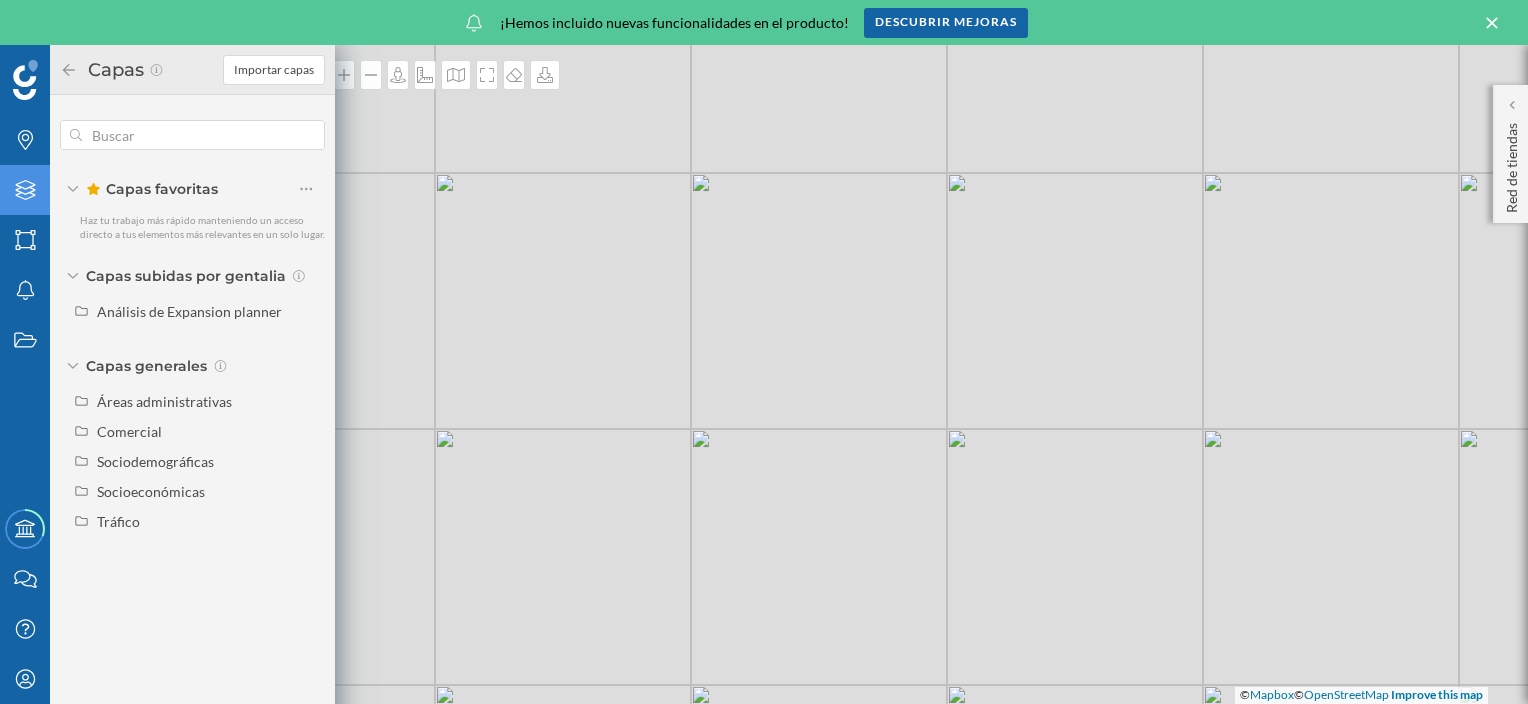 click on "Capas" 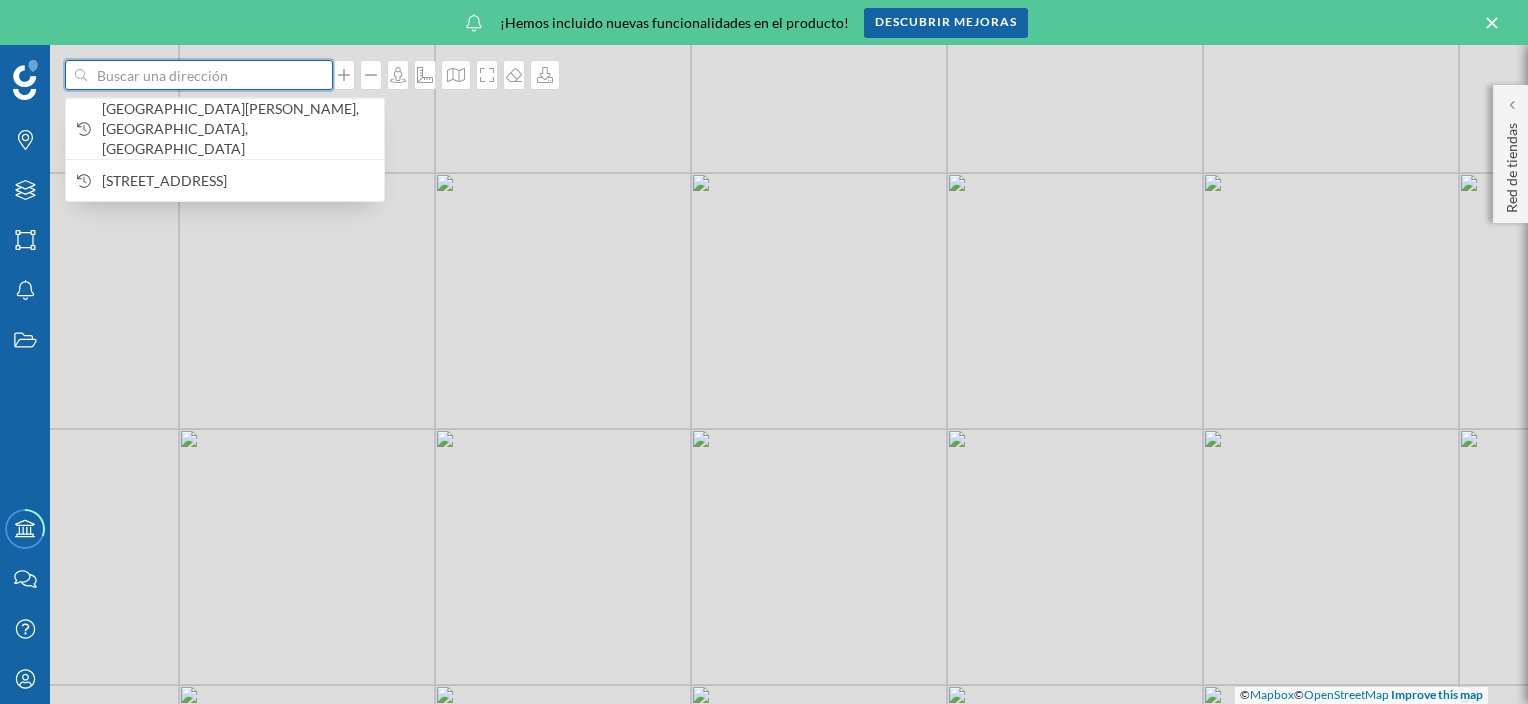 click at bounding box center (199, 75) 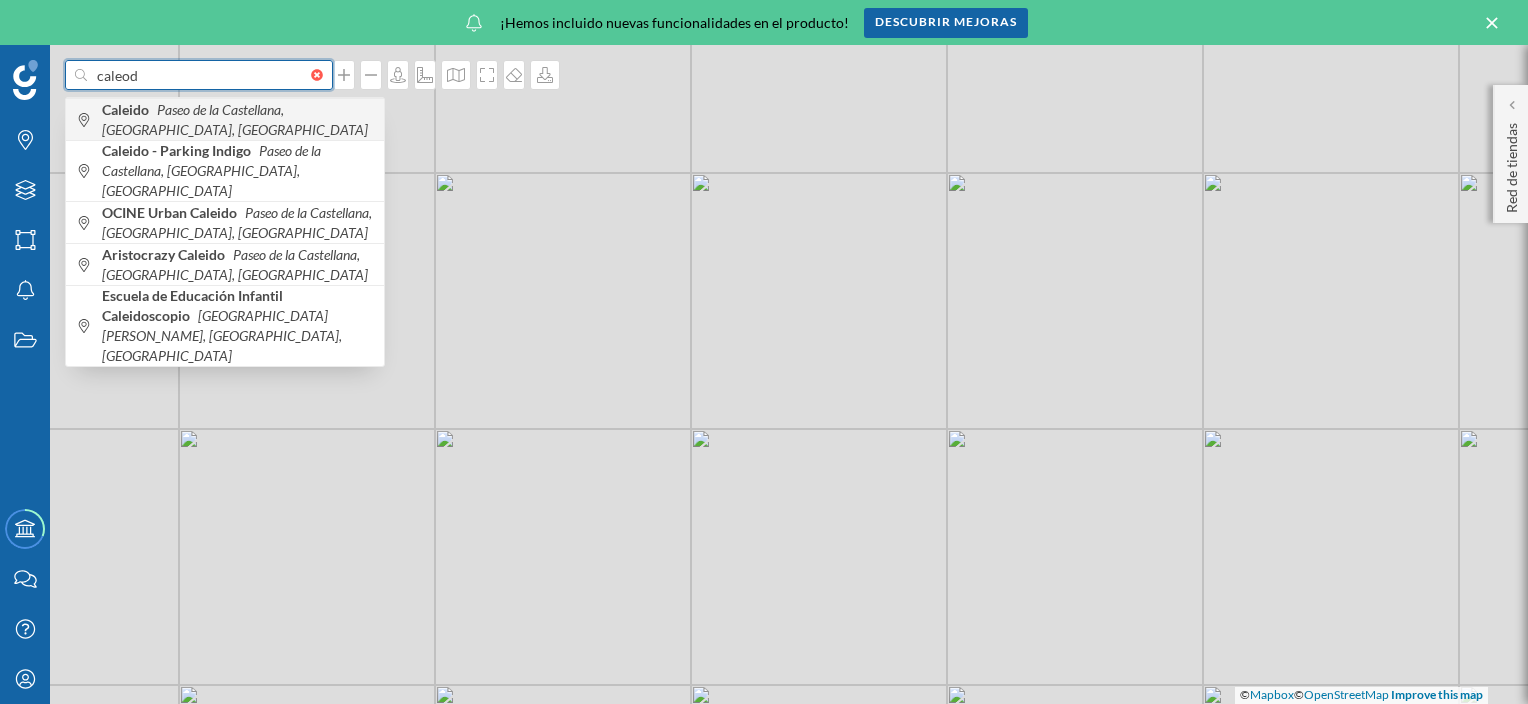 type on "caleod" 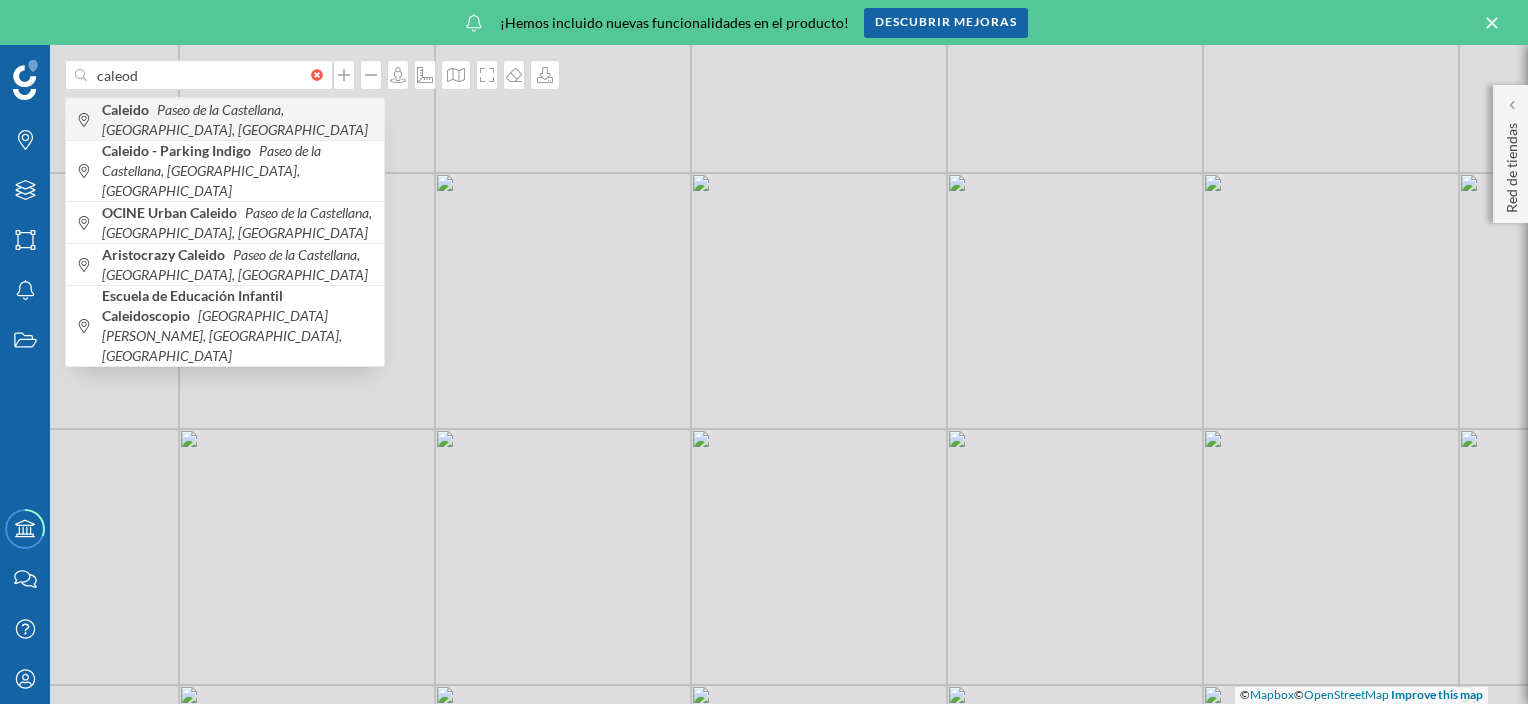 click on "Paseo de la Castellana, [GEOGRAPHIC_DATA], [GEOGRAPHIC_DATA]" at bounding box center (235, 119) 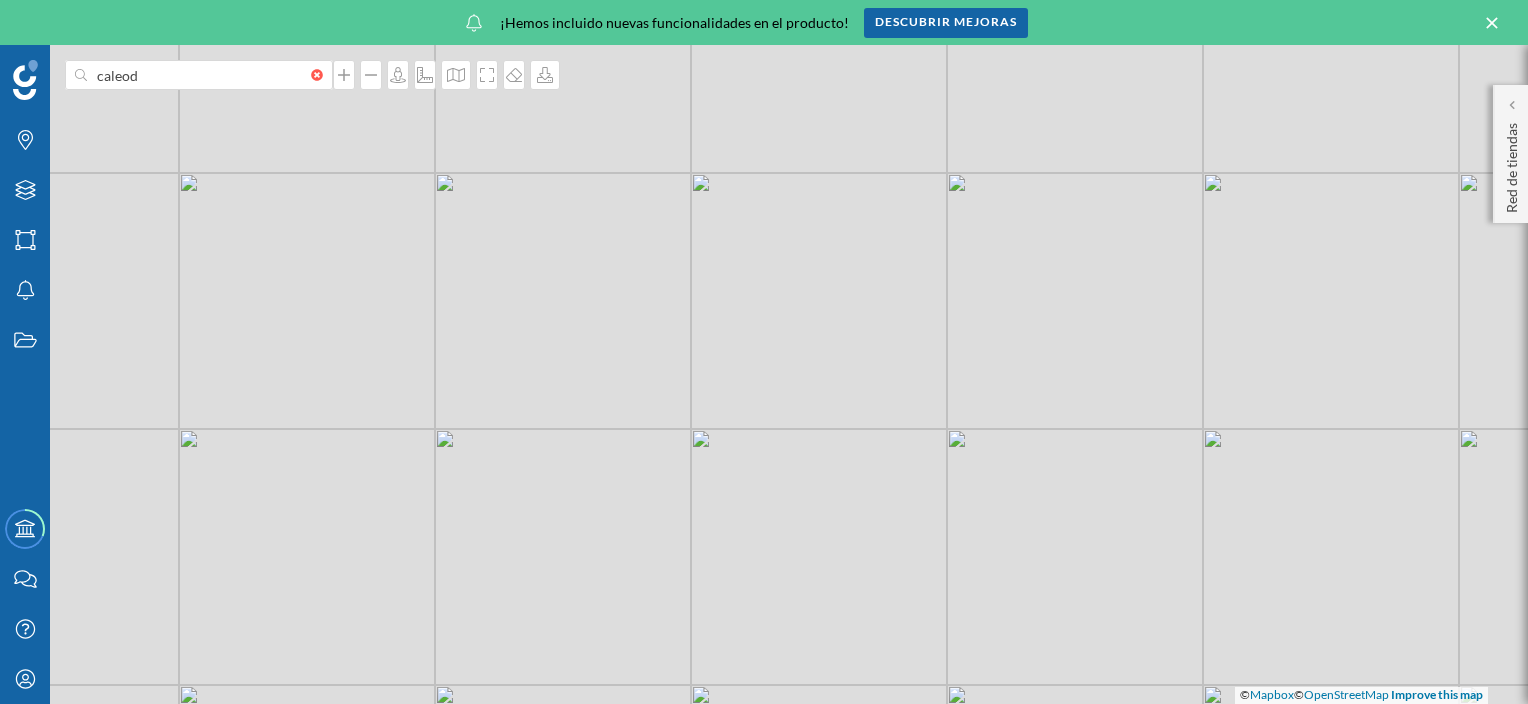 type 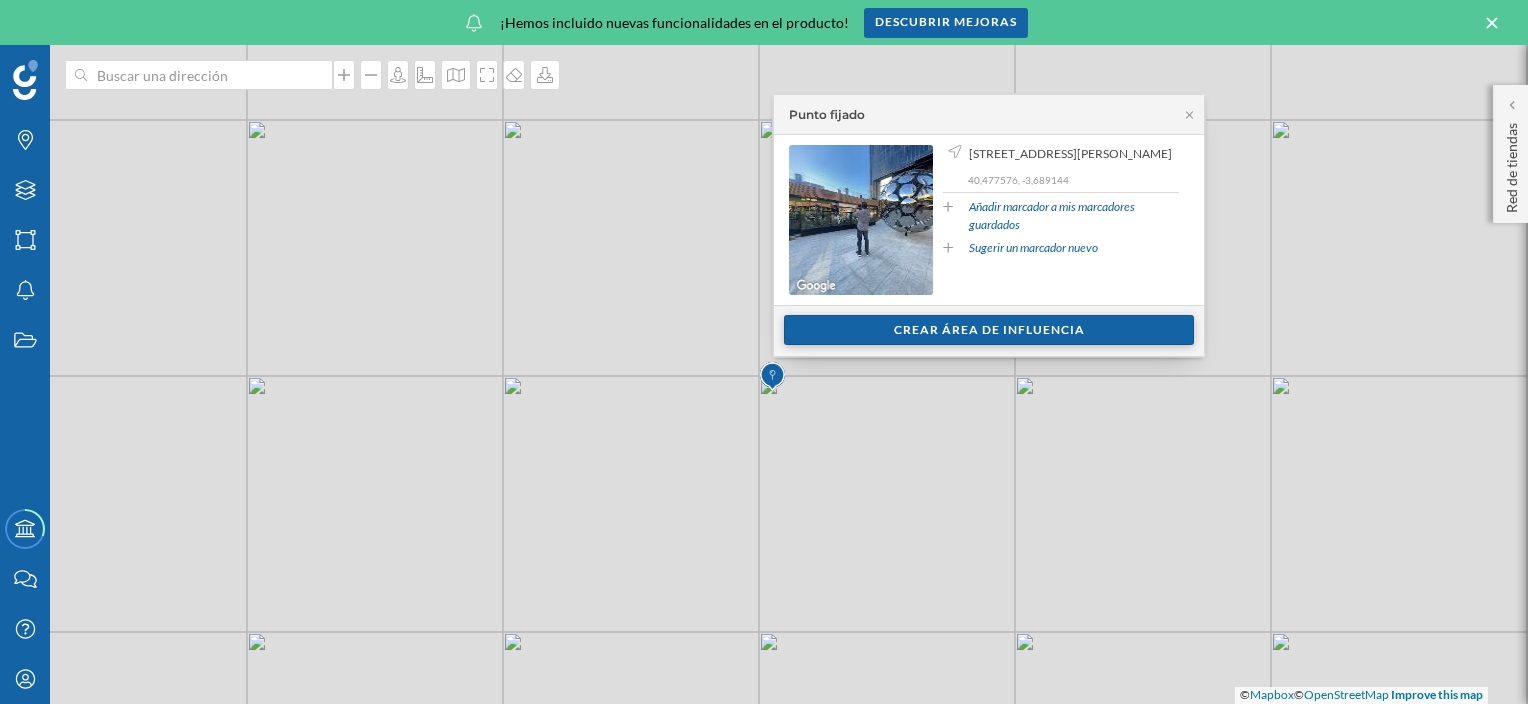 click on "Crear área de influencia" at bounding box center [989, 330] 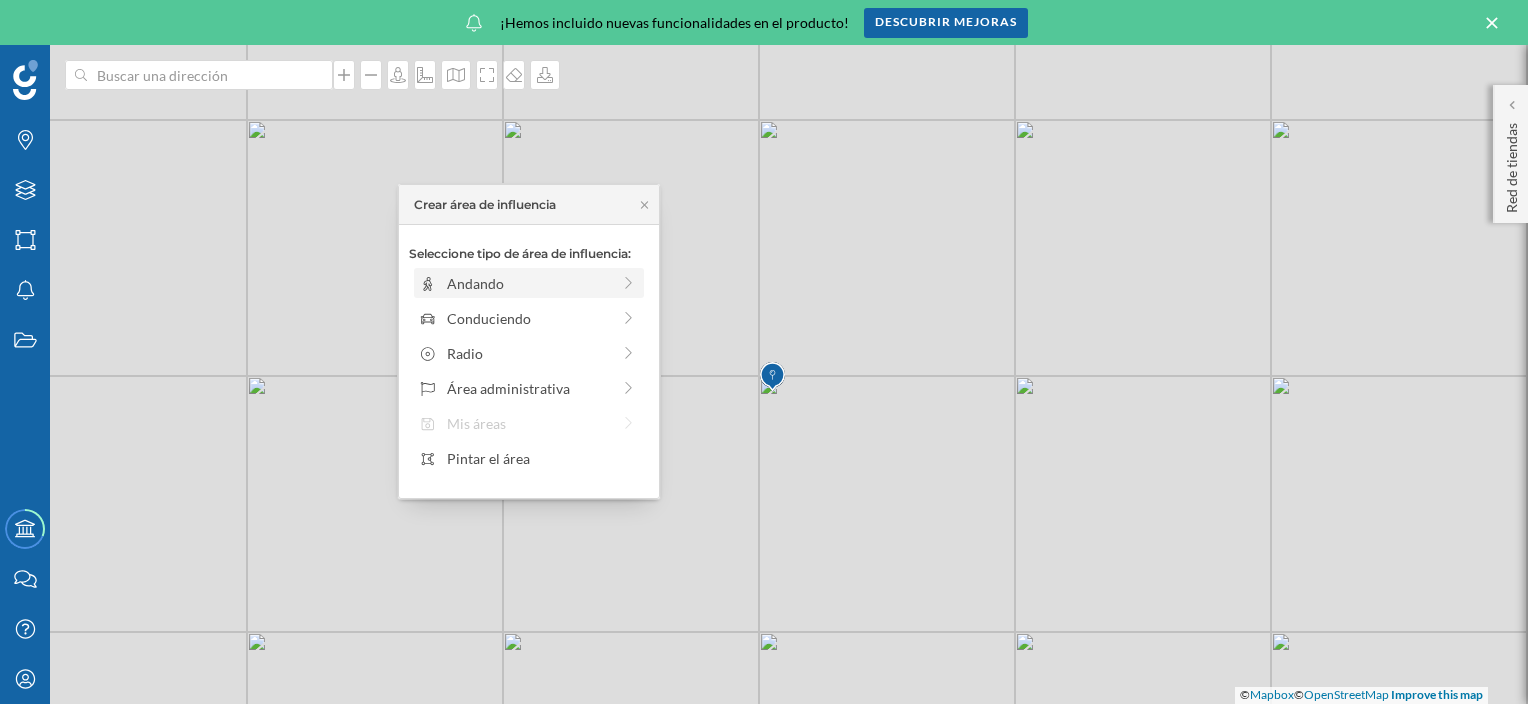 click on "Andando" at bounding box center [528, 283] 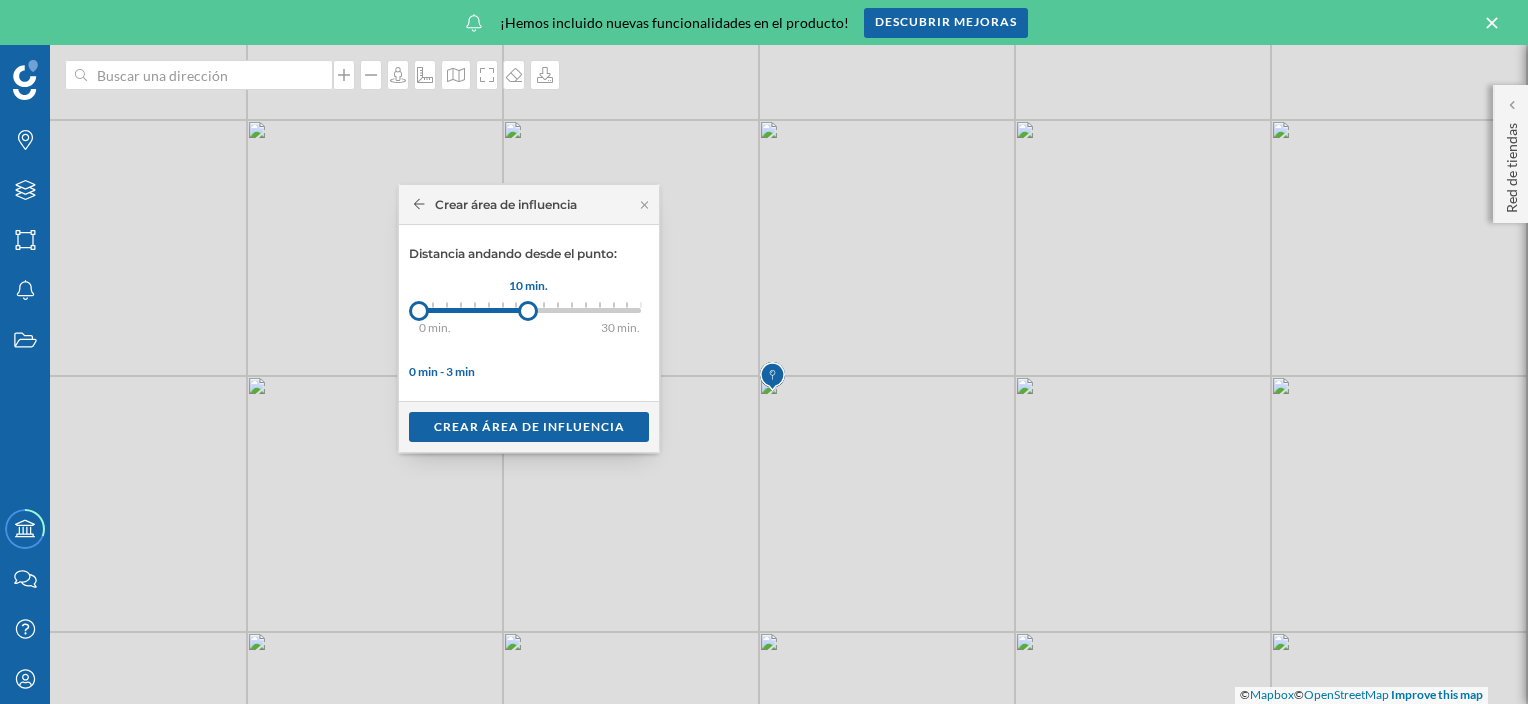 drag, startPoint x: 431, startPoint y: 309, endPoint x: 528, endPoint y: 313, distance: 97.082436 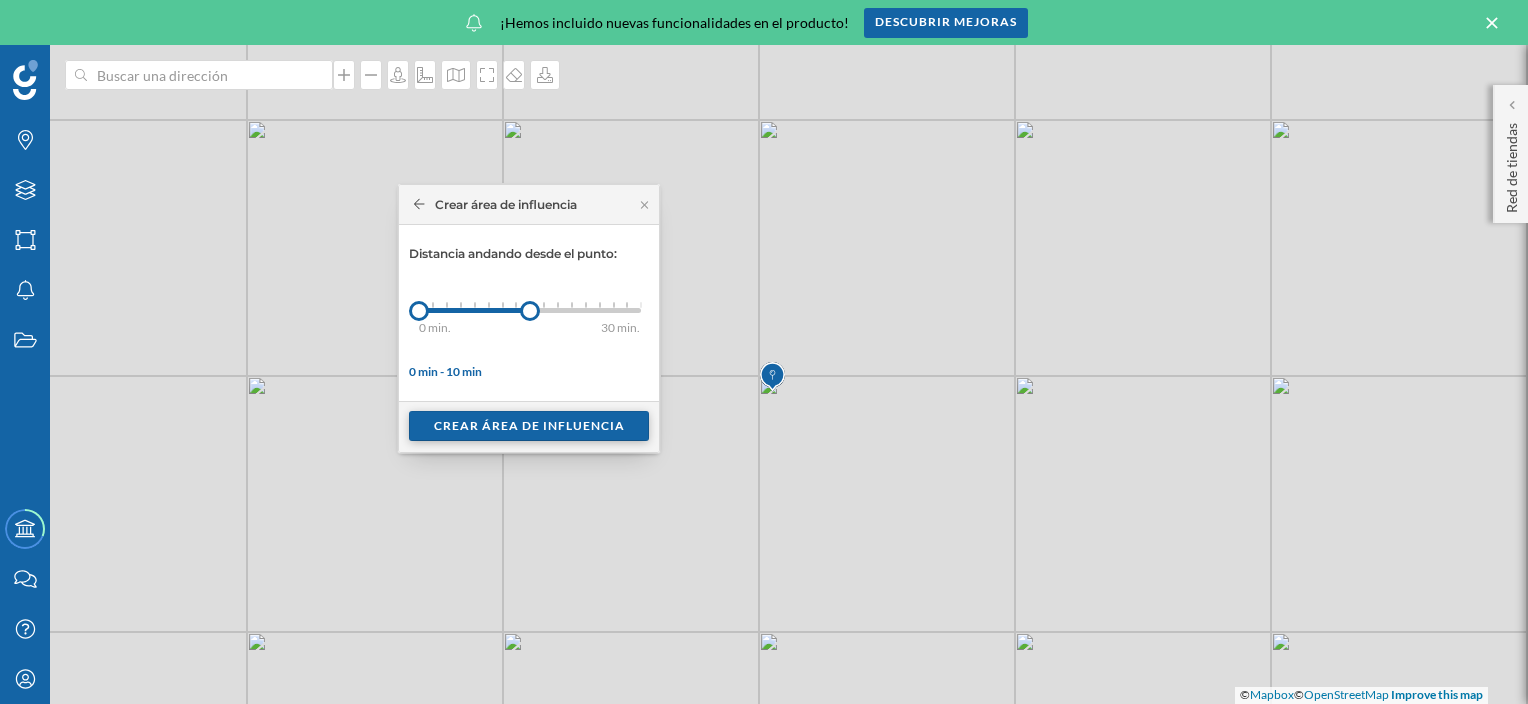 click on "Crear área de influencia" at bounding box center (529, 426) 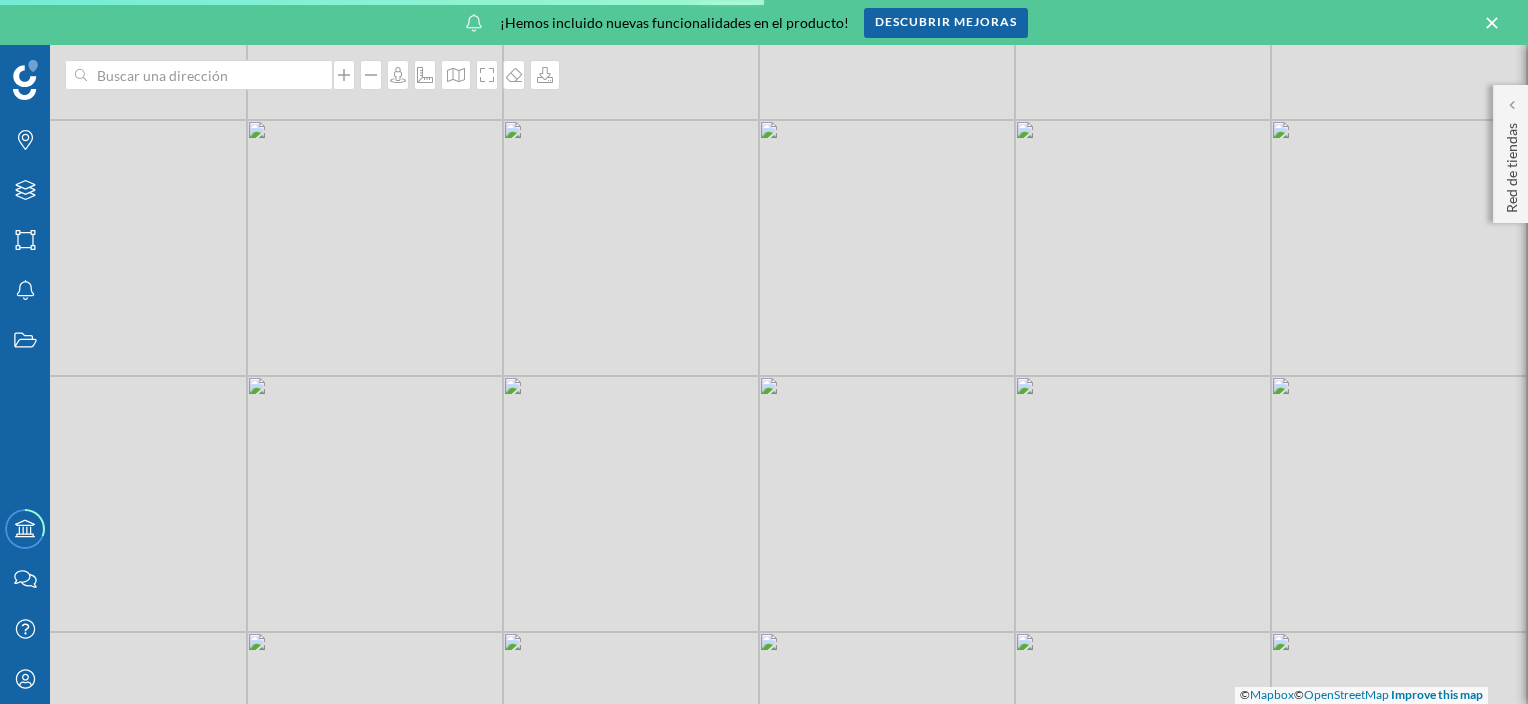 click on "©  Mapbox  ©  OpenStreetMap   Improve this map" at bounding box center [764, 374] 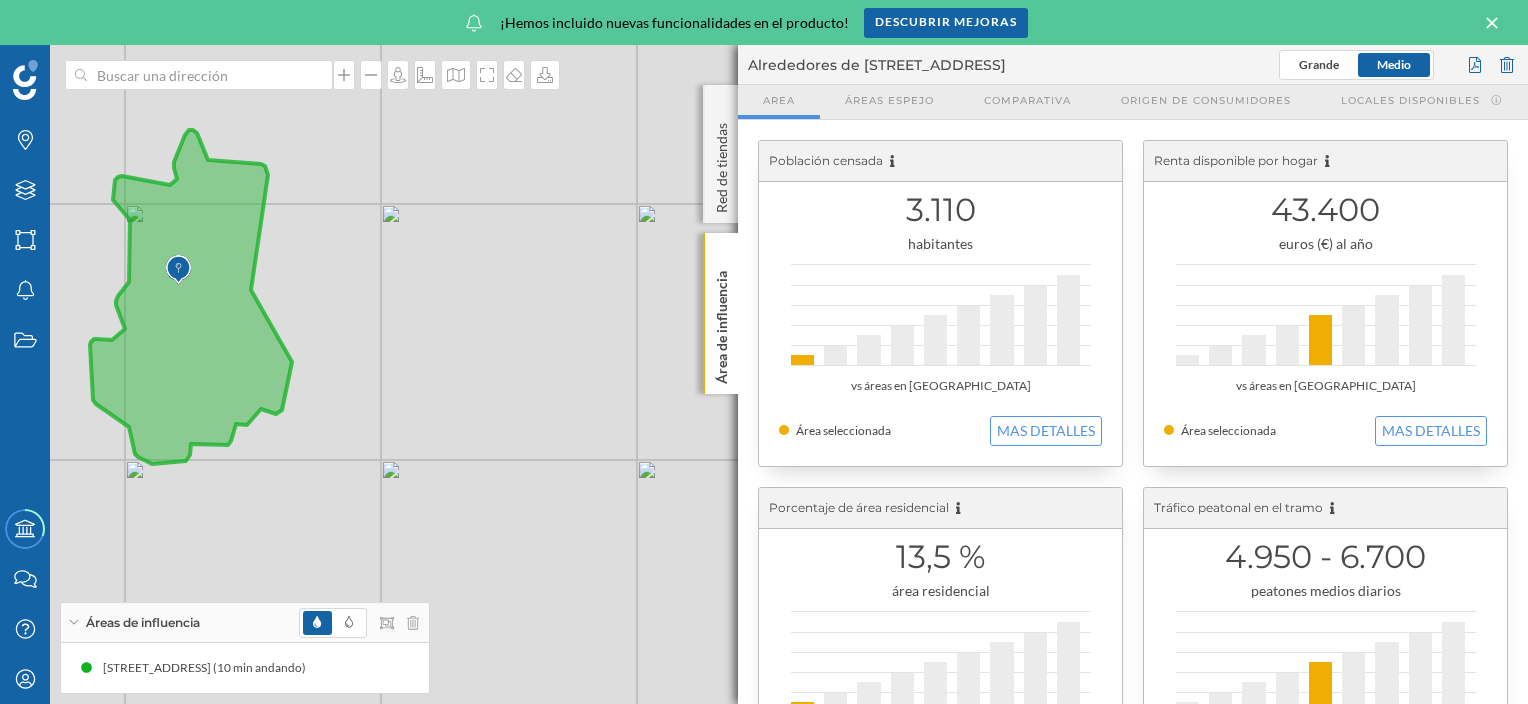 click 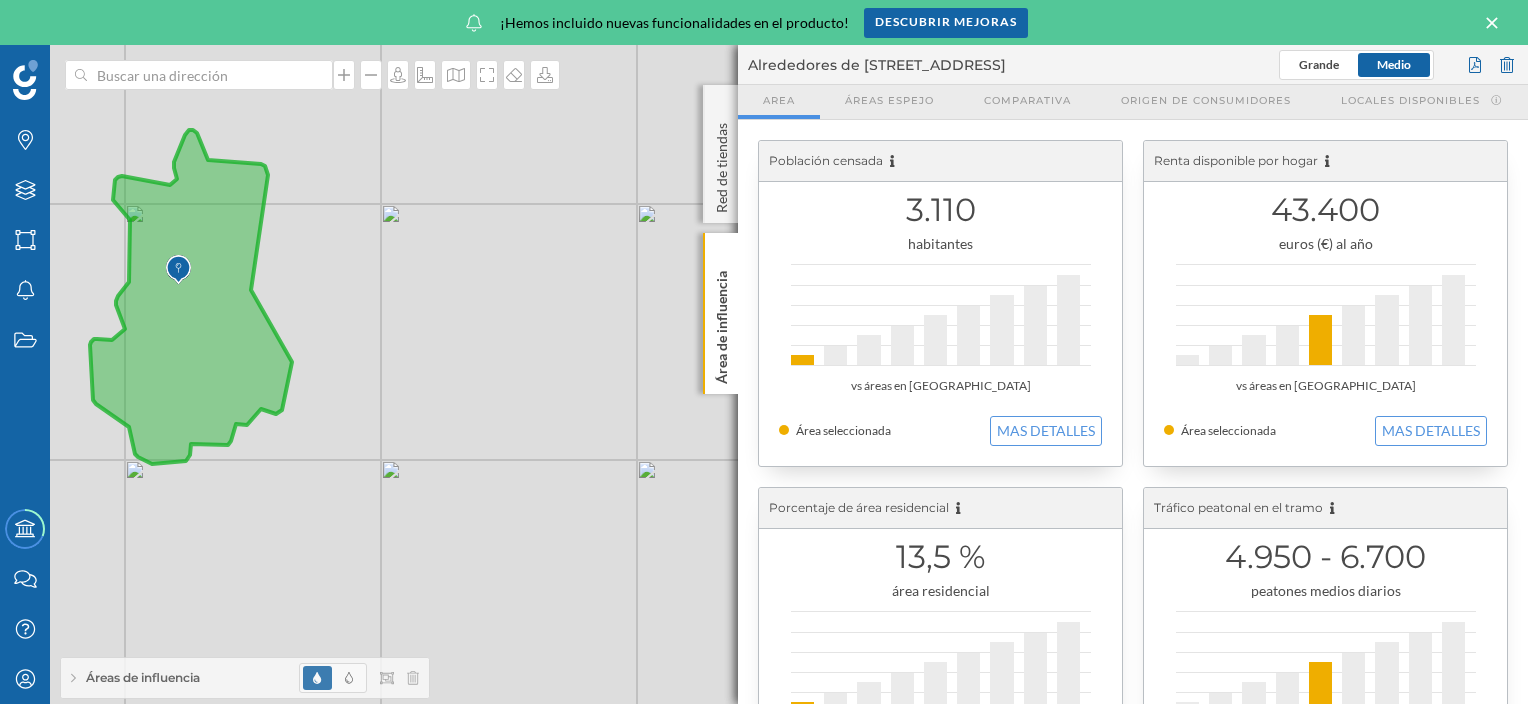 click on "Áreas de influencia" at bounding box center [245, 678] 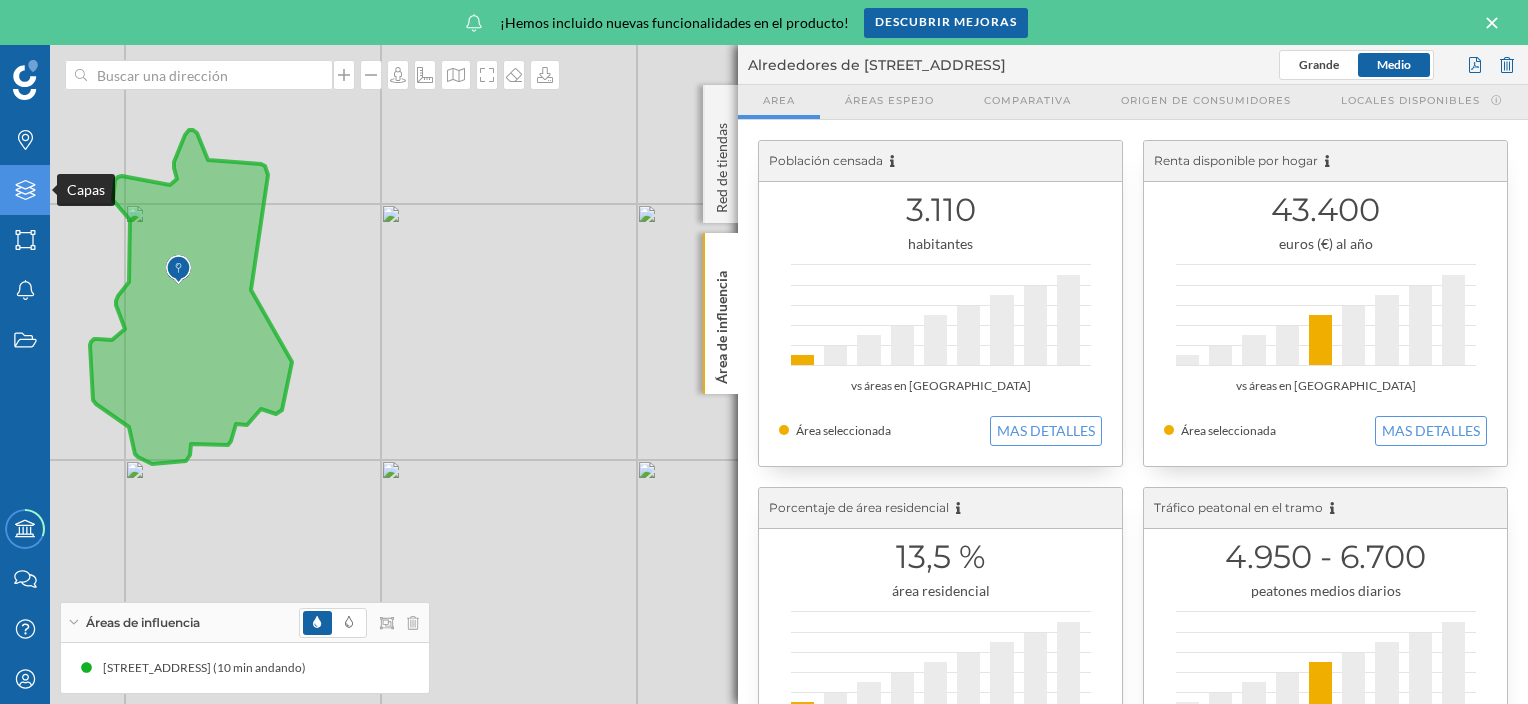 click on "Capas" 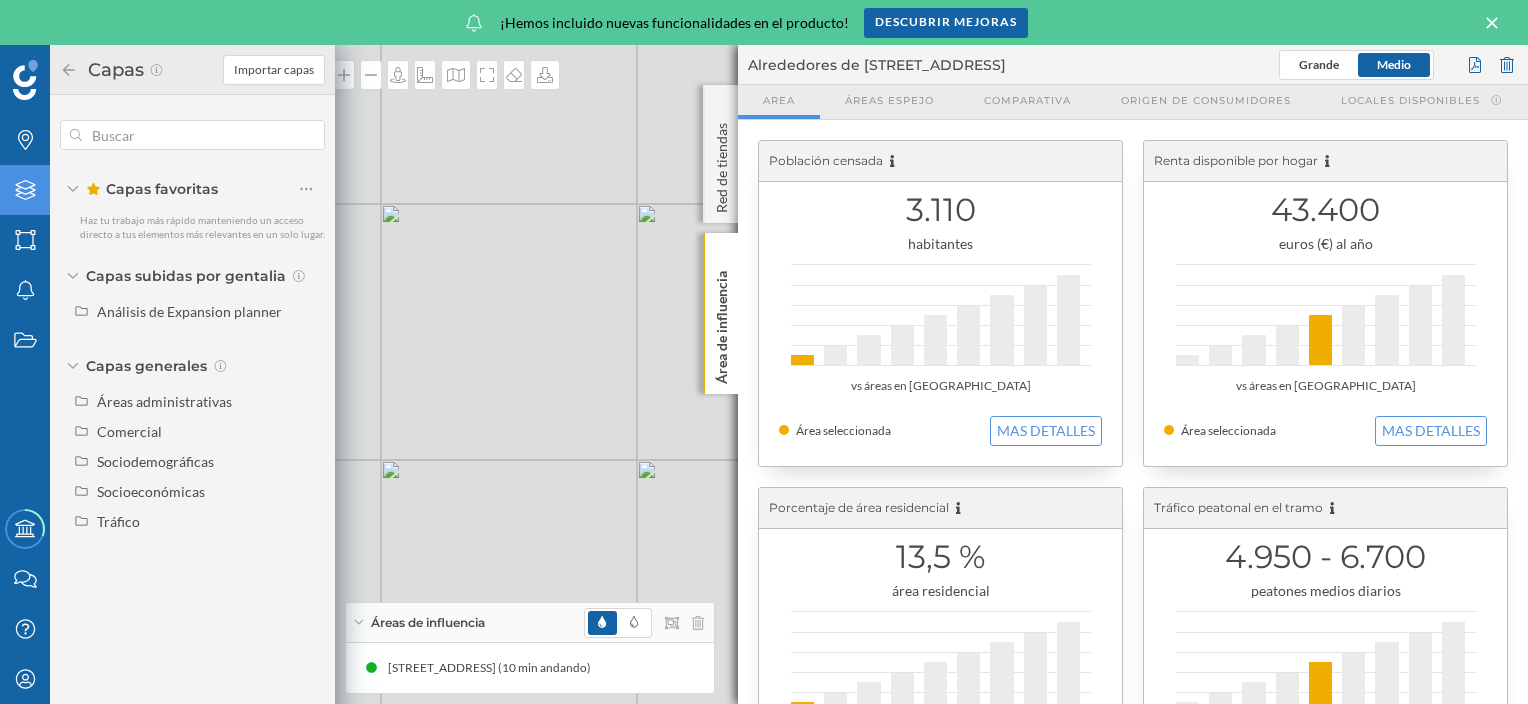 click on "©  Mapbox  ©  OpenStreetMap   Improve this map" at bounding box center [764, 374] 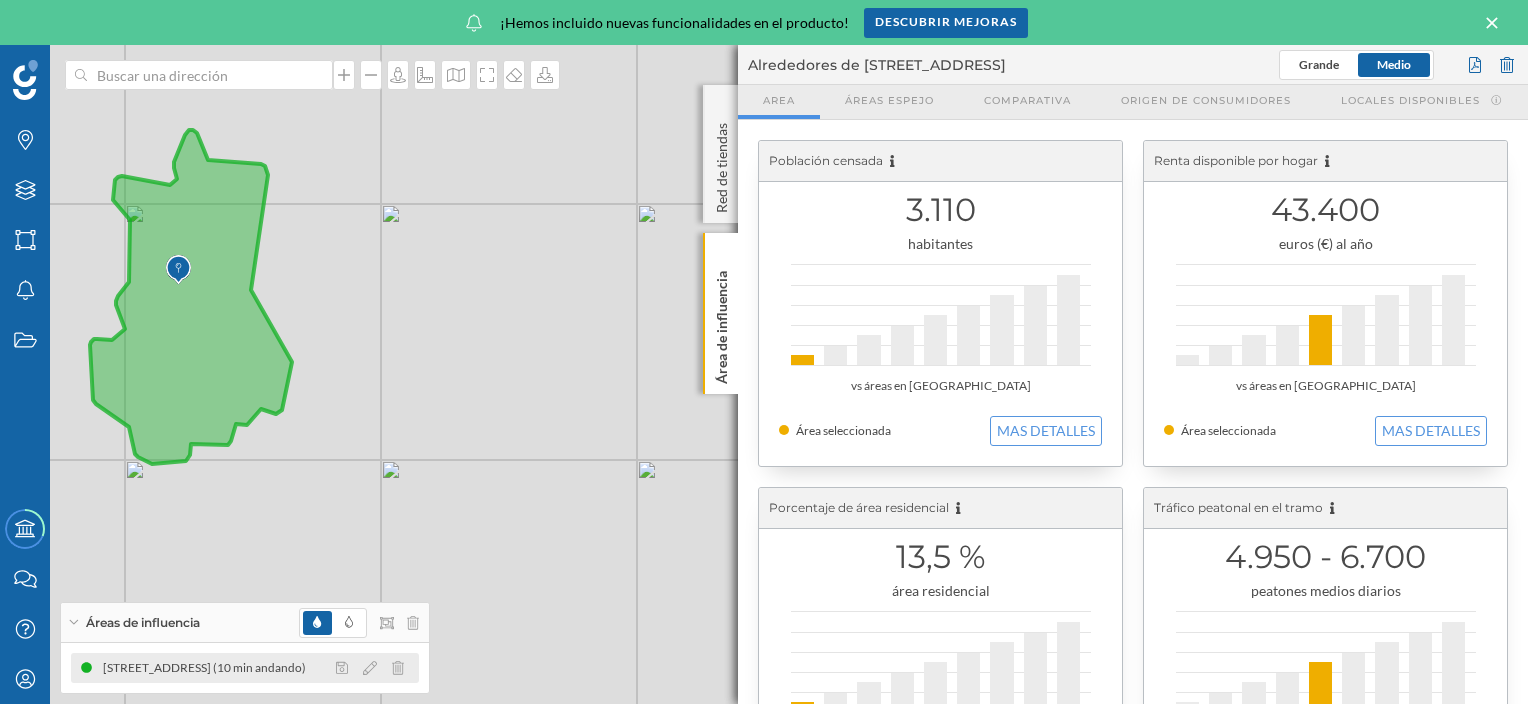 click on "[STREET_ADDRESS] (10 min andando)" at bounding box center [209, 668] 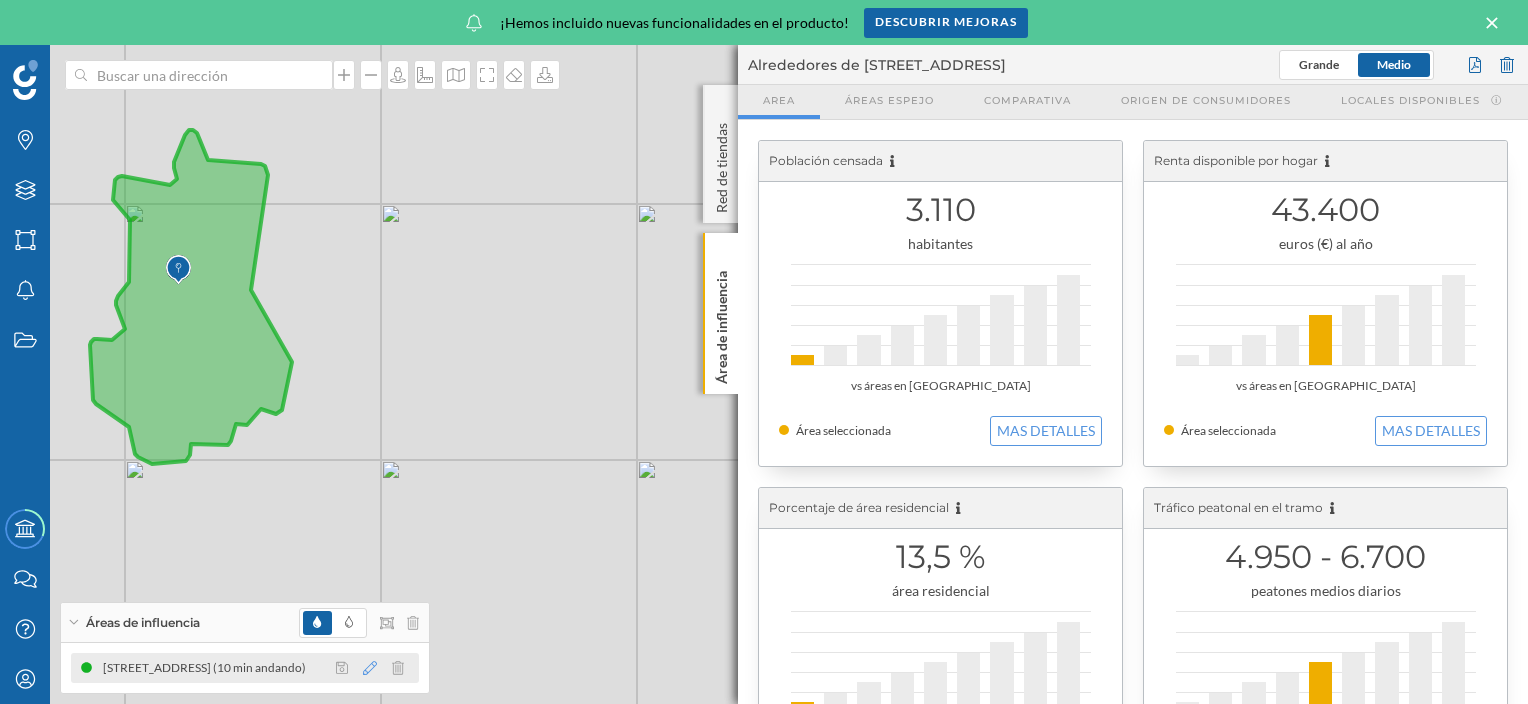 click 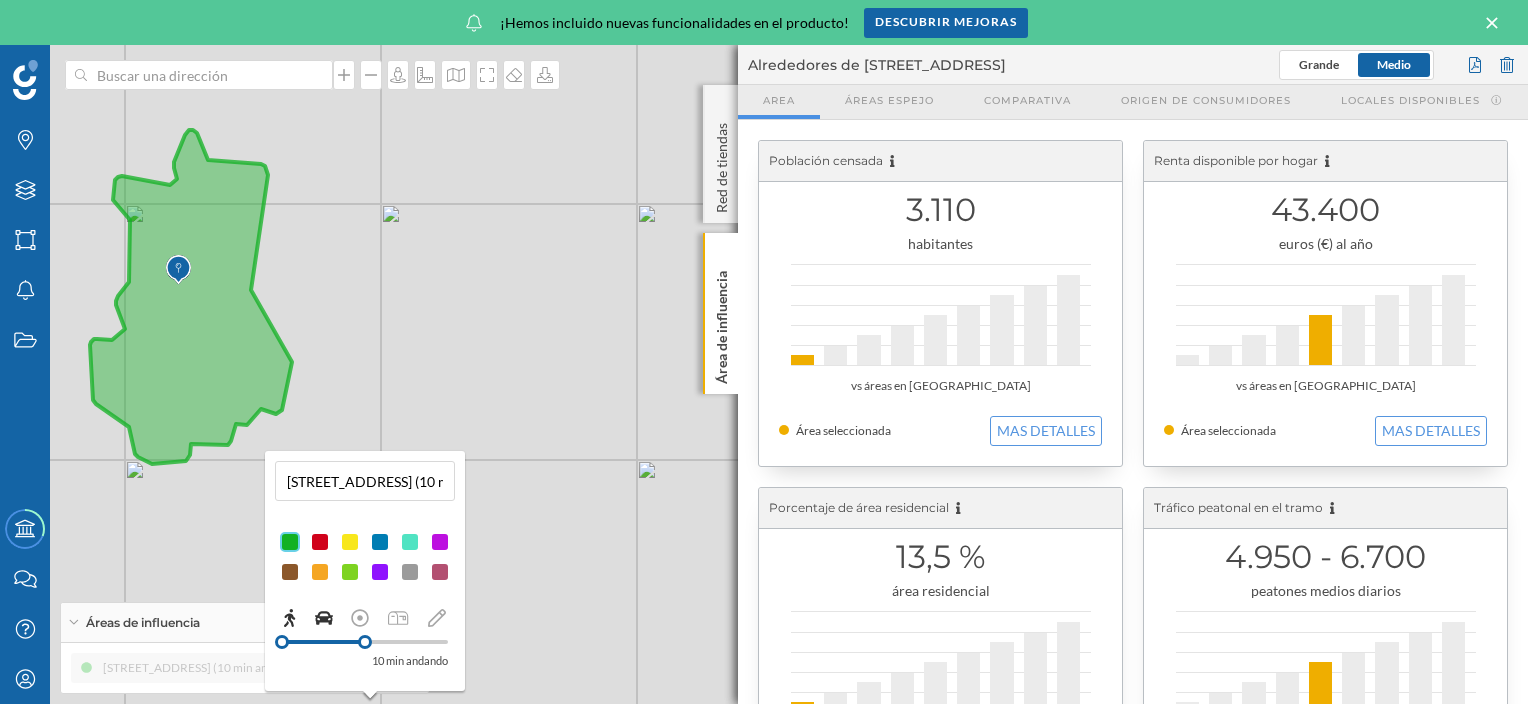 click 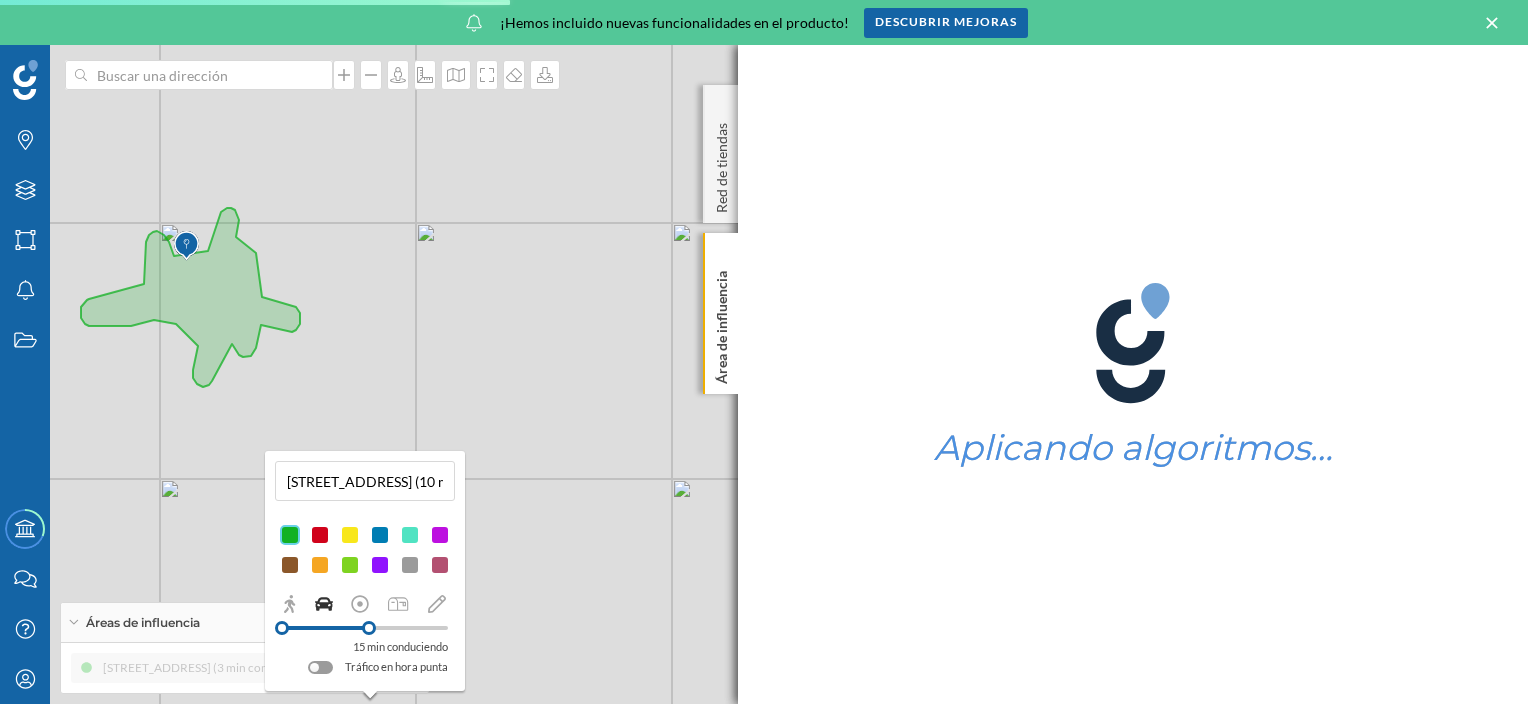 drag, startPoint x: 294, startPoint y: 629, endPoint x: 371, endPoint y: 629, distance: 77 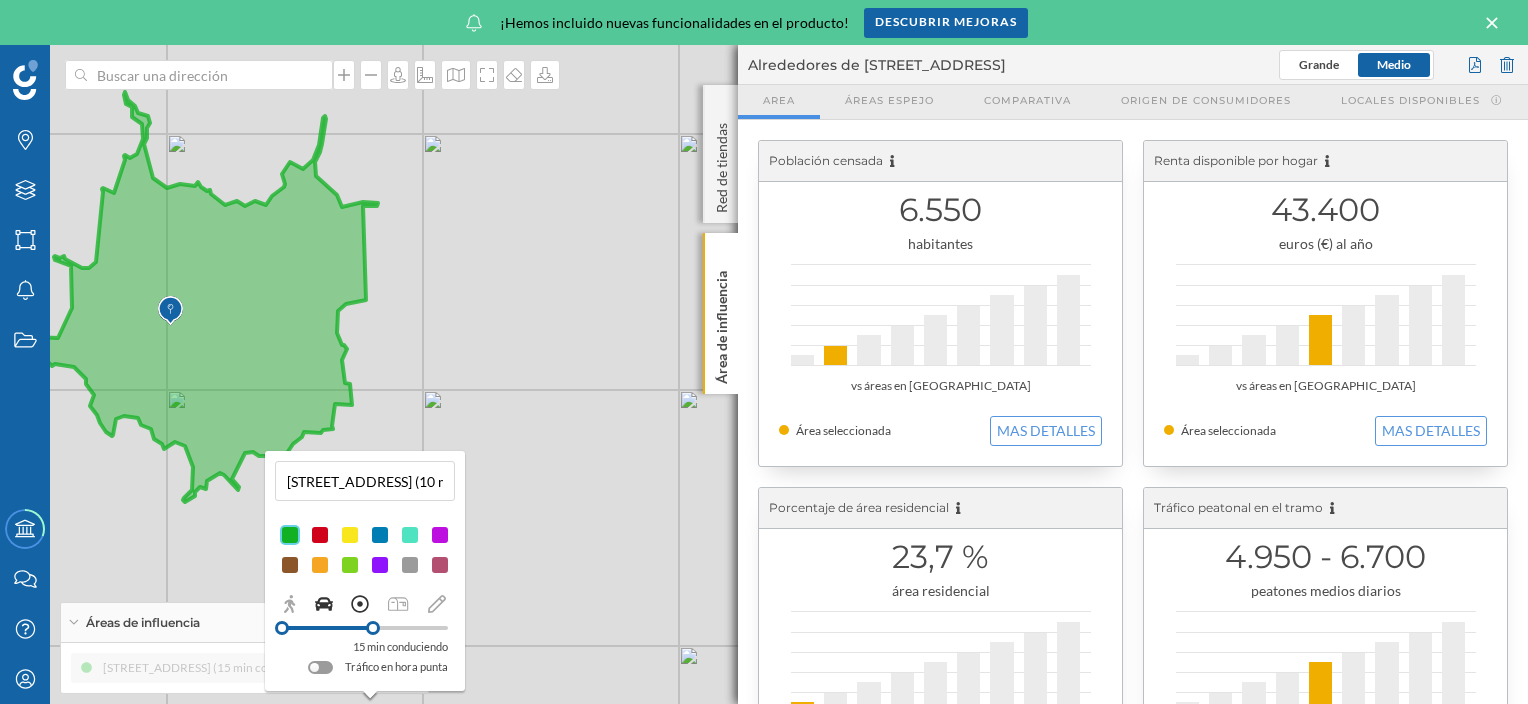 click 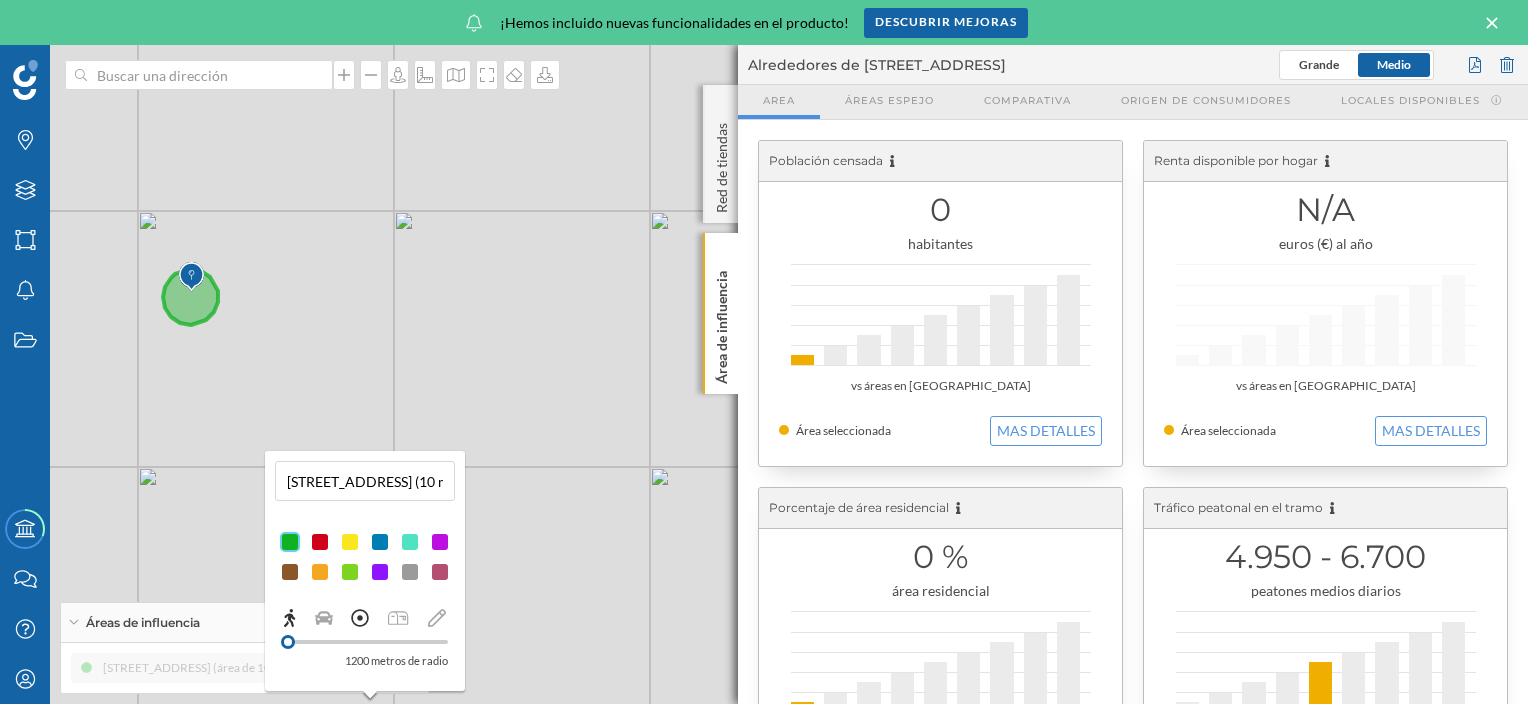 drag, startPoint x: 285, startPoint y: 637, endPoint x: 288, endPoint y: 626, distance: 11.401754 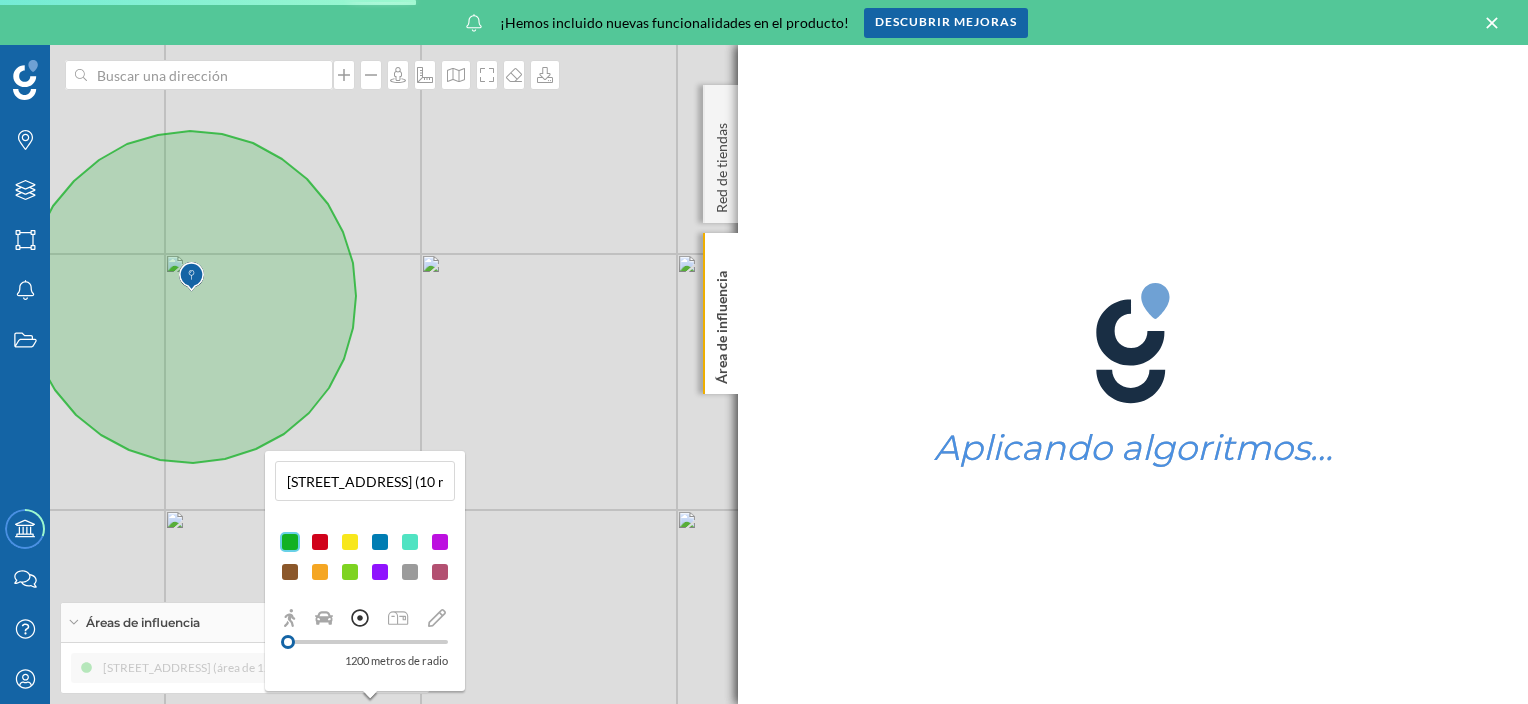 click at bounding box center (365, 642) 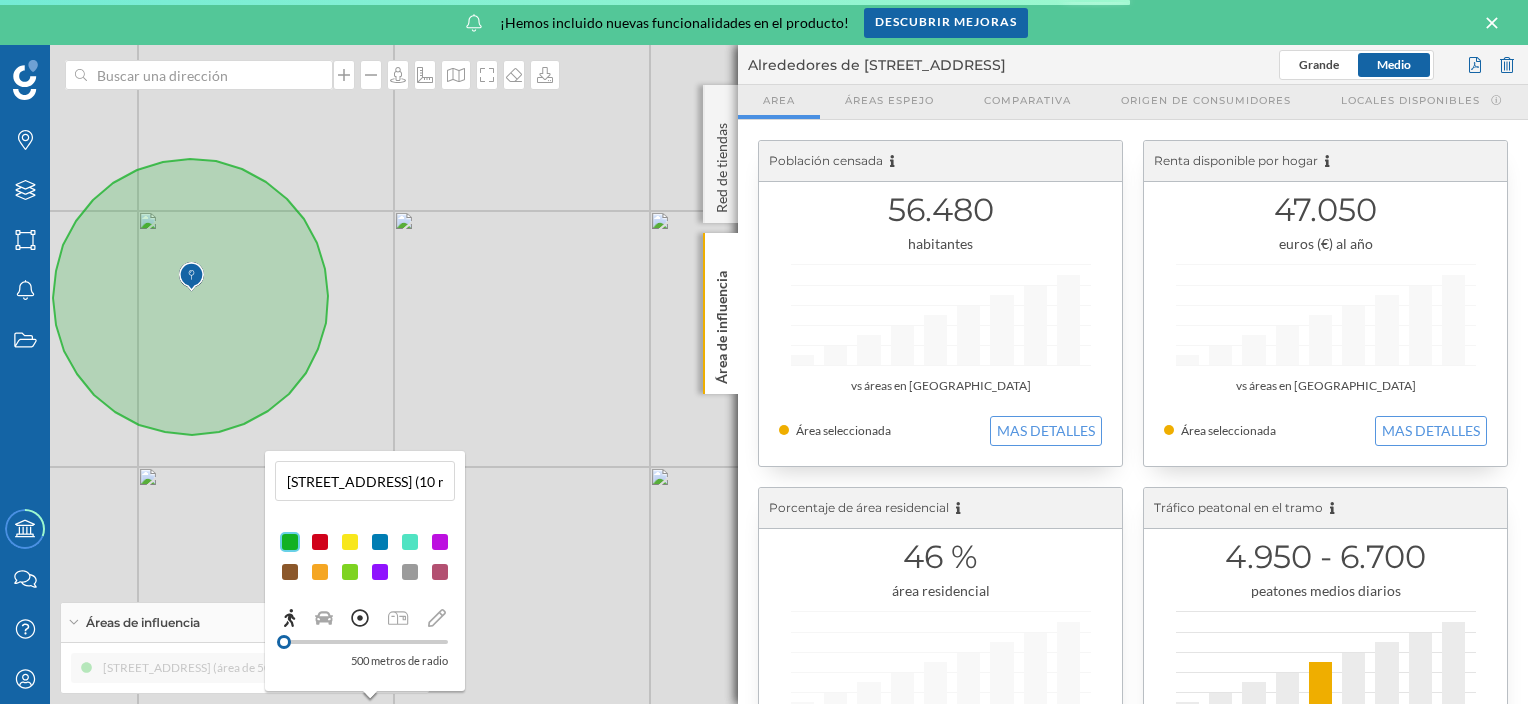 click 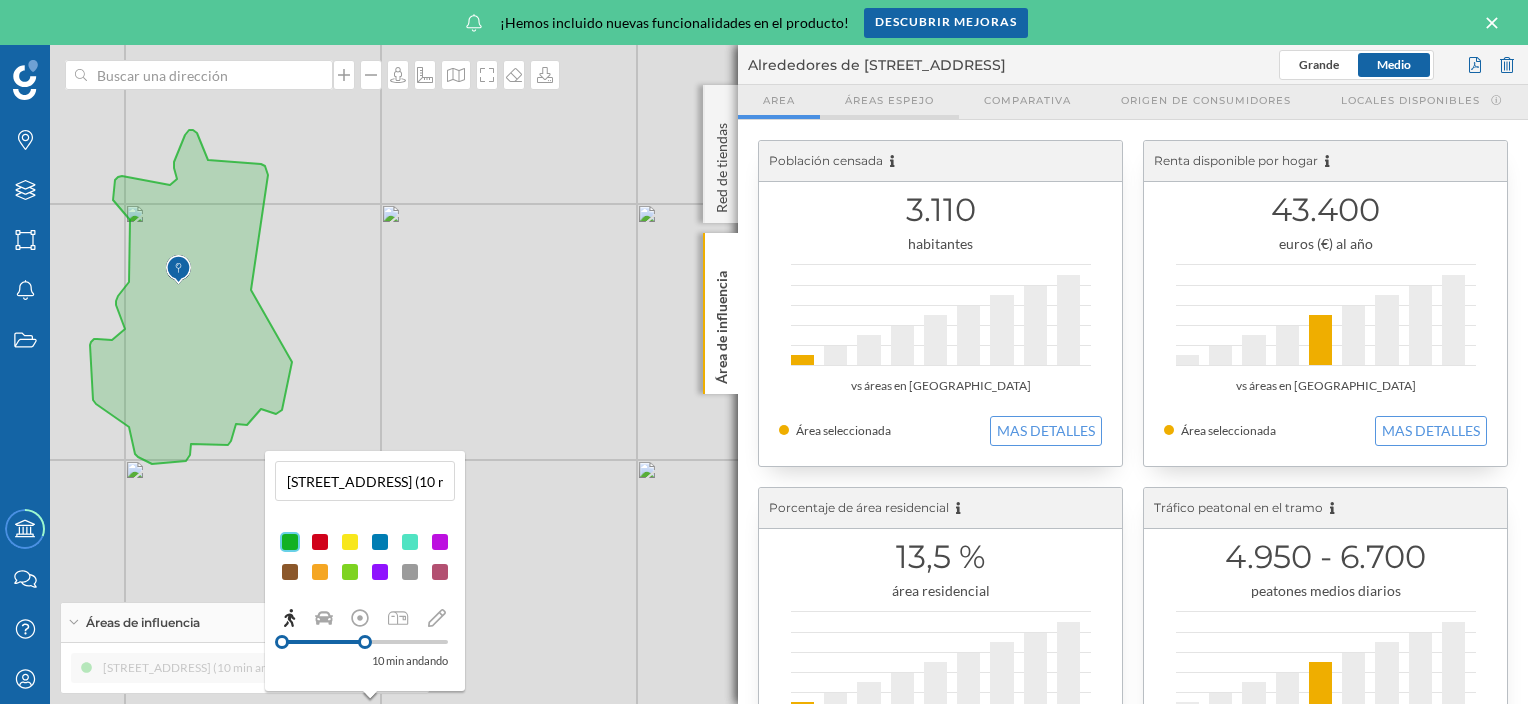 click on "Áreas espejo" at bounding box center (889, 102) 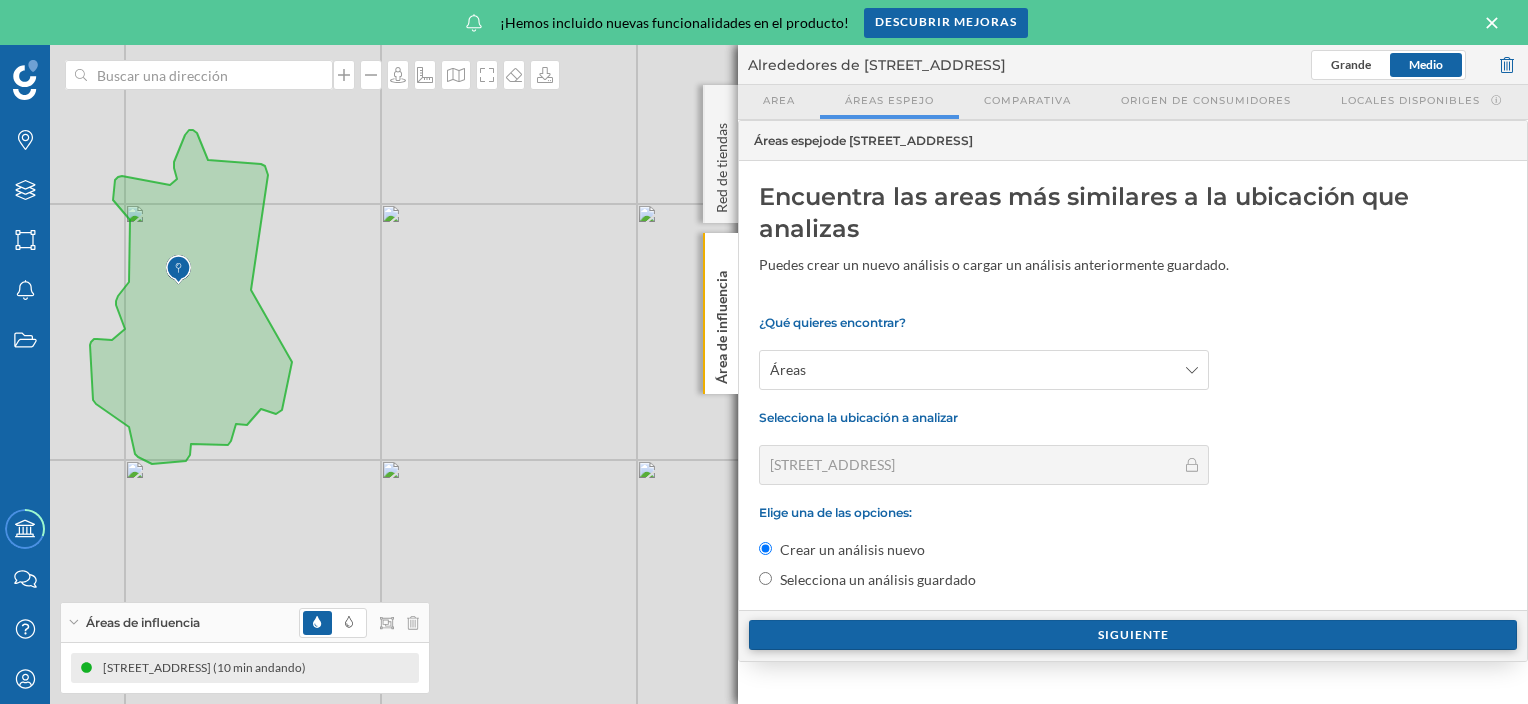click on "Siguiente" at bounding box center [1133, 635] 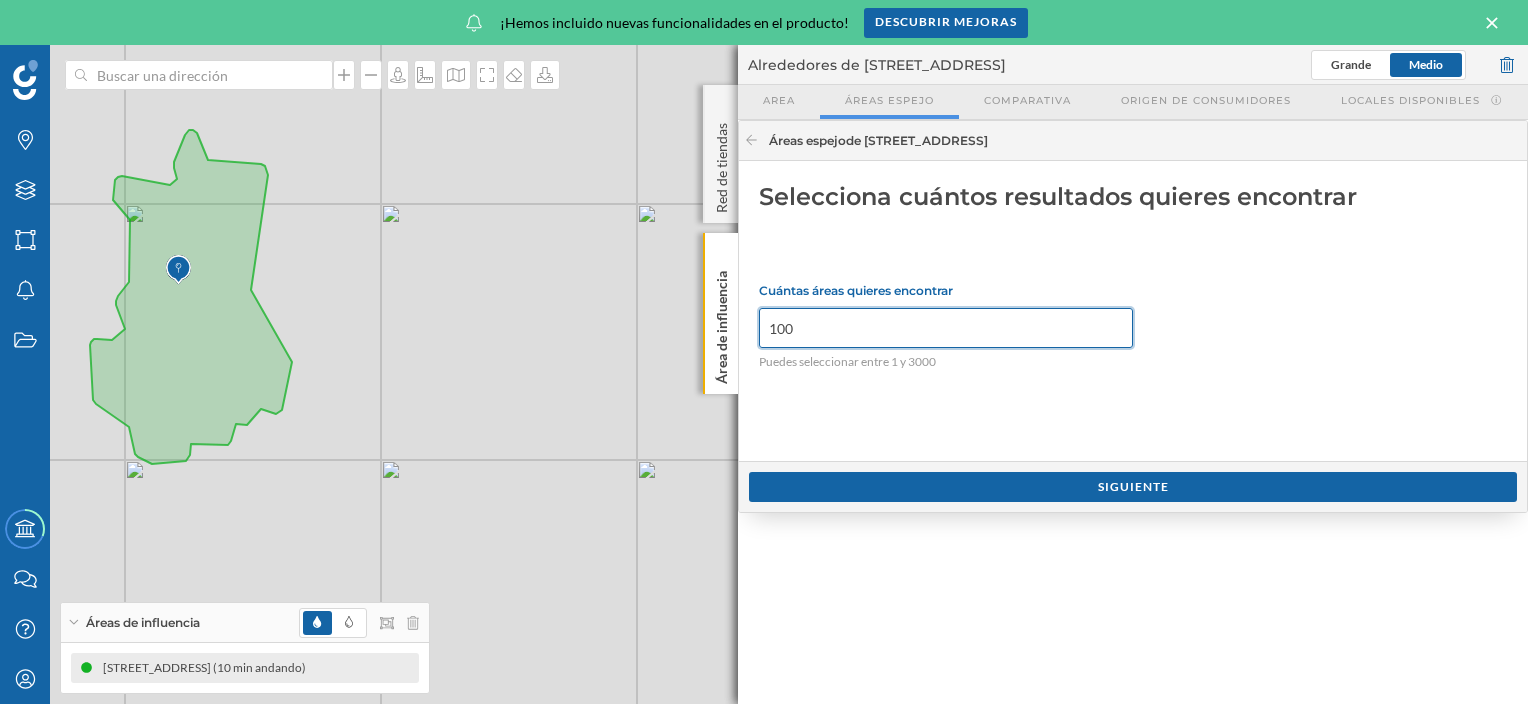 click on "100" at bounding box center (946, 328) 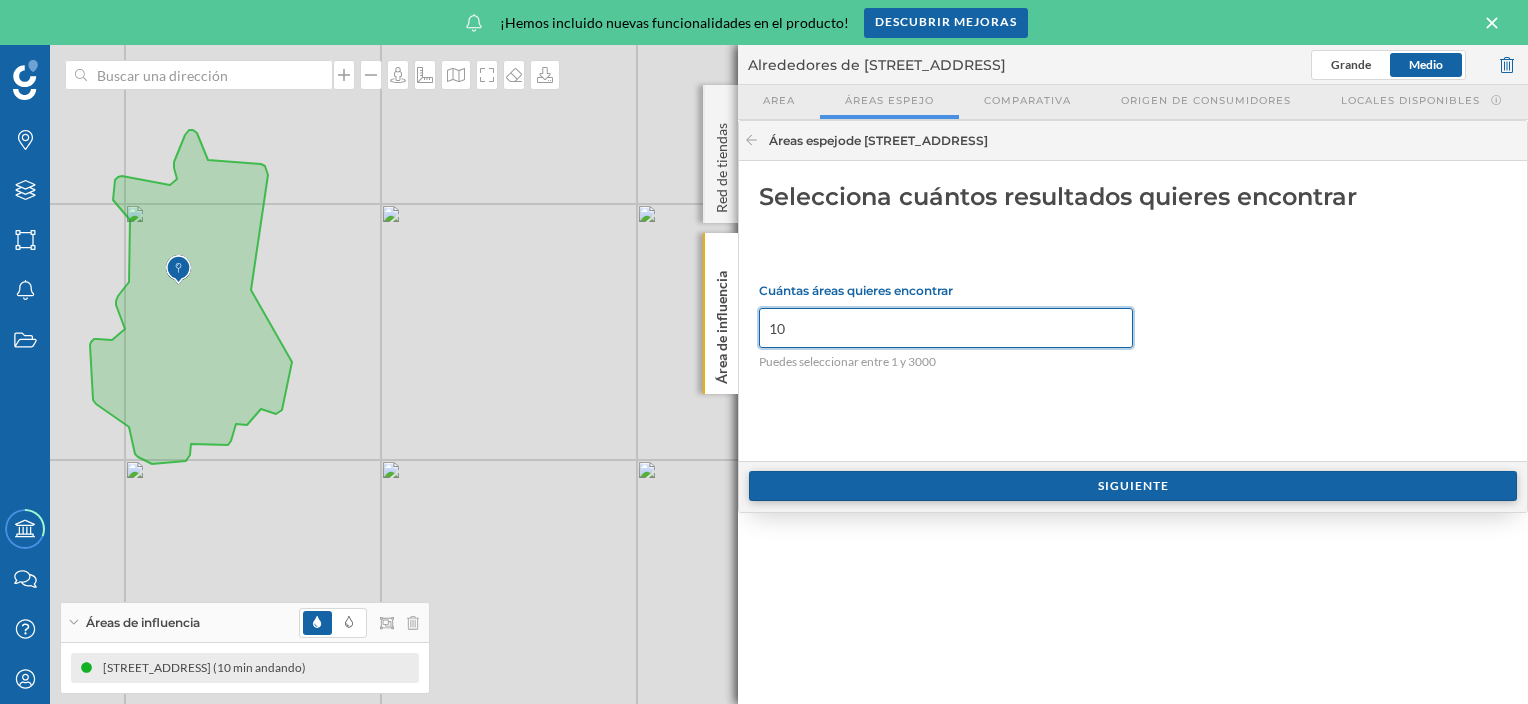 type on "10" 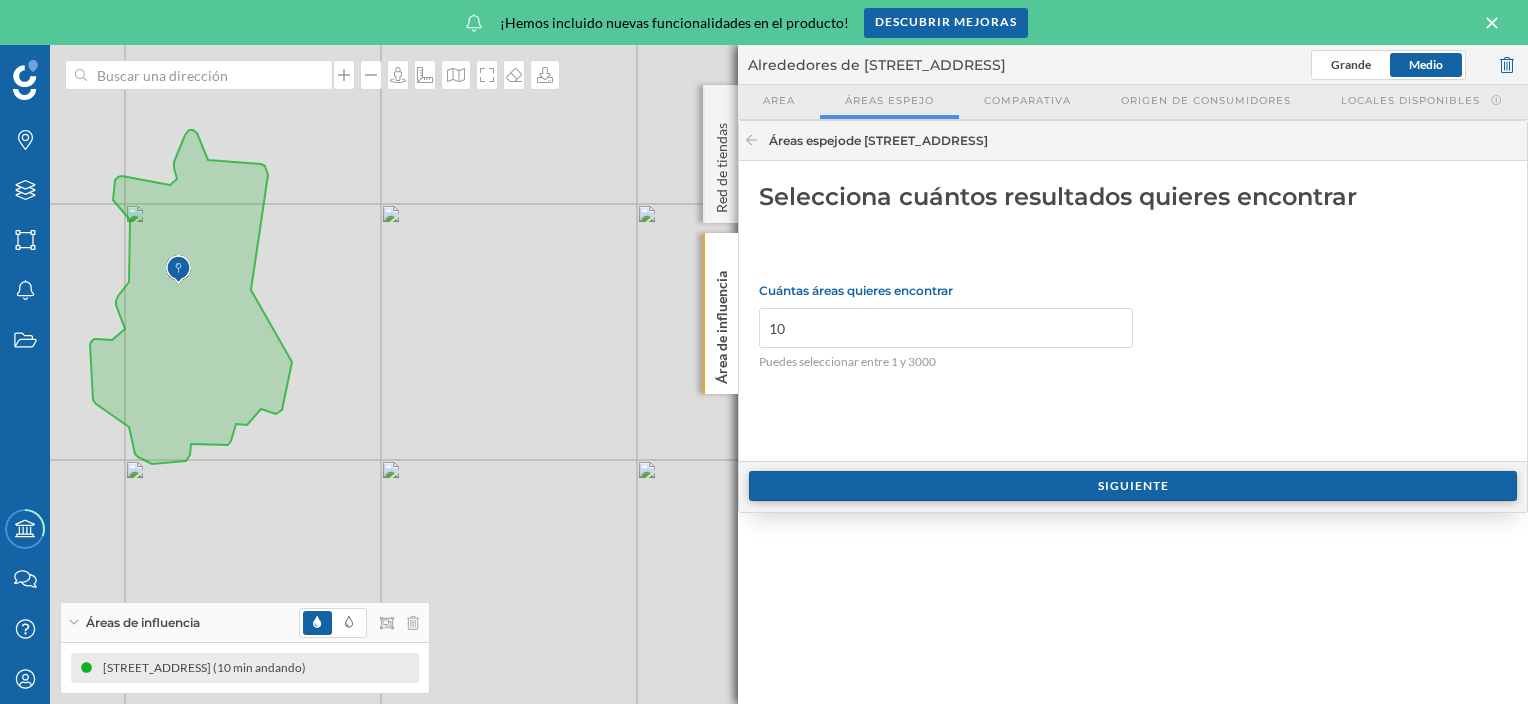 click on "Siguiente" at bounding box center [1133, 486] 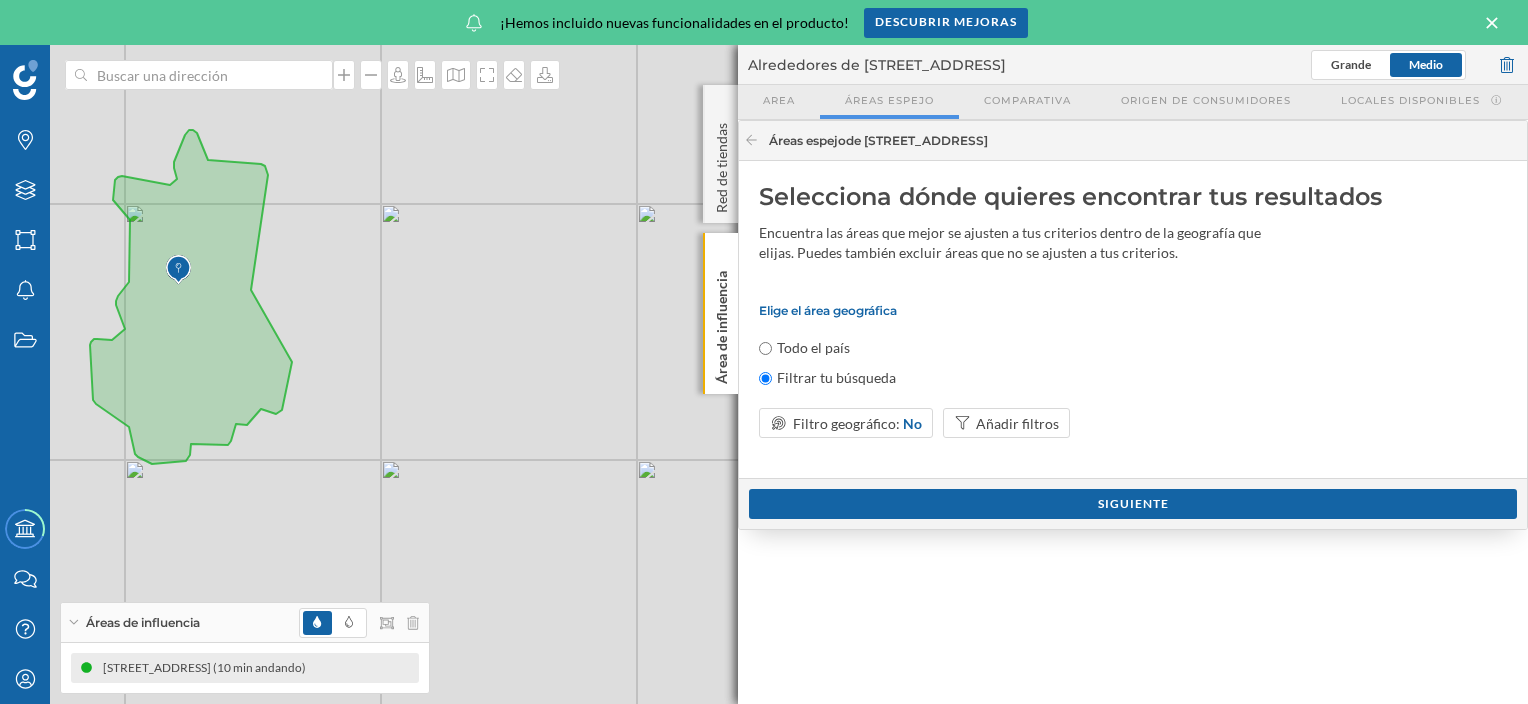 click on "Todo el país" at bounding box center (813, 348) 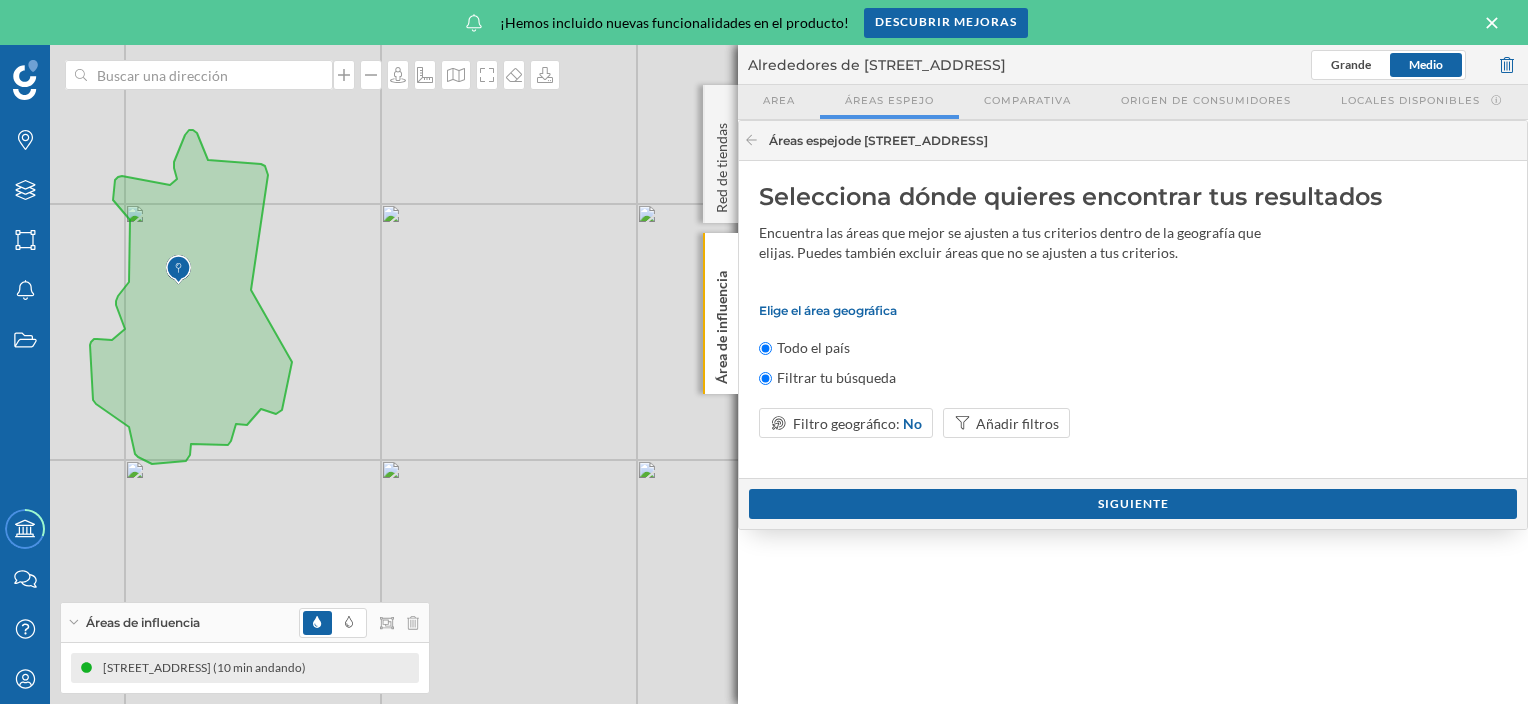radio on "false" 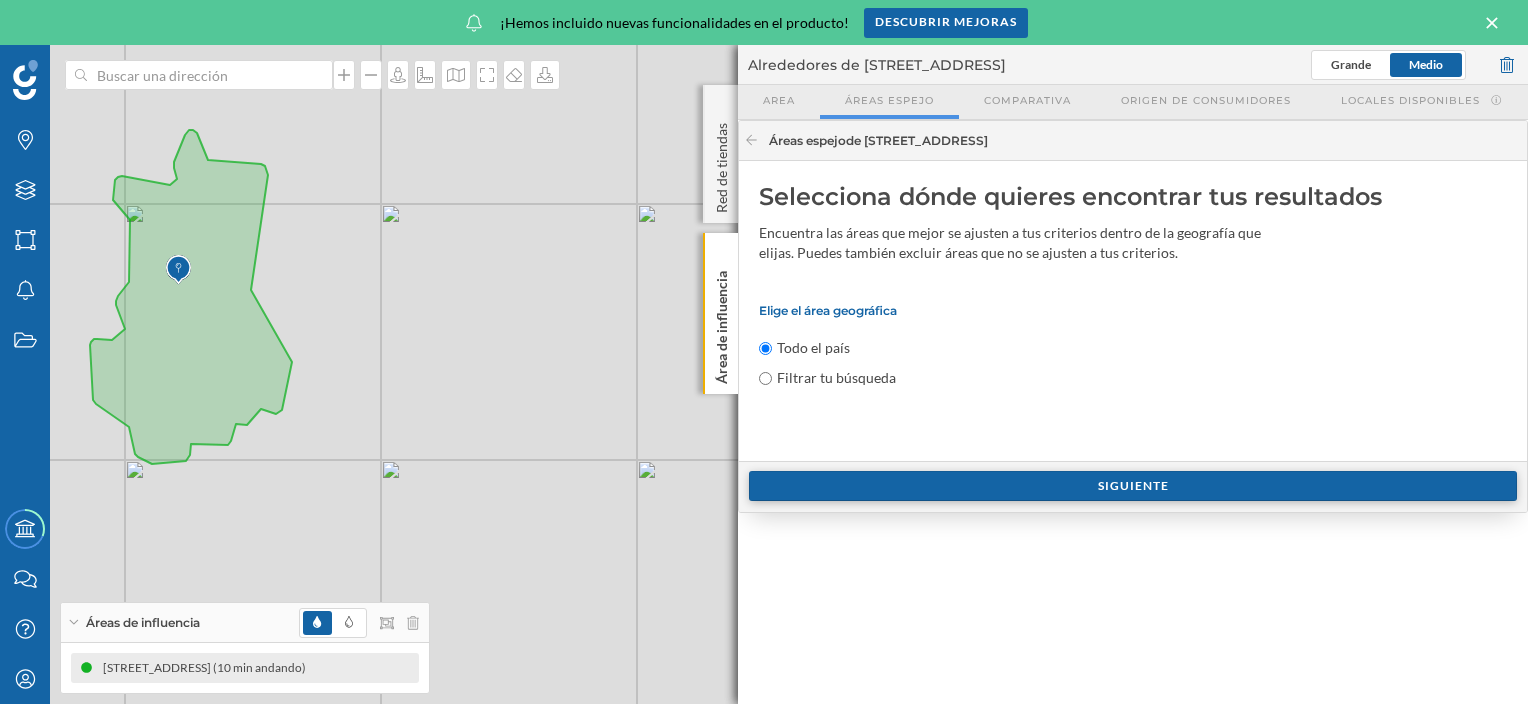 click on "Siguiente" at bounding box center (1133, 486) 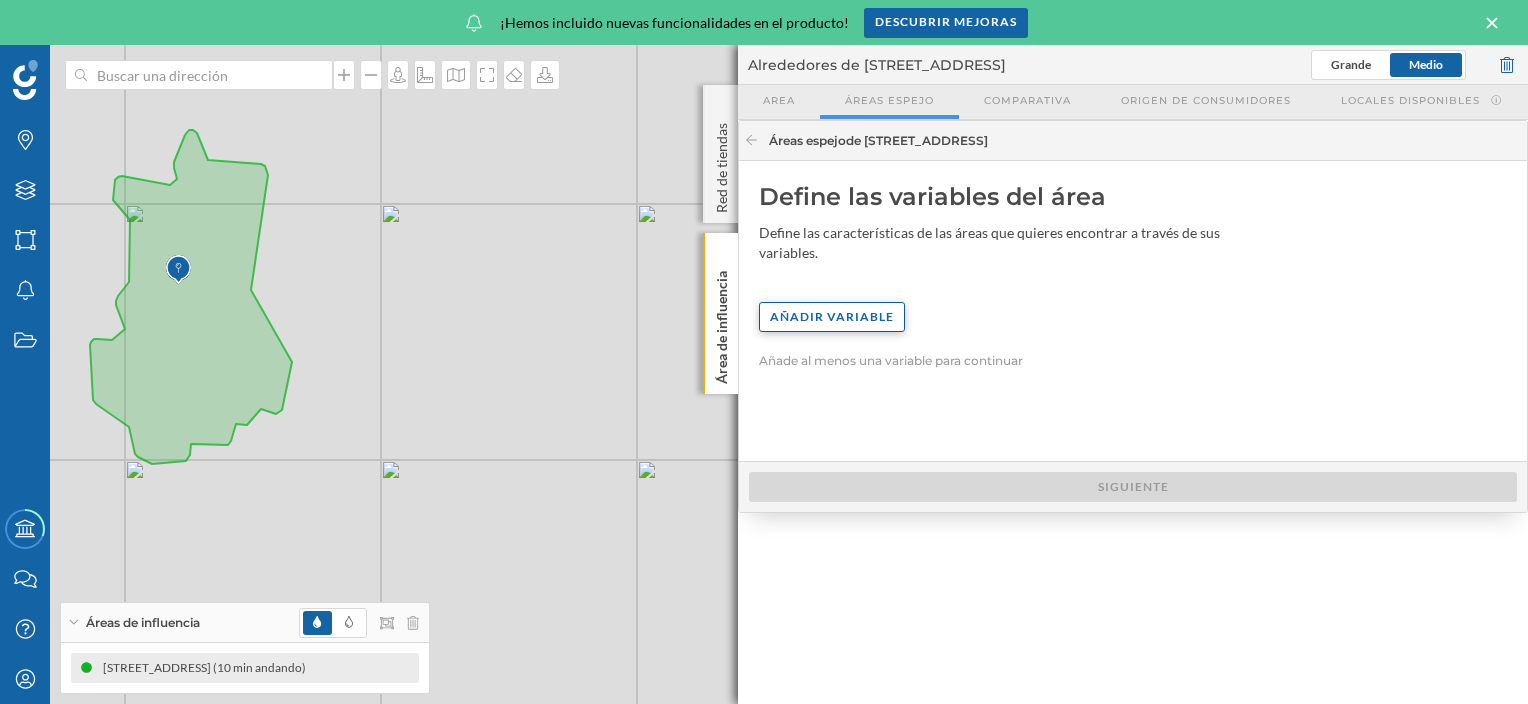 click on "Añadir variable" at bounding box center (832, 317) 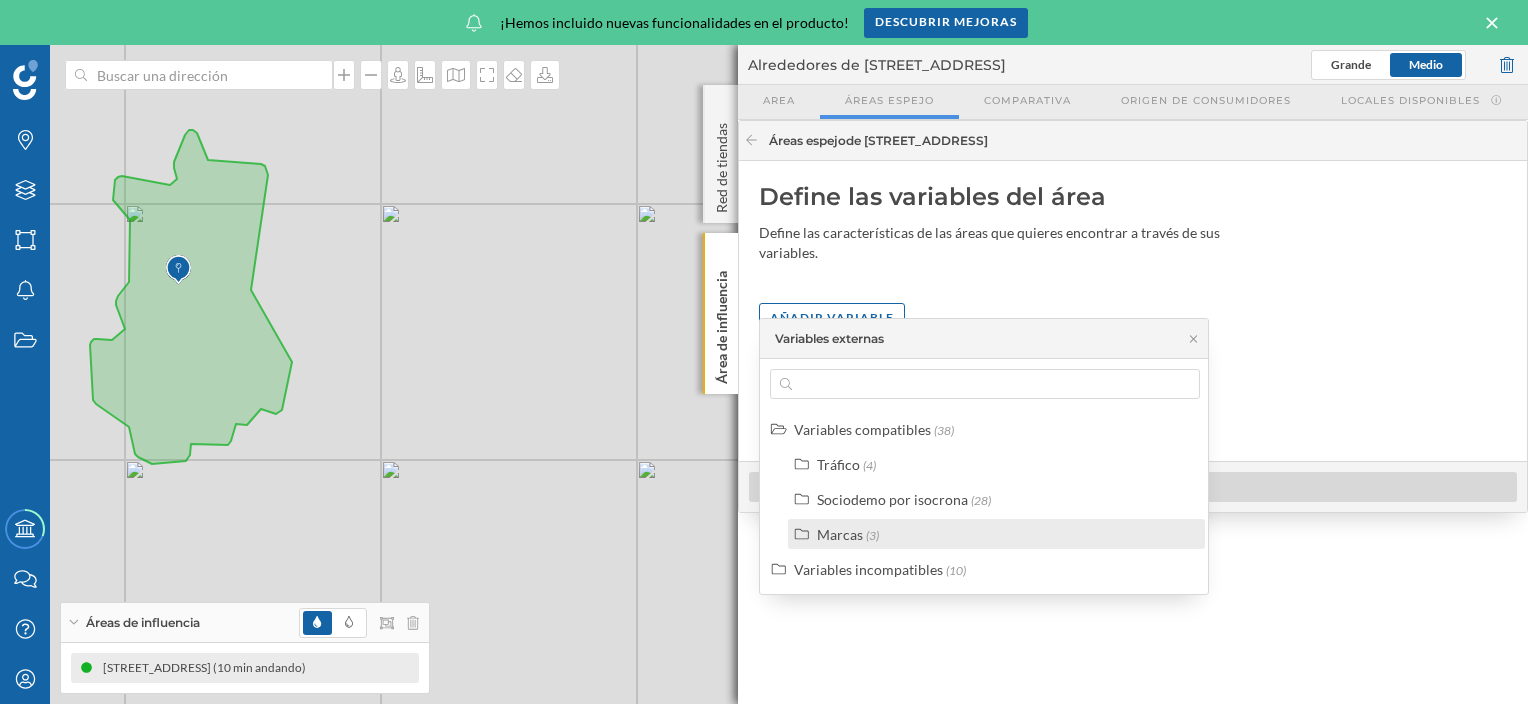 click on "Marcas" at bounding box center (840, 534) 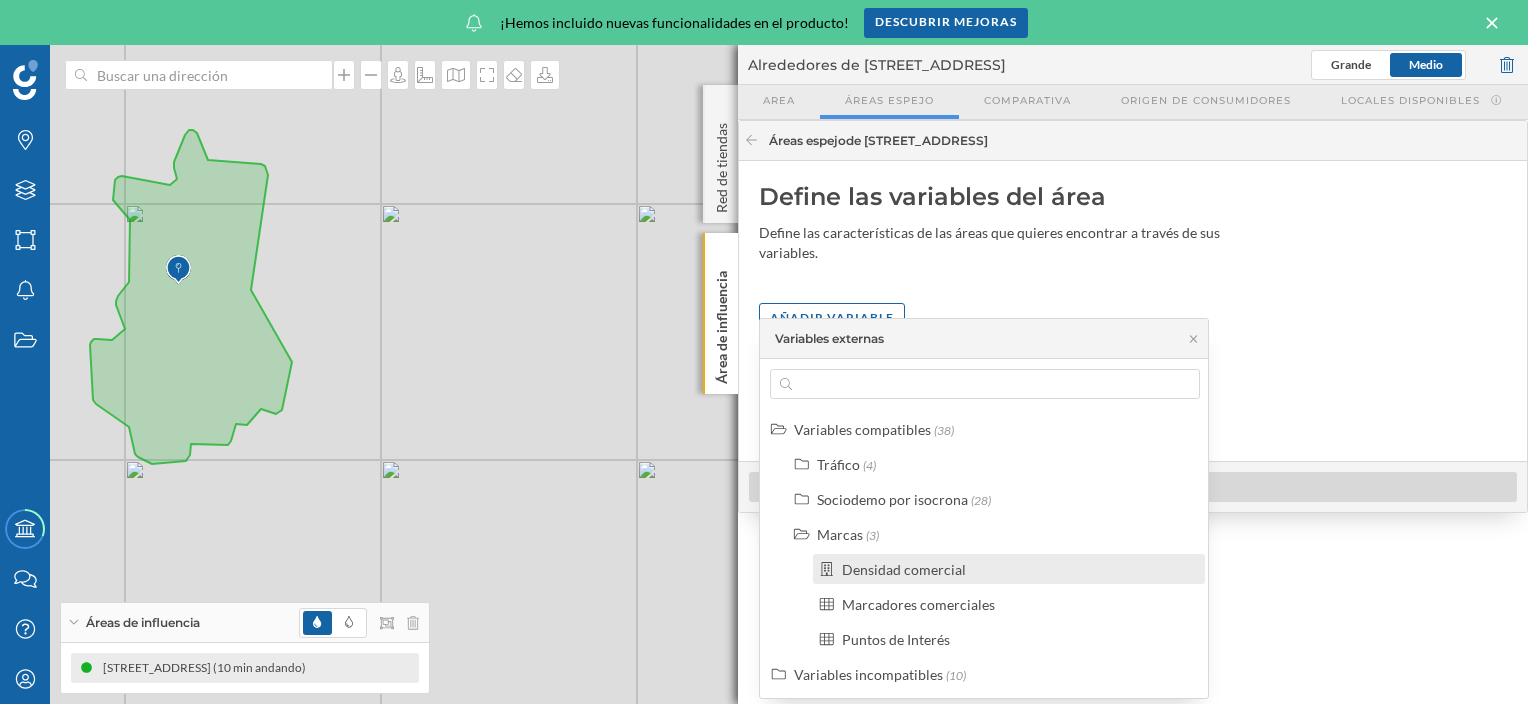 click on "Densidad comercial" at bounding box center (904, 569) 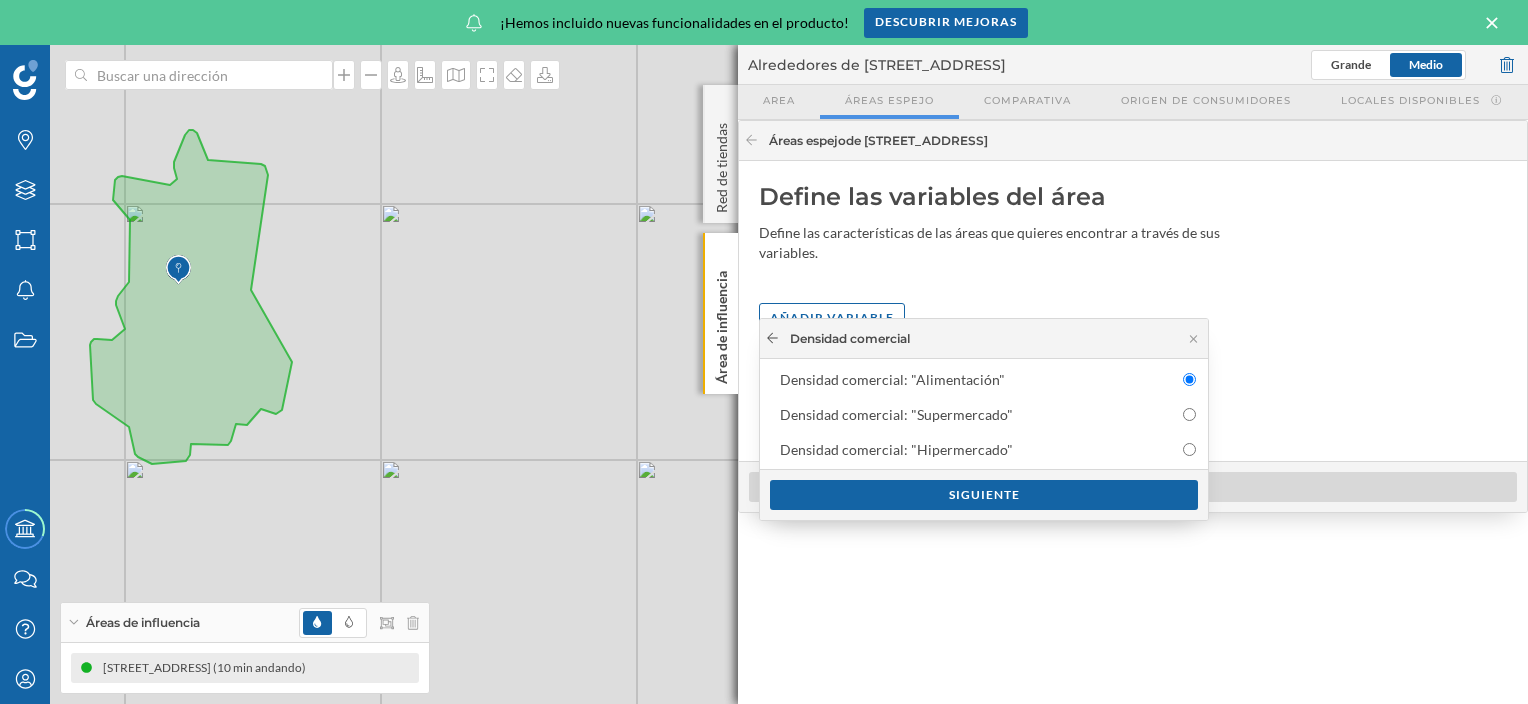 click 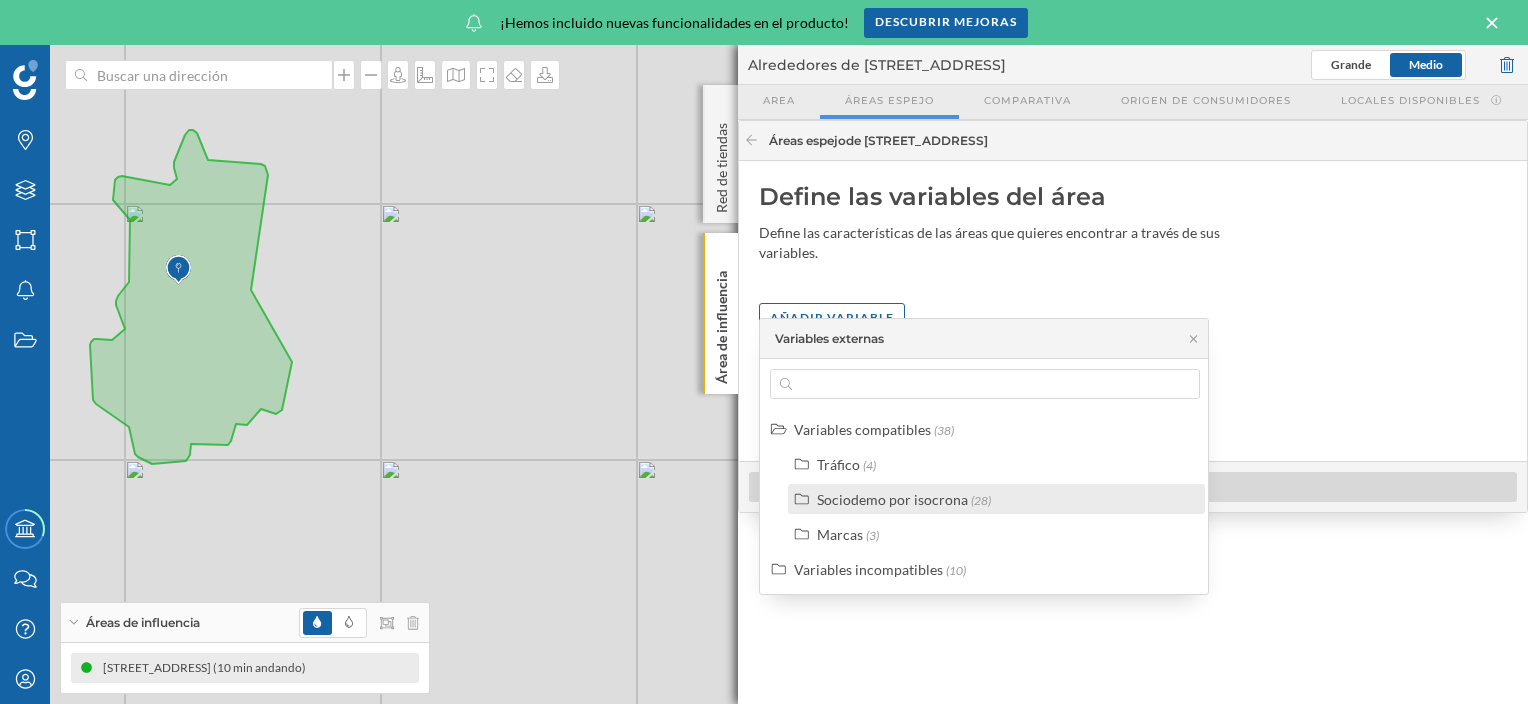 click on "Sociodemo por isocrona" at bounding box center [892, 499] 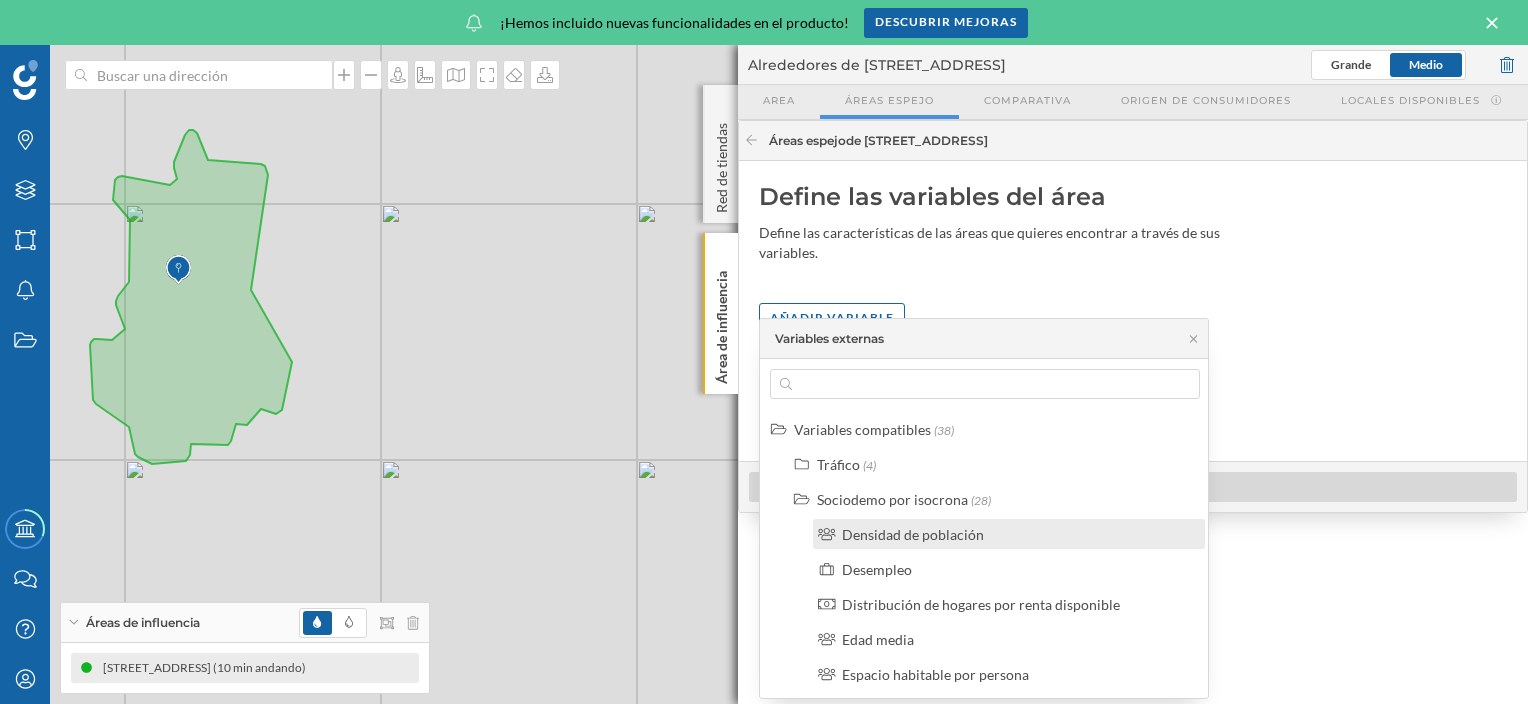 click on "Densidad de población" at bounding box center (913, 534) 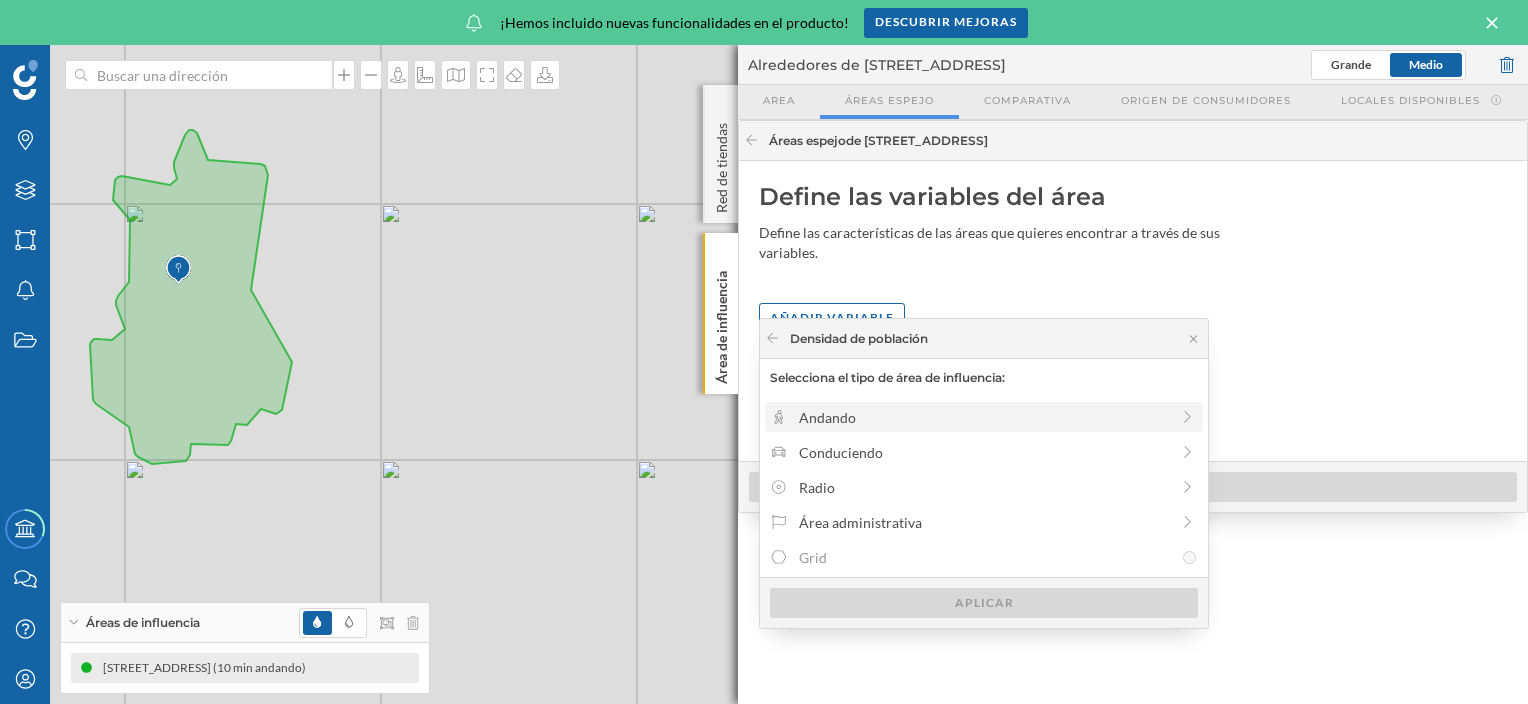 click on "Andando" at bounding box center (984, 417) 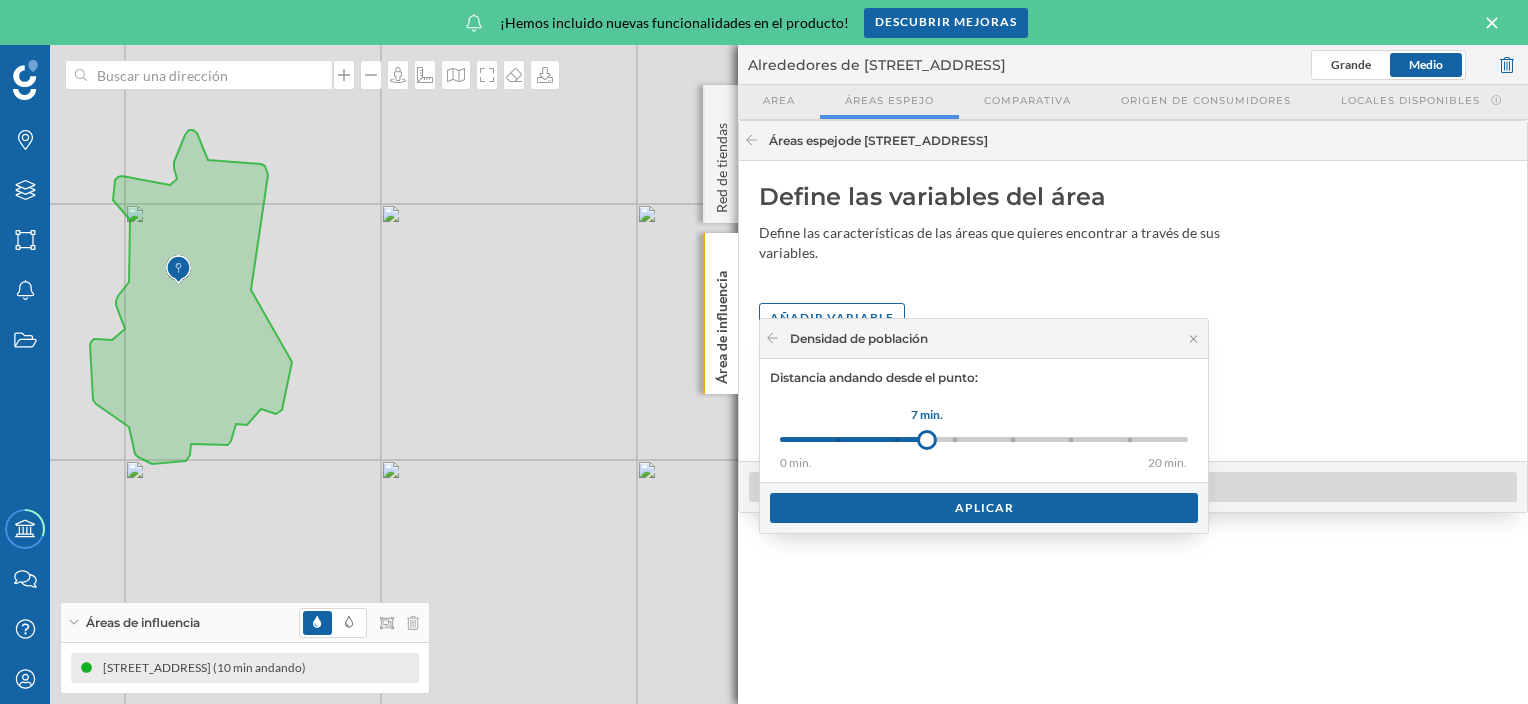 drag, startPoint x: 839, startPoint y: 440, endPoint x: 927, endPoint y: 440, distance: 88 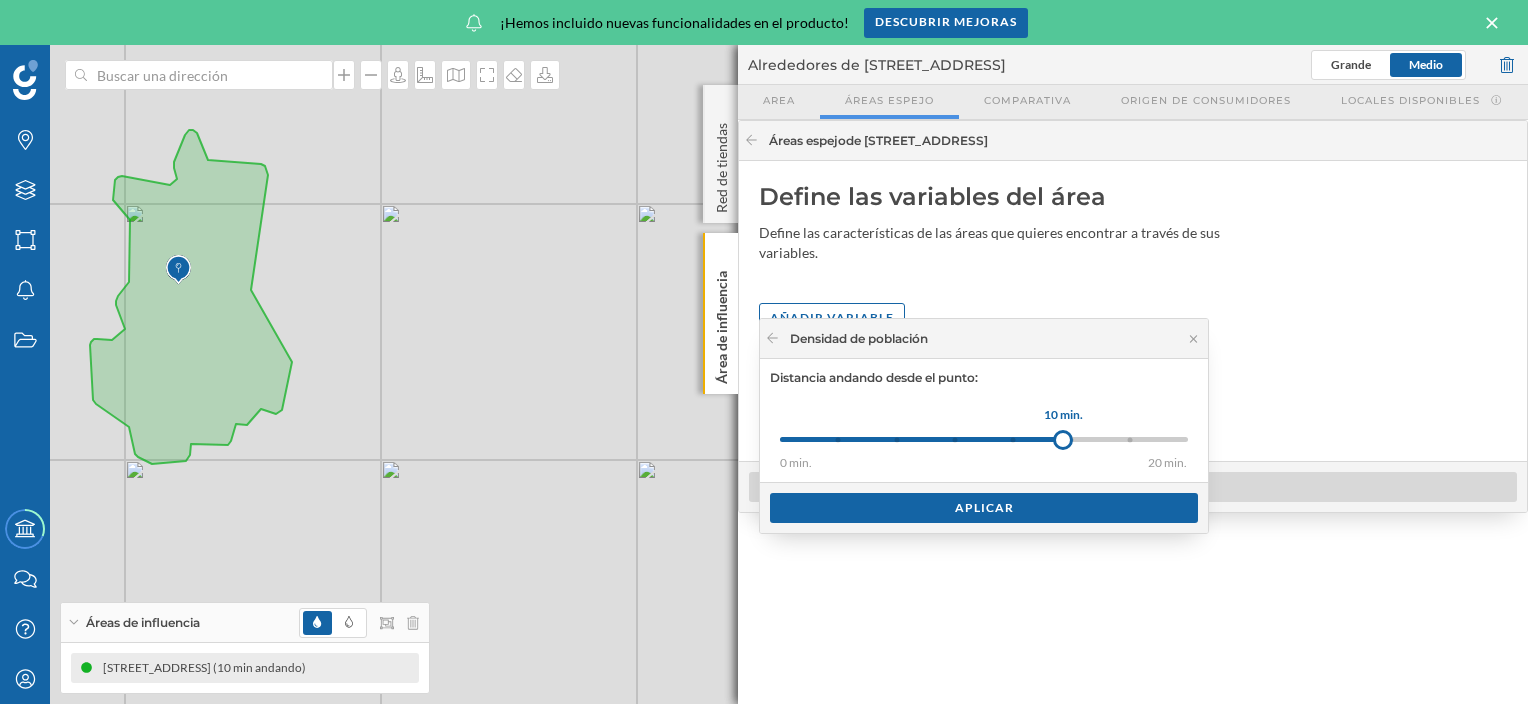 drag, startPoint x: 956, startPoint y: 439, endPoint x: 1063, endPoint y: 438, distance: 107.00467 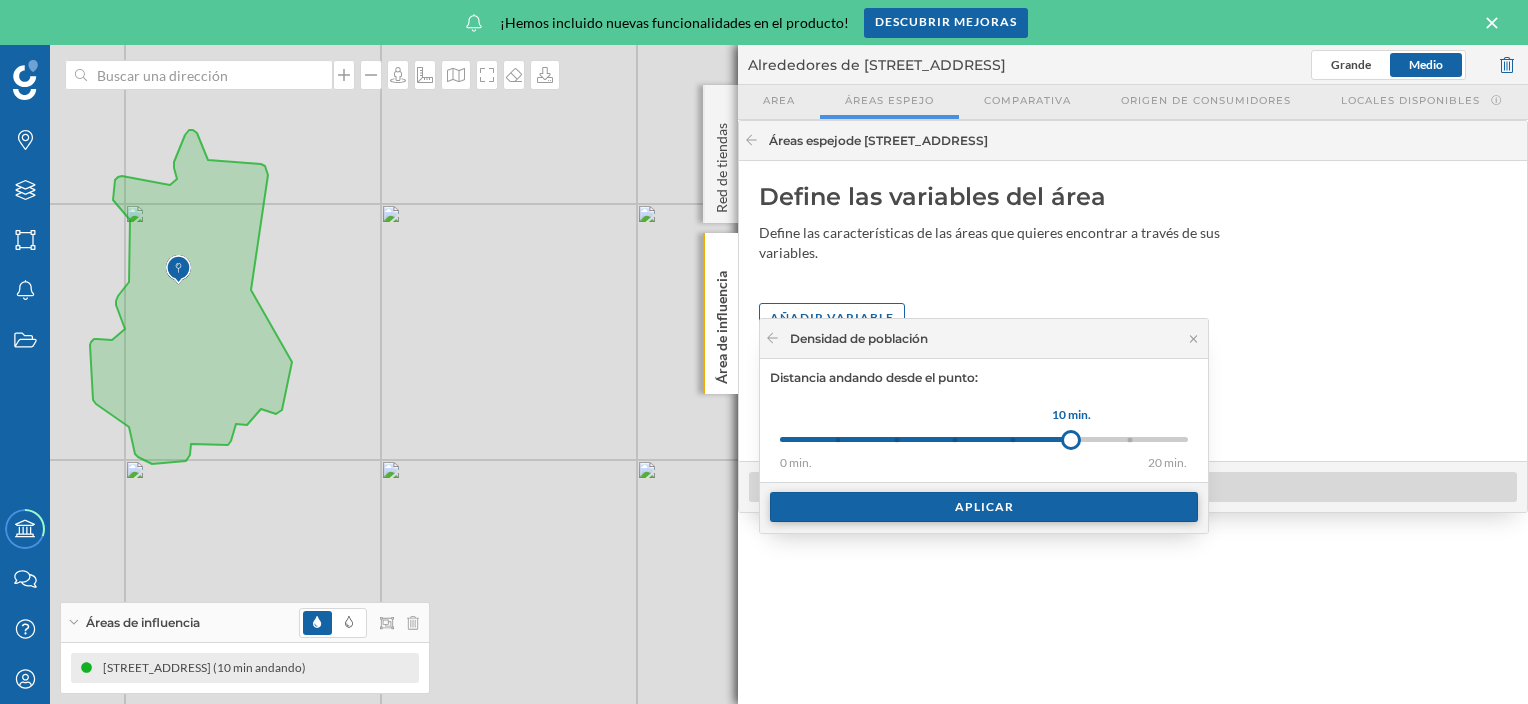 click on "Aplicar" at bounding box center (984, 507) 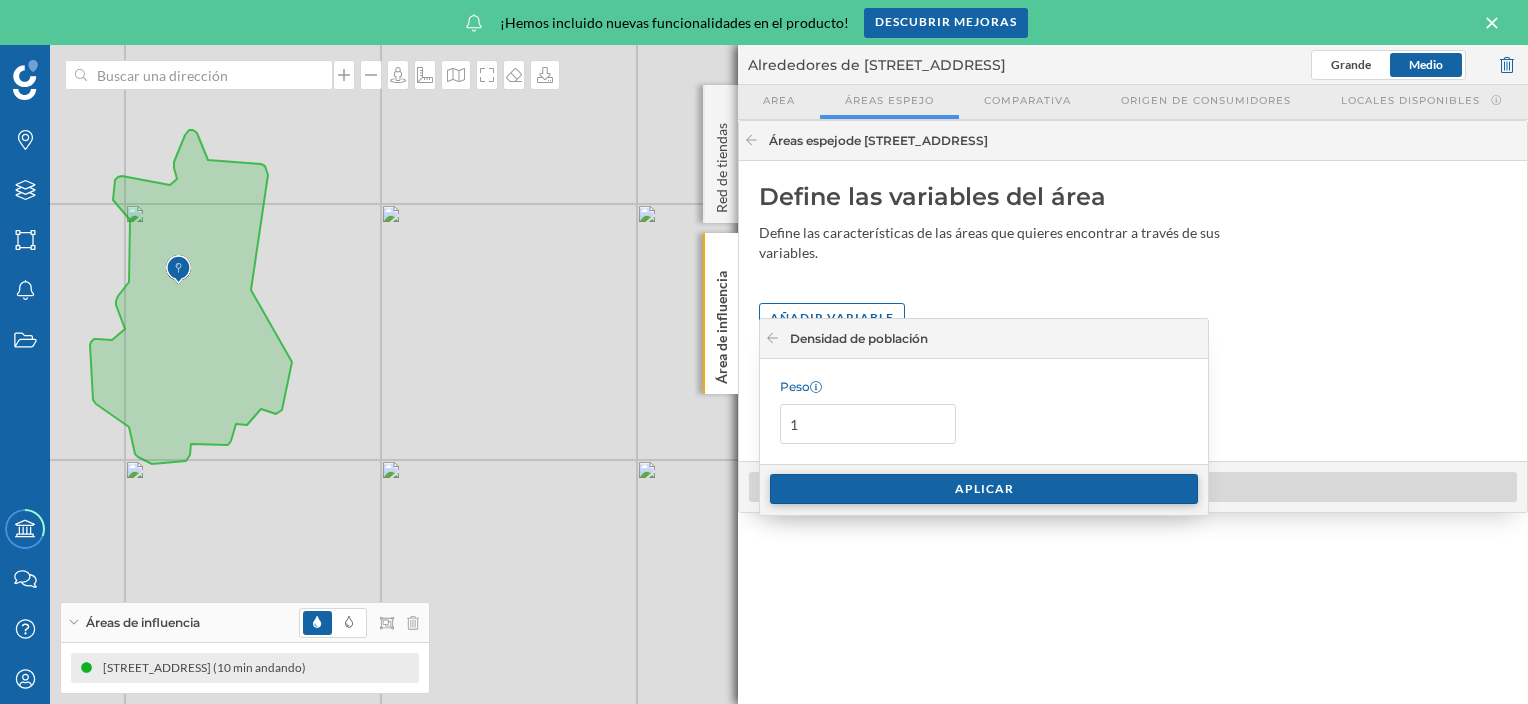 click on "Aplicar" at bounding box center [984, 489] 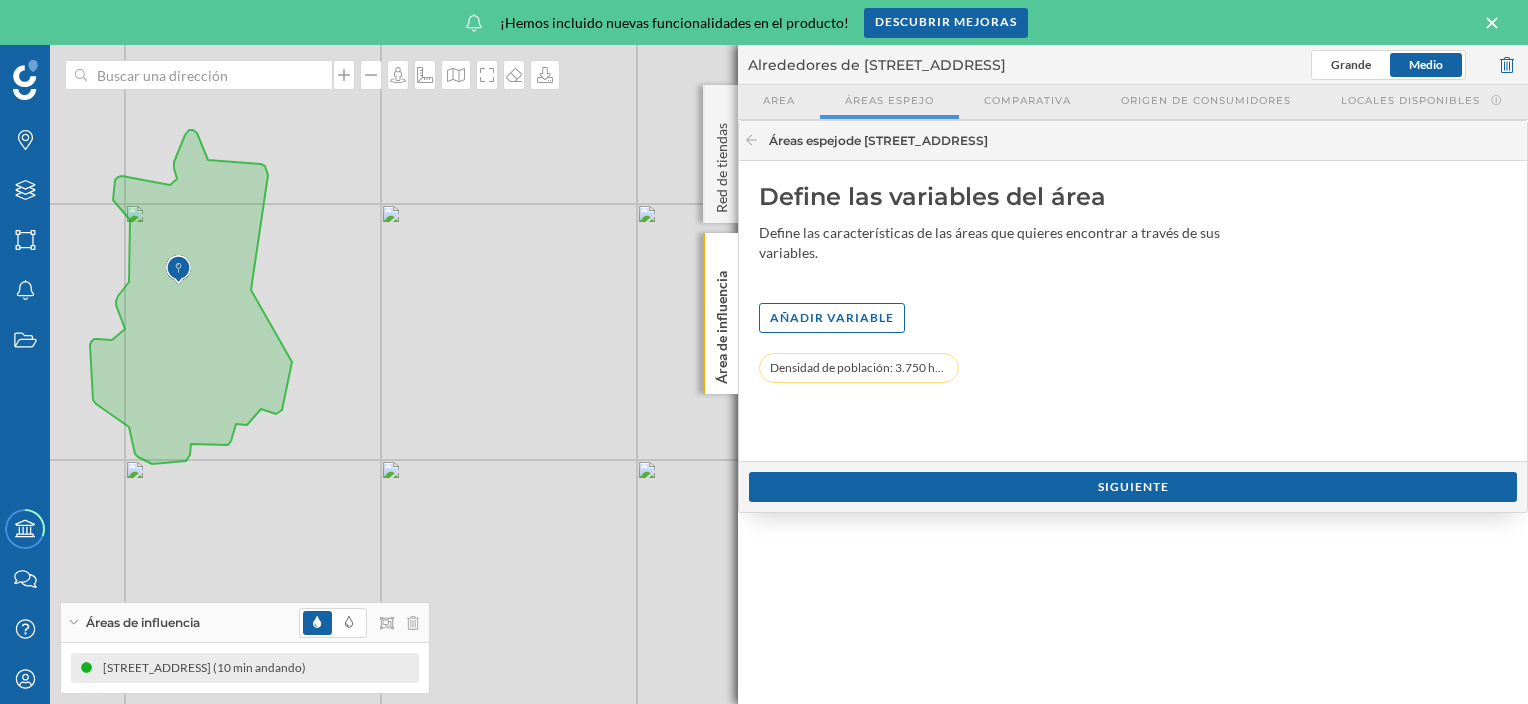 click on "Siguiente" at bounding box center (1133, 487) 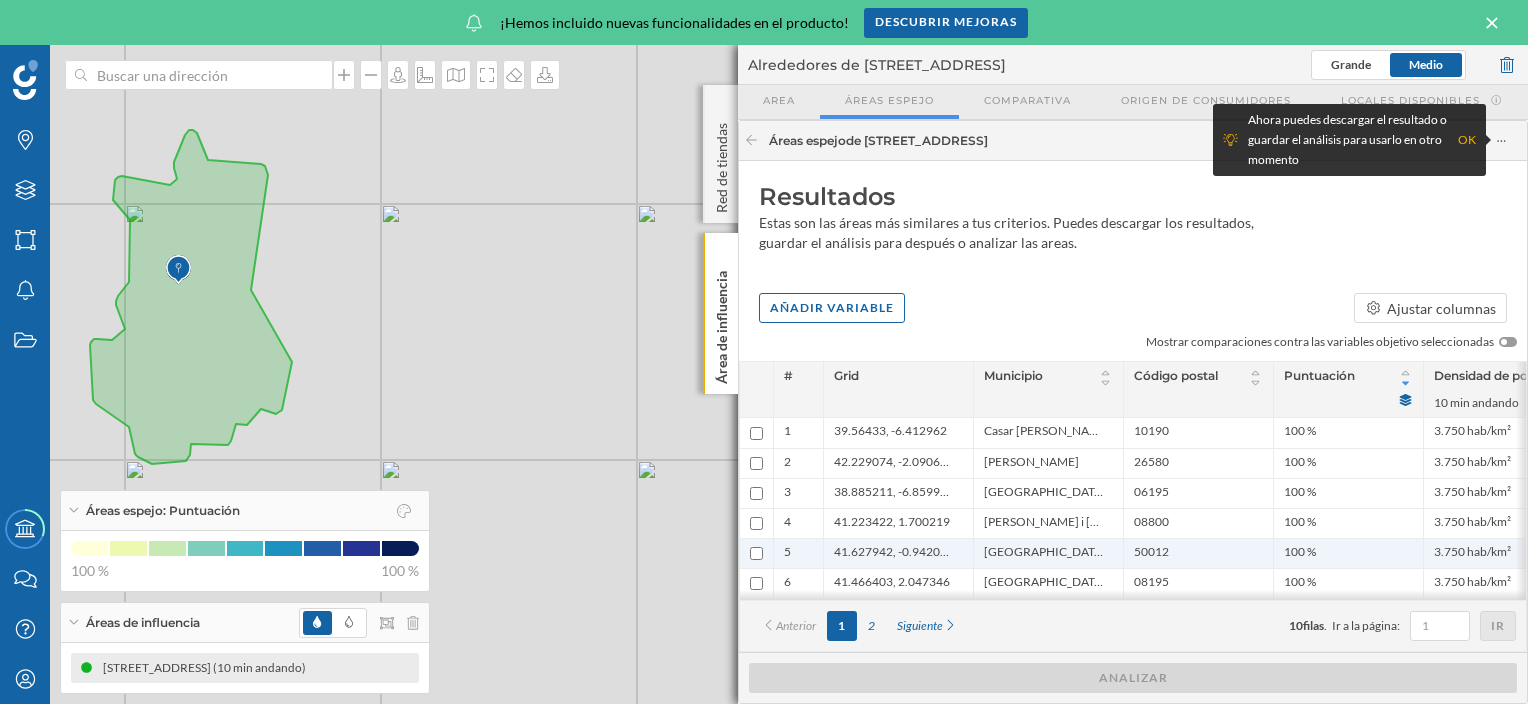 scroll, scrollTop: 0, scrollLeft: 0, axis: both 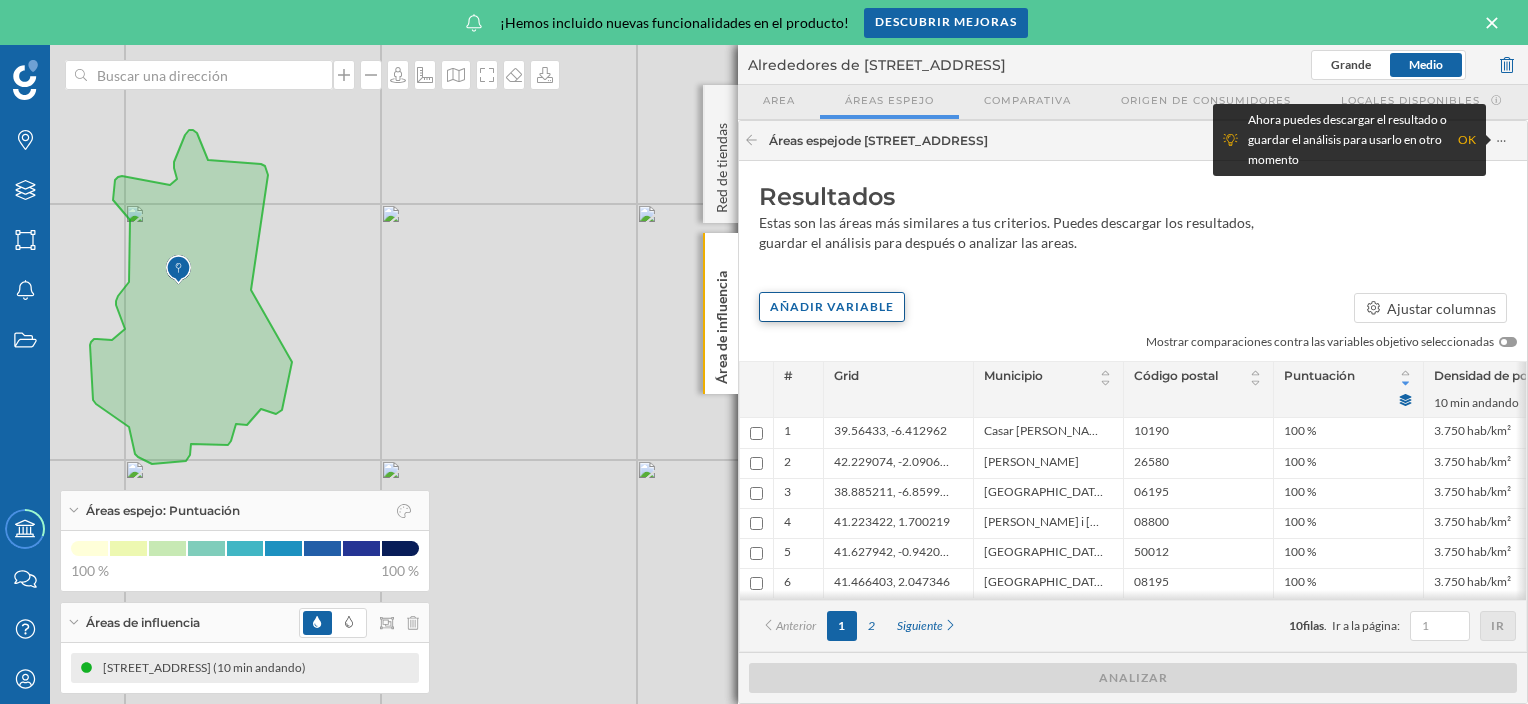click on "Añadir variable" at bounding box center [832, 307] 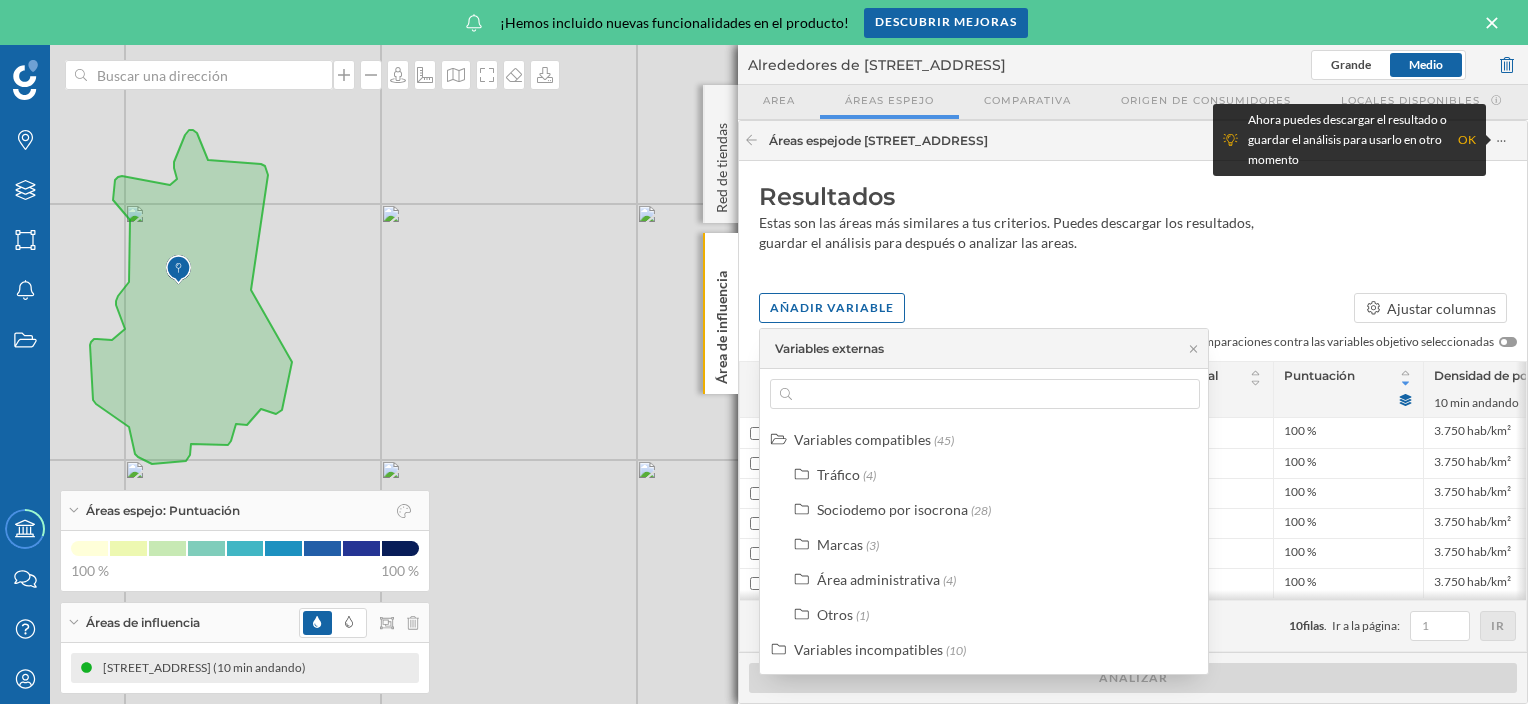 click on "Añadir variable
Ajustar columnas" at bounding box center [1133, 308] 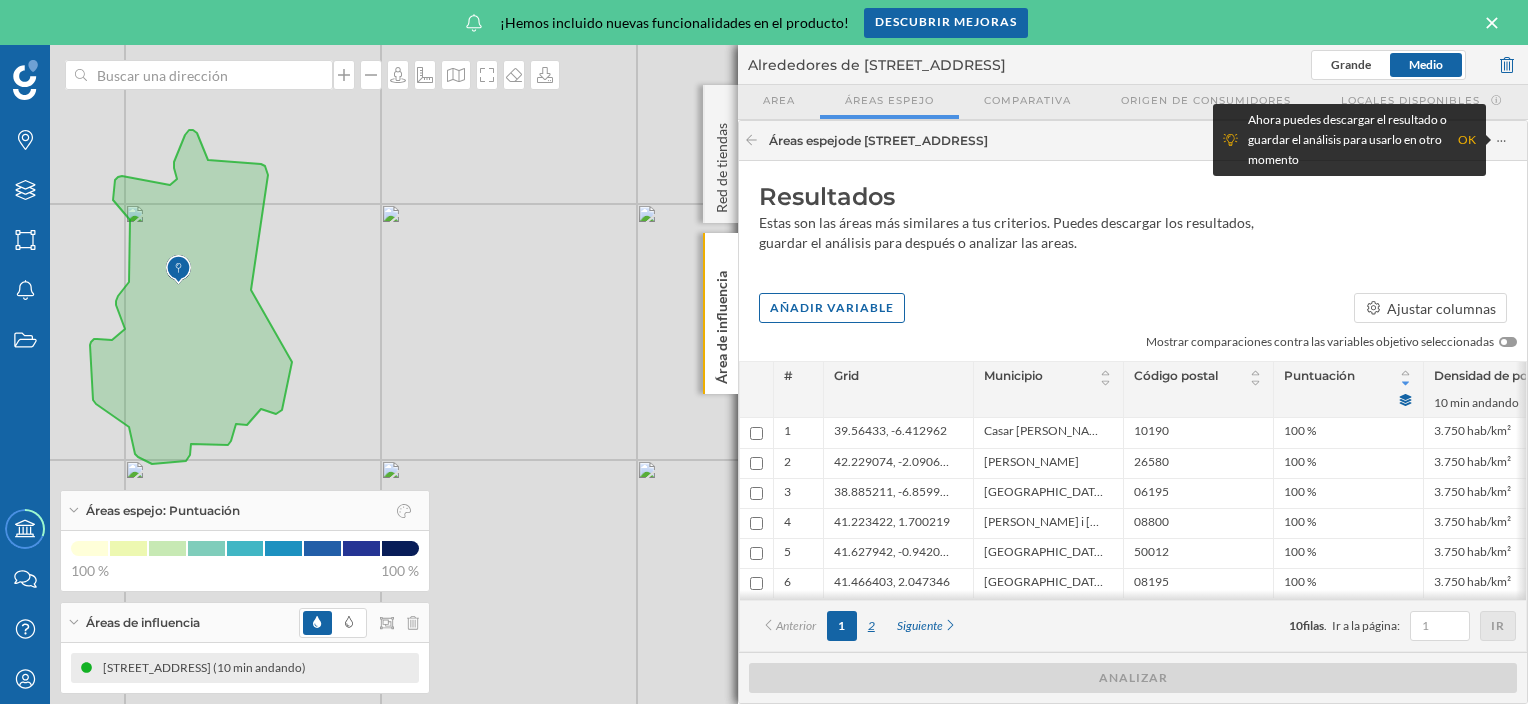 click on "2" at bounding box center [871, 626] 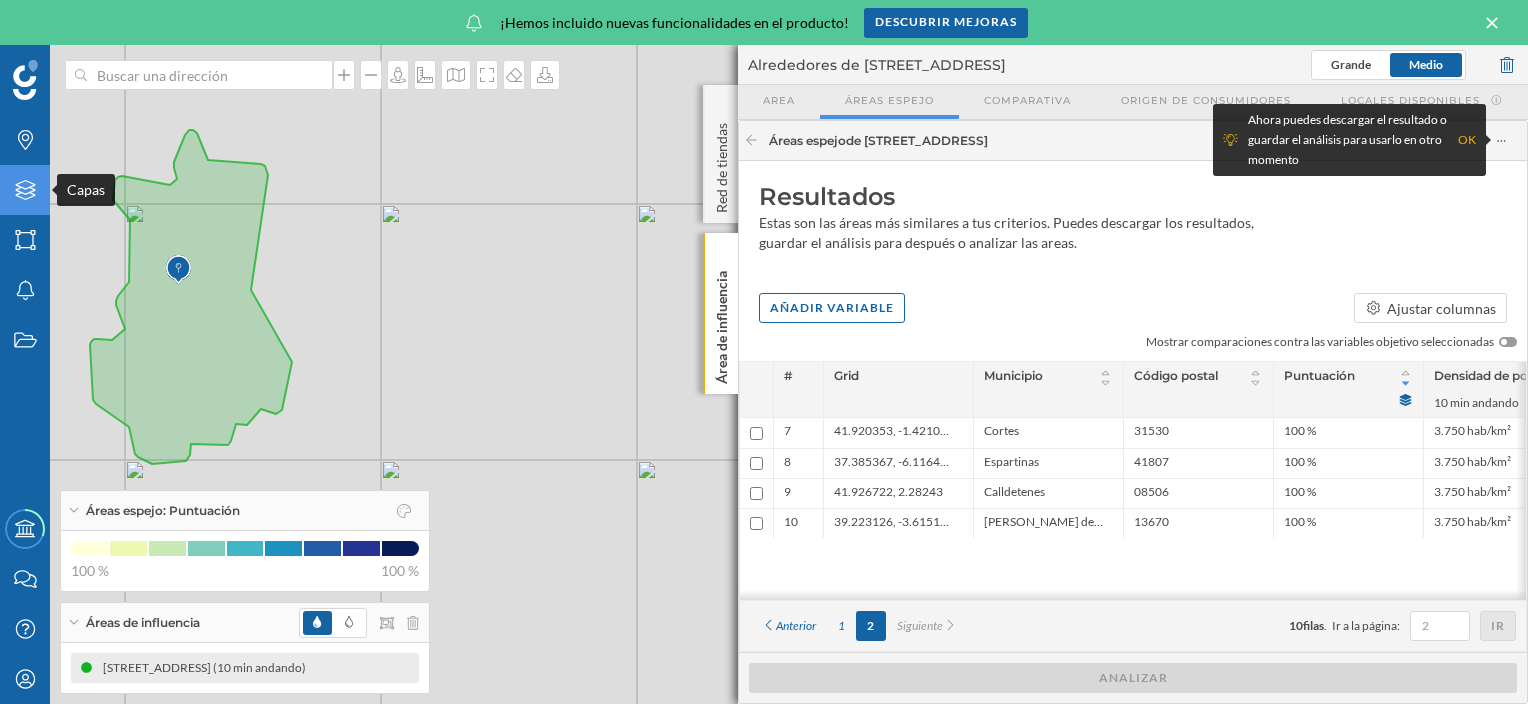click 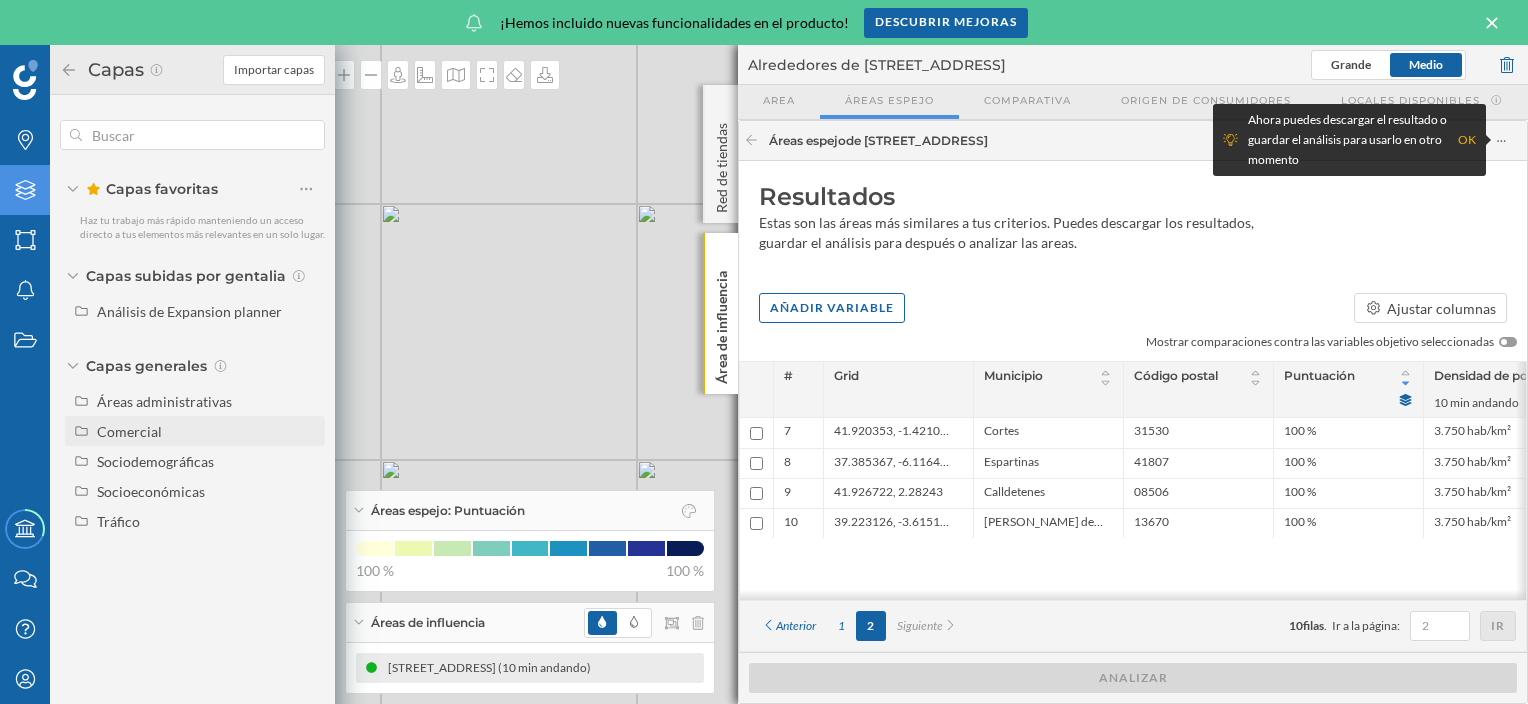 click on "Comercial" at bounding box center (129, 431) 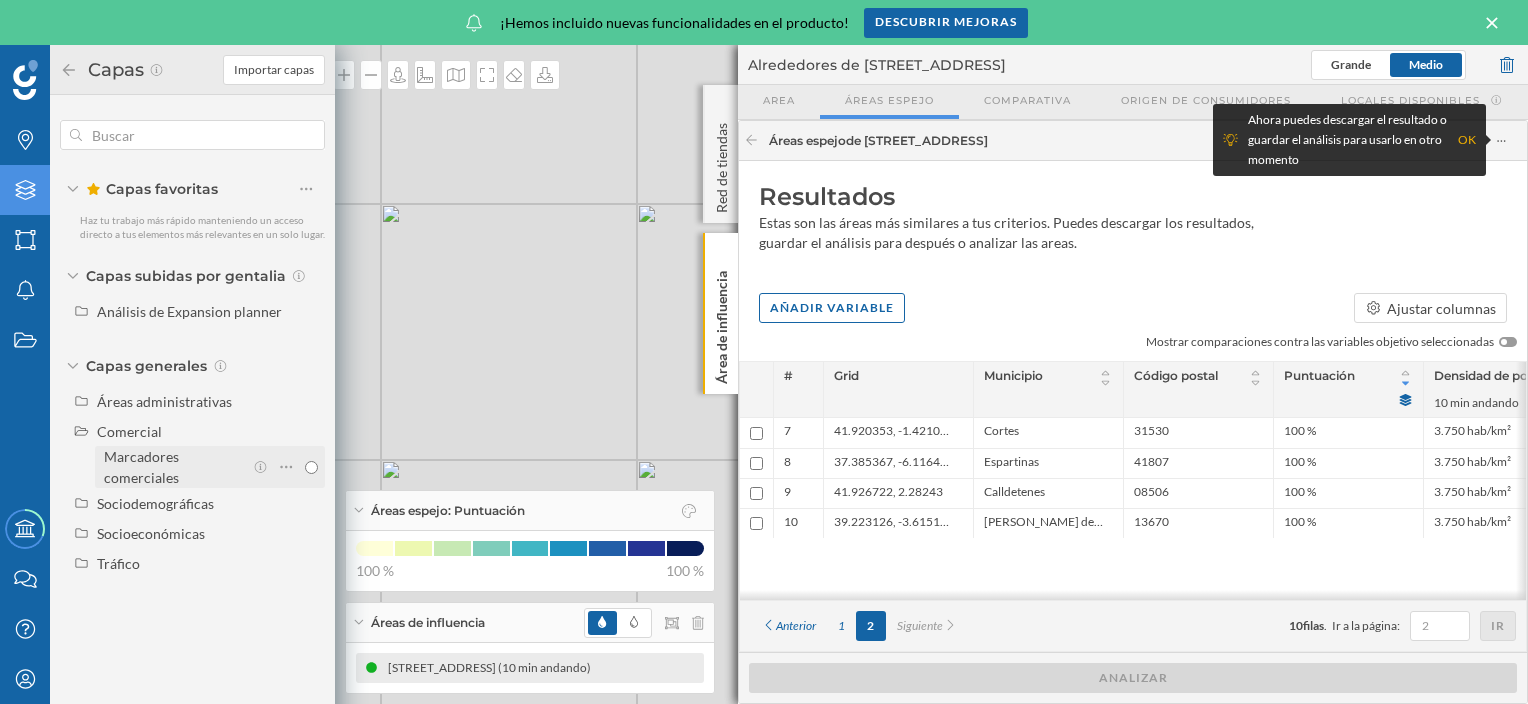 click on "Marcadores comerciales" at bounding box center [141, 467] 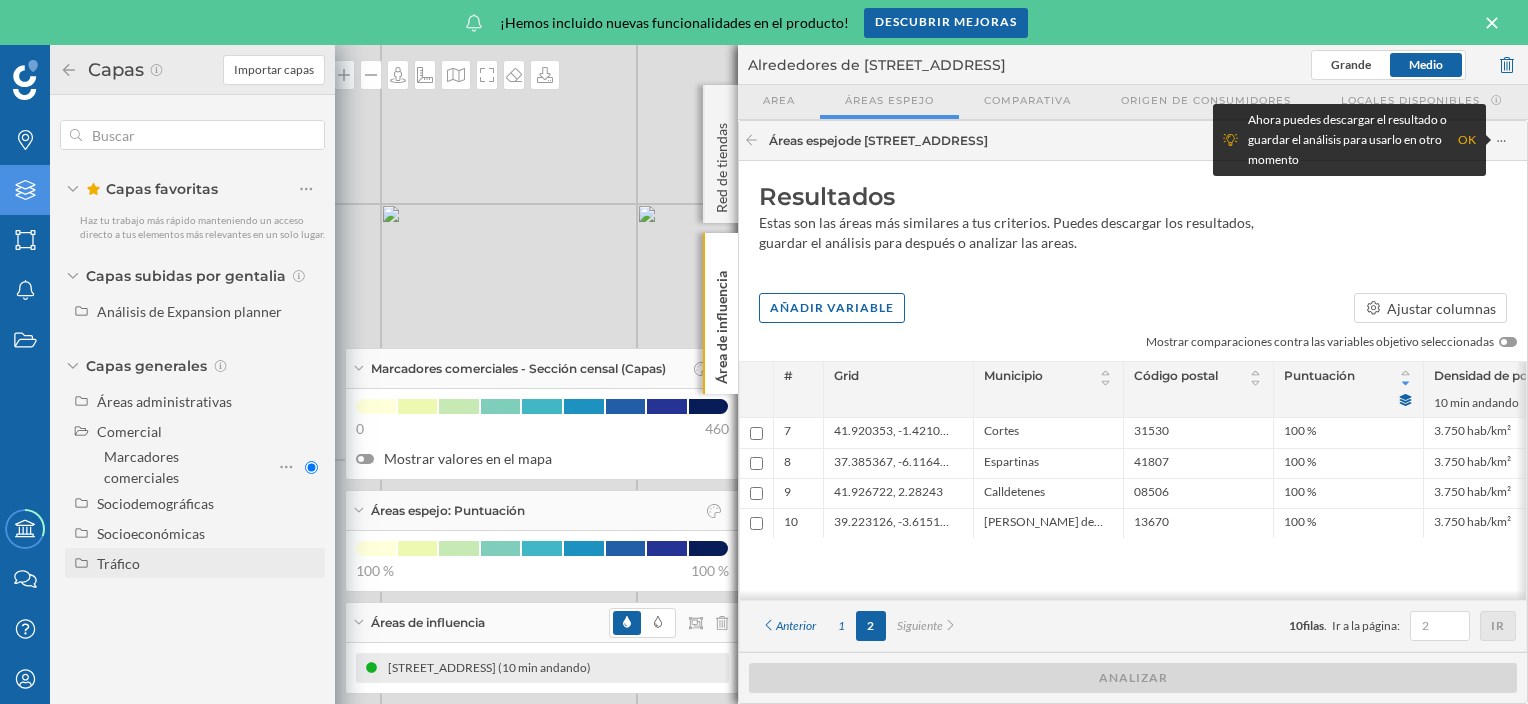 click on "Tráfico" at bounding box center (118, 563) 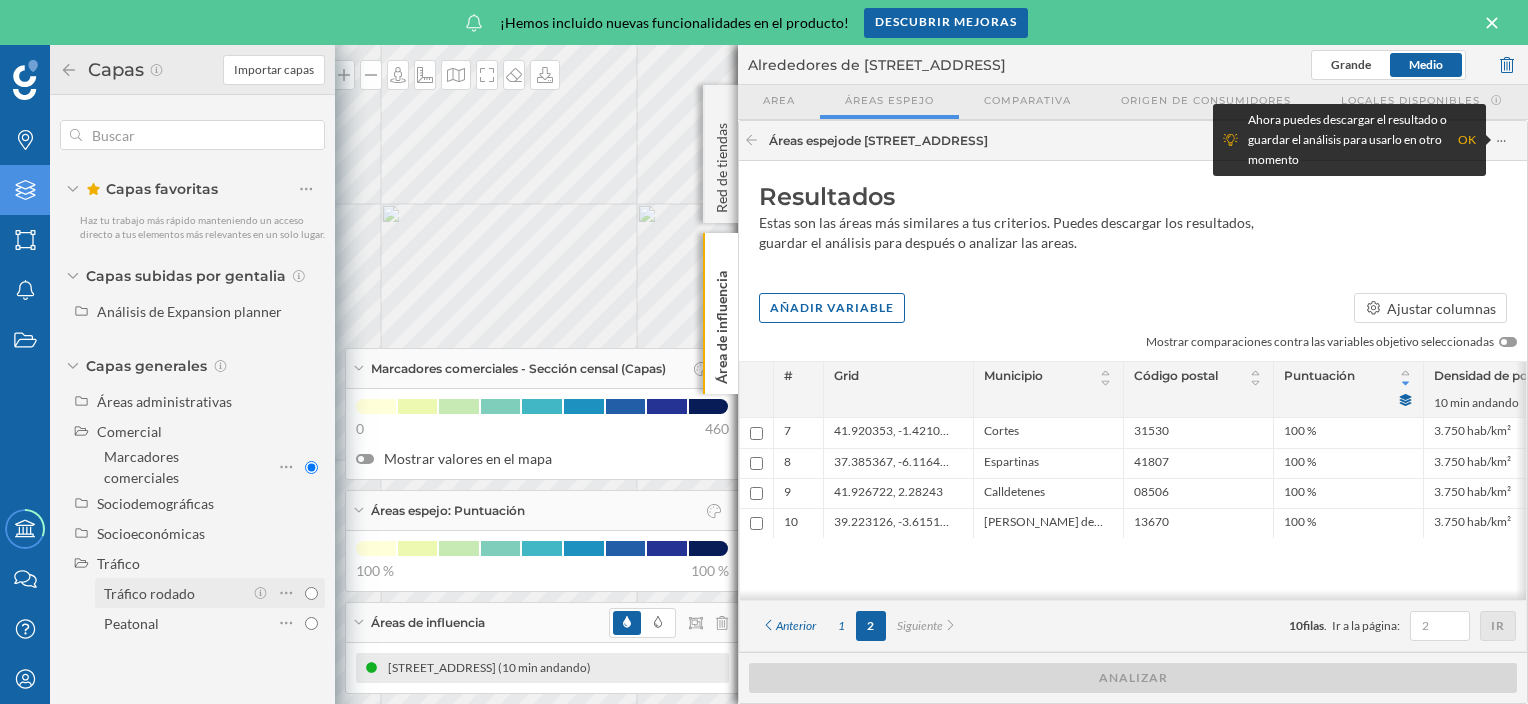 click on "Tráfico rodado" at bounding box center (311, 593) 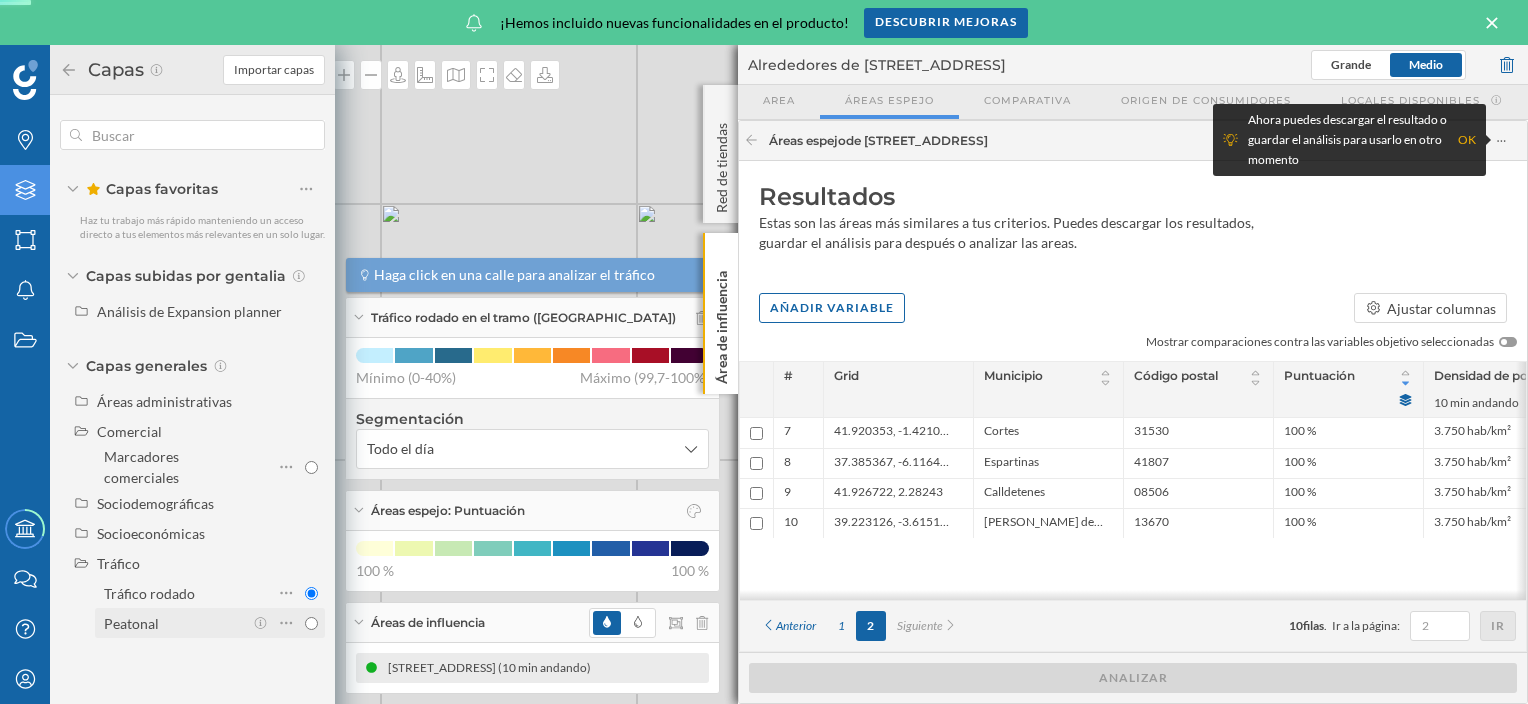 click on "Peatonal" at bounding box center [311, 623] 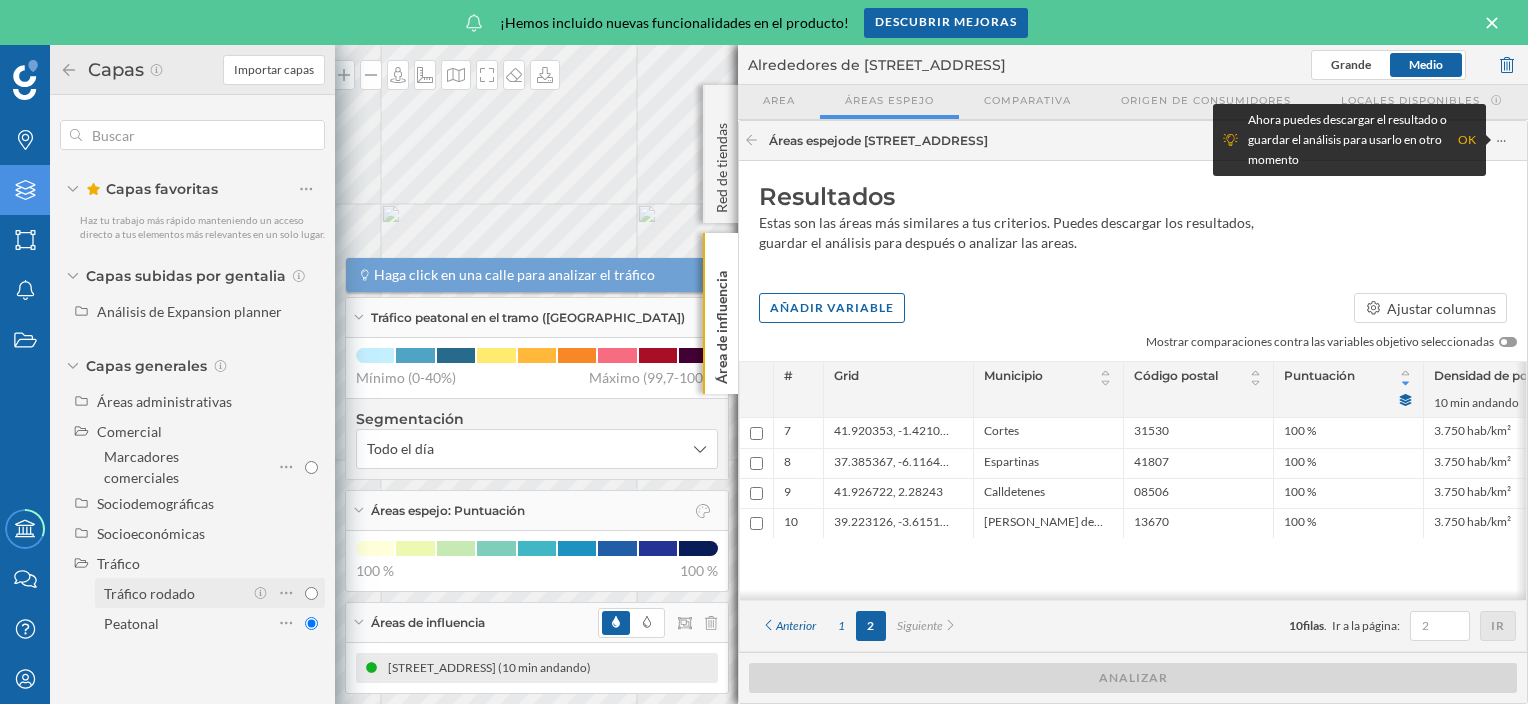 click at bounding box center [285, 593] 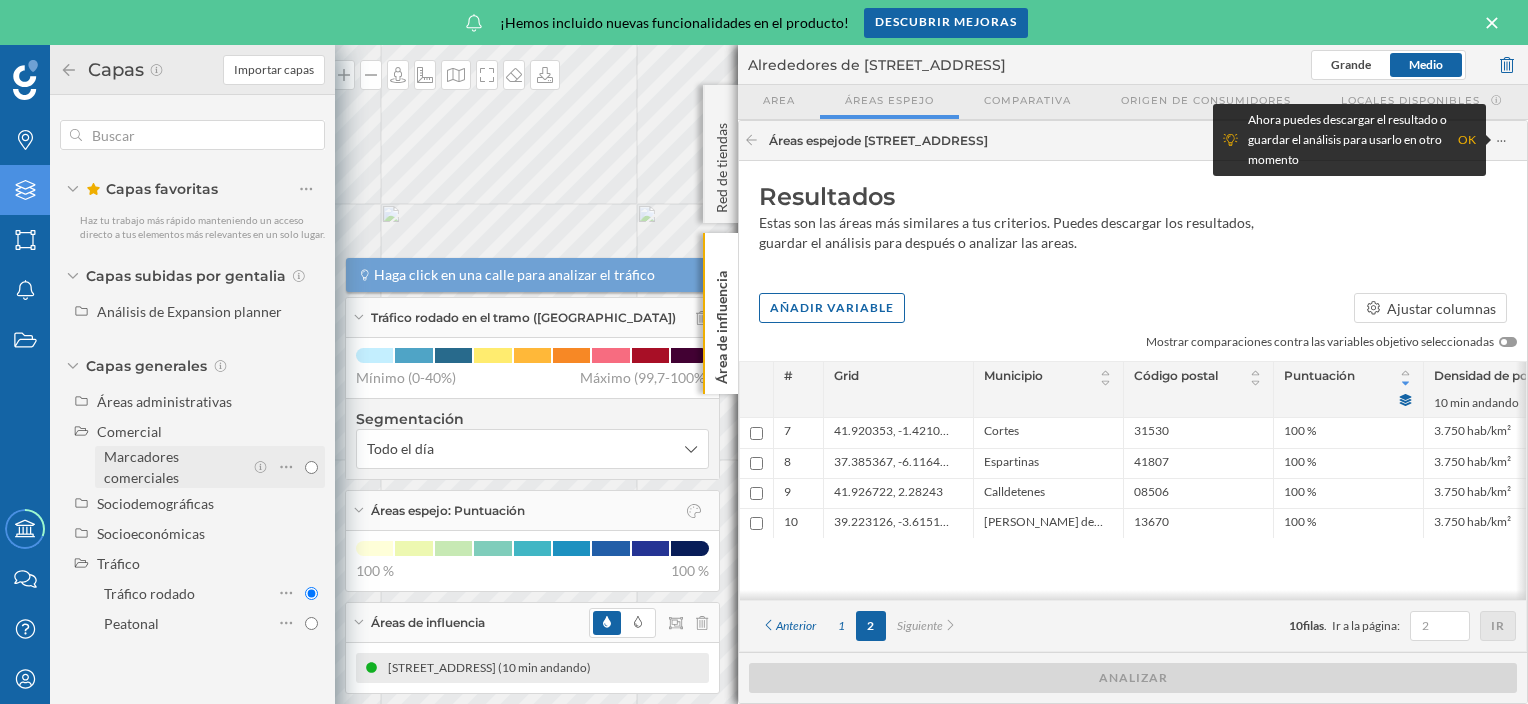 click on "Marcadores comerciales" at bounding box center [311, 467] 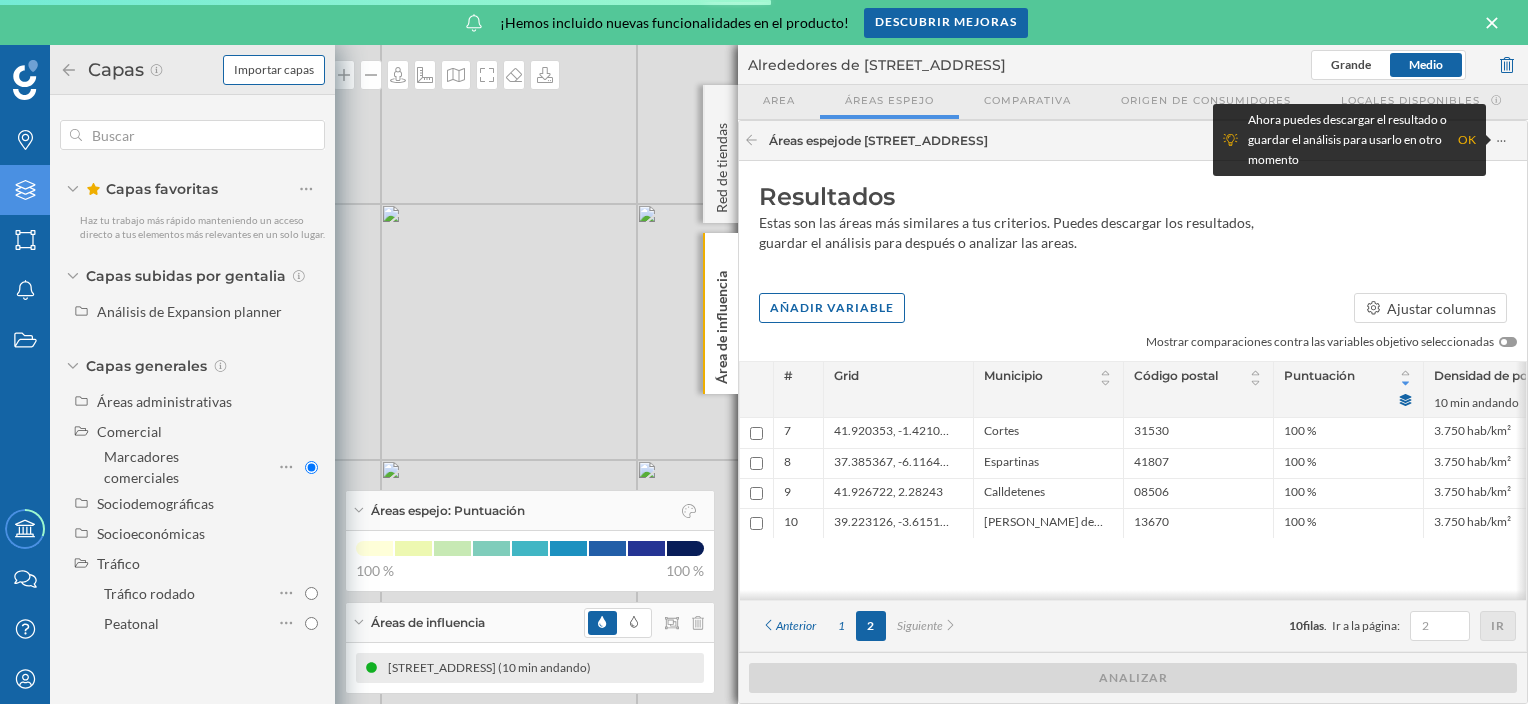 click on "Importar capas" at bounding box center (274, 70) 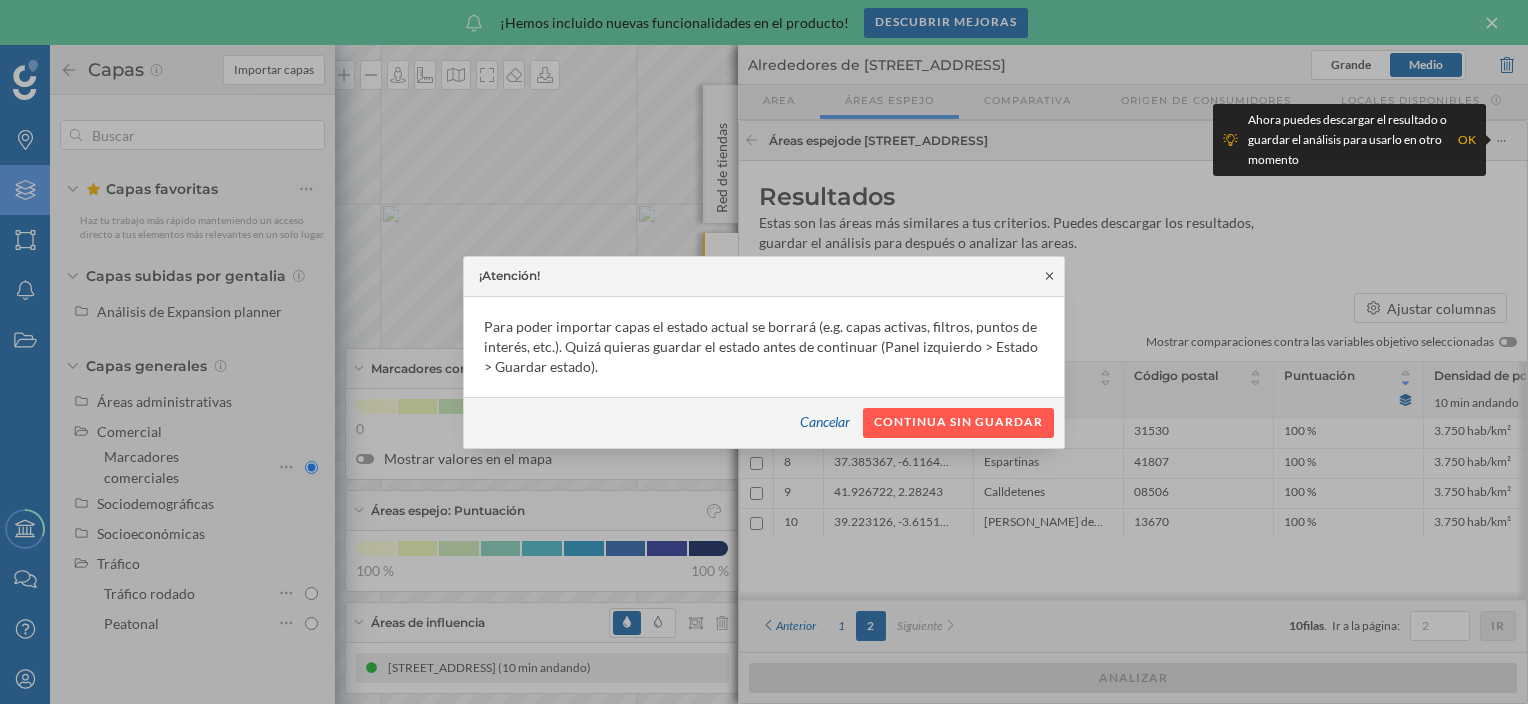 click 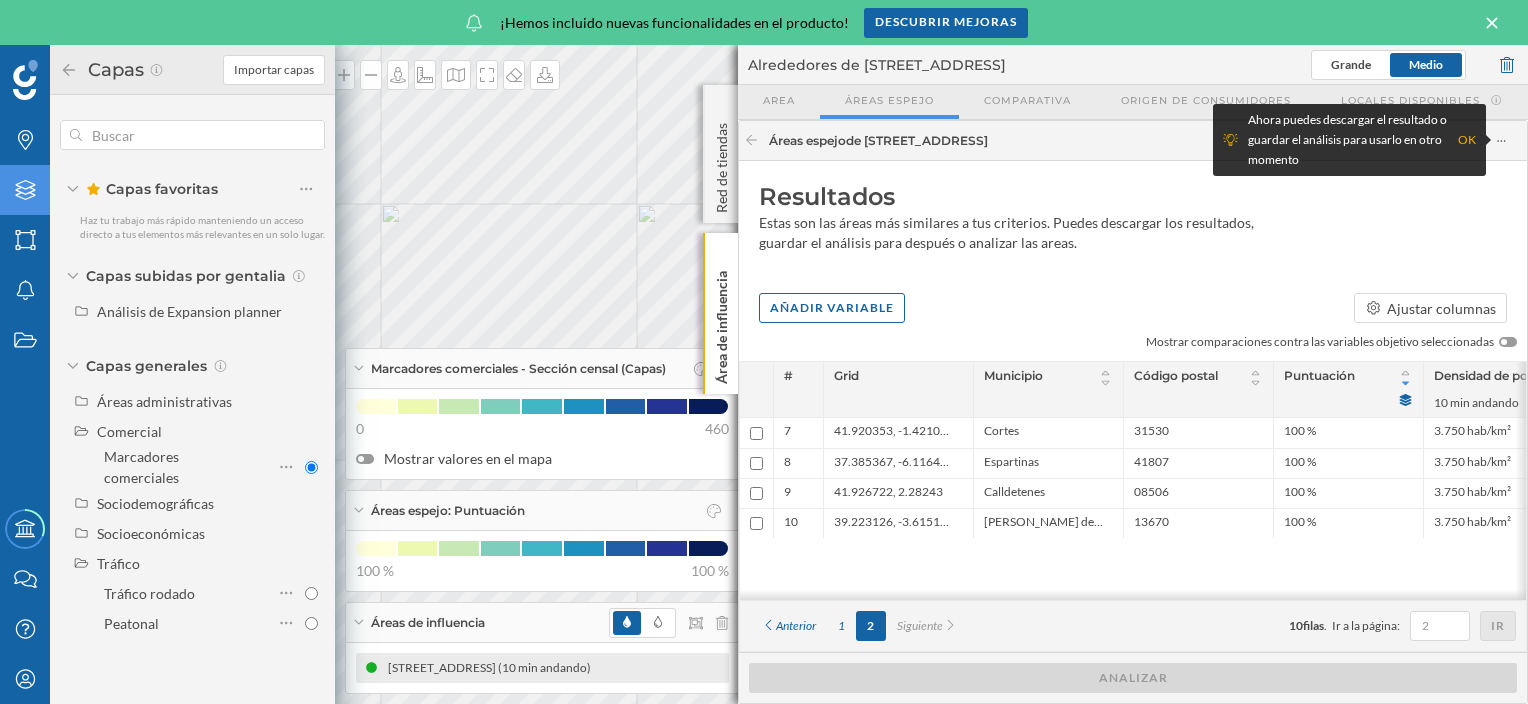 click 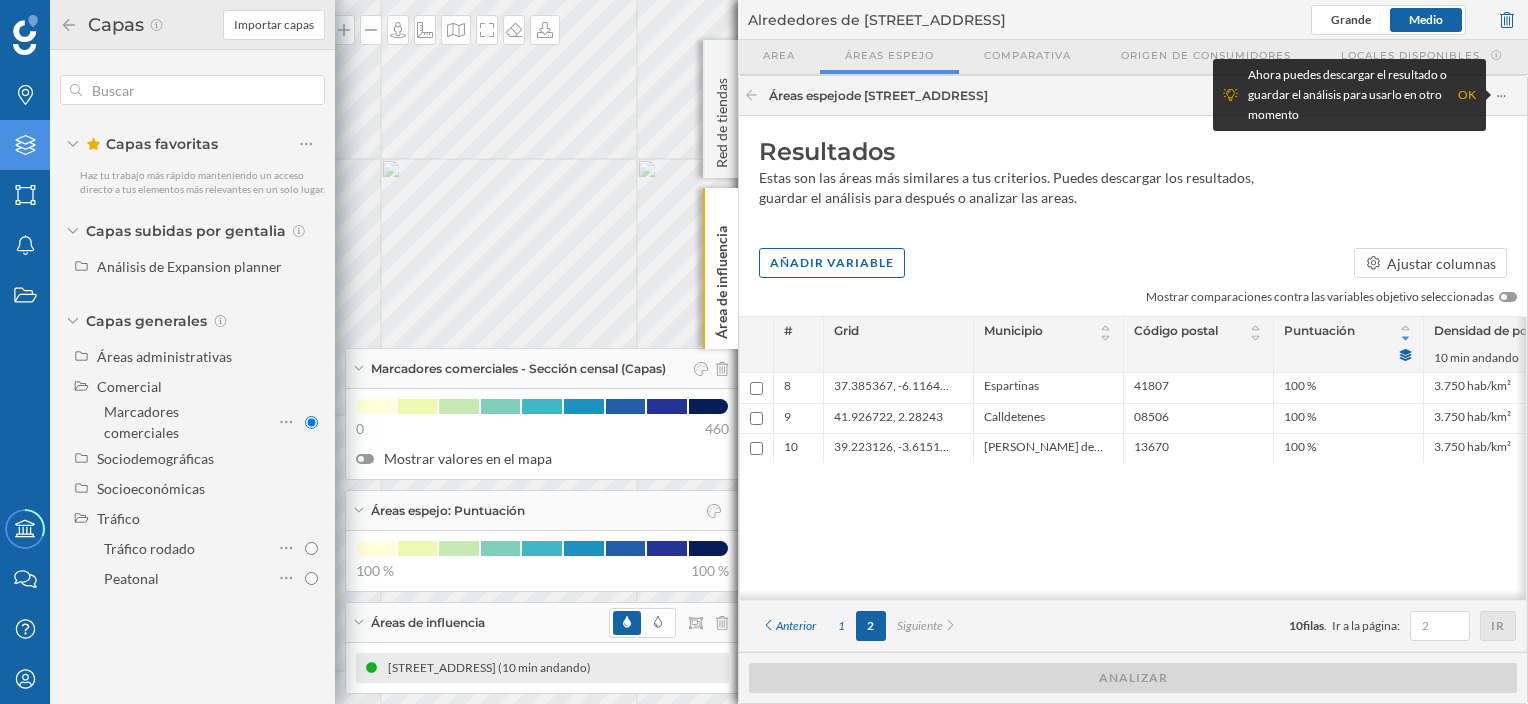 click on "Capas" at bounding box center [141, 25] 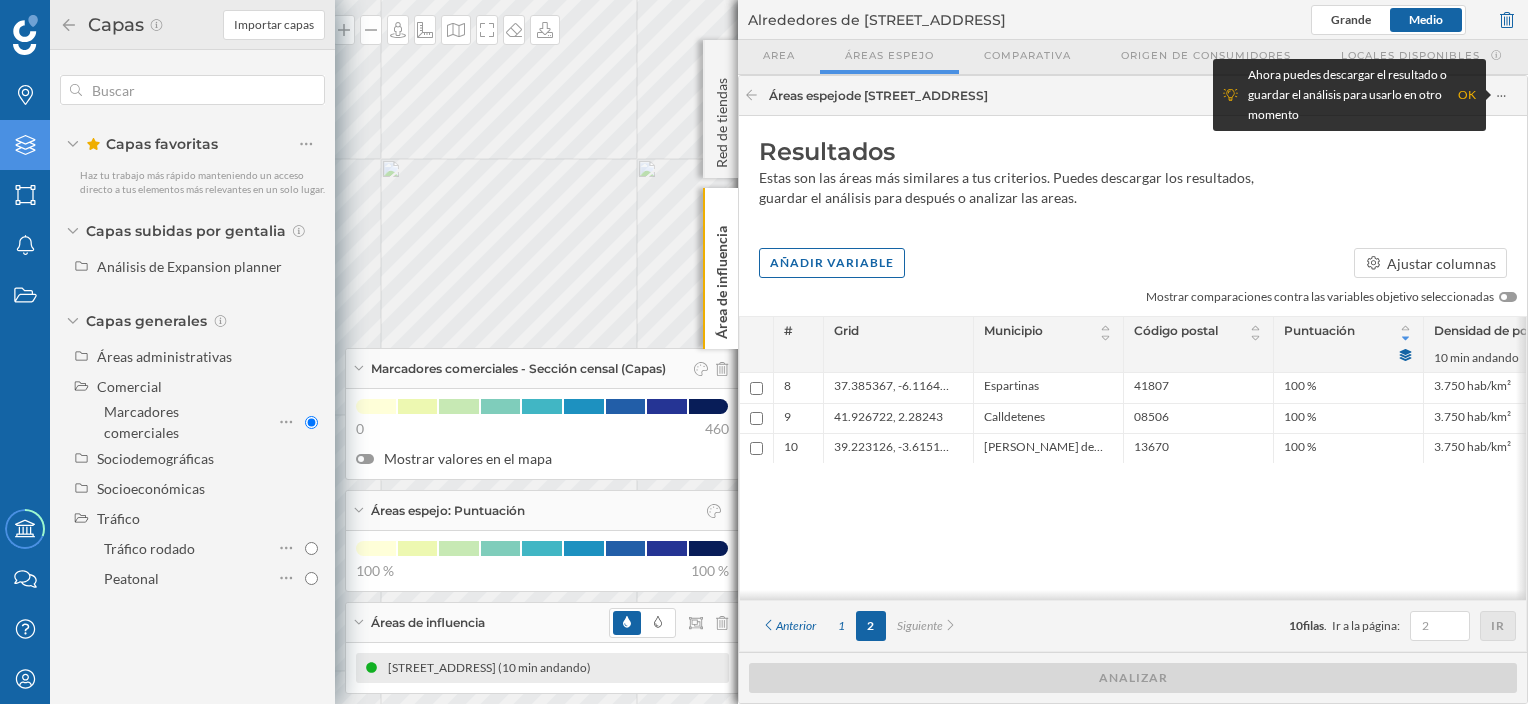 click on "Capas" at bounding box center [141, 25] 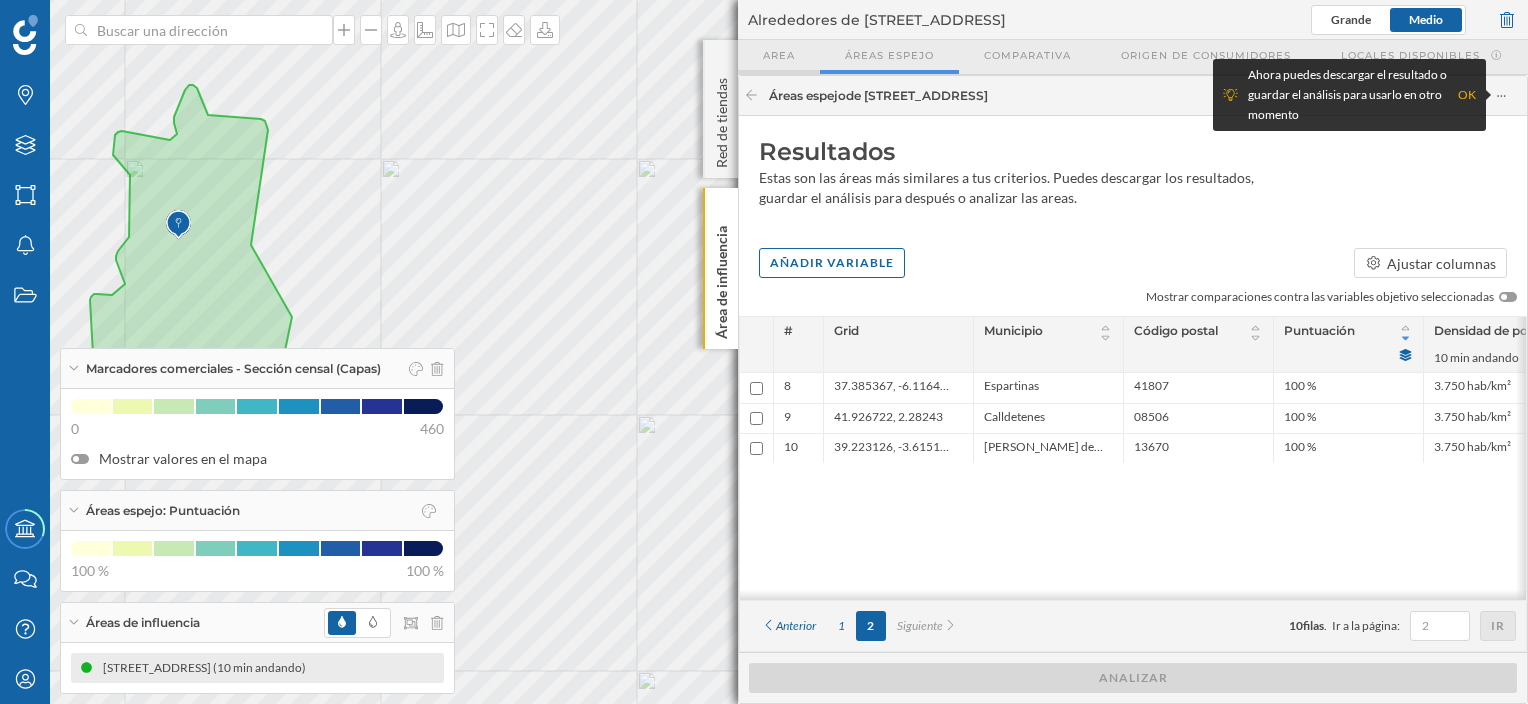 click on "Area" at bounding box center (779, 55) 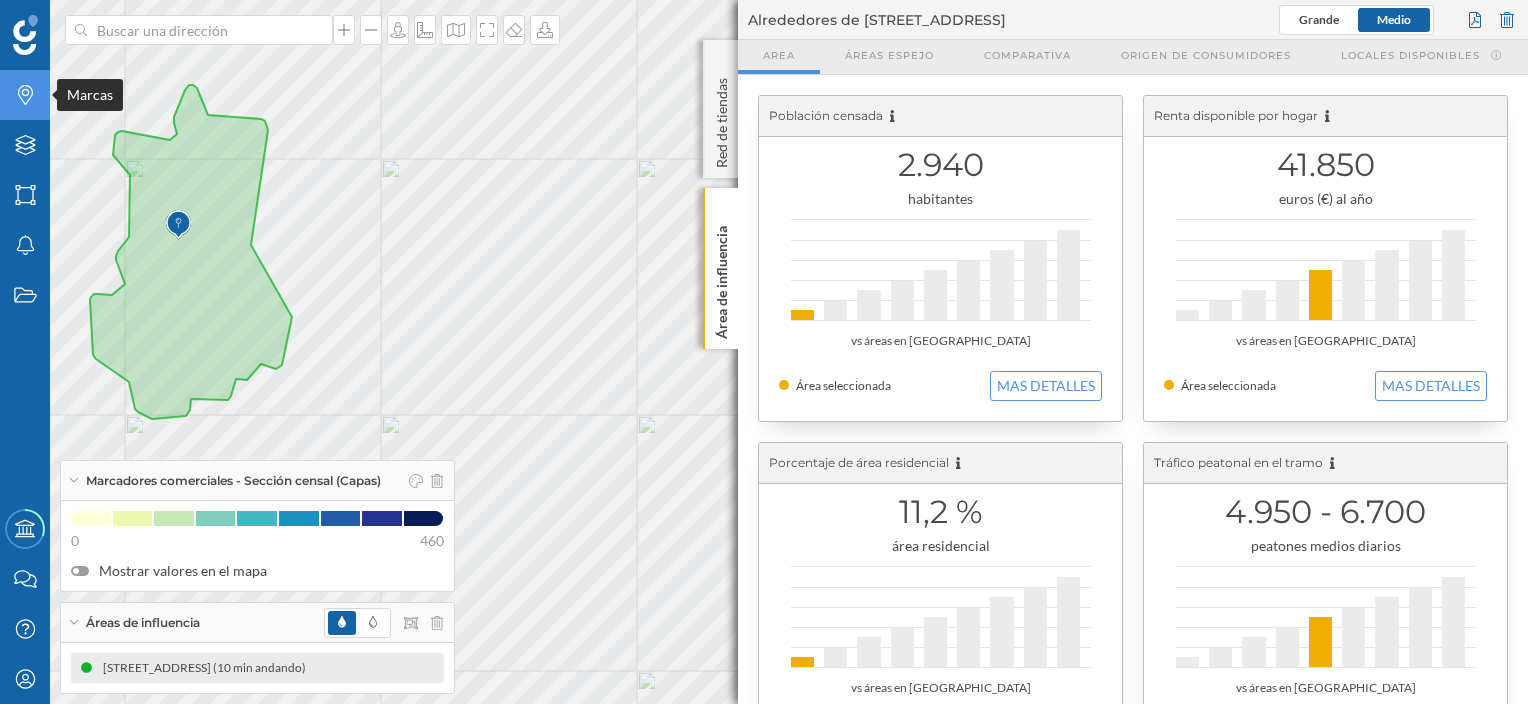 click 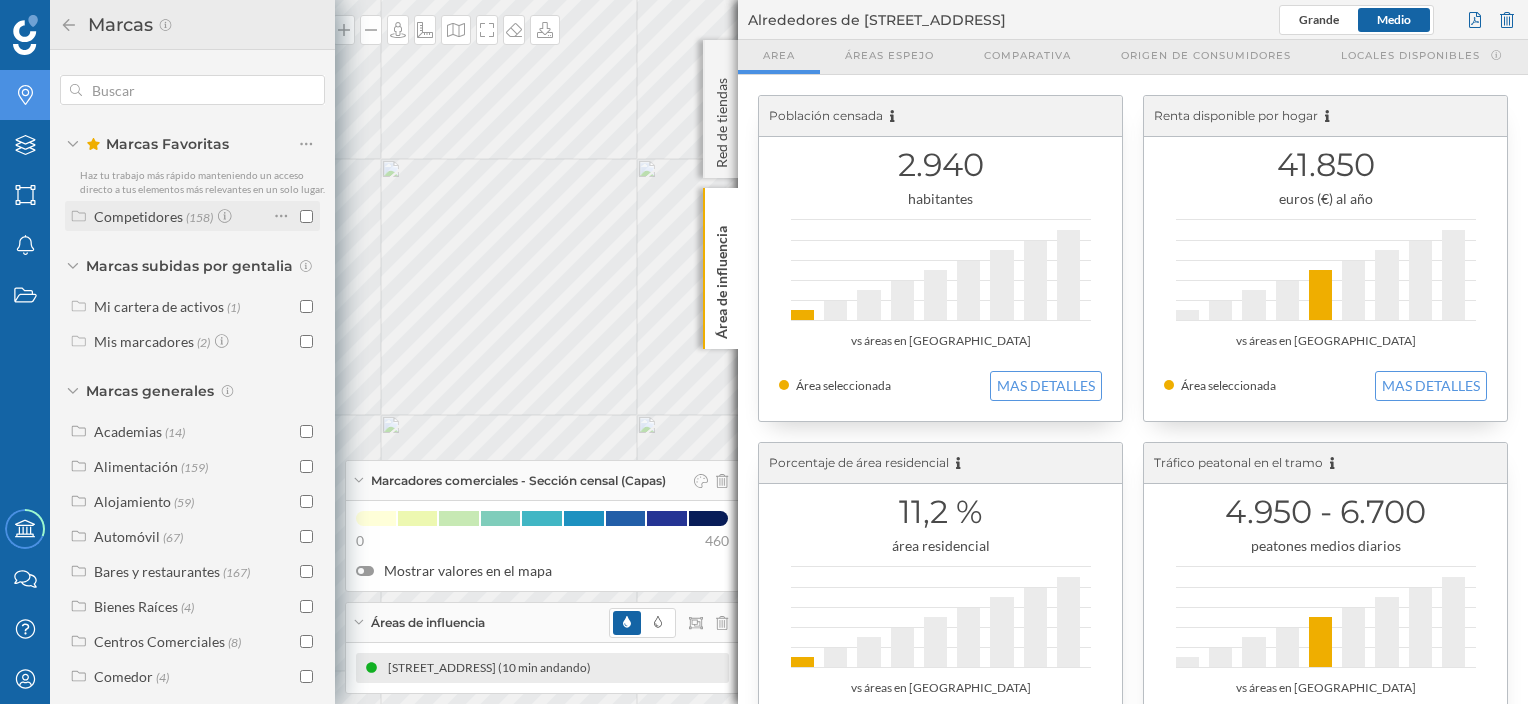 click on "Competidores
(158)" at bounding box center (192, 216) 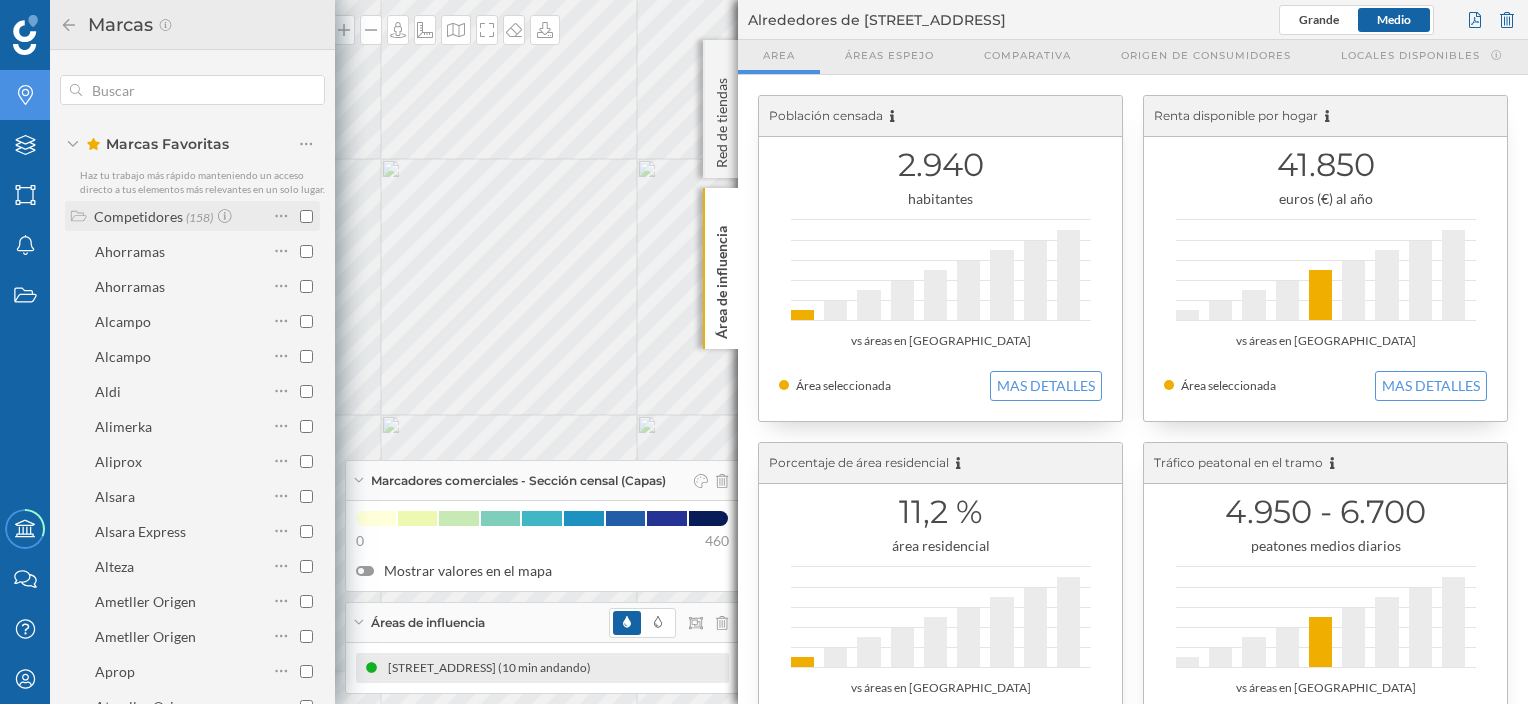 click at bounding box center [306, 216] 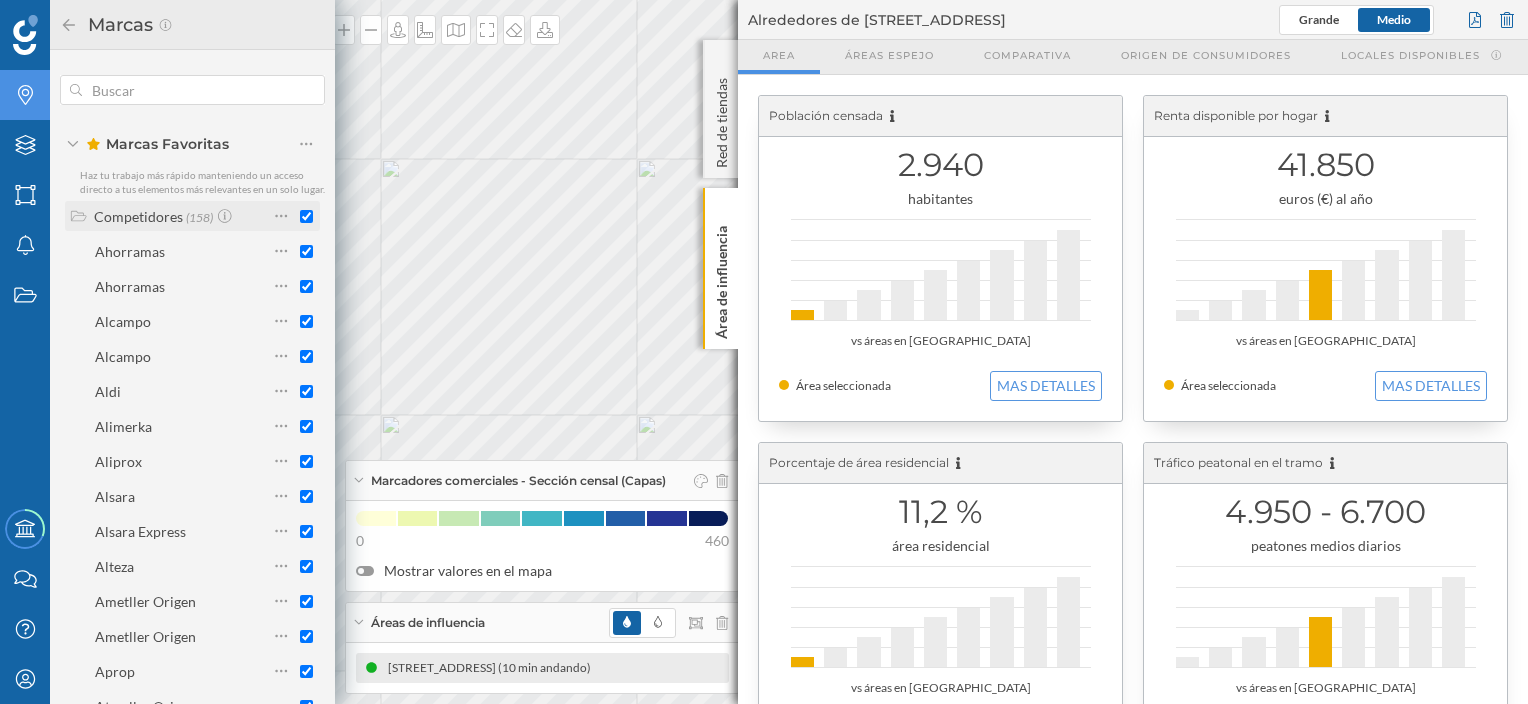 checkbox on "true" 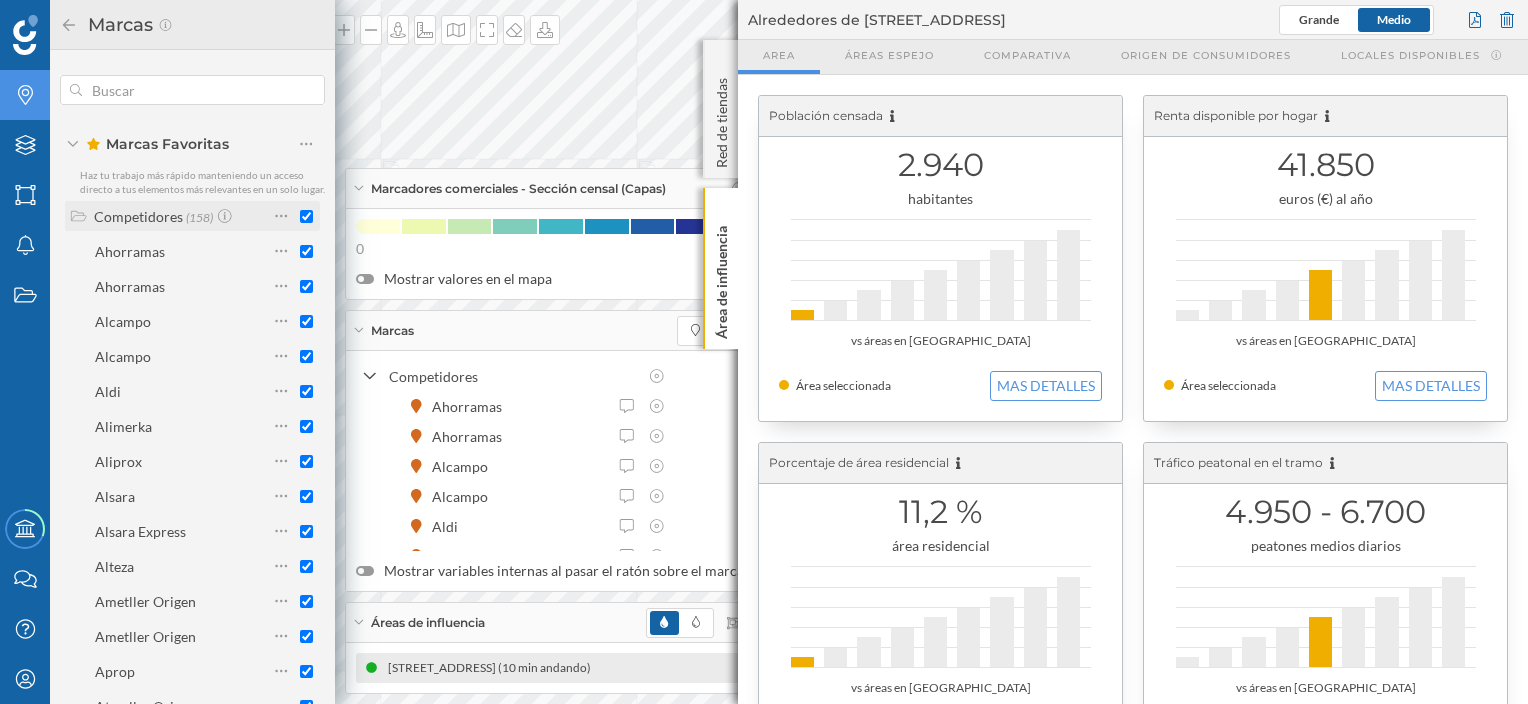 click at bounding box center (306, 216) 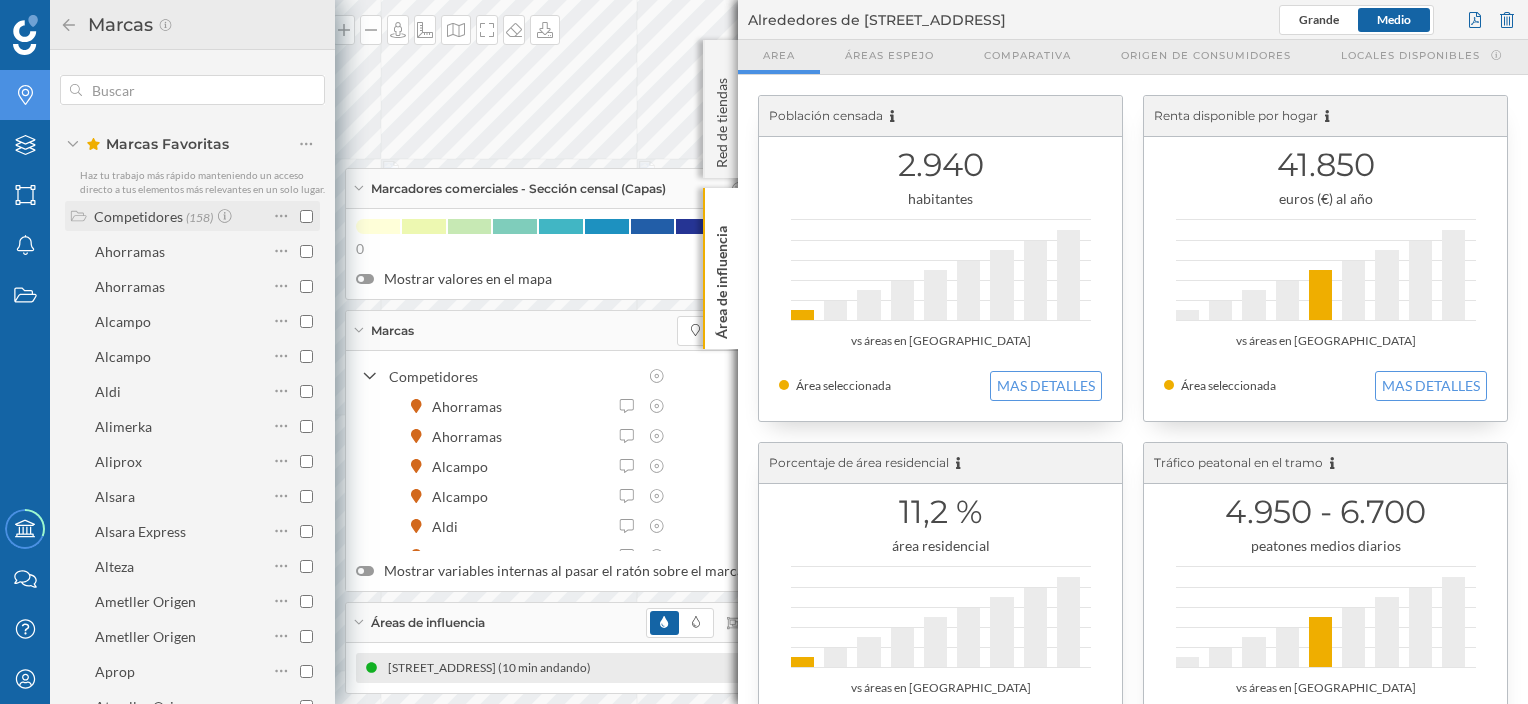 checkbox on "false" 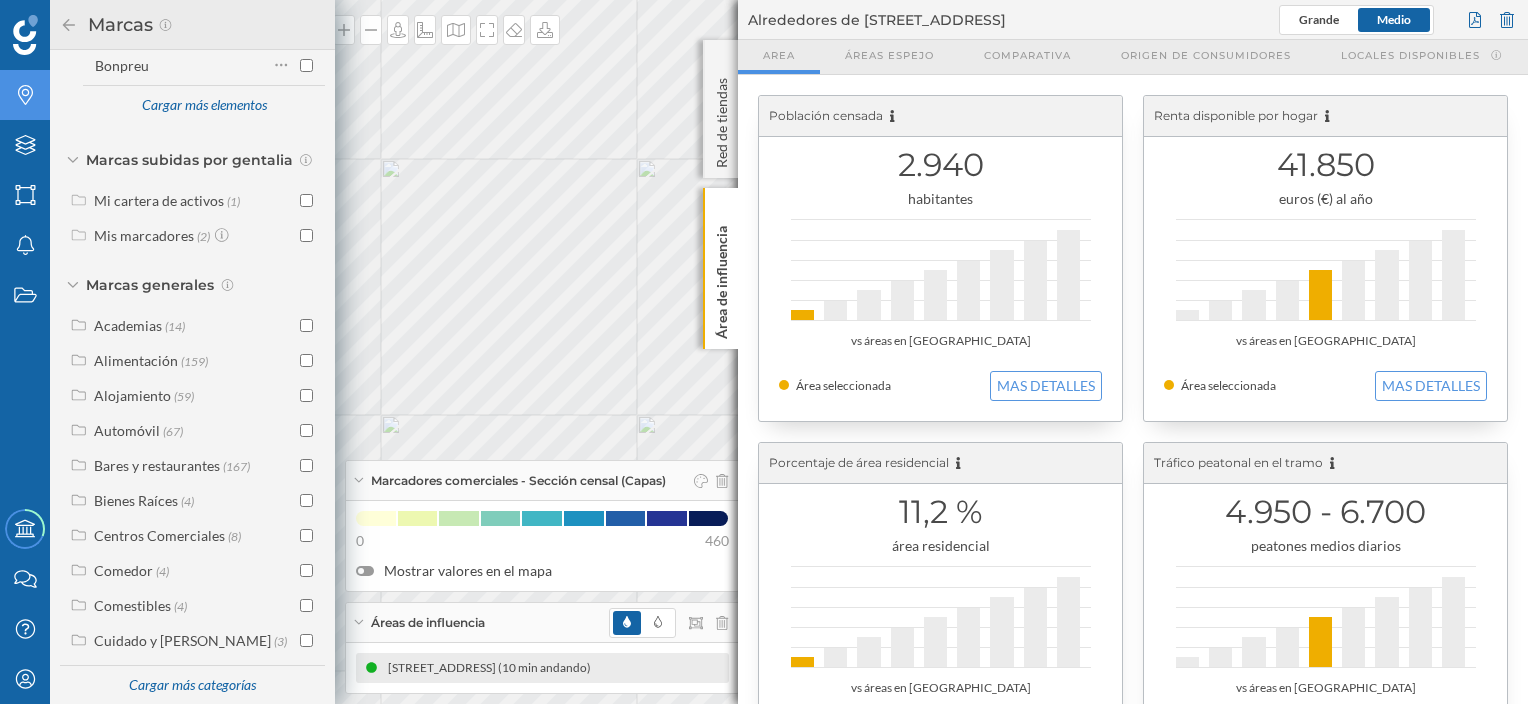 scroll, scrollTop: 880, scrollLeft: 0, axis: vertical 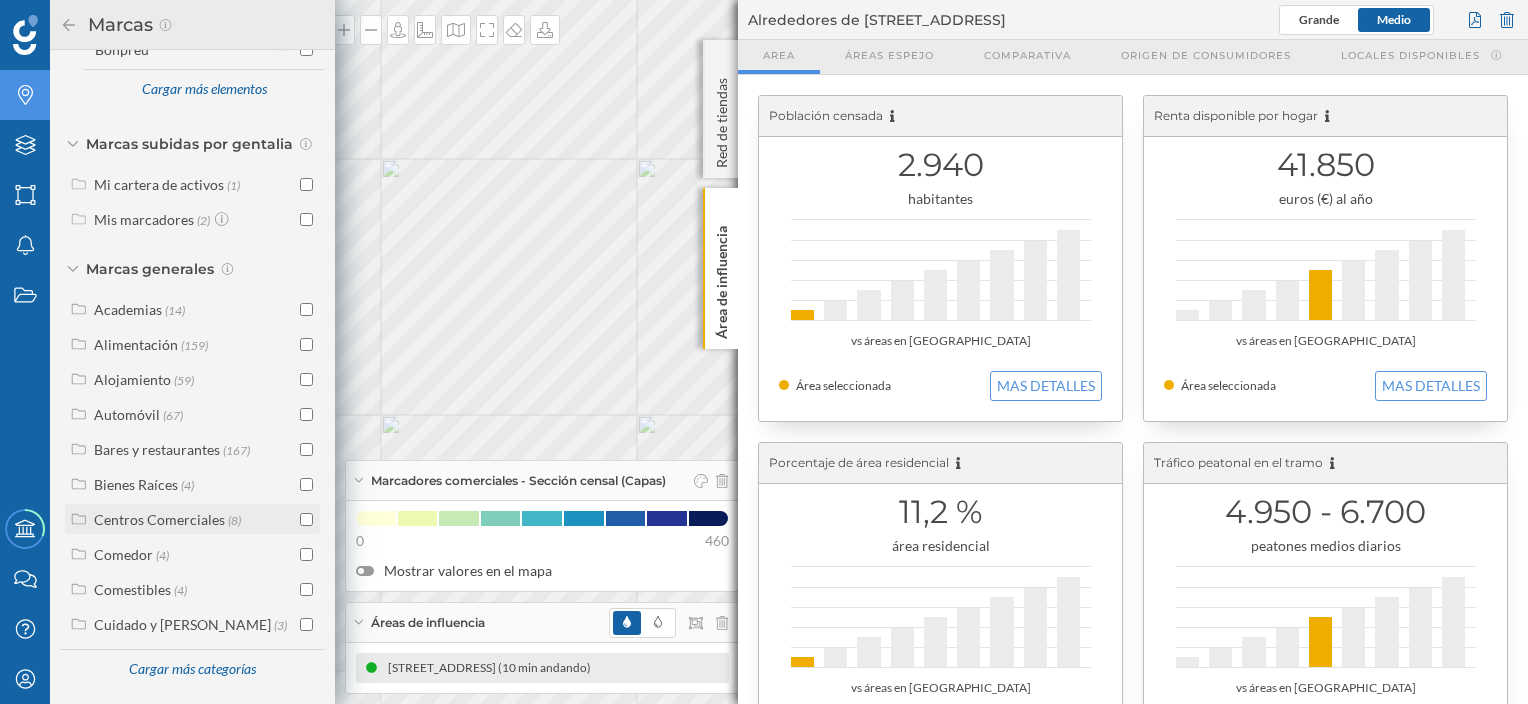 click at bounding box center [306, 519] 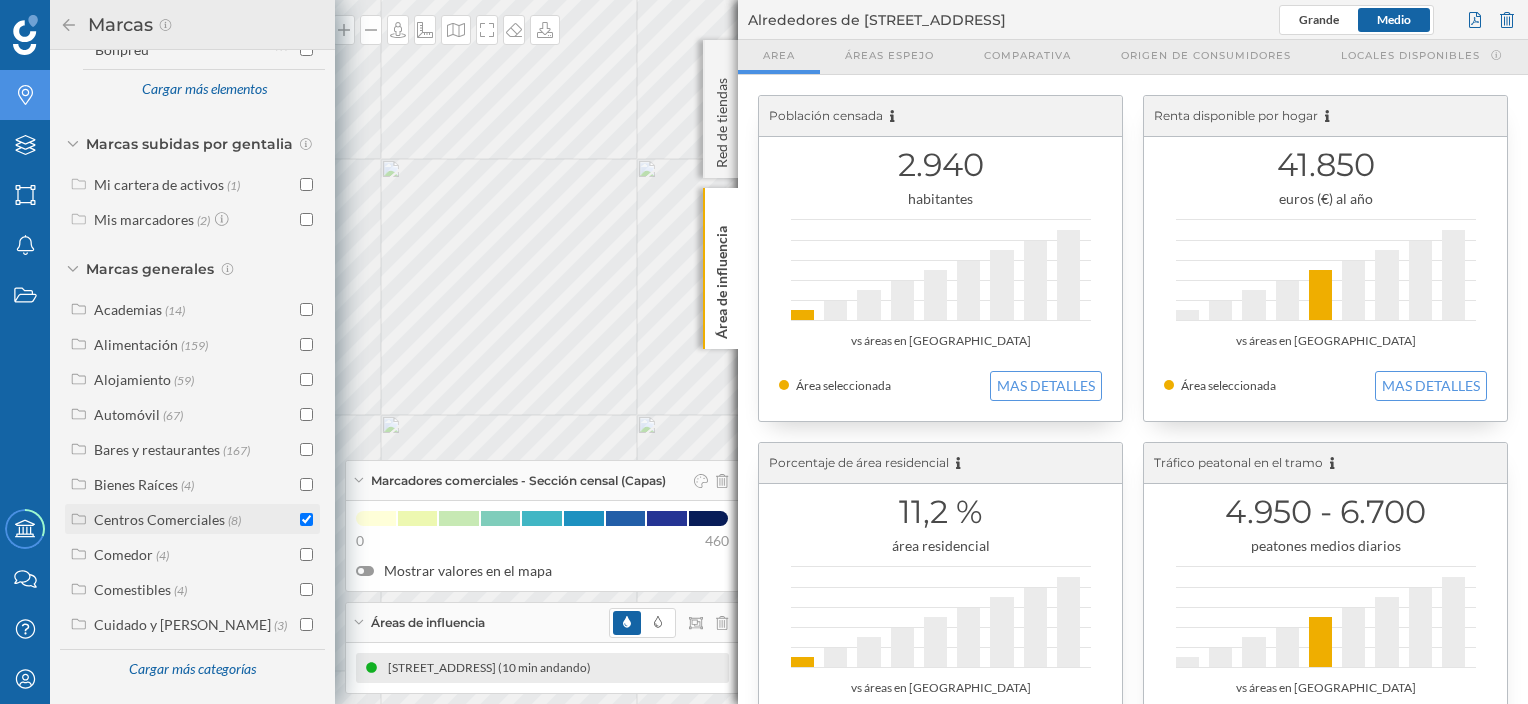 checkbox on "true" 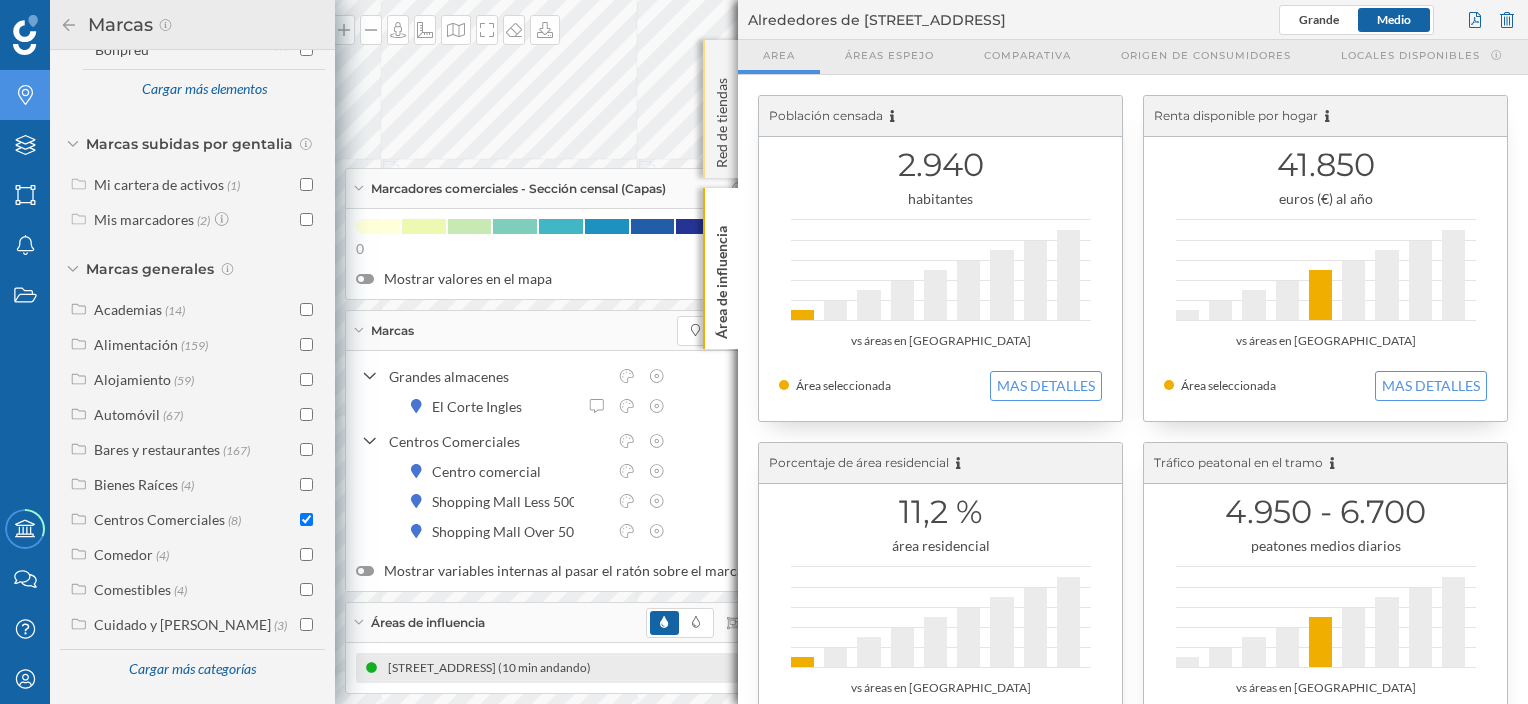 click on "Red de tiendas" 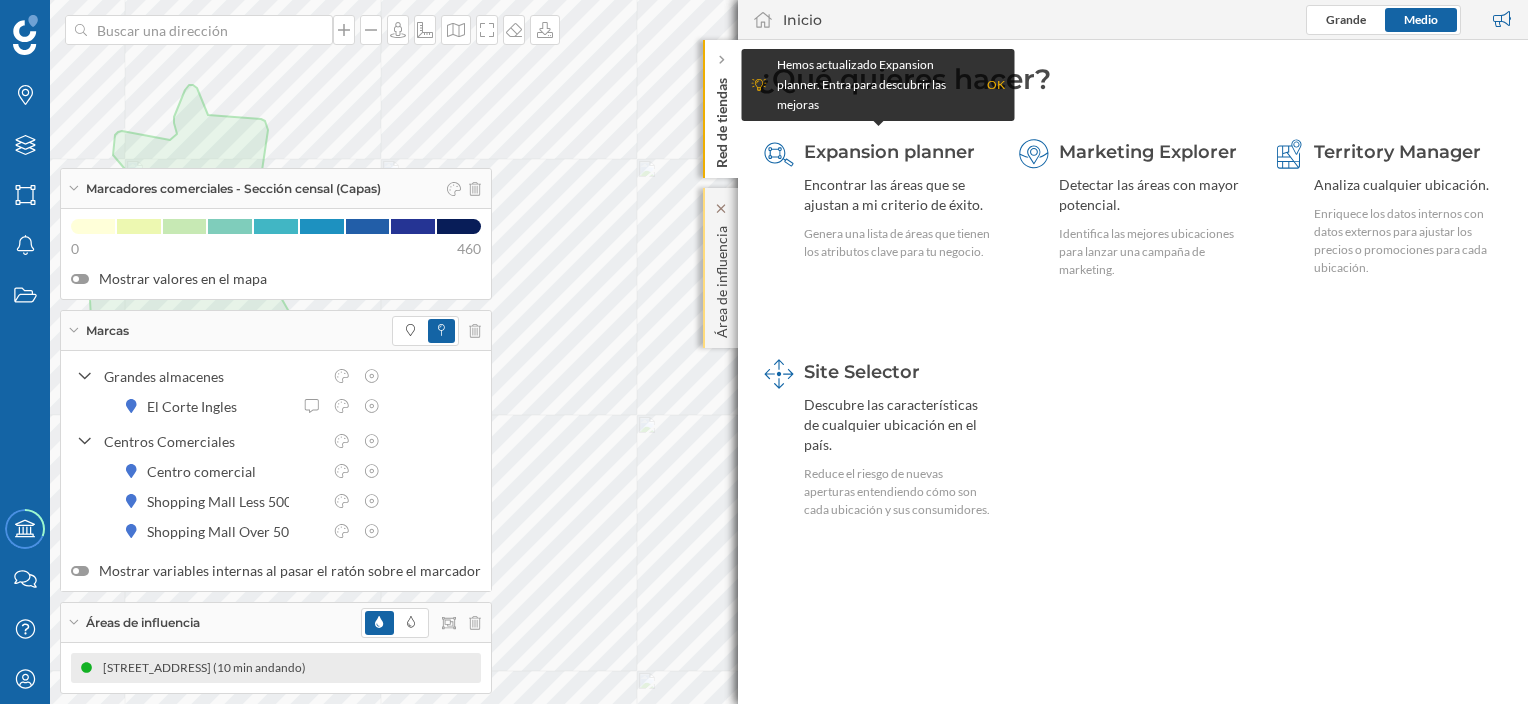 click on "Área de influencia" 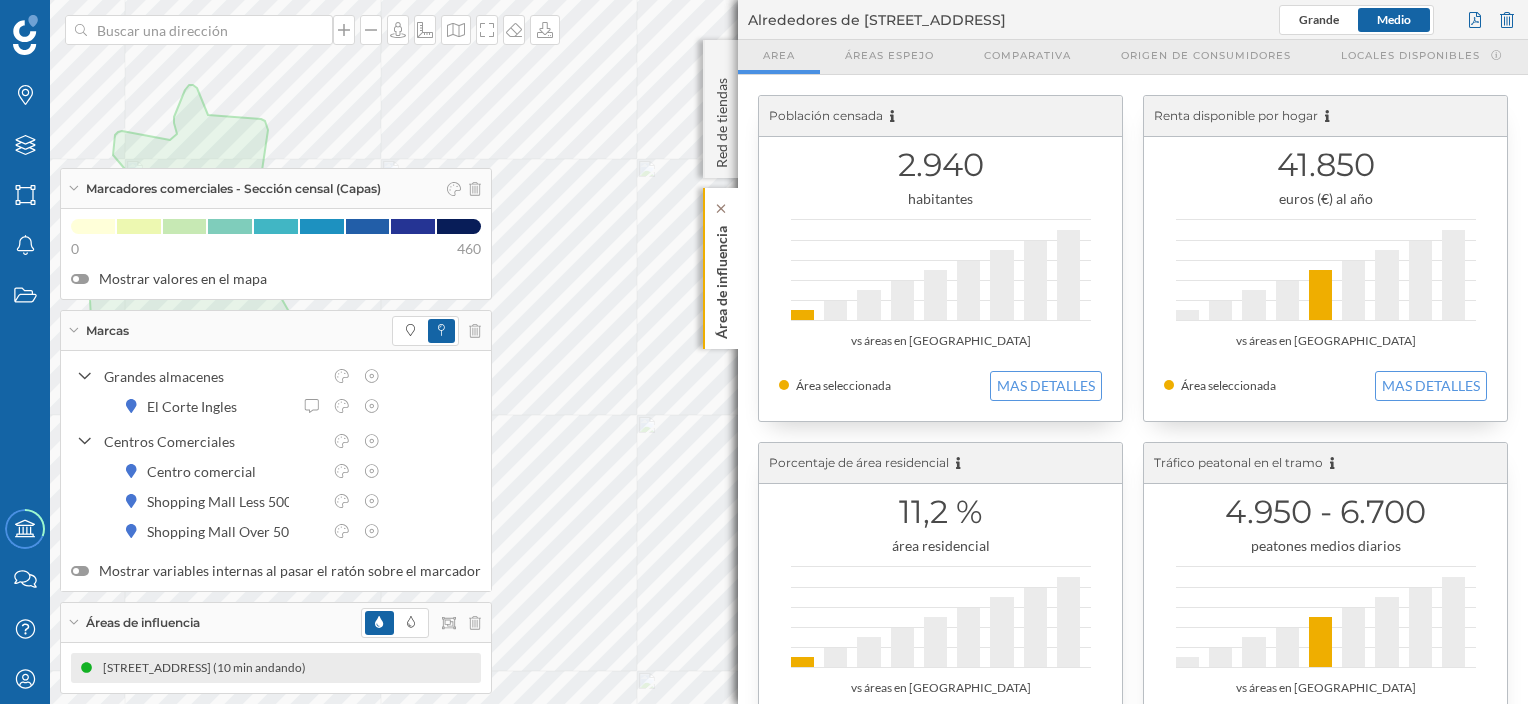 click on "Área de influencia" 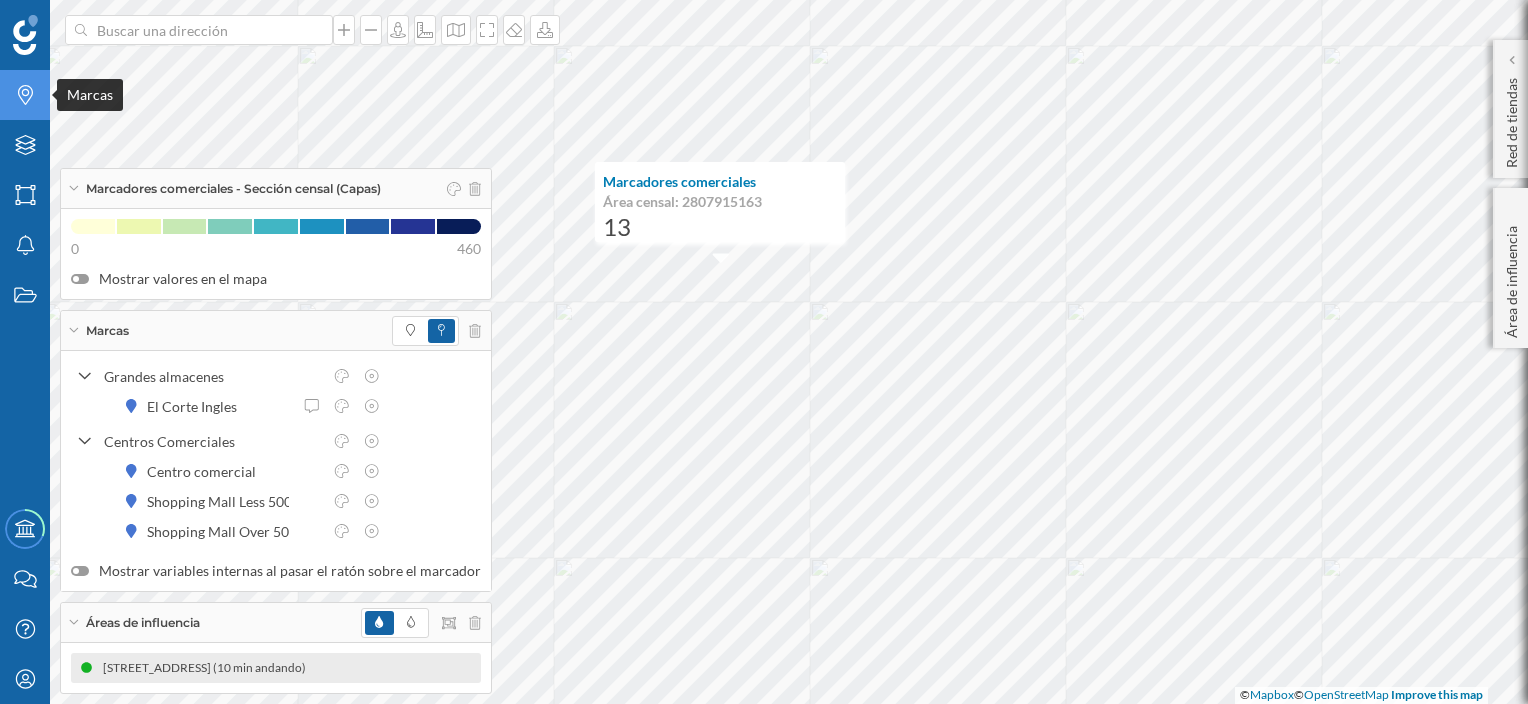 click 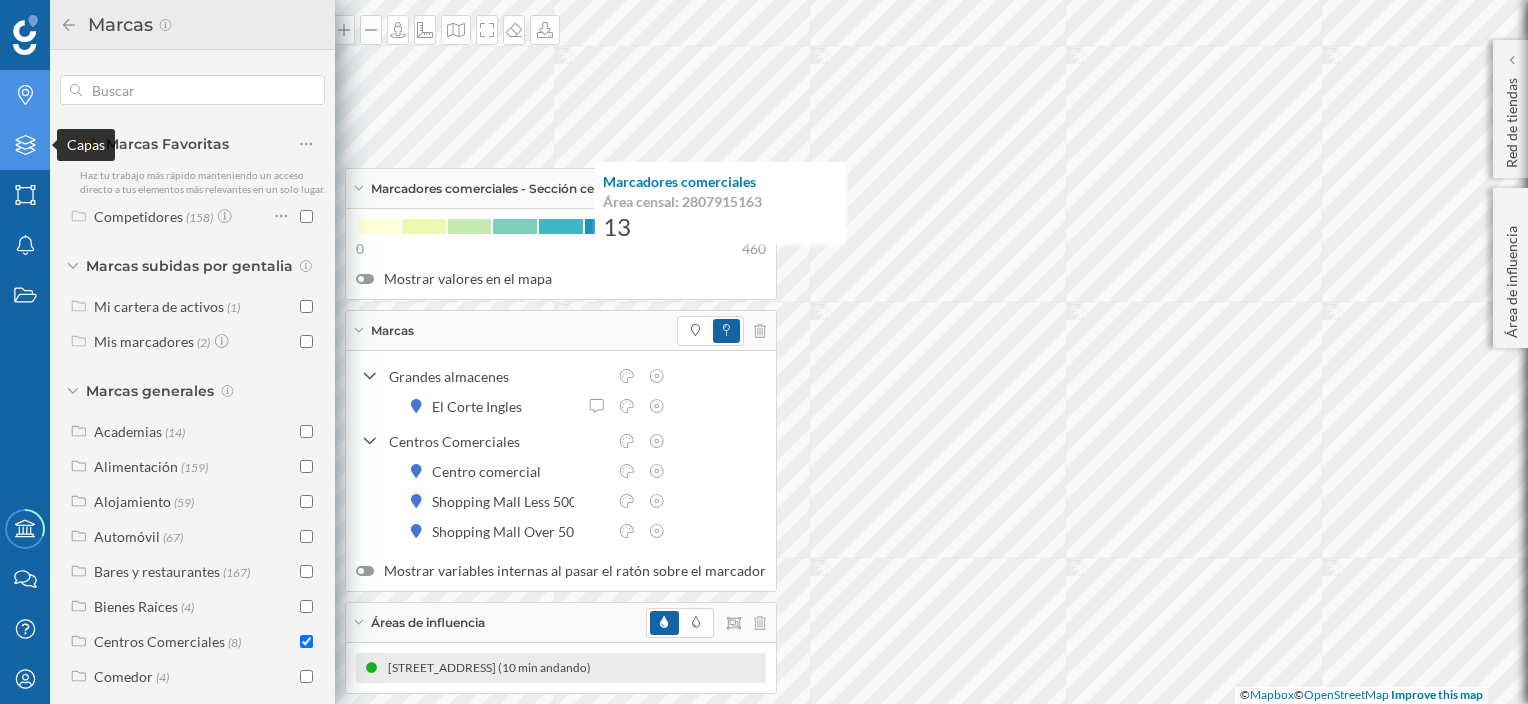 click on "Capas" 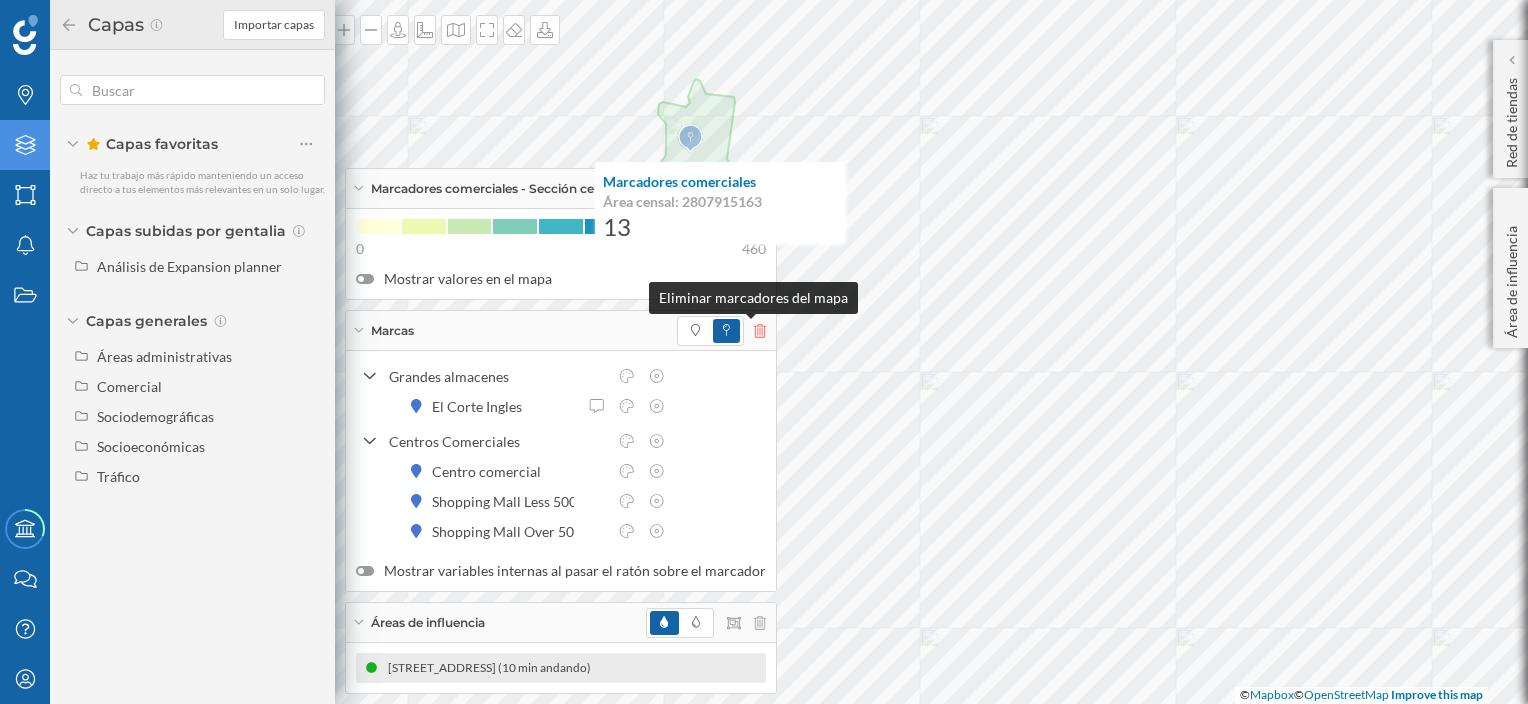 click 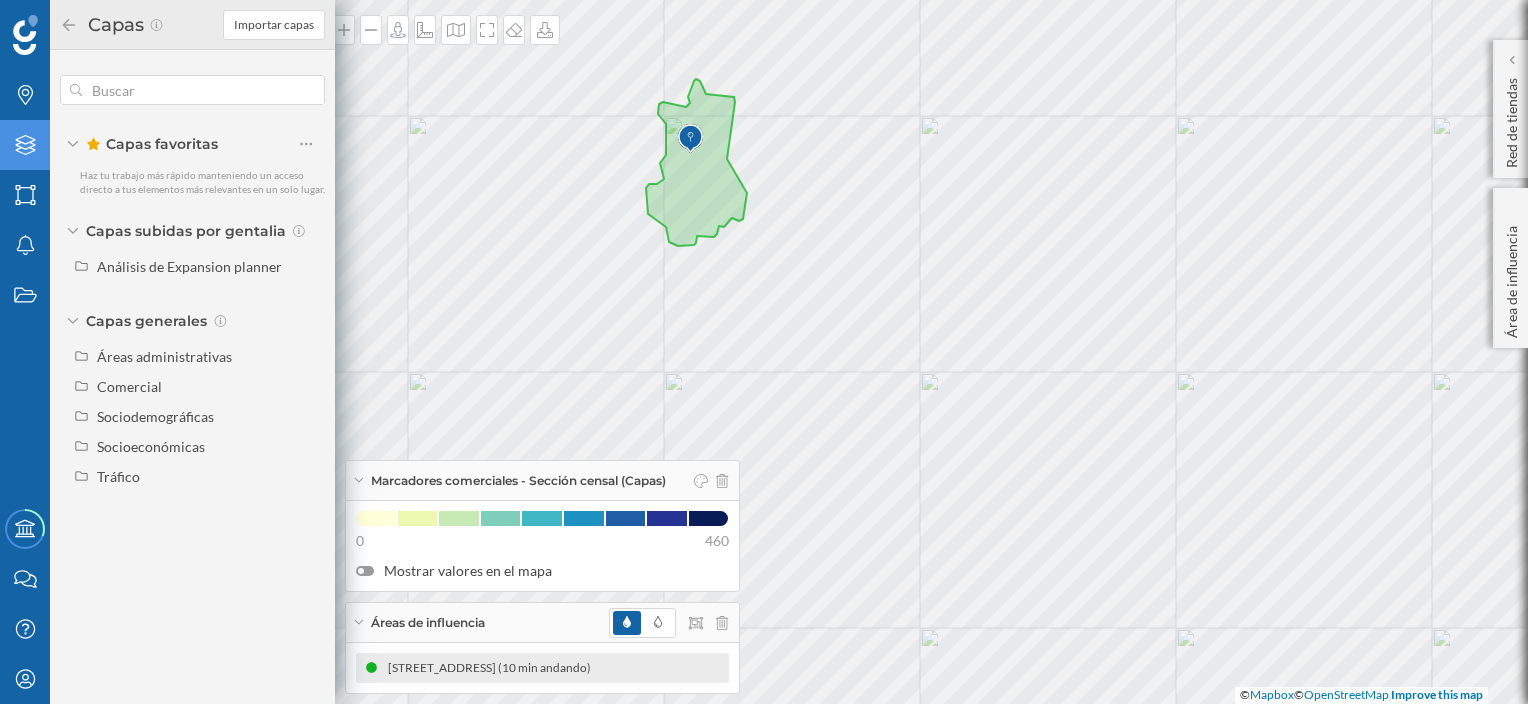 click on "Áreas de influencia" at bounding box center [542, 623] 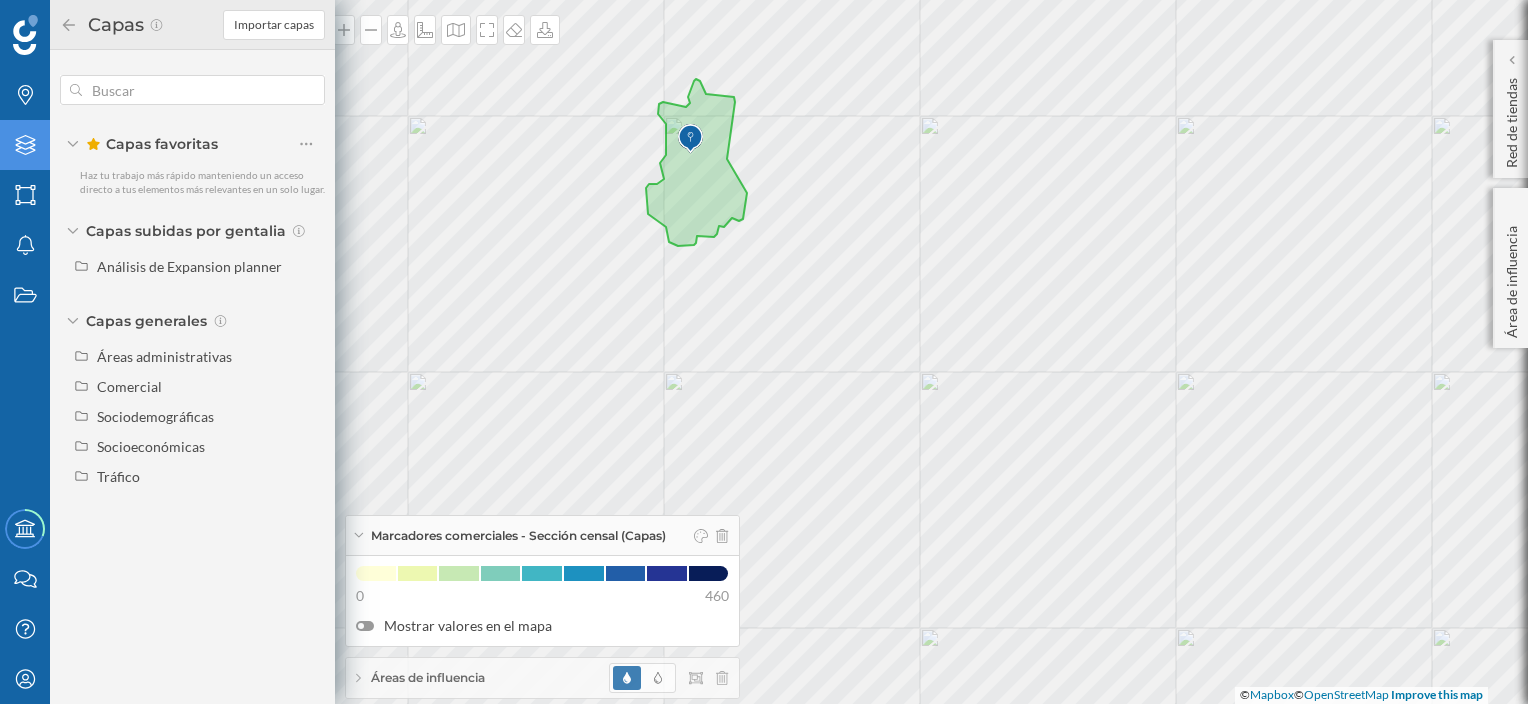 click on "Áreas de influencia" at bounding box center [542, 678] 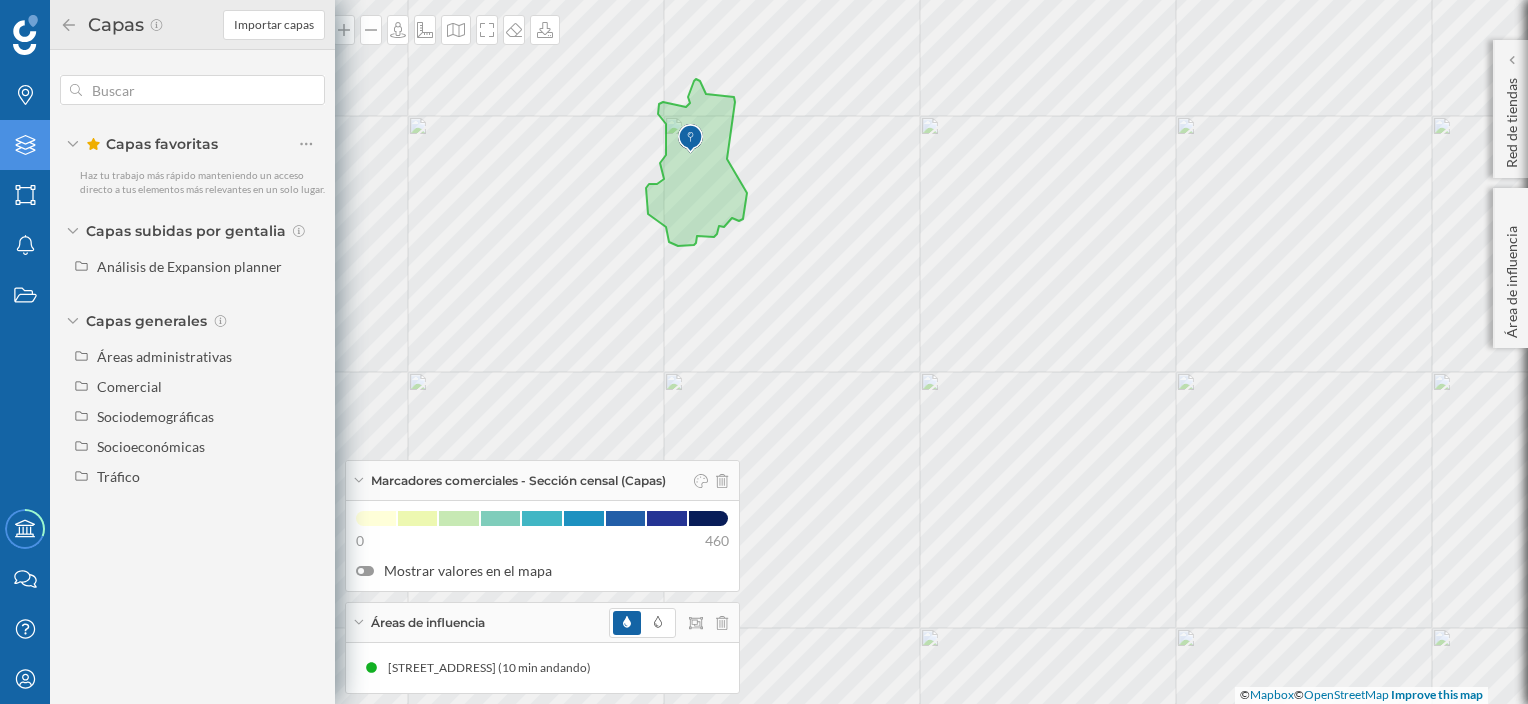 click at bounding box center (627, 623) 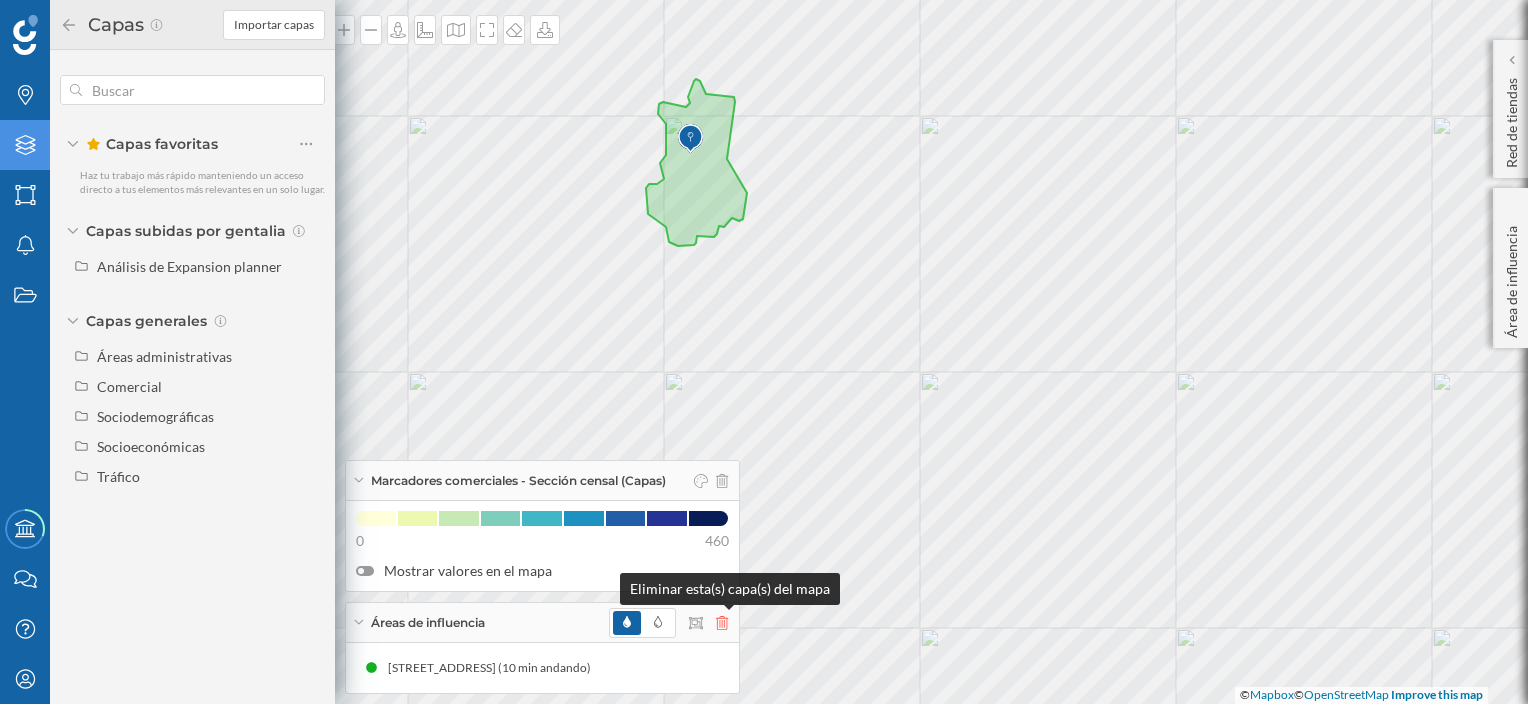 click 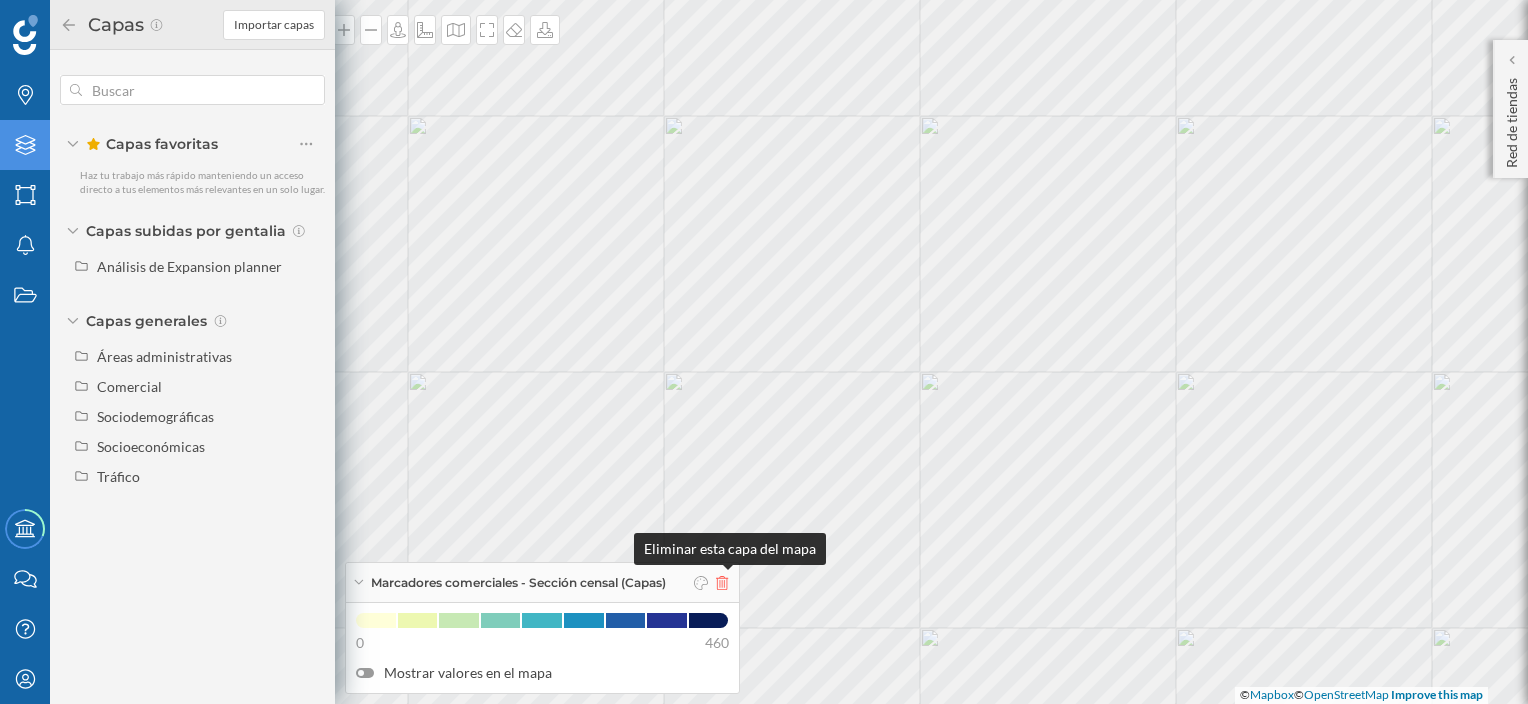 click 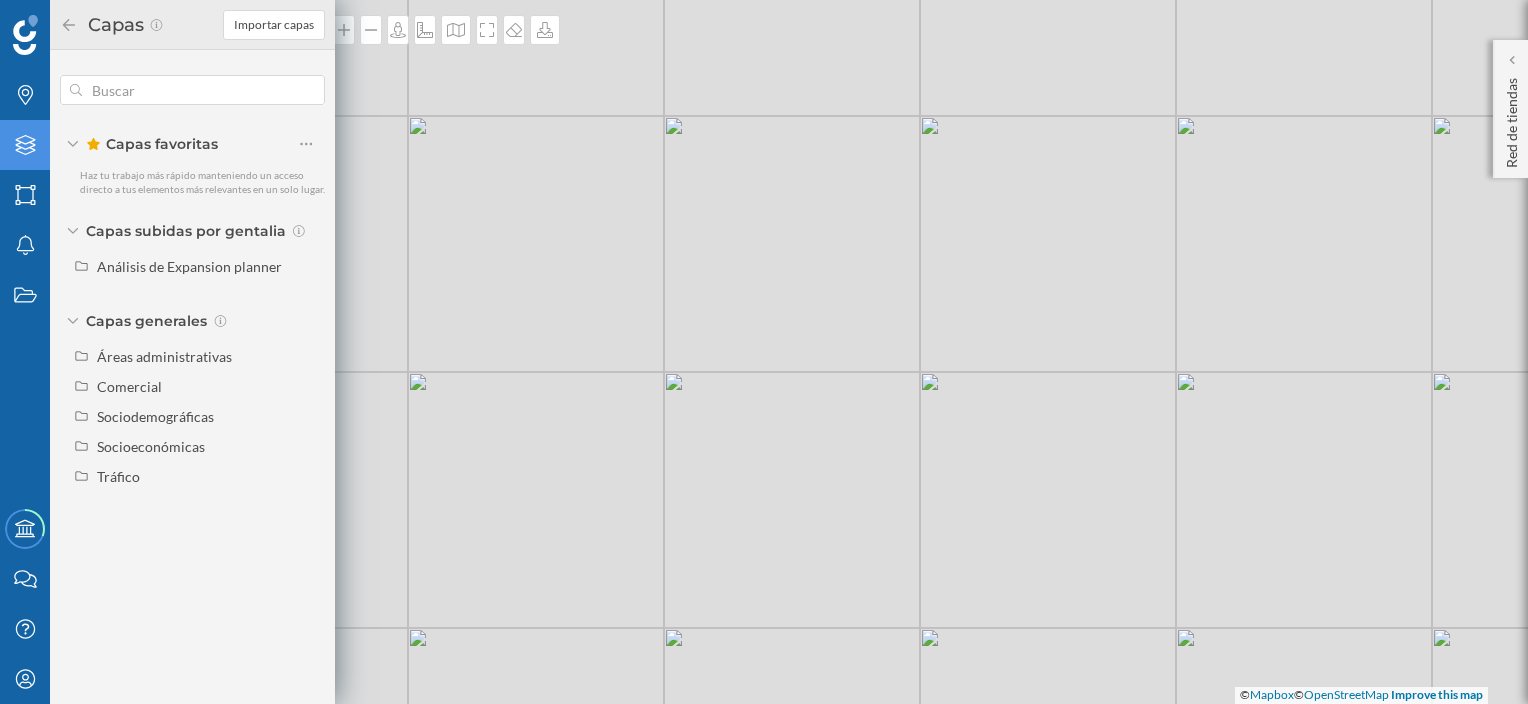 click 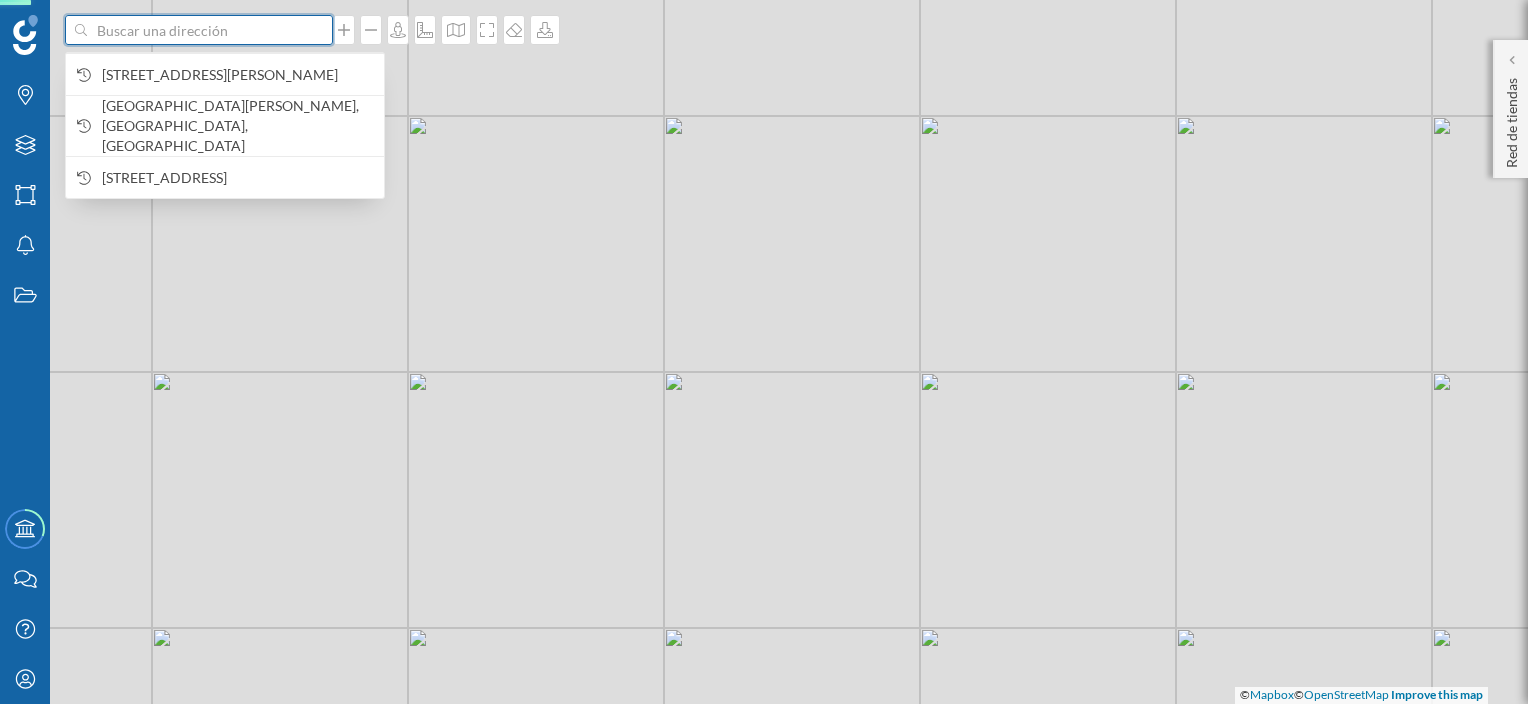 click at bounding box center (199, 30) 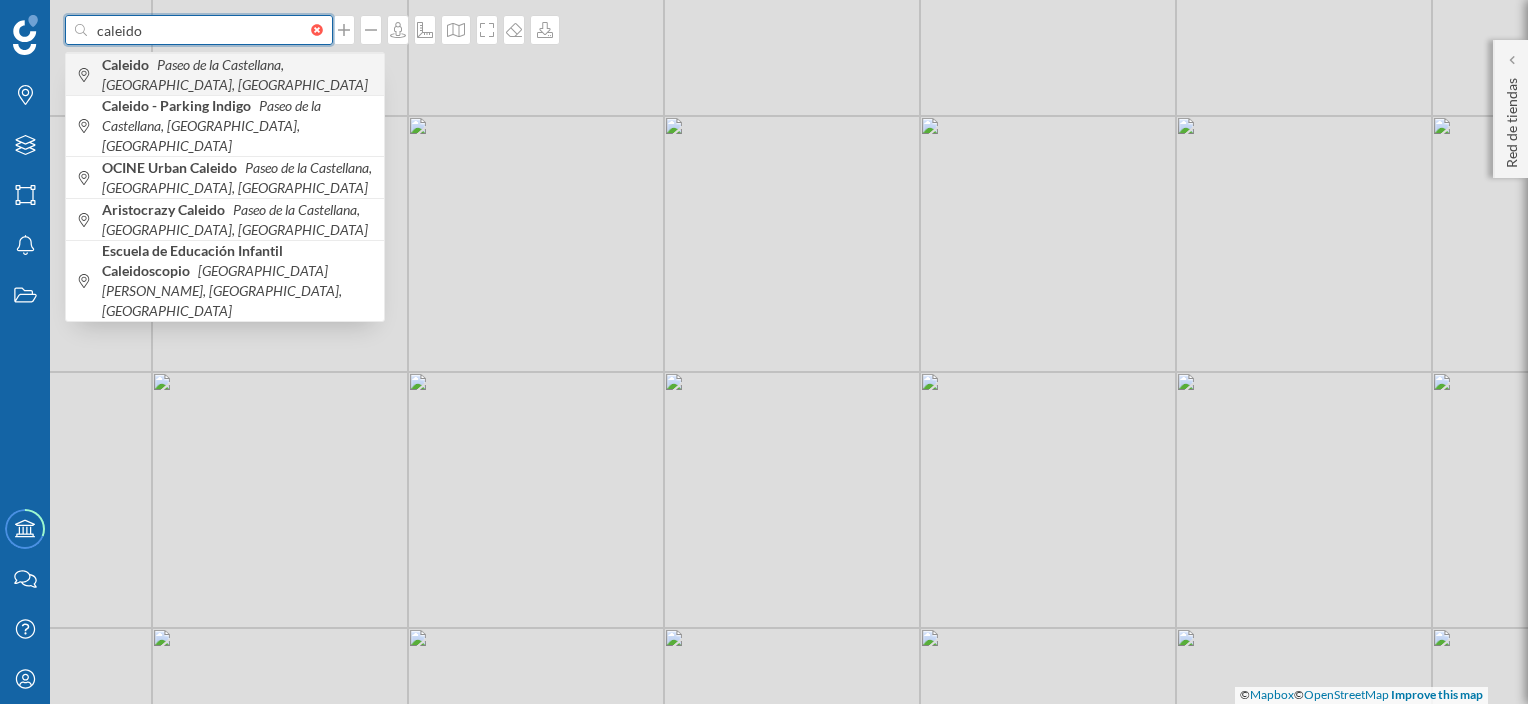 type on "caleido" 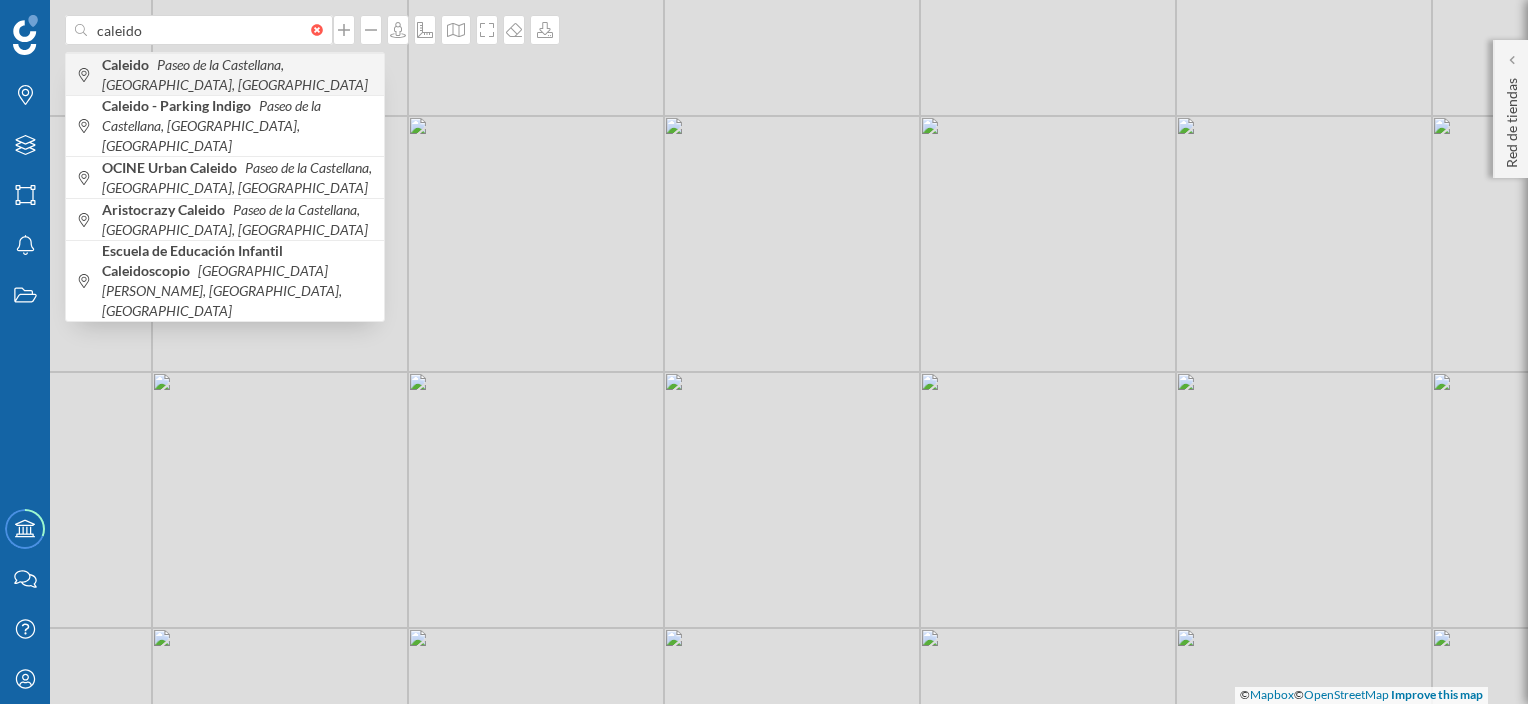 click on "Caleido" at bounding box center (128, 64) 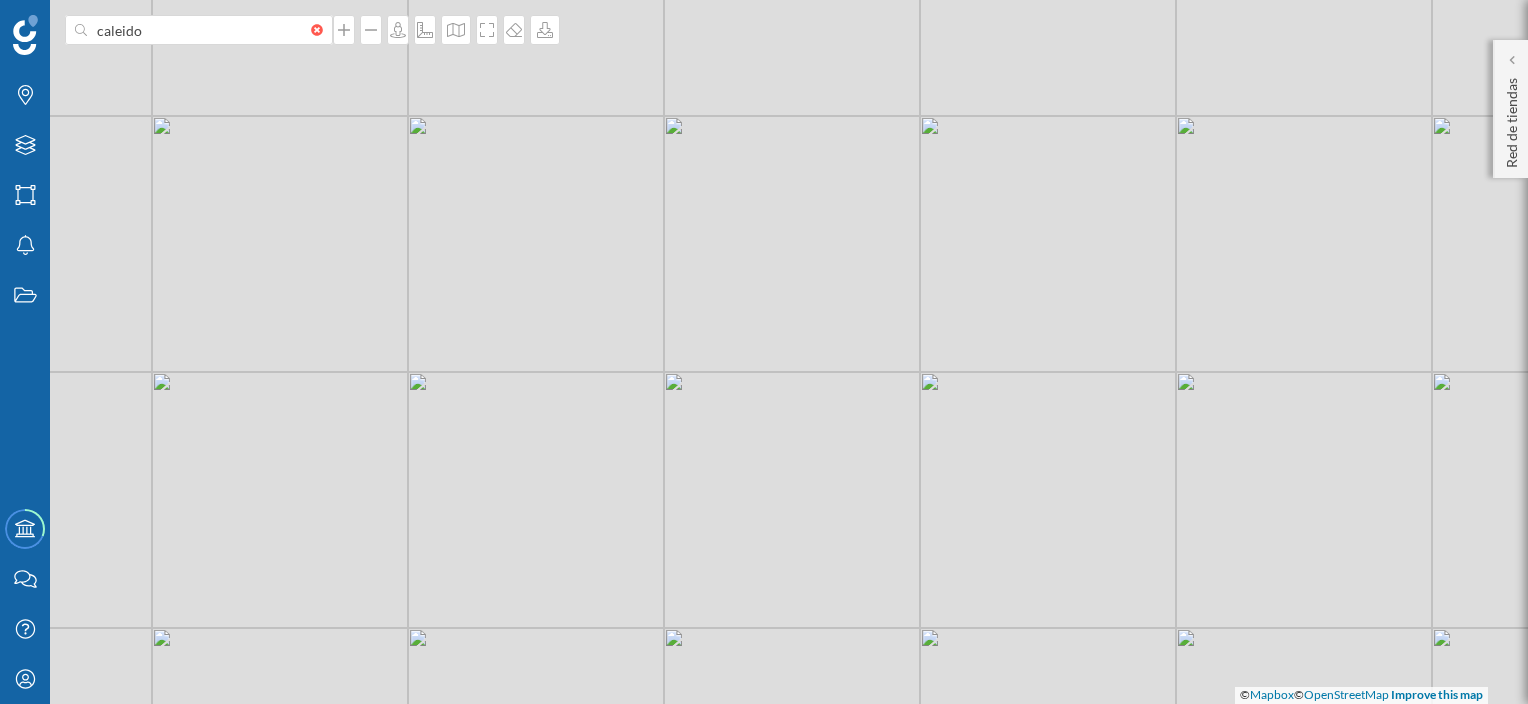 type 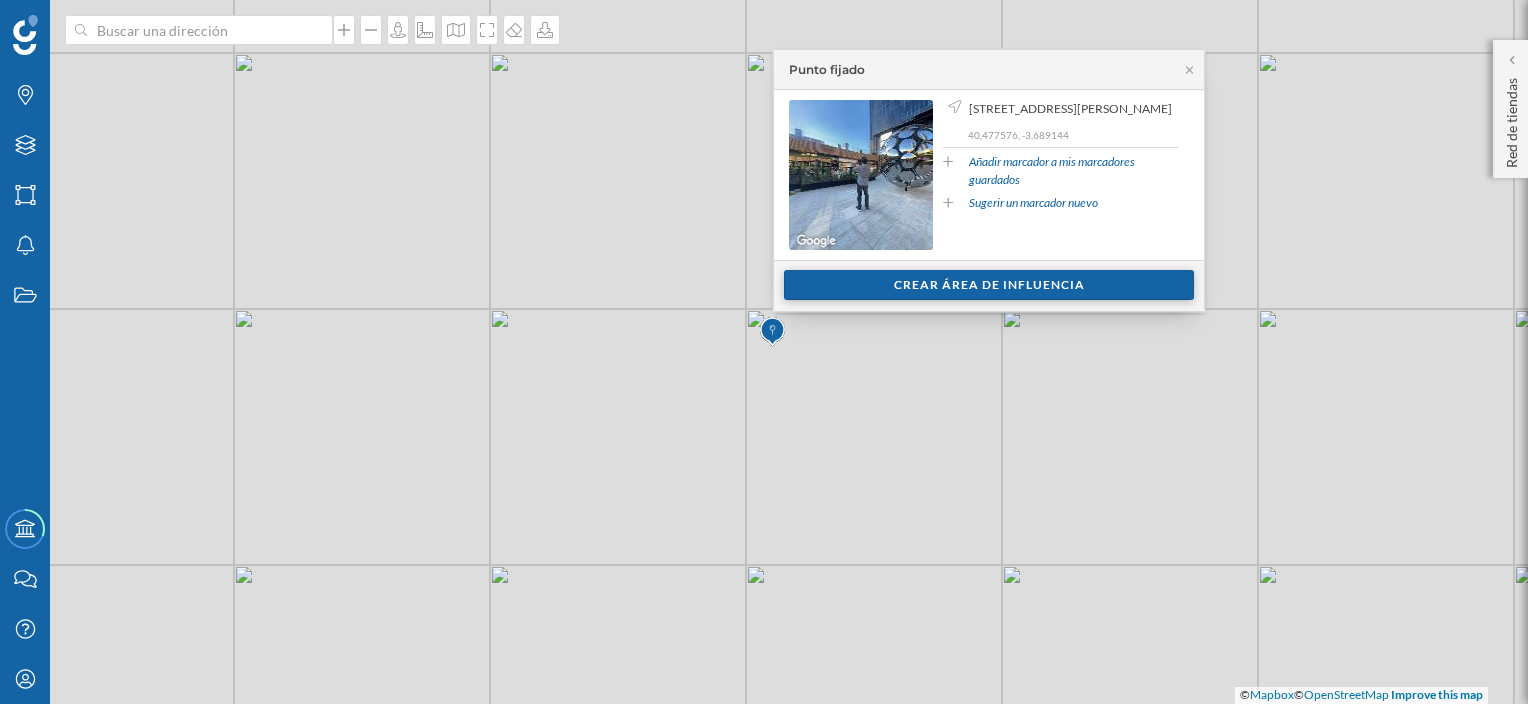 click on "Crear área de influencia" at bounding box center (989, 285) 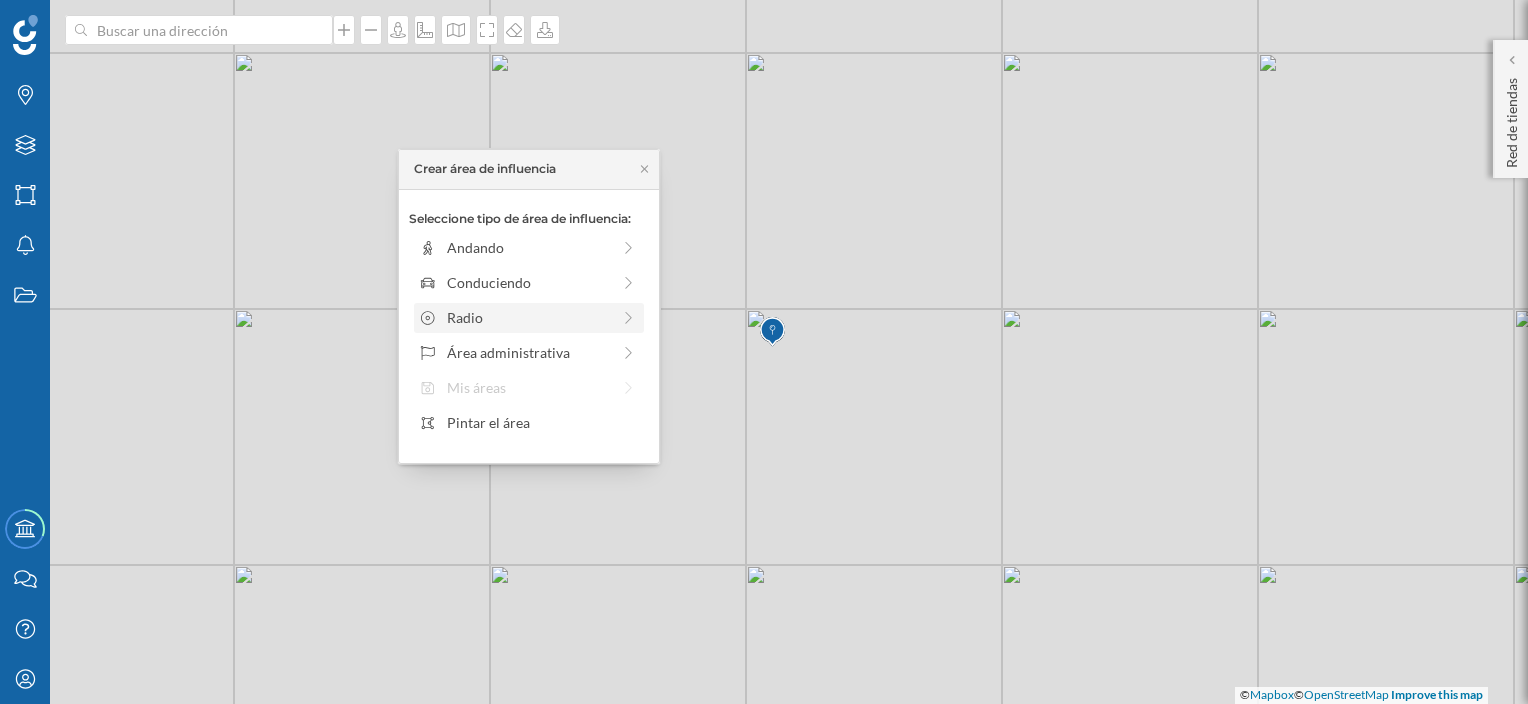 click on "Radio" at bounding box center [528, 317] 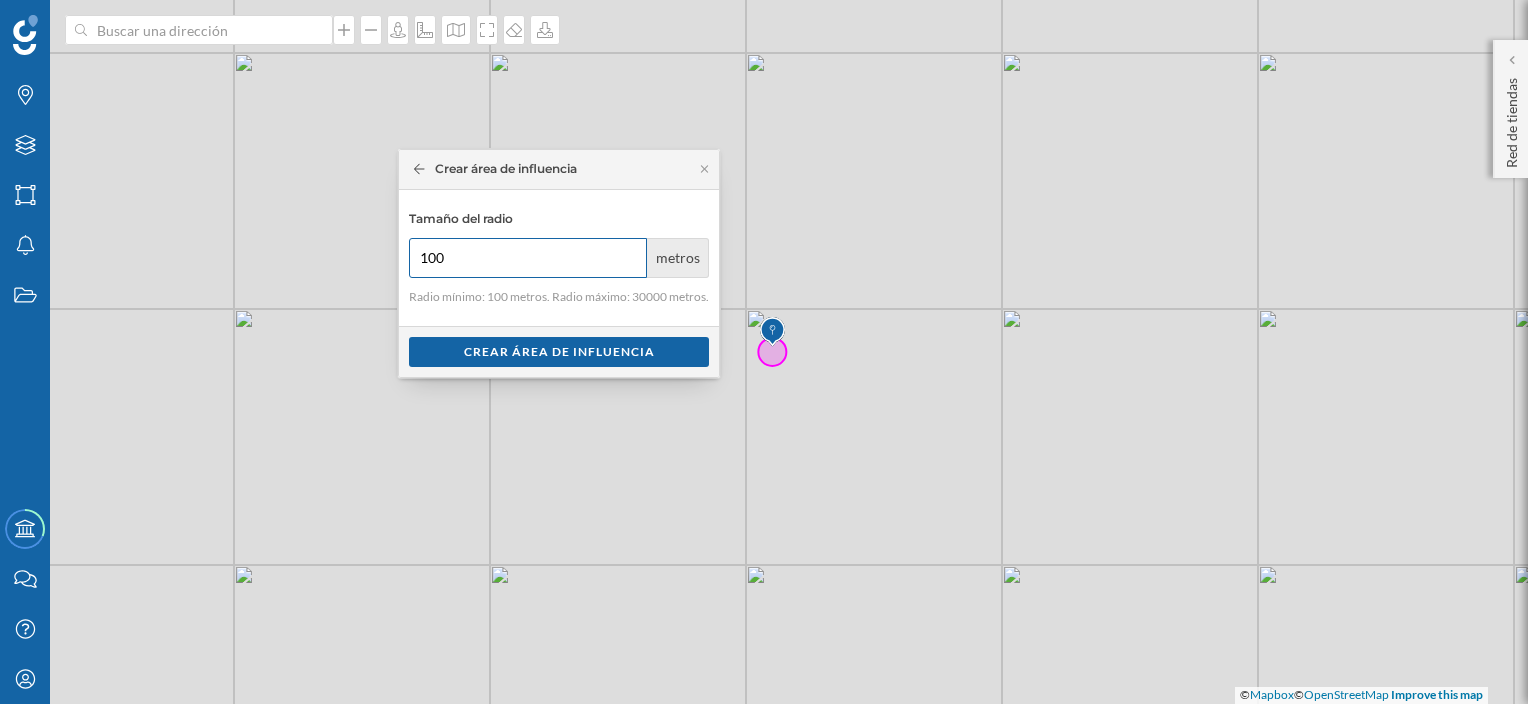 click on "100" at bounding box center (528, 258) 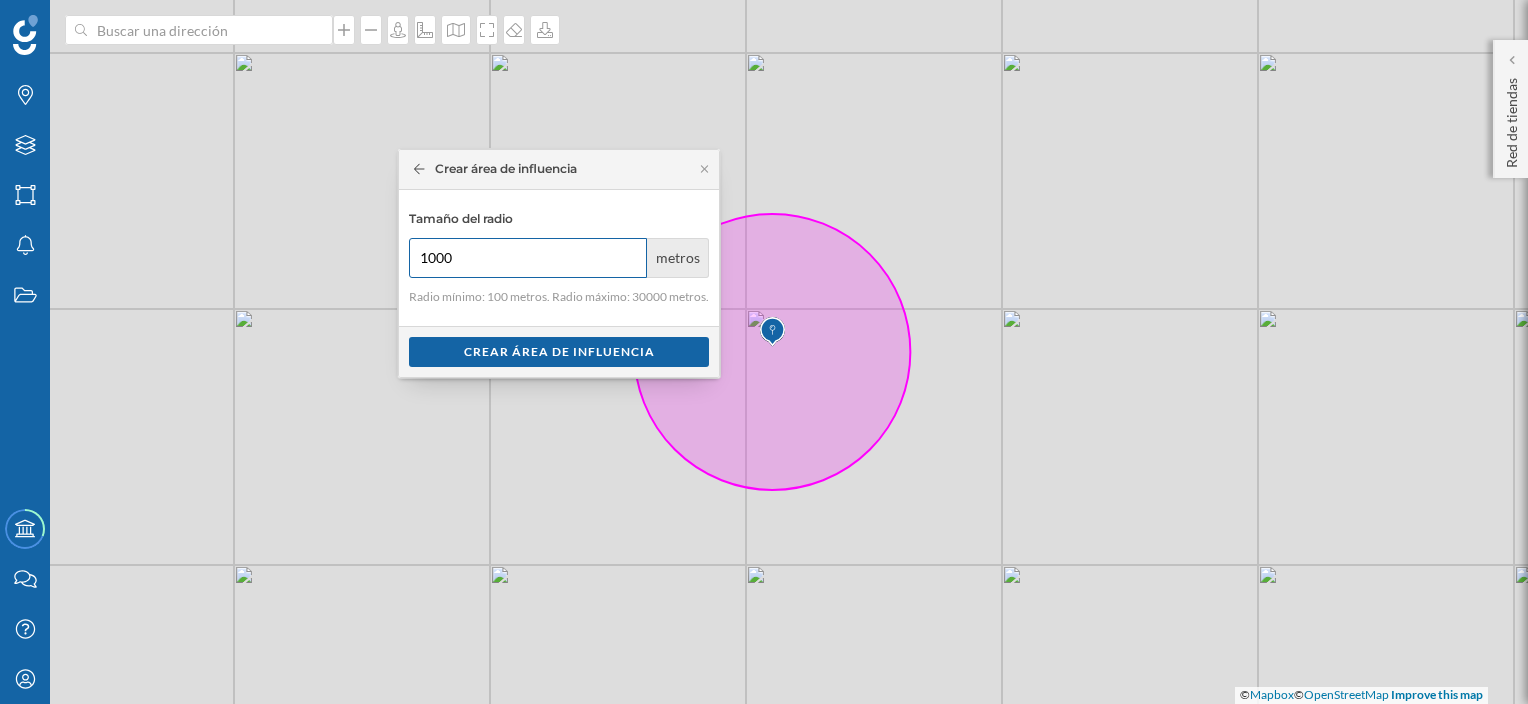 click on "1000" at bounding box center (528, 258) 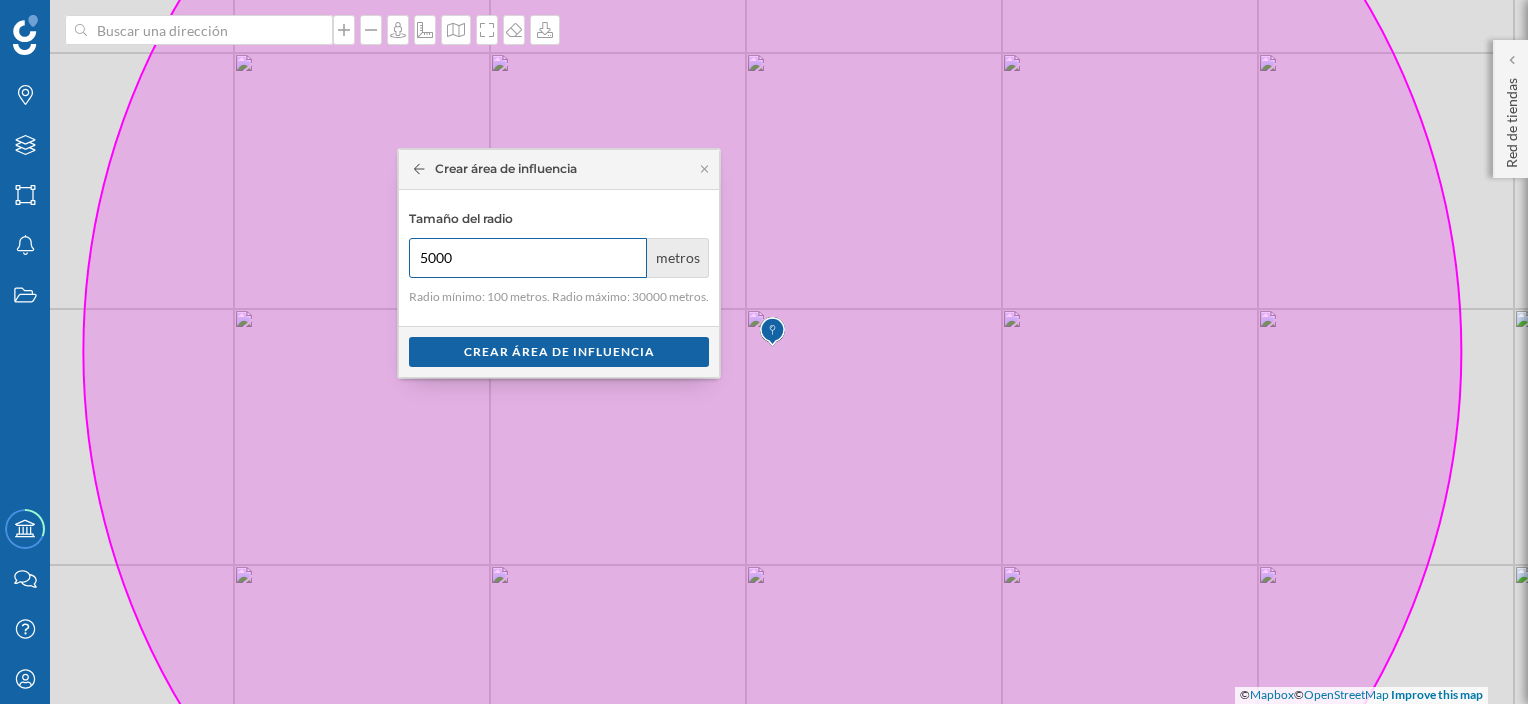 type on "5000" 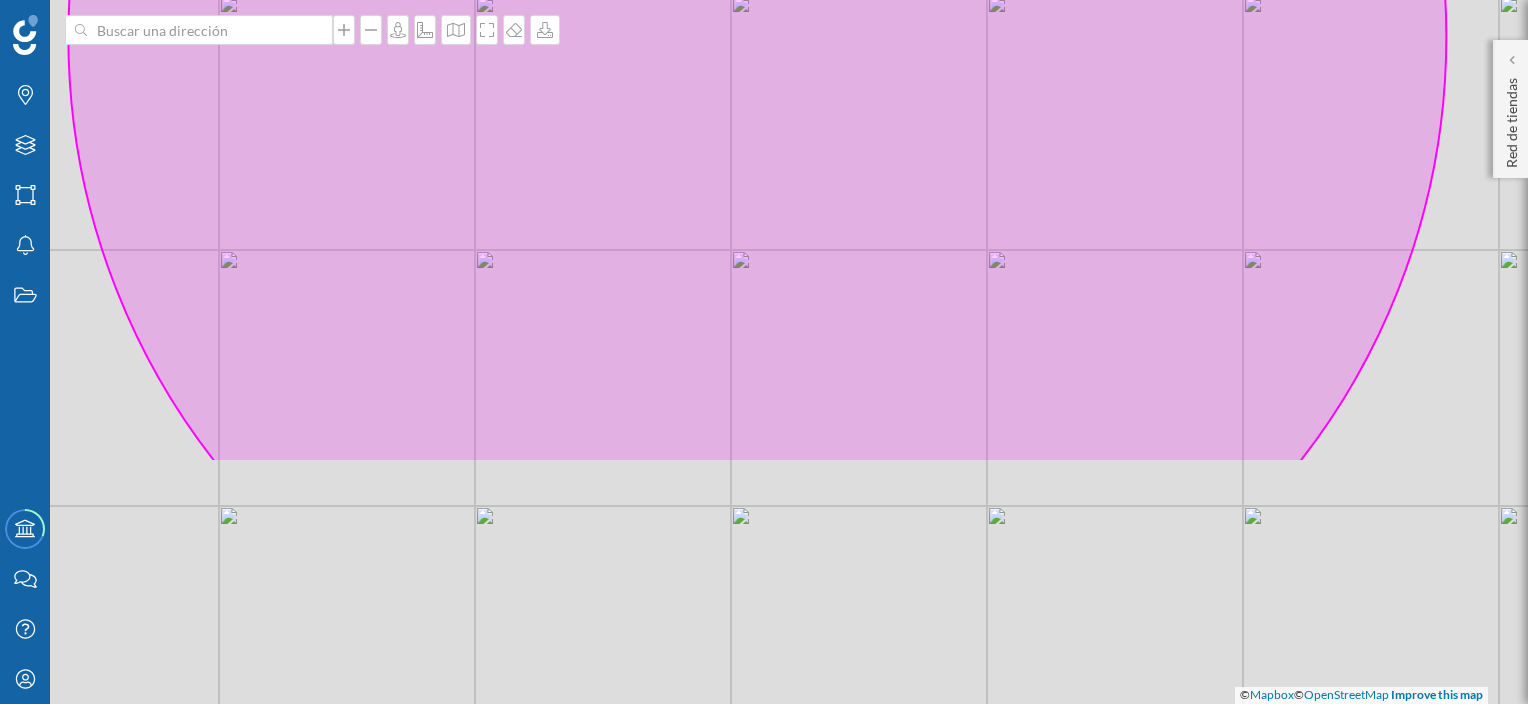 drag, startPoint x: 781, startPoint y: 339, endPoint x: 766, endPoint y: 24, distance: 315.35693 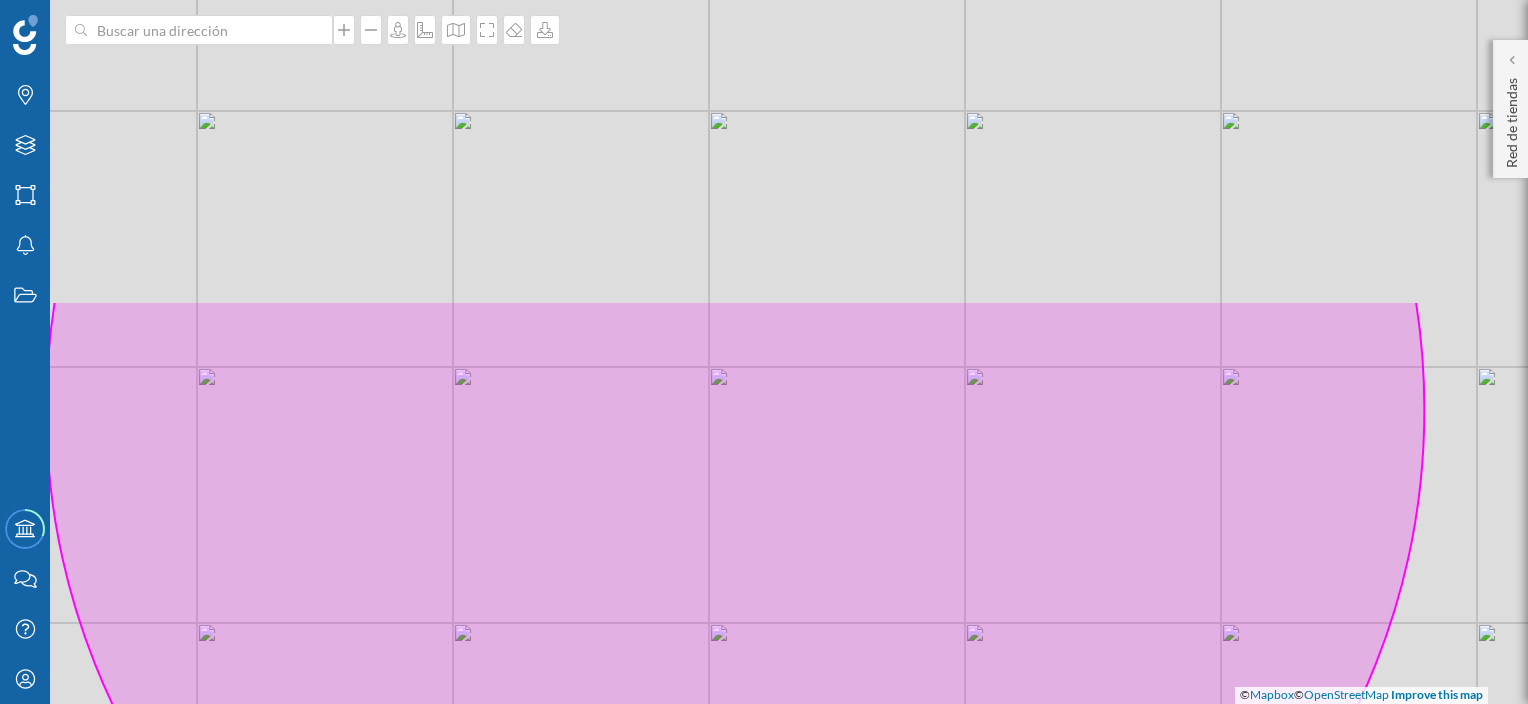 drag, startPoint x: 506, startPoint y: 224, endPoint x: 484, endPoint y: 597, distance: 373.64822 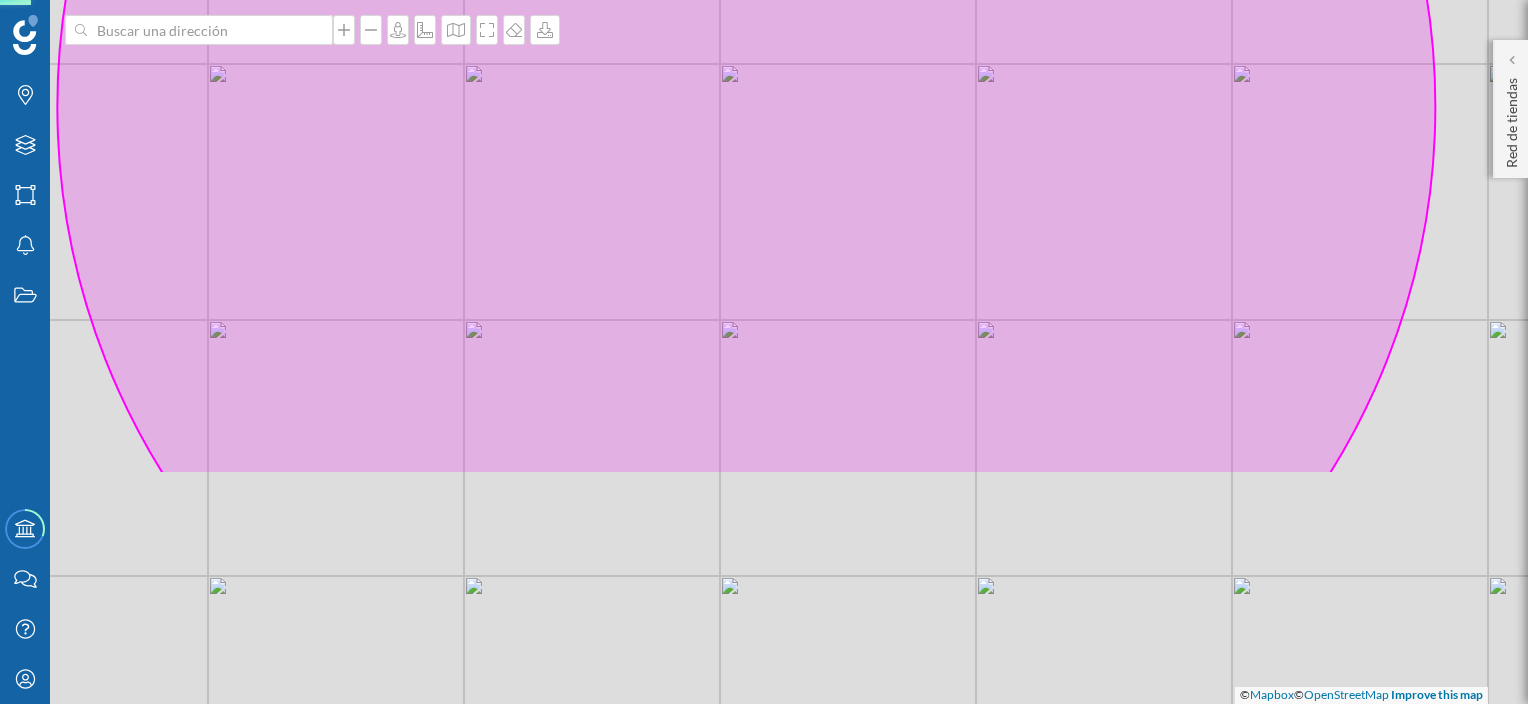 drag, startPoint x: 1069, startPoint y: 512, endPoint x: 1080, endPoint y: 209, distance: 303.19962 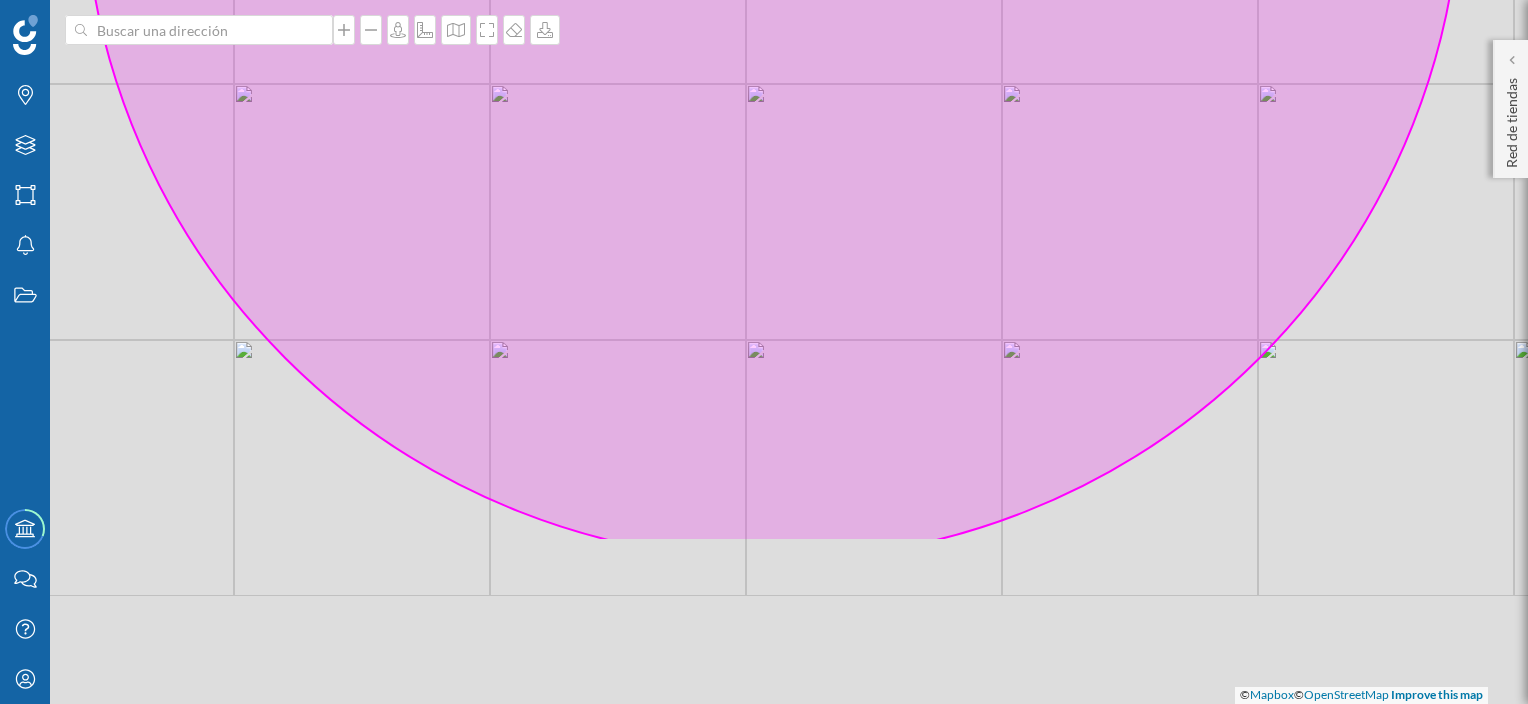 drag, startPoint x: 1080, startPoint y: 209, endPoint x: 1106, endPoint y: -27, distance: 237.42789 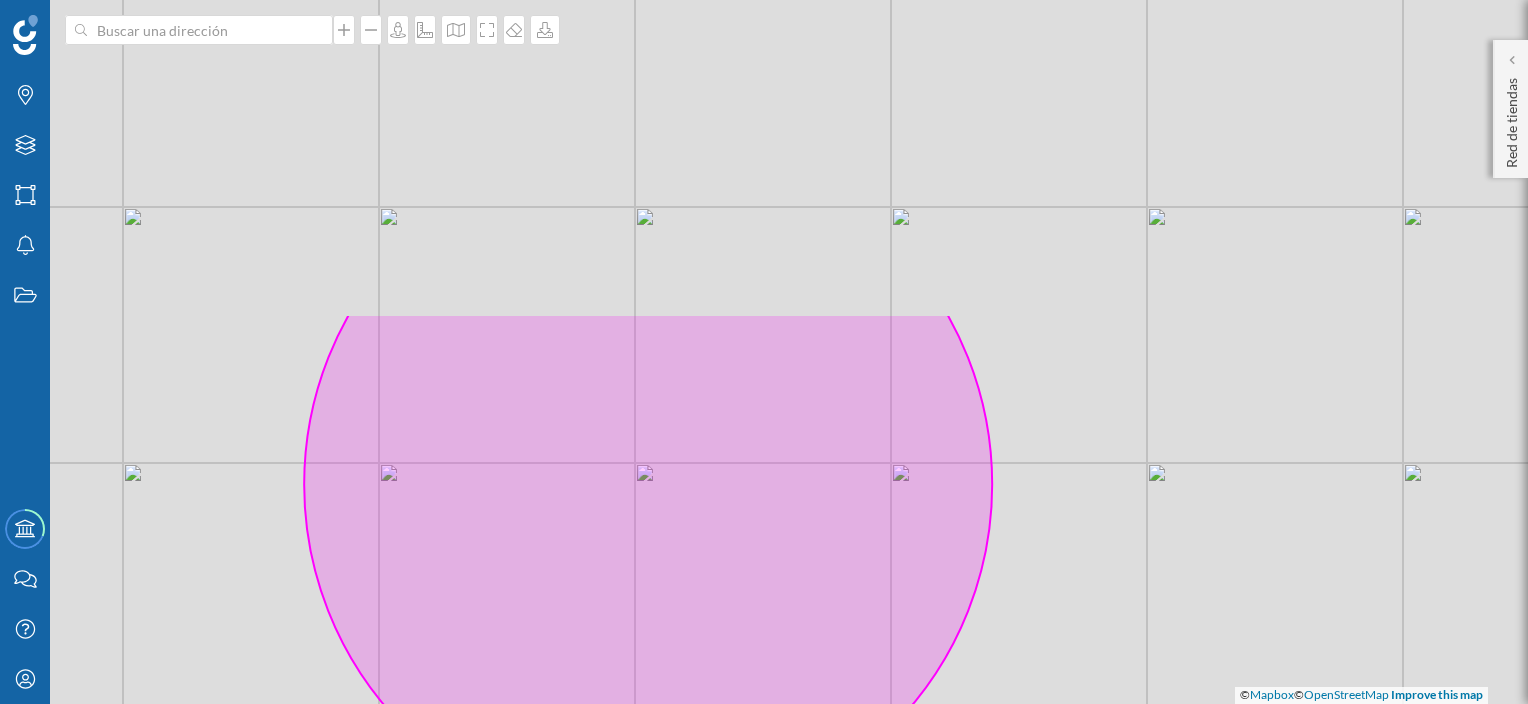 click on "Marcas         Capas         Áreas         Notificaciones         Estados                     Academy       Contacta con nosotros       Centro de ayuda       Mi perfil
Red de tiendas
Inicio
Grande   Medio
¿Qué quieres hacer?
Expansion planner
Encontrar las áreas que se ajustan a mi criterio de éxito.   Genera una lista de áreas que tienen los atributos clave para tu negocio.
Marketing Explorer
Detectar las áreas con mayor potencial.   Identifica las mejores ubicaciones para lanzar una campaña de marketing.
Territory Manager
Analiza cualquier ubicación.
Site Selector" at bounding box center (764, 352) 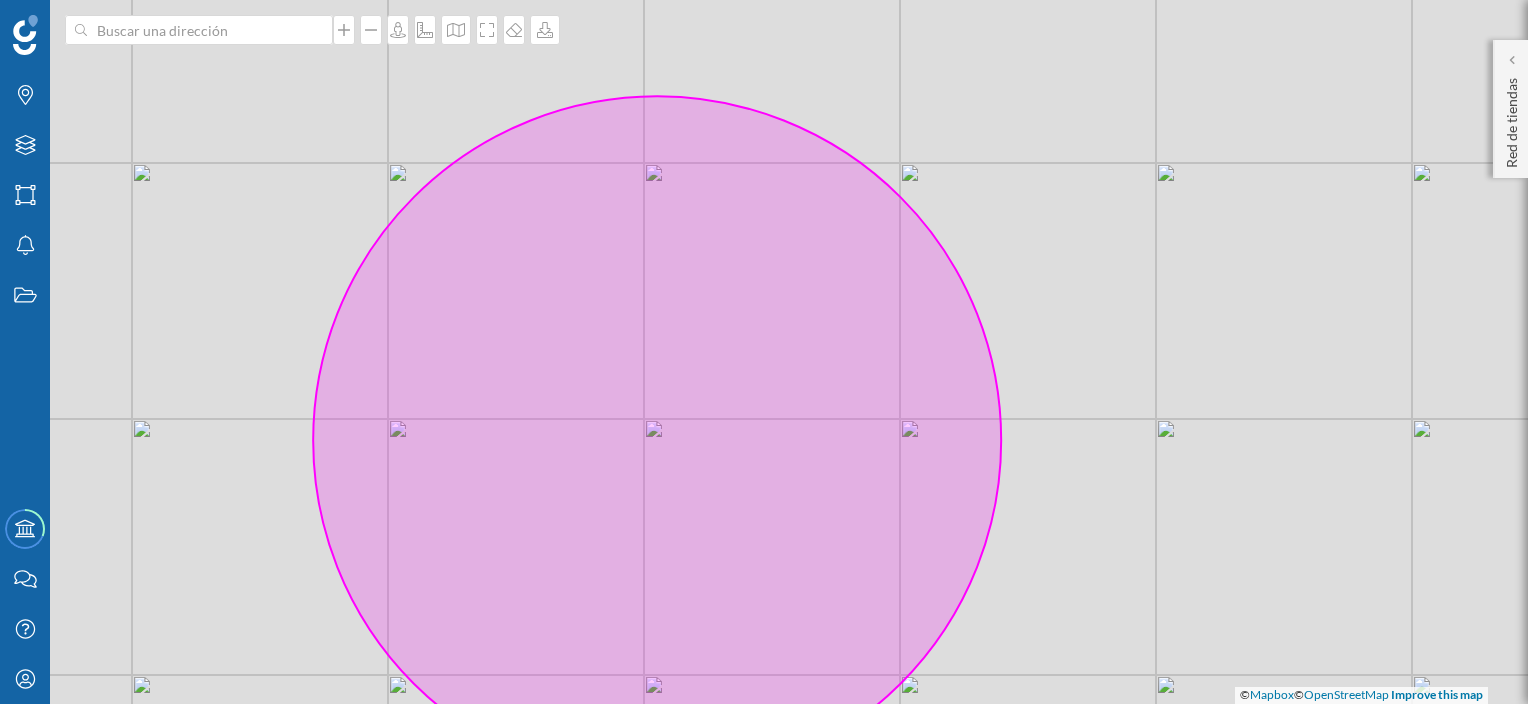 drag, startPoint x: 583, startPoint y: 478, endPoint x: 592, endPoint y: 434, distance: 44.911022 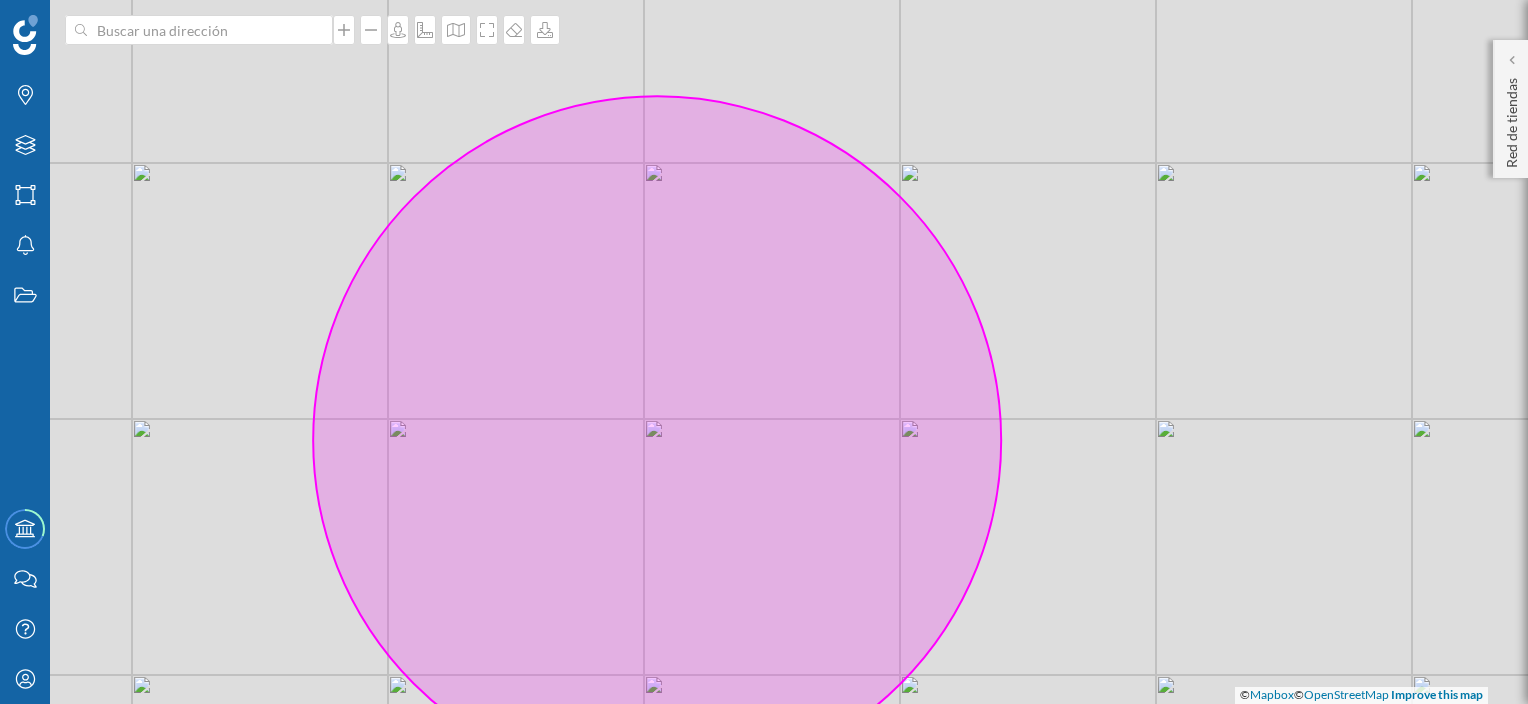 click 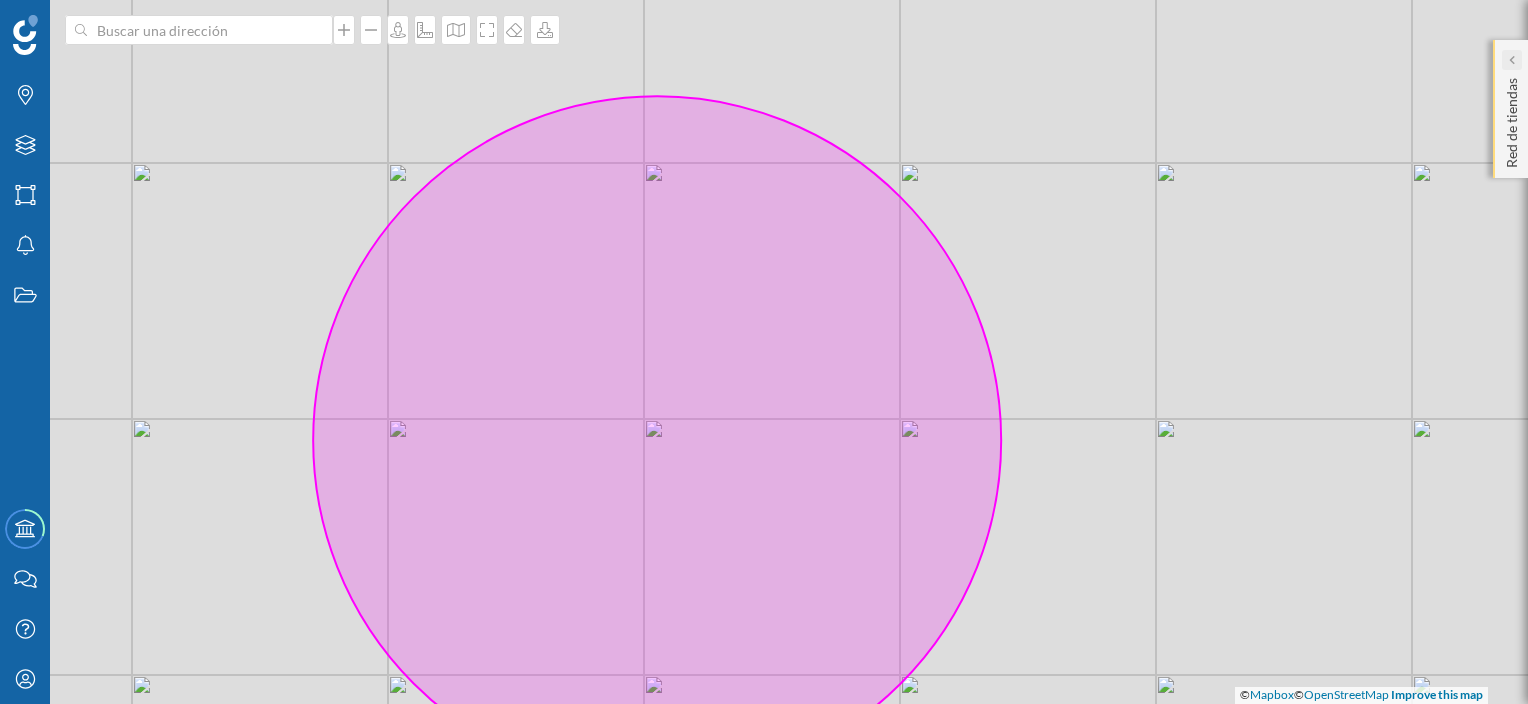 click 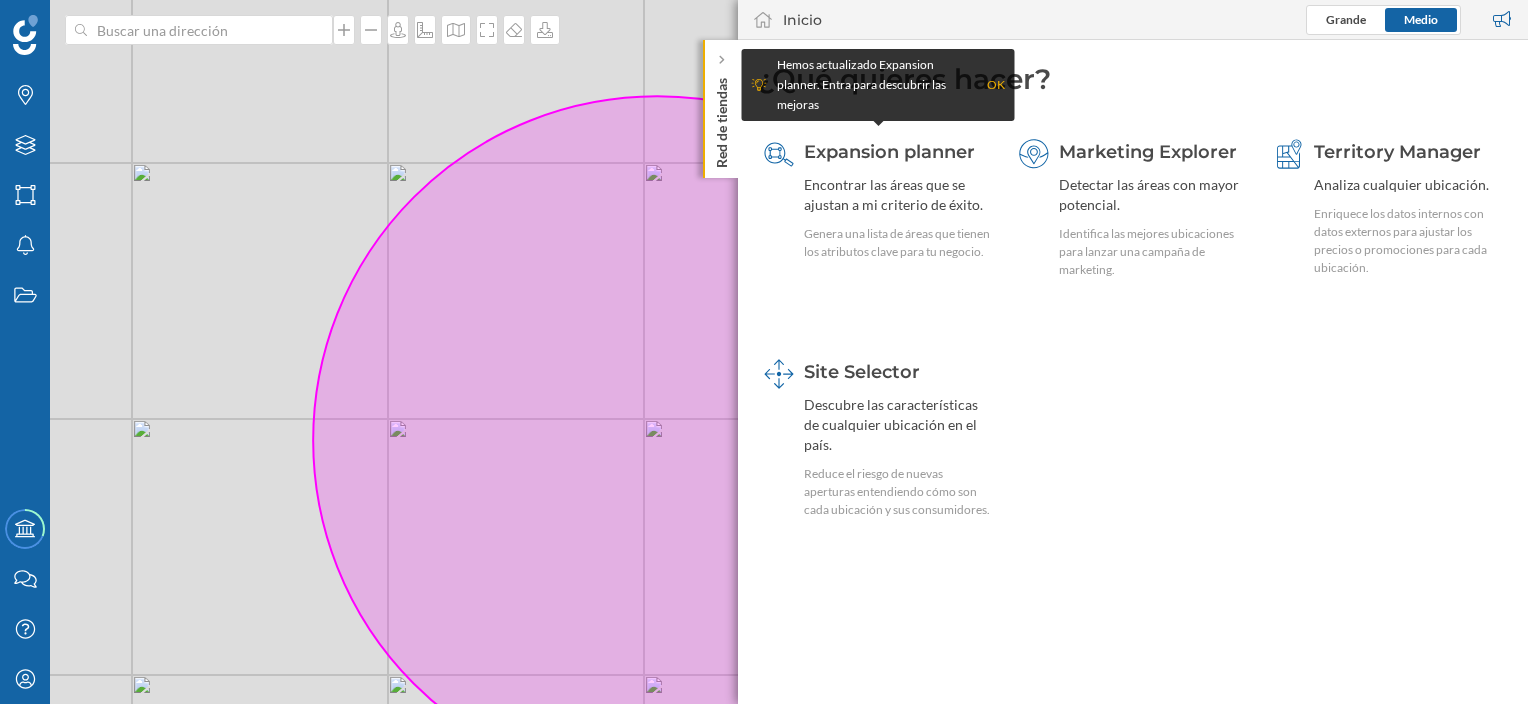 click 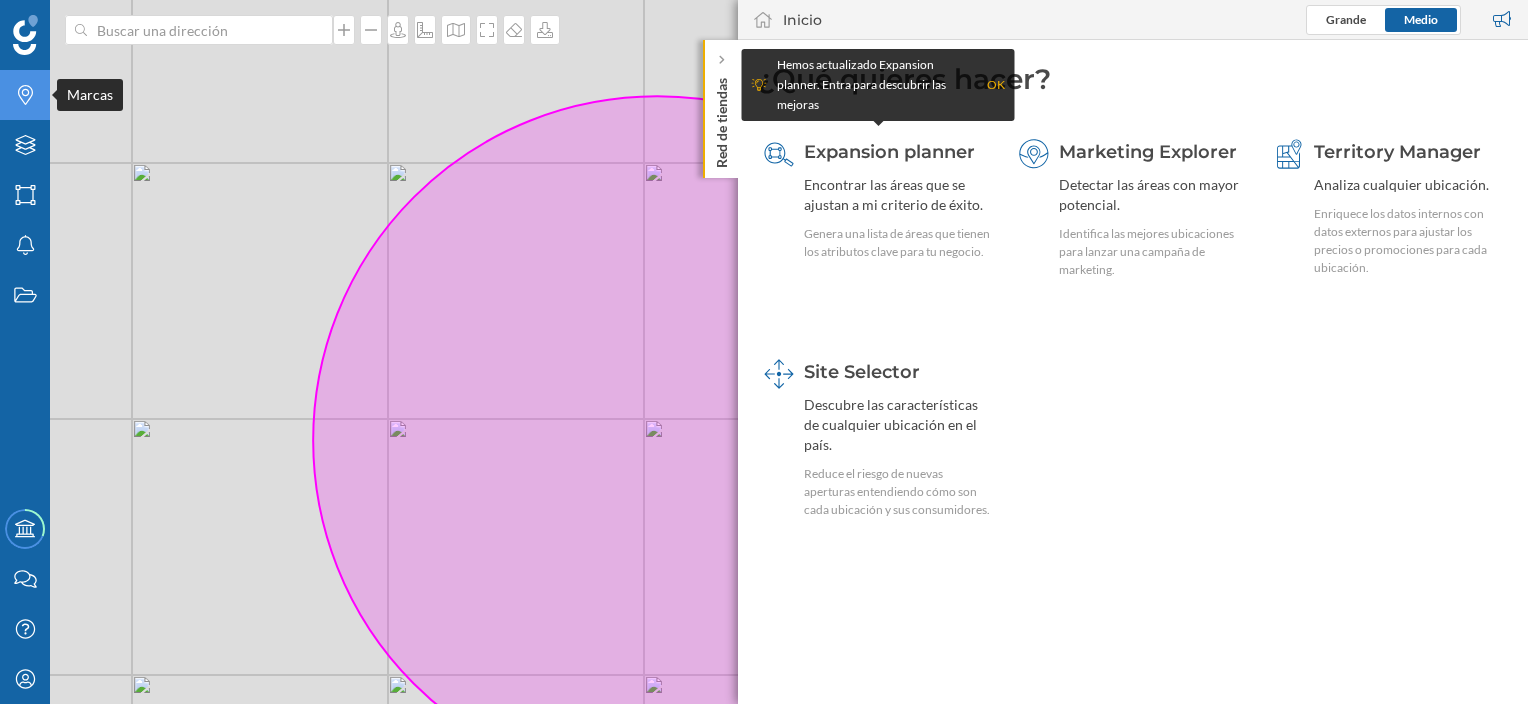 click 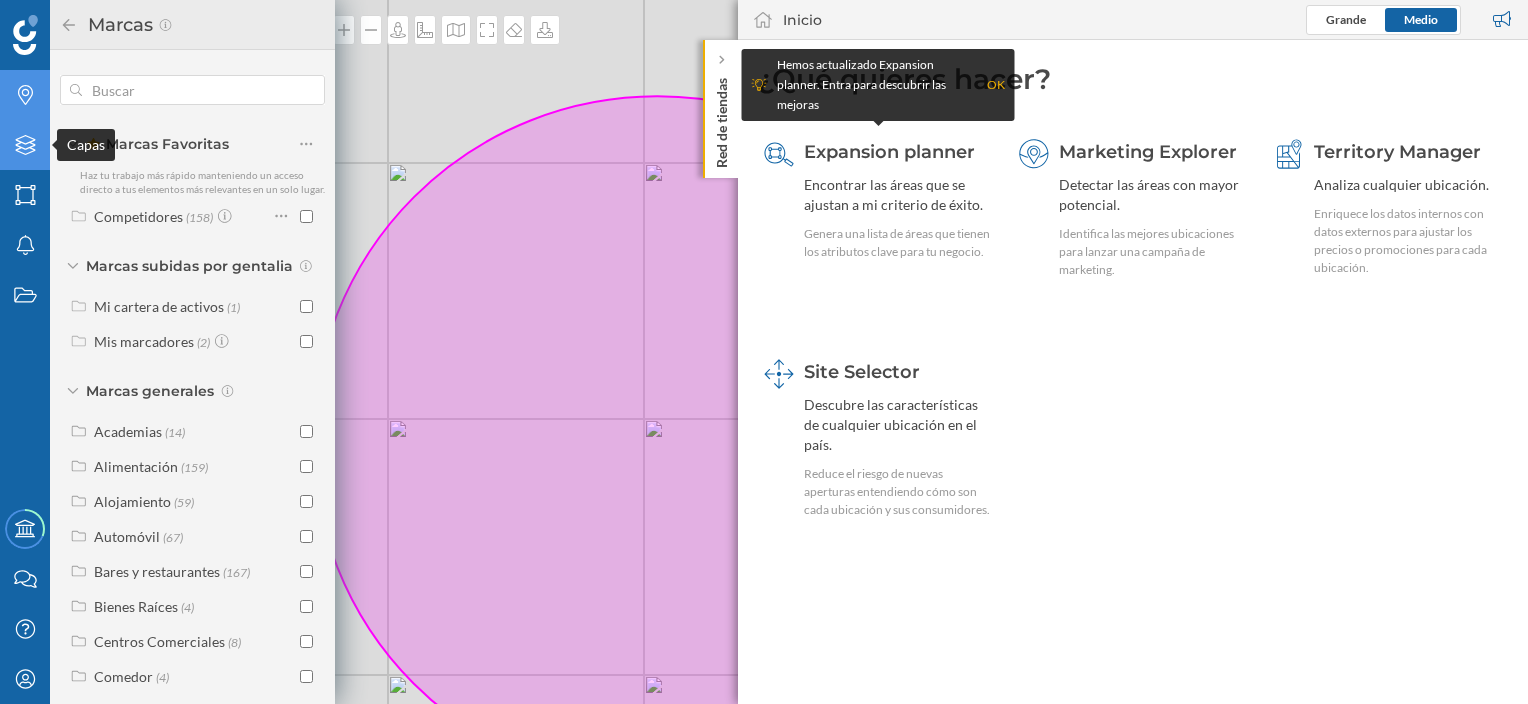 click 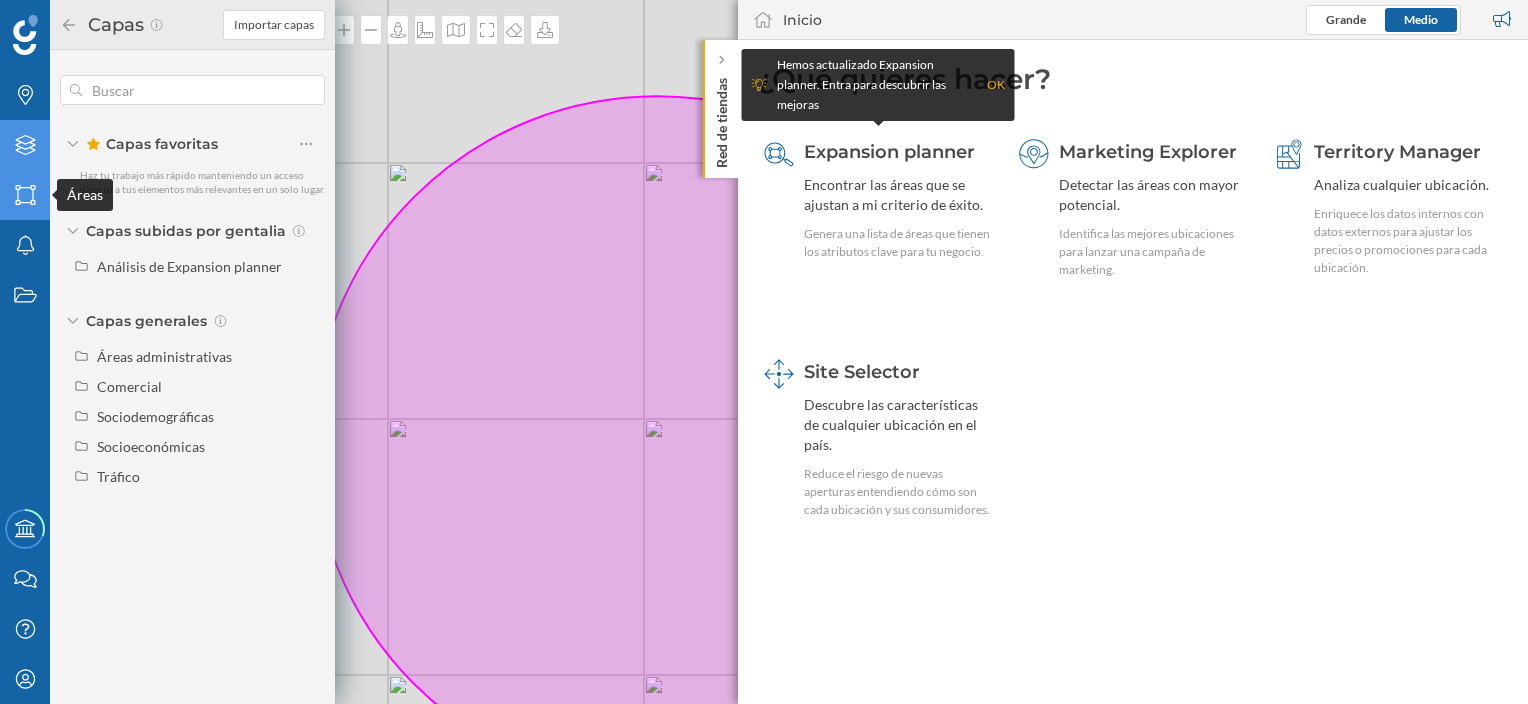 click 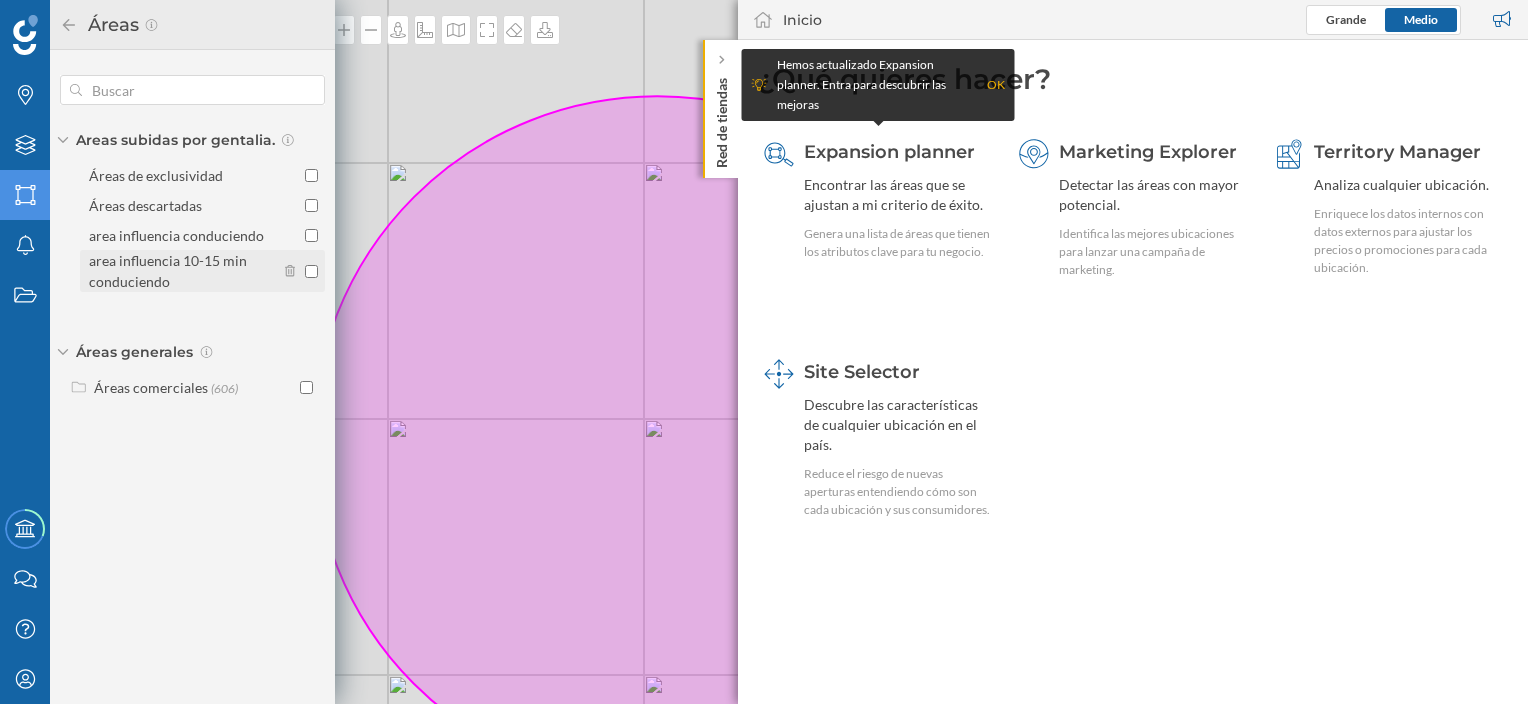 click on "area influencia 10-15 min conduciendo" at bounding box center [311, 271] 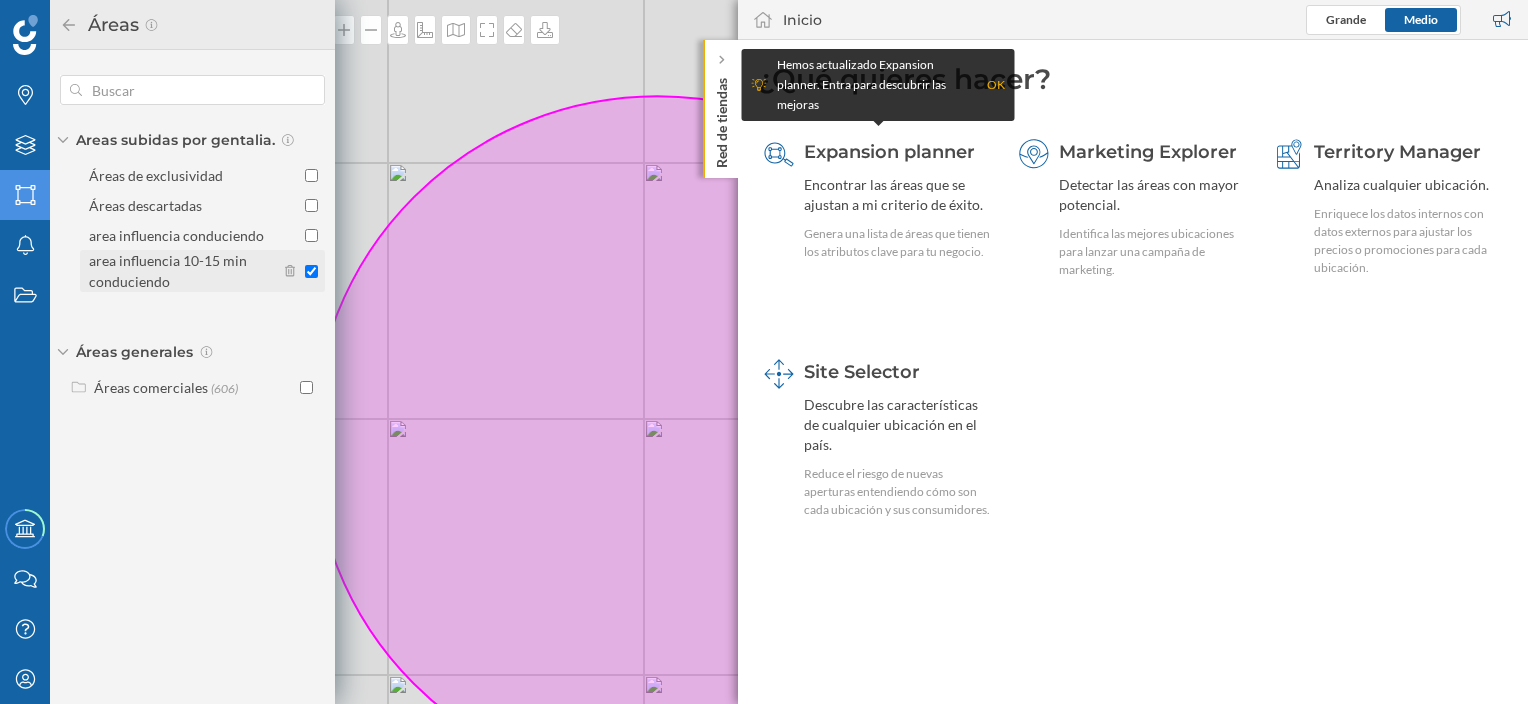 checkbox on "true" 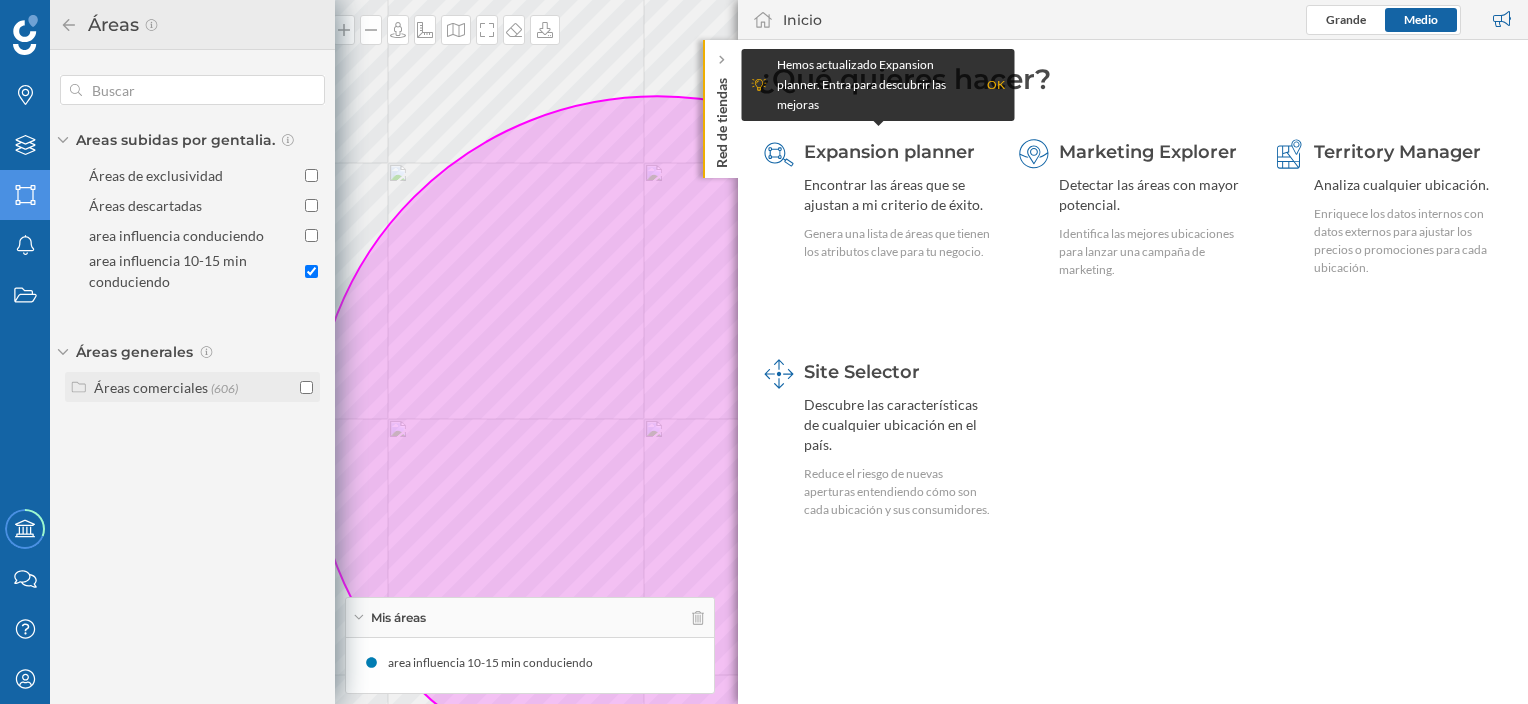 click at bounding box center [306, 387] 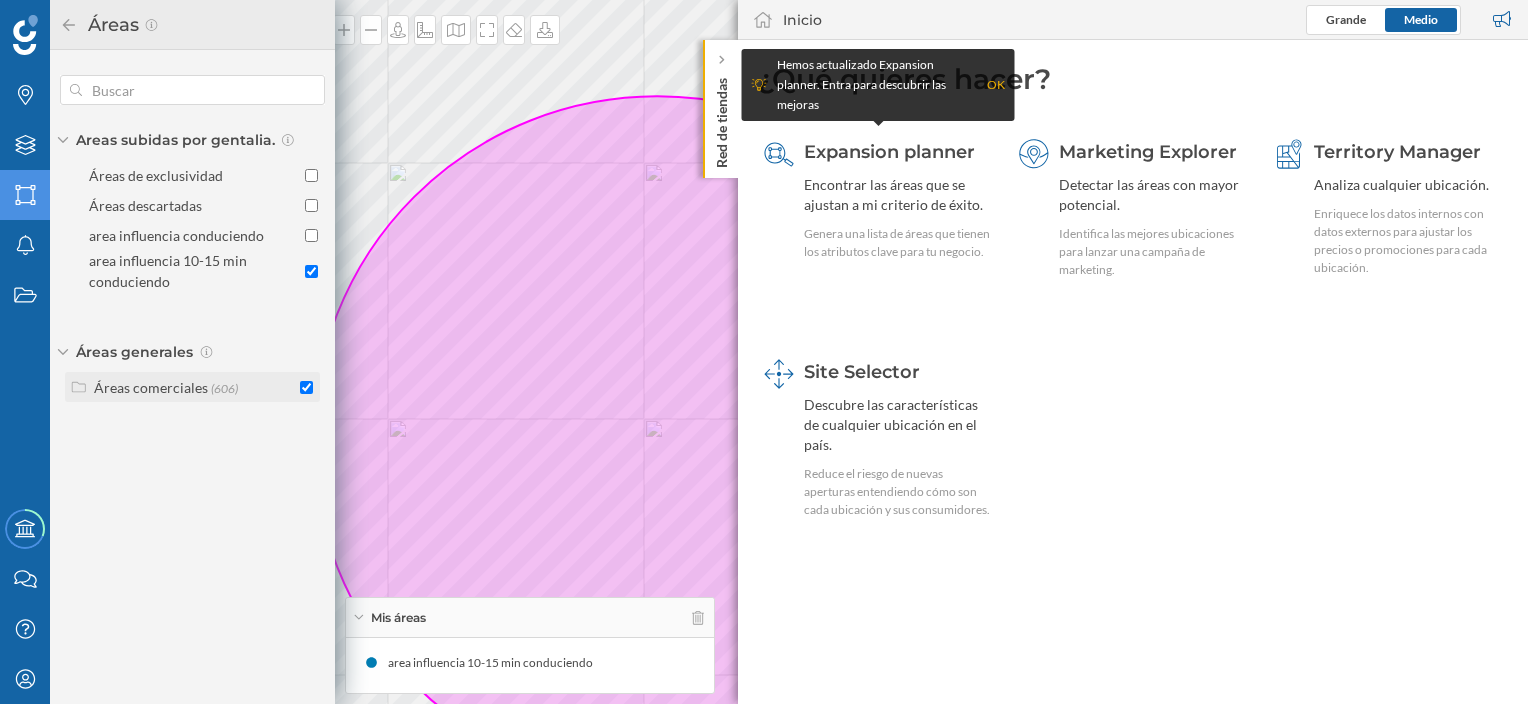 checkbox on "true" 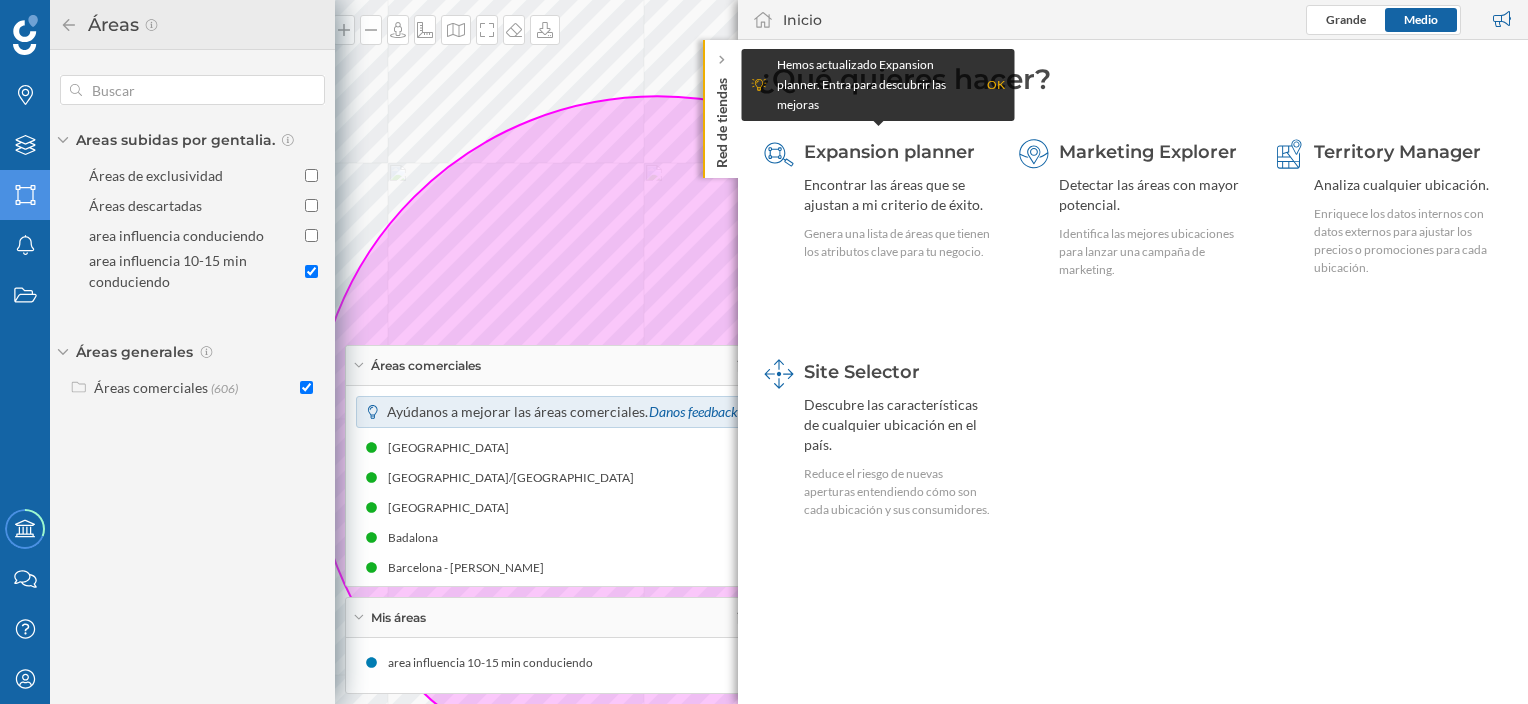 click on "Red de tiendas" 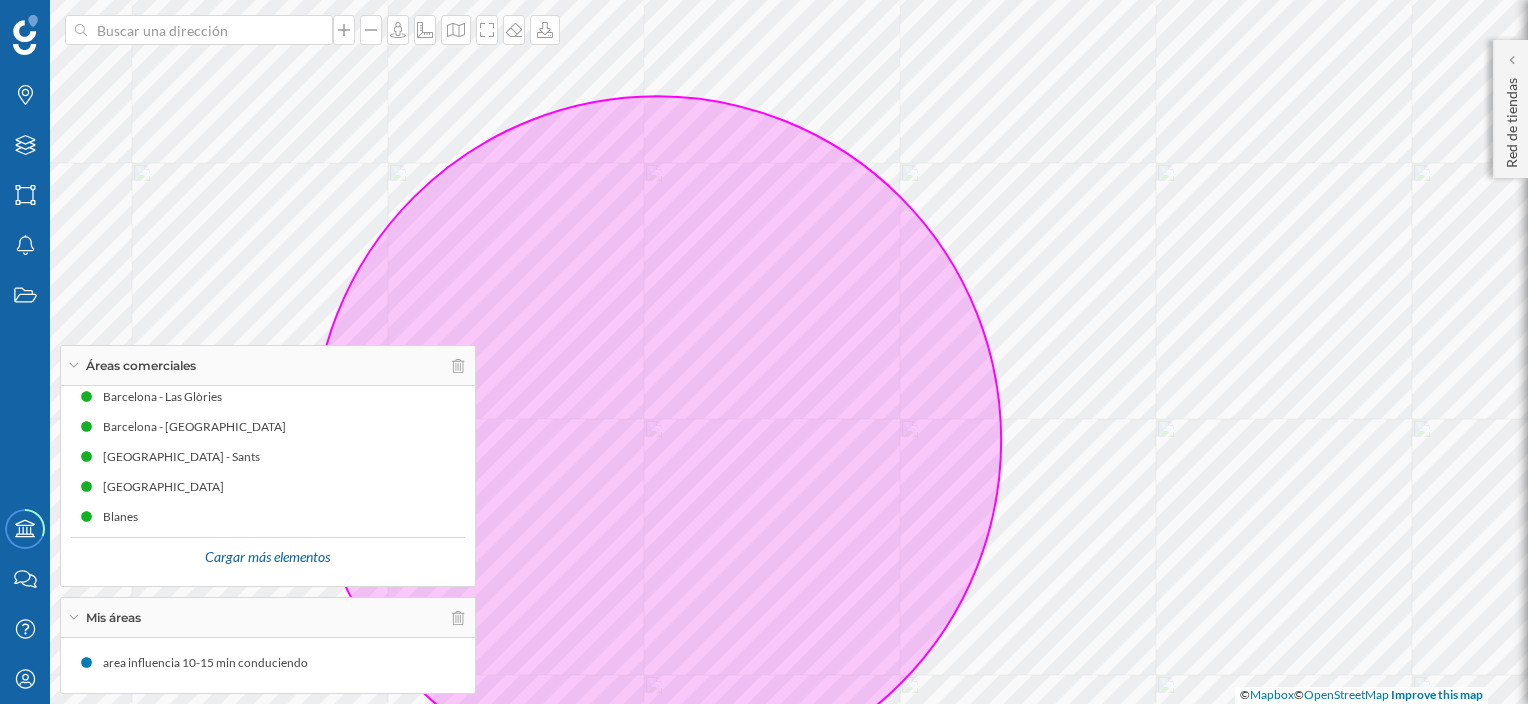 scroll, scrollTop: 0, scrollLeft: 0, axis: both 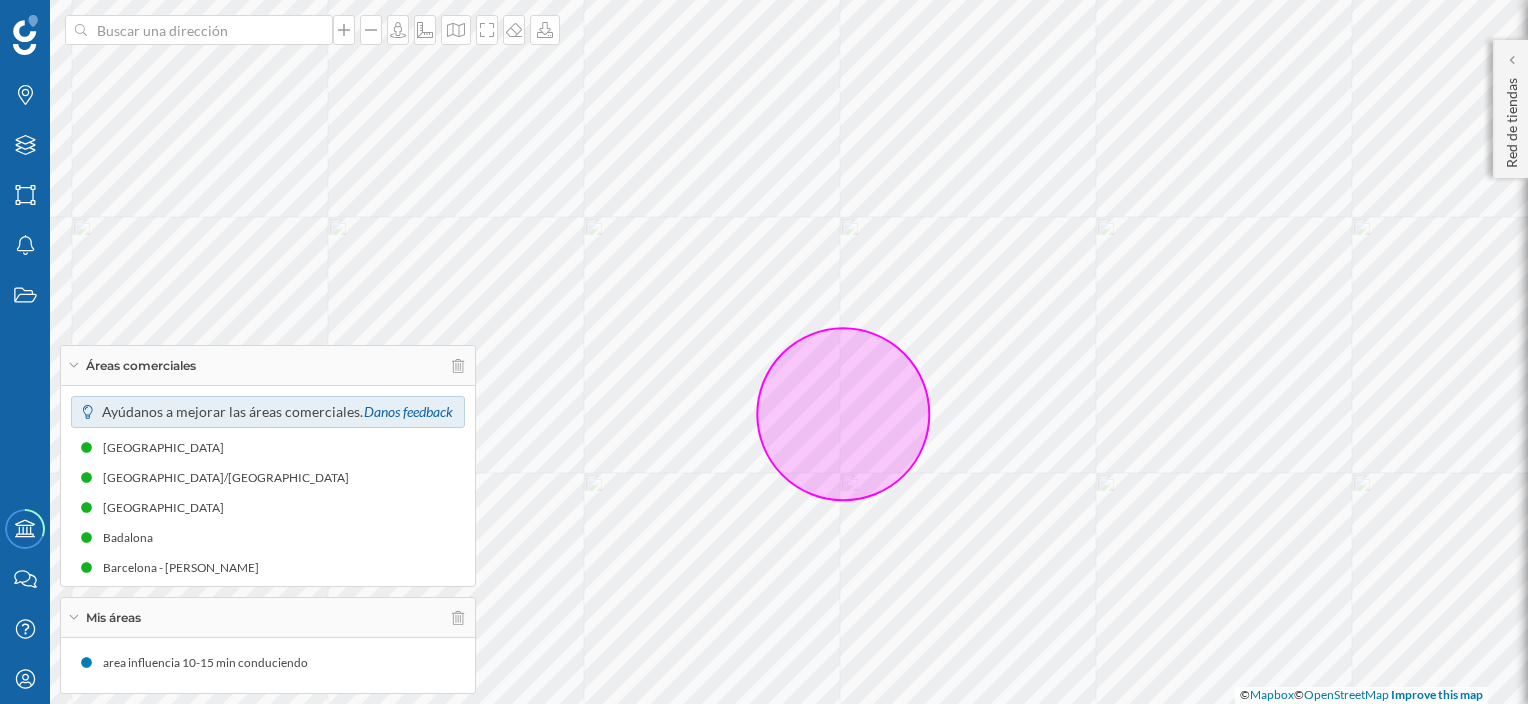 click 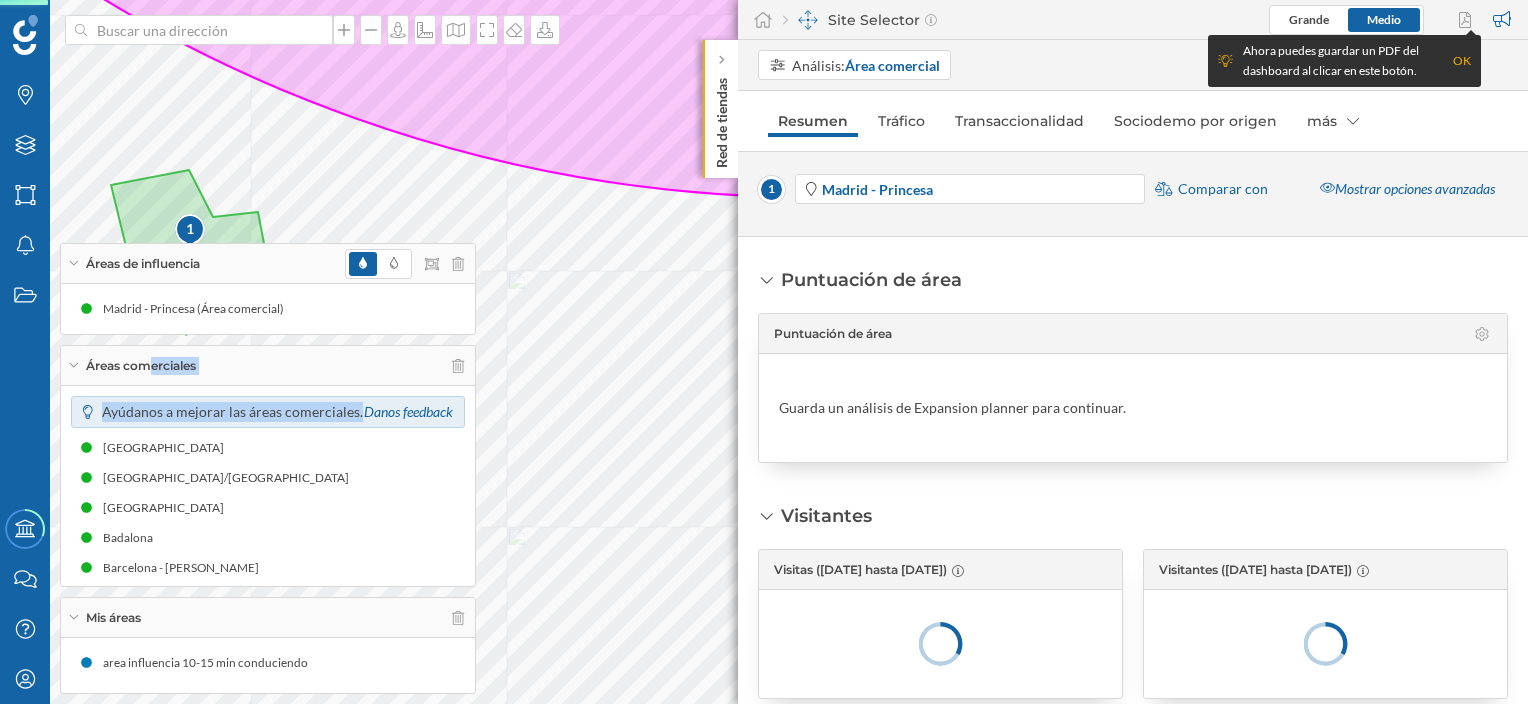 drag, startPoint x: 472, startPoint y: 259, endPoint x: 470, endPoint y: 543, distance: 284.00705 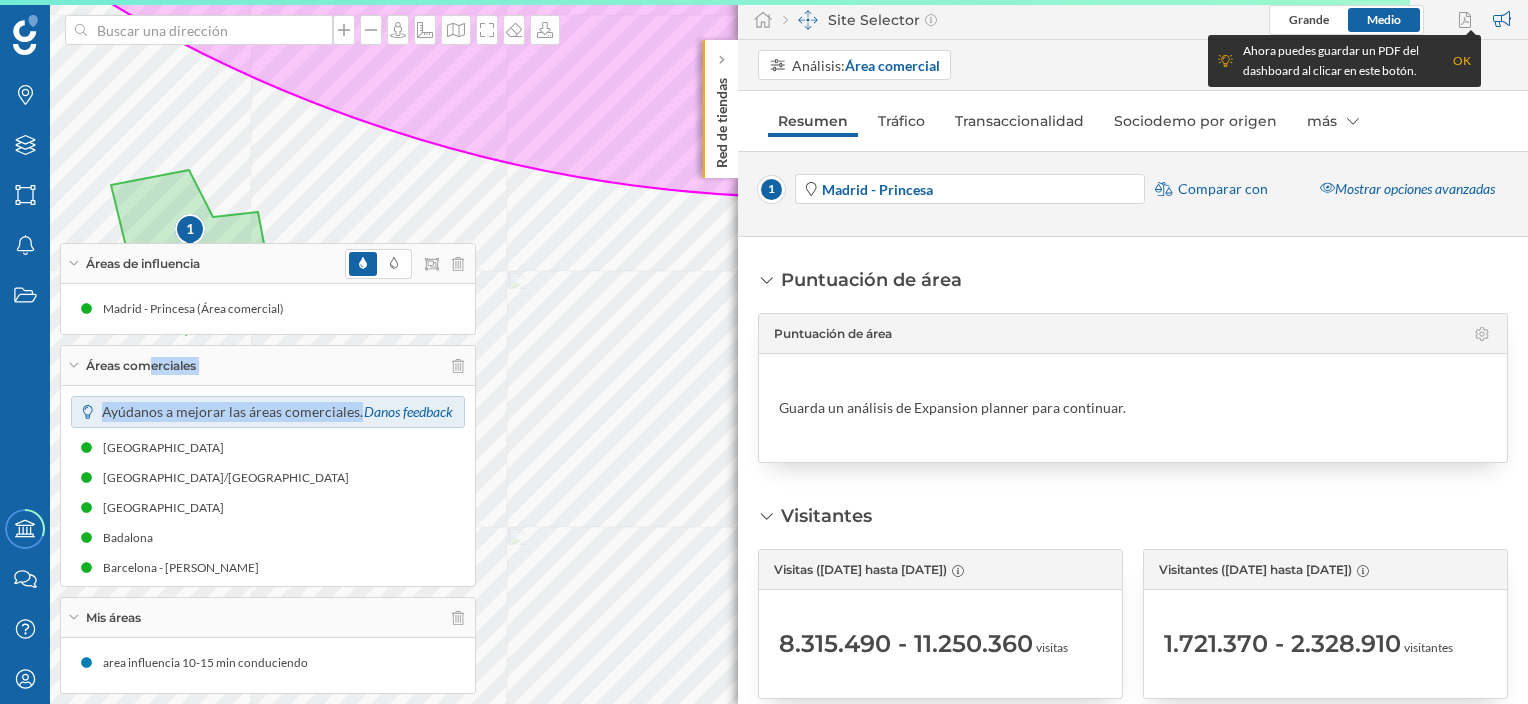 click on "Red de tiendas" 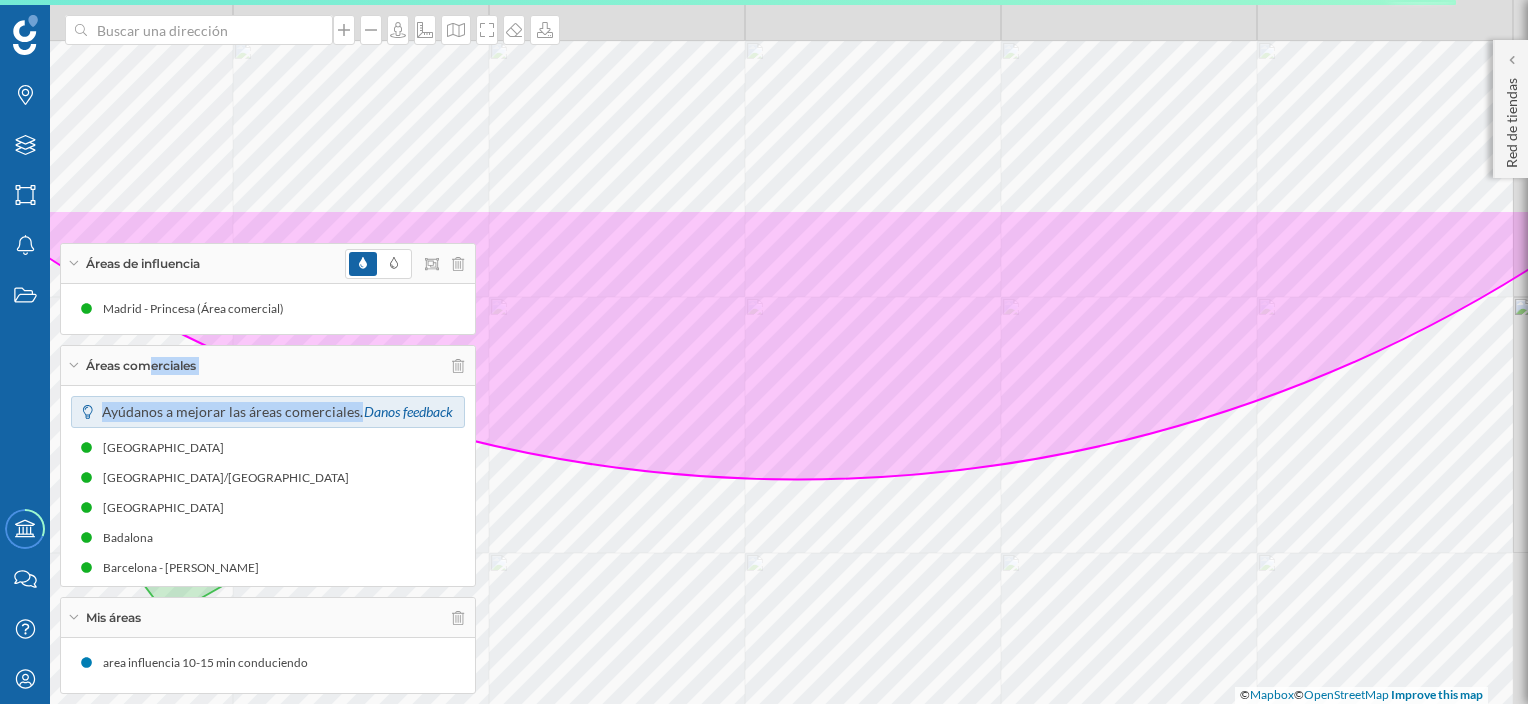 drag, startPoint x: 732, startPoint y: 52, endPoint x: 714, endPoint y: 334, distance: 282.57388 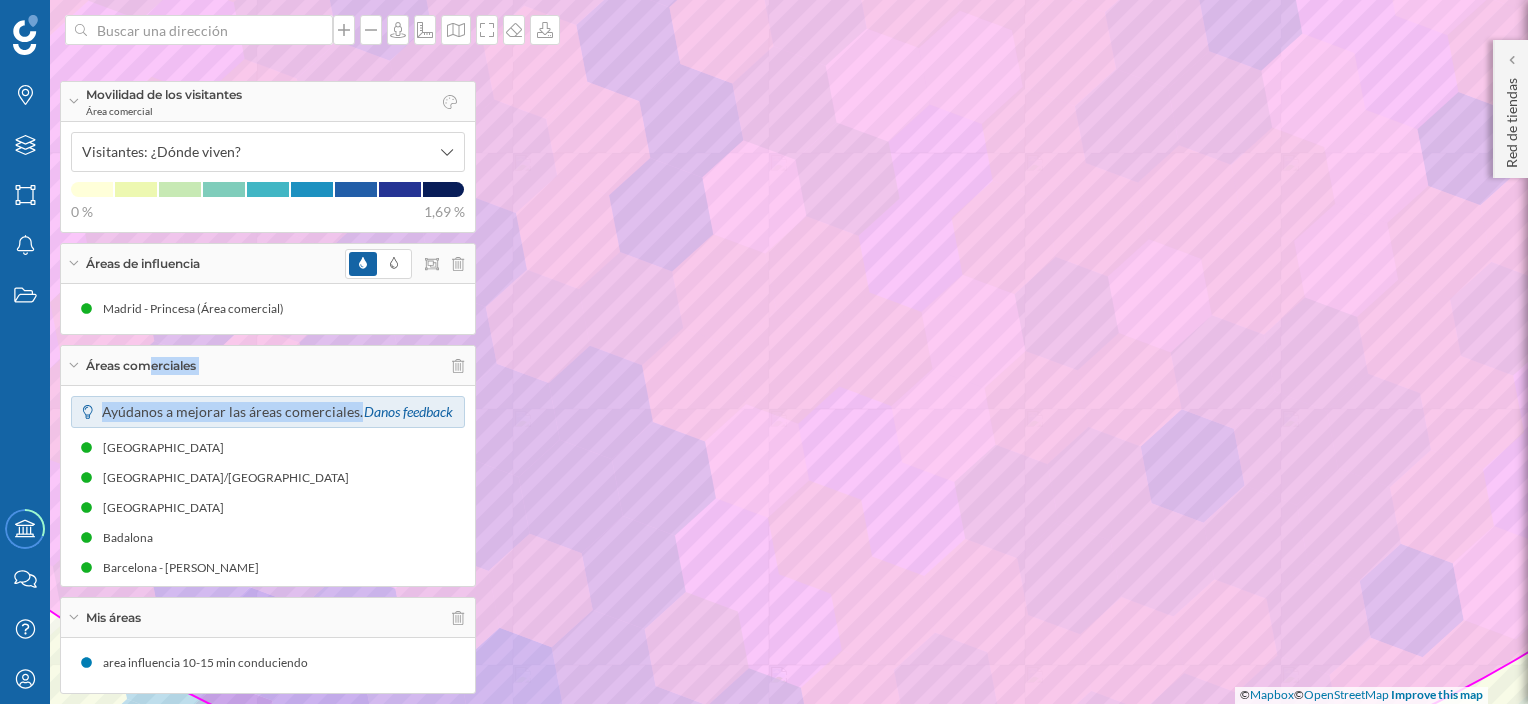 click 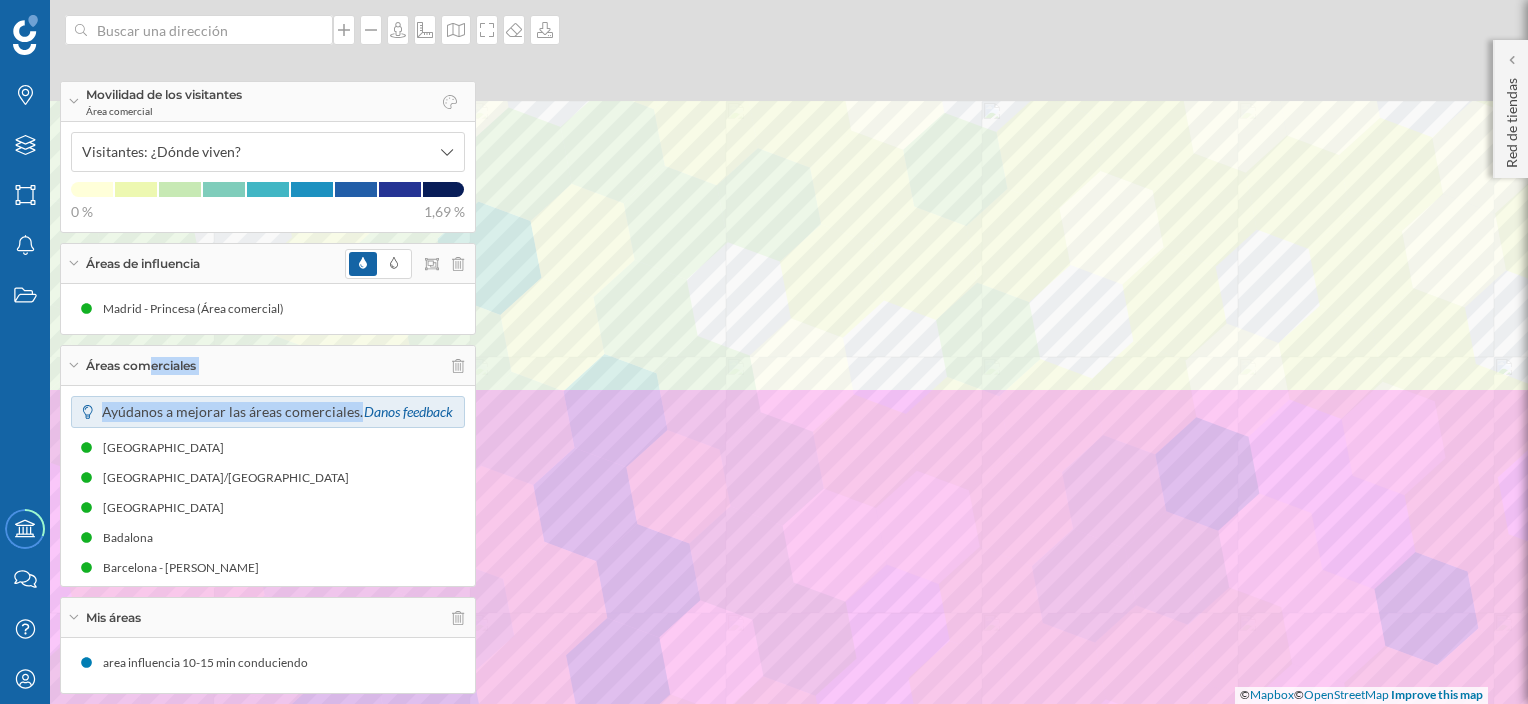 drag, startPoint x: 676, startPoint y: 100, endPoint x: 633, endPoint y: 562, distance: 463.99677 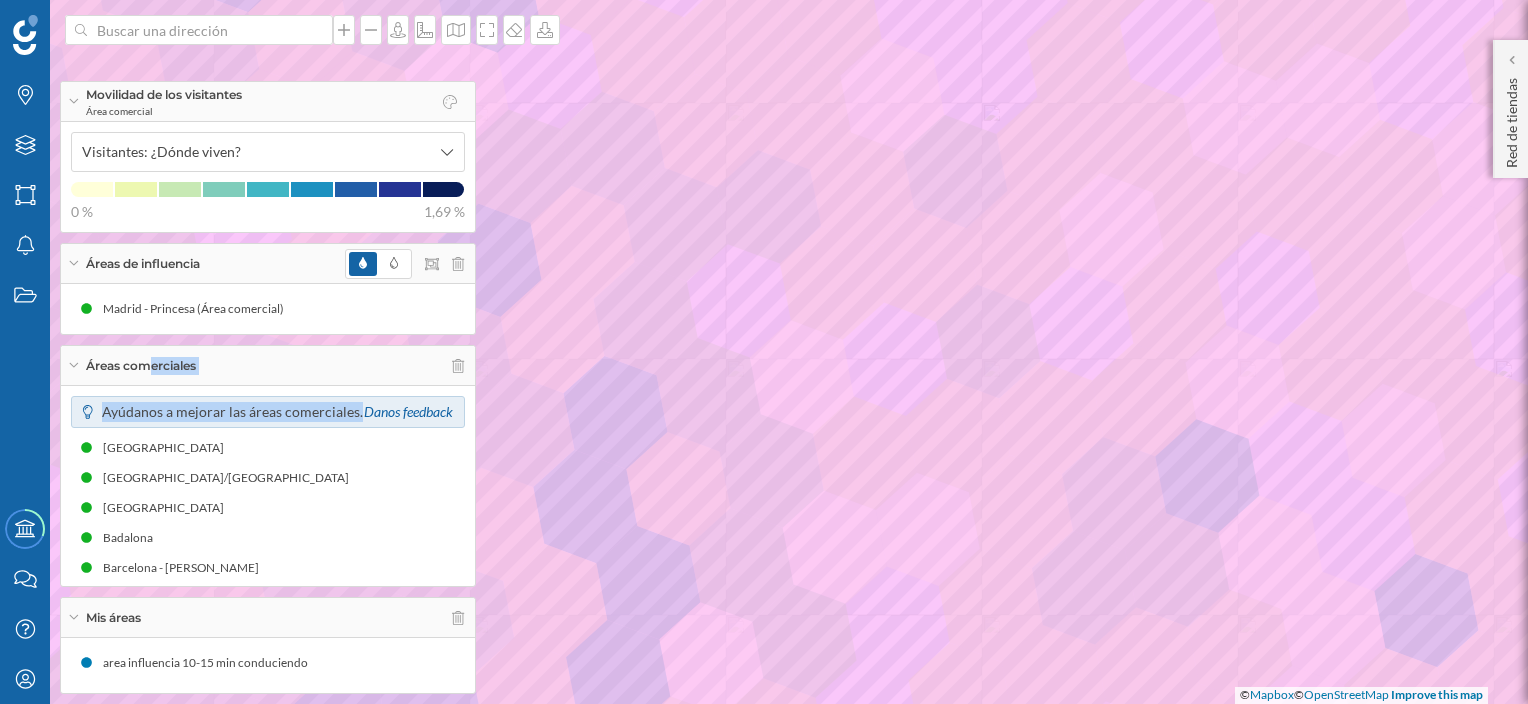 click 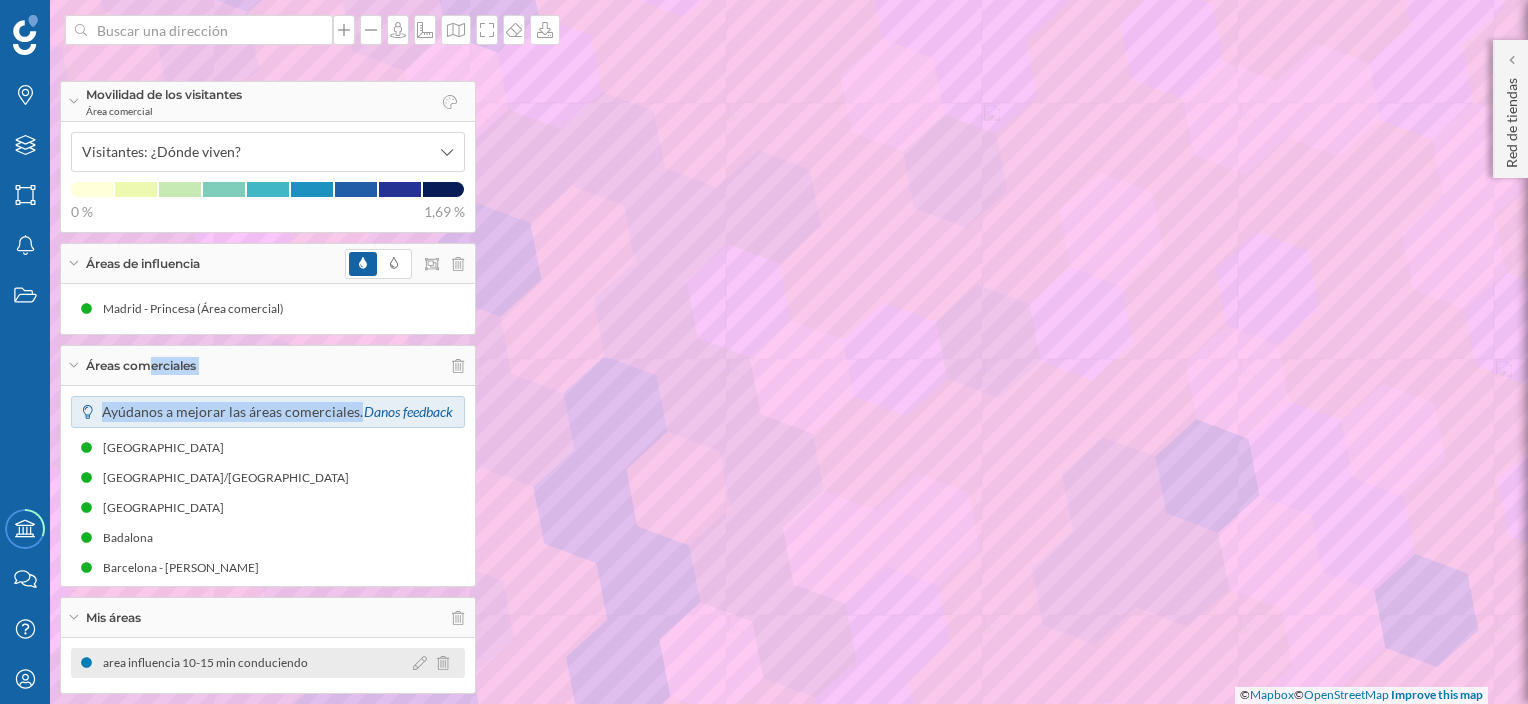 click on "area influencia 10-15 min conduciendo" at bounding box center [268, 663] 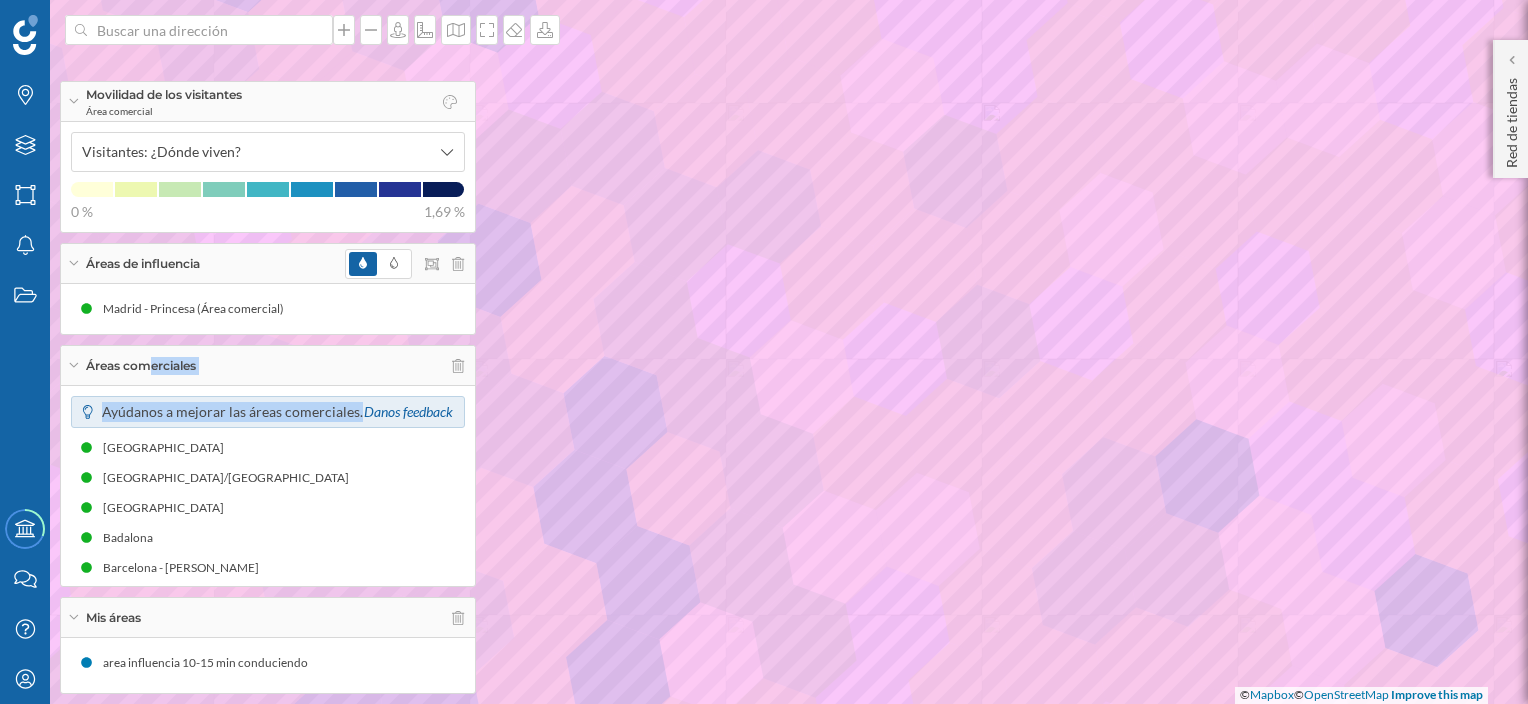 click 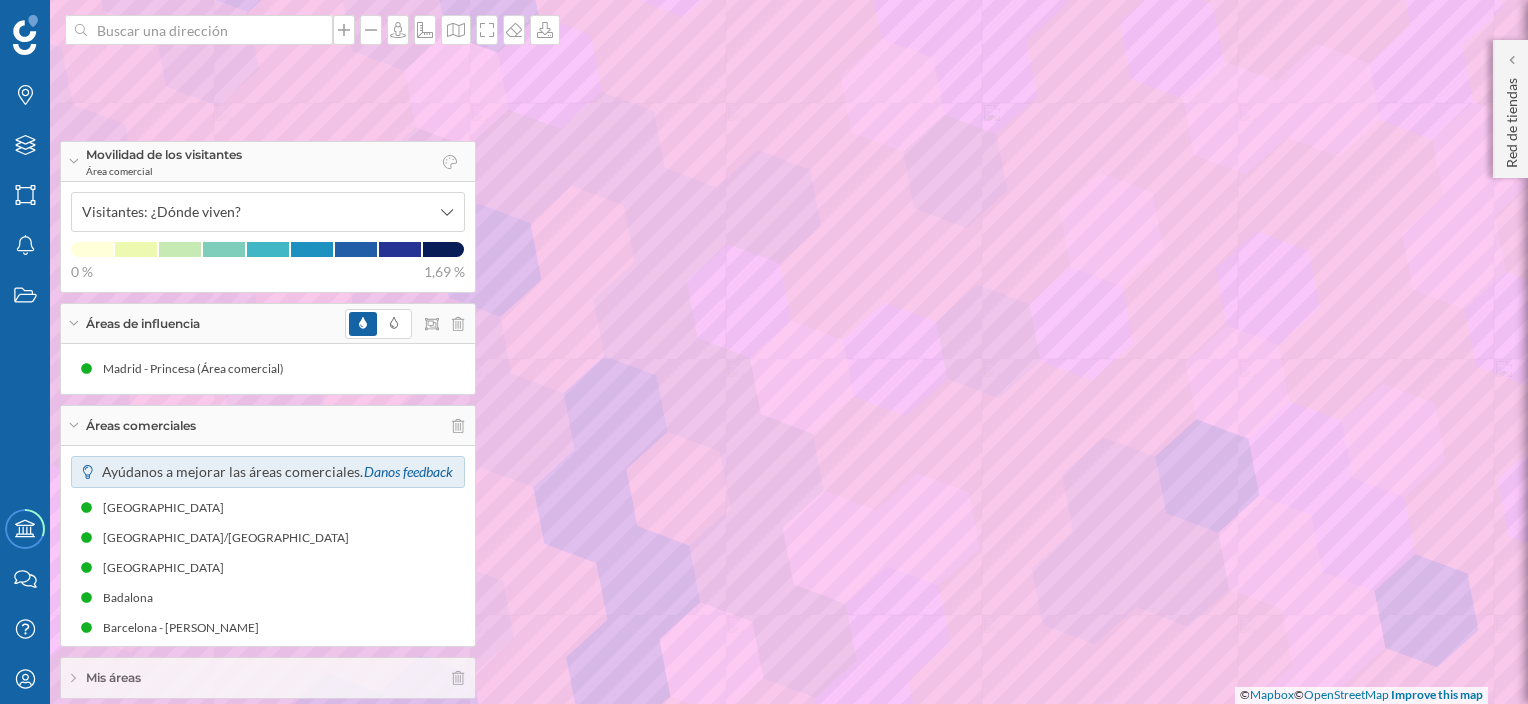 click on "Mis áreas" at bounding box center (113, 678) 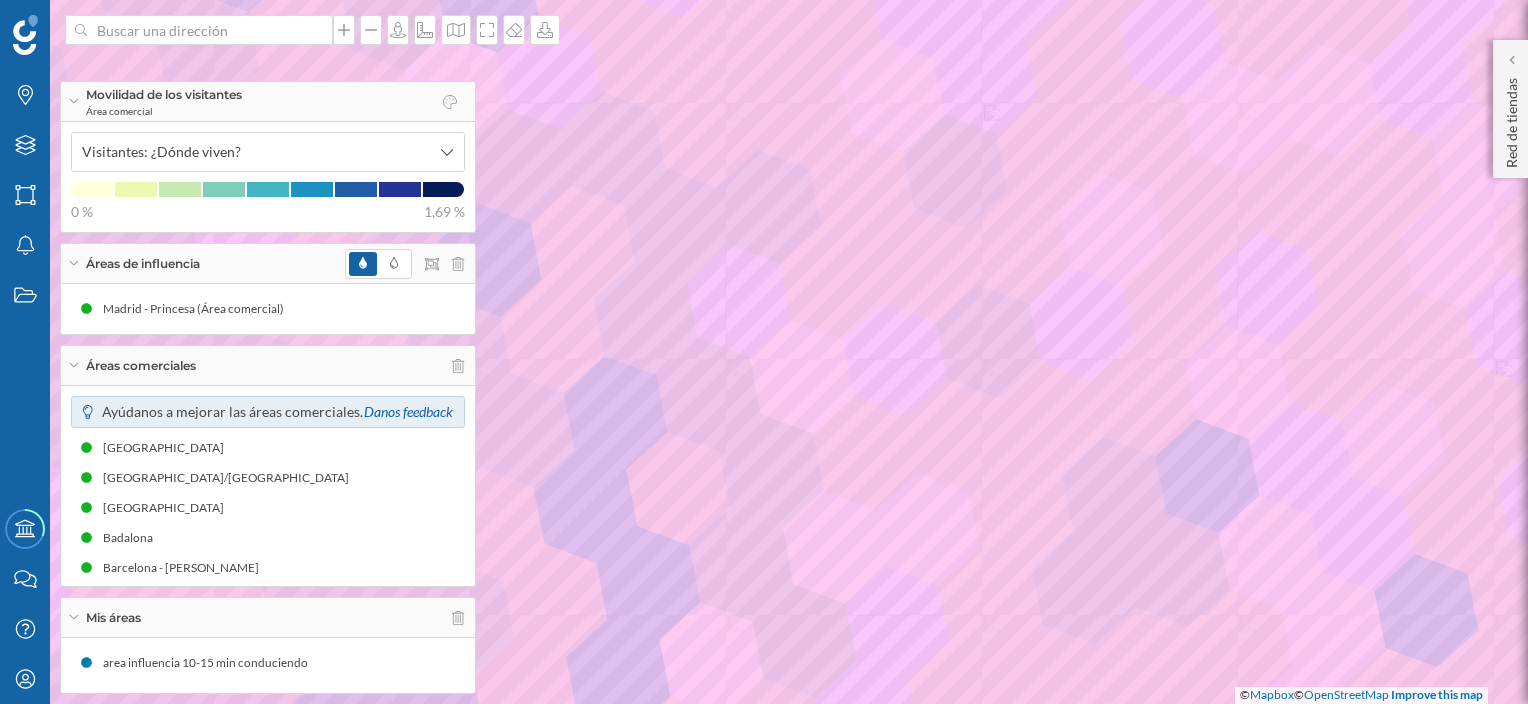 click on "Mis áreas" at bounding box center [268, 618] 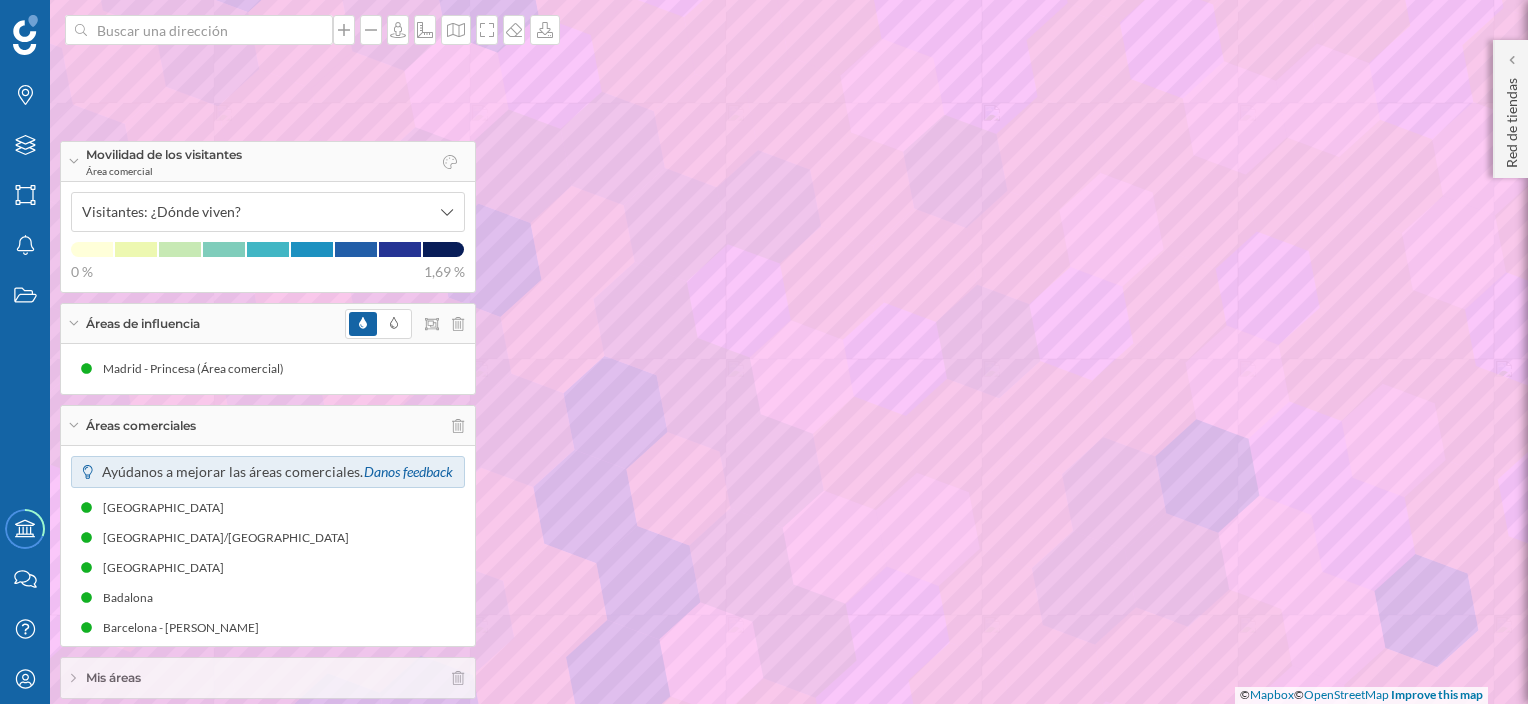 click on "Mis áreas" at bounding box center [113, 678] 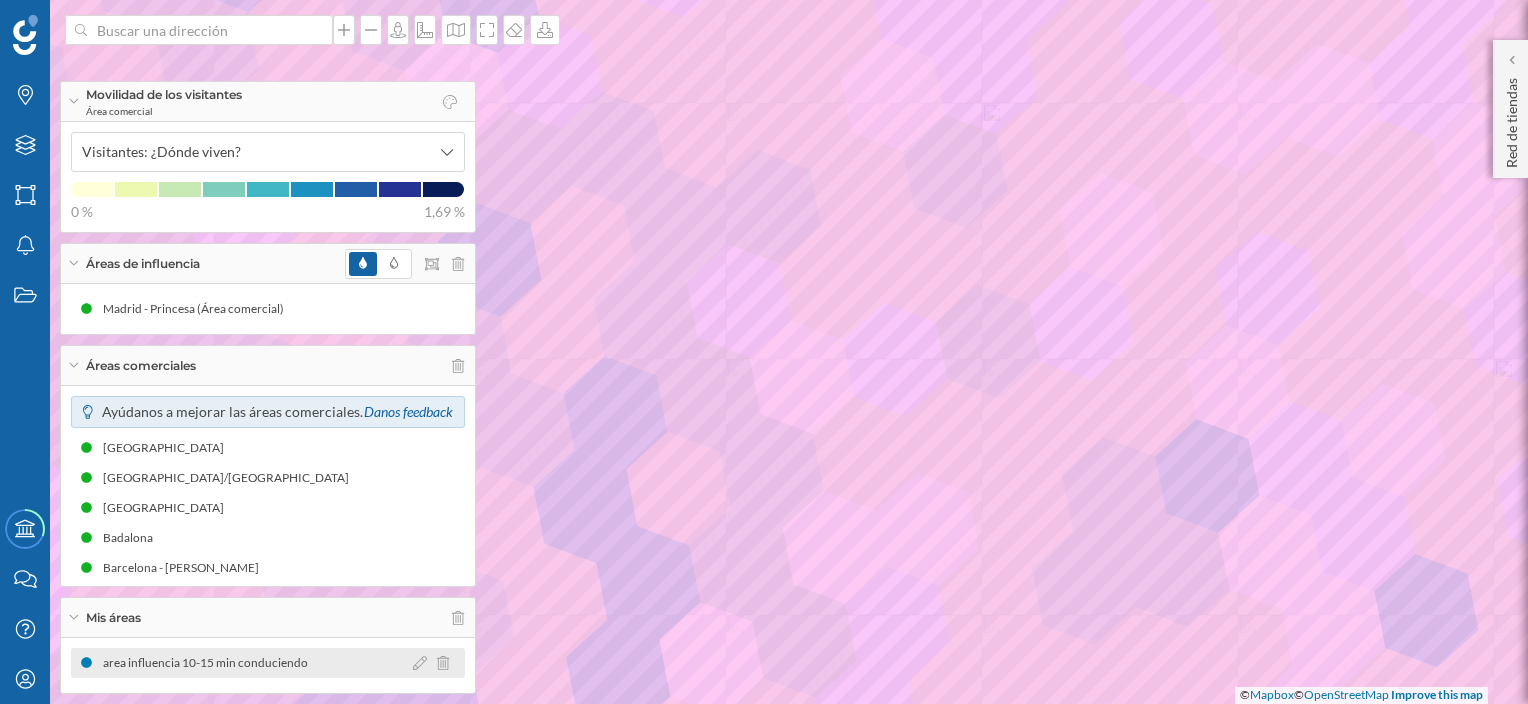 click on "area influencia 10-15 min conduciendo" at bounding box center (210, 663) 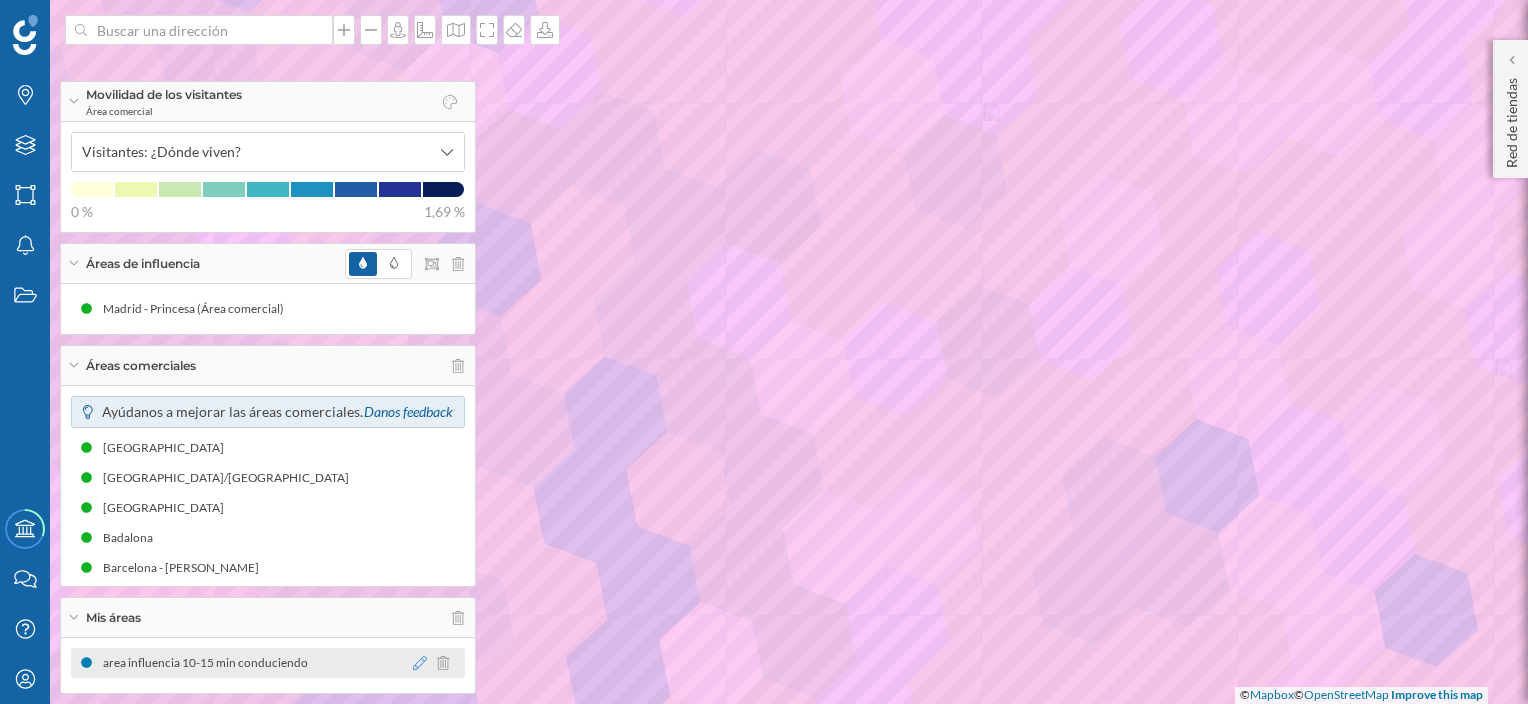 click 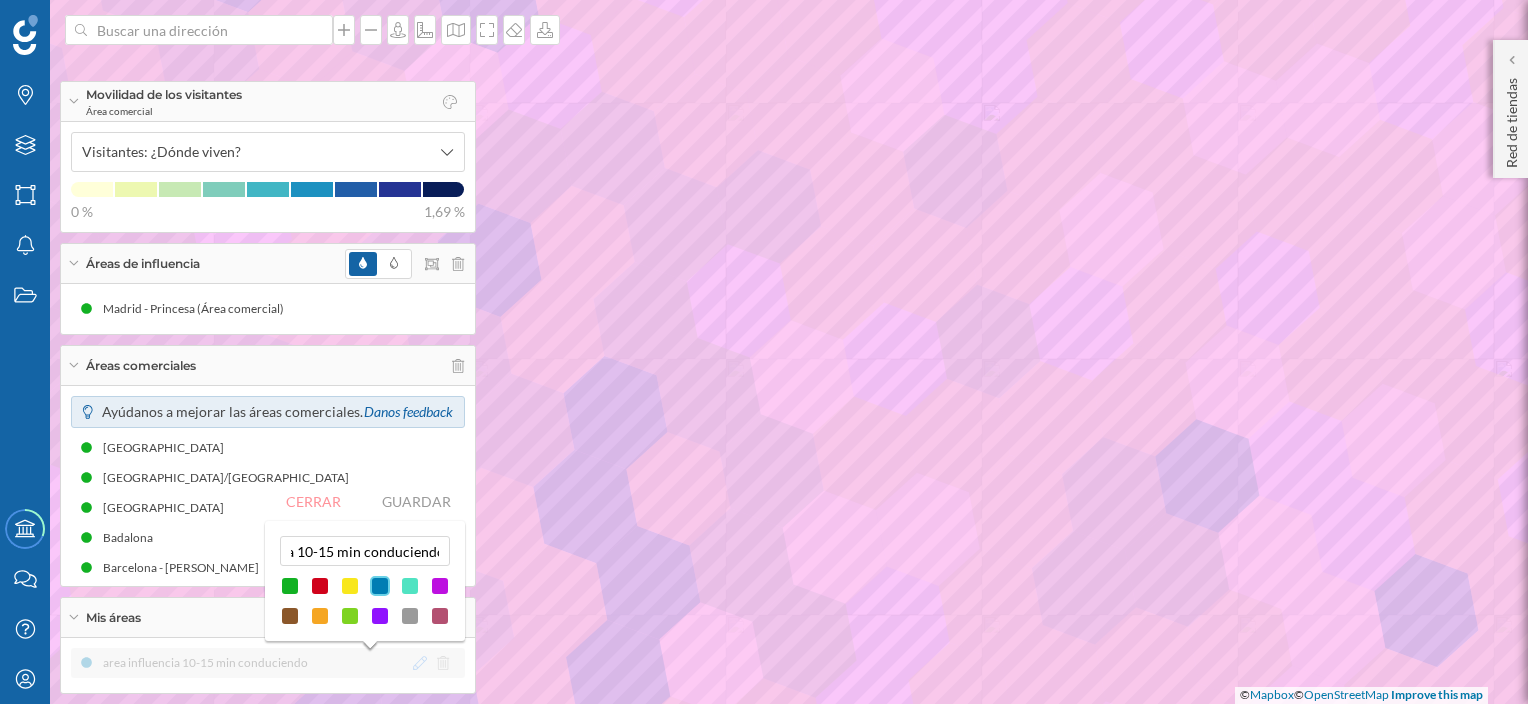 scroll, scrollTop: 0, scrollLeft: 0, axis: both 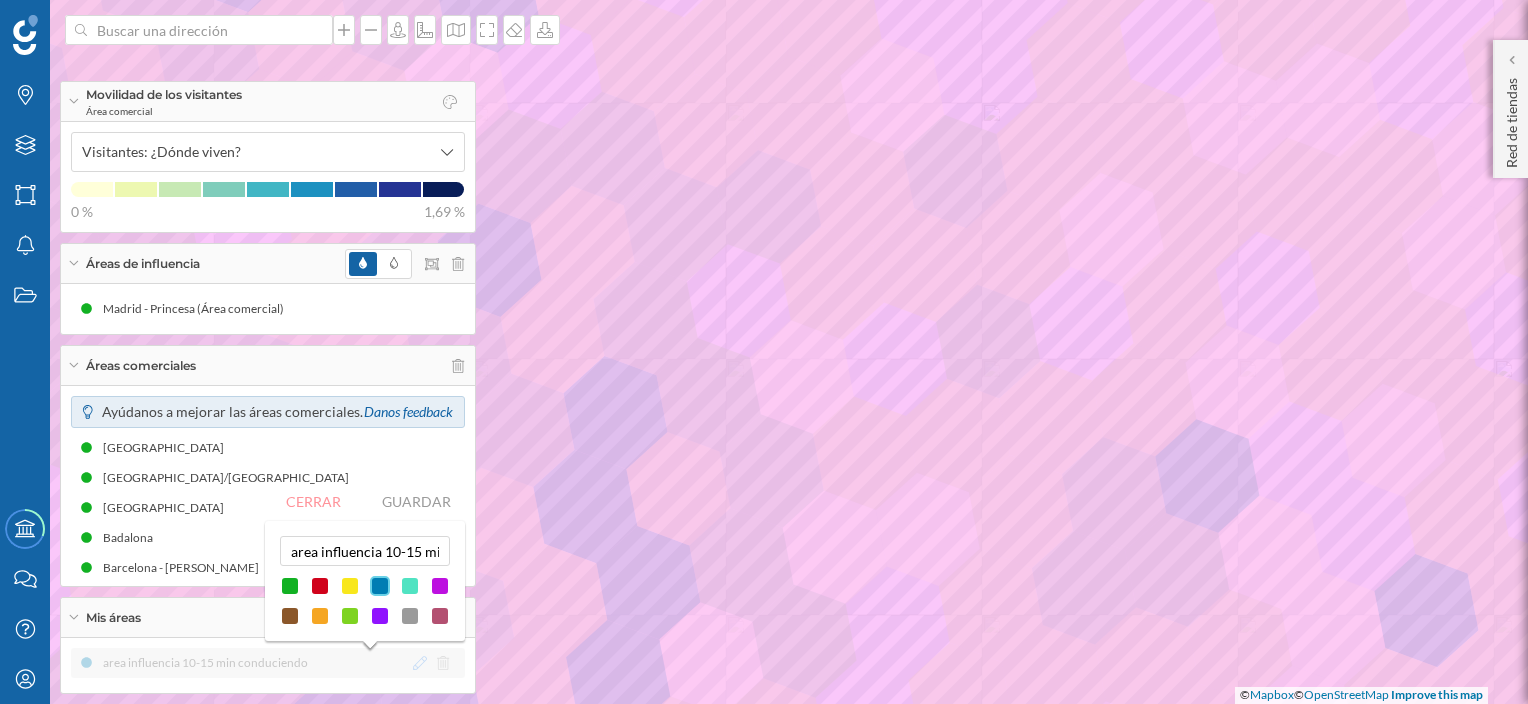 click on "area influencia 10-15 min conduciendo" at bounding box center (268, 663) 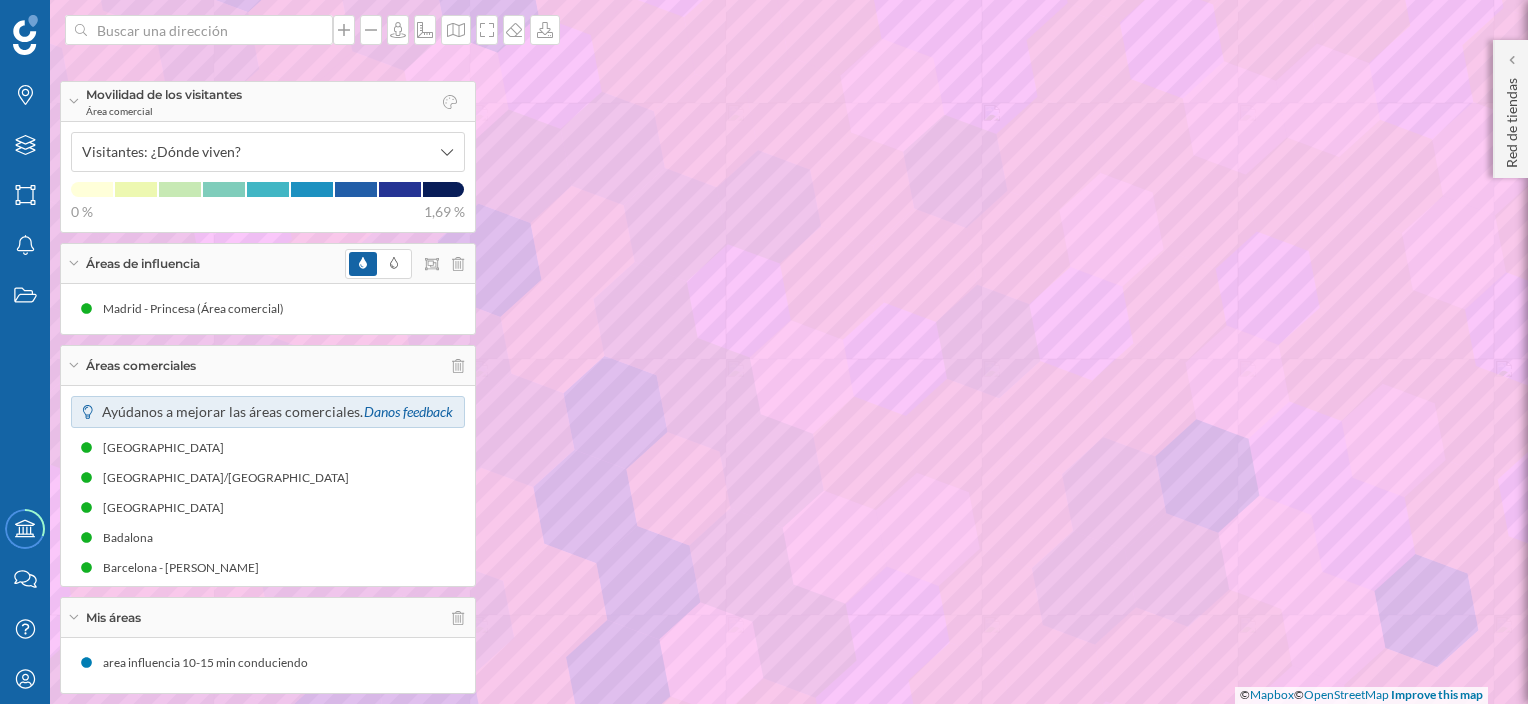 click on "Áreas de influencia" at bounding box center [143, 264] 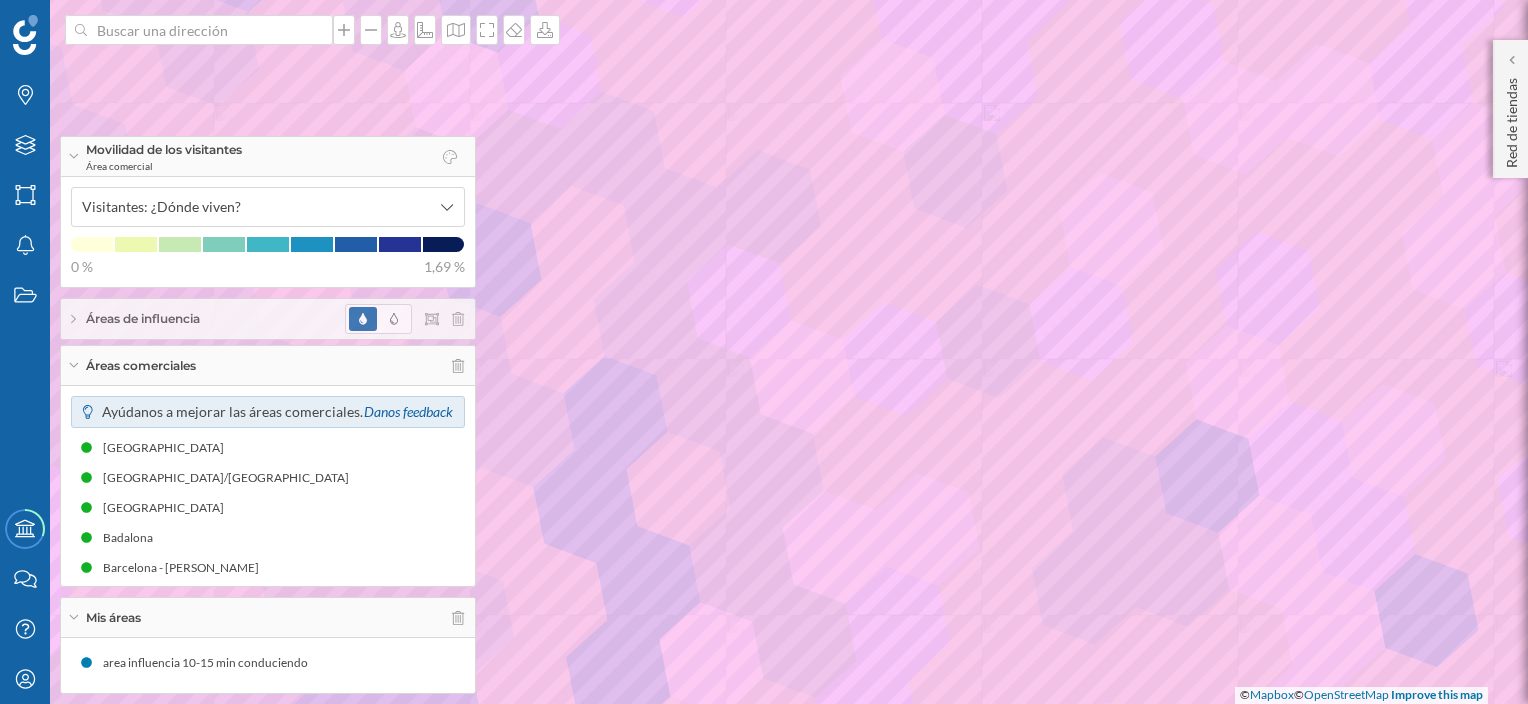 click on "Áreas de influencia" at bounding box center (143, 319) 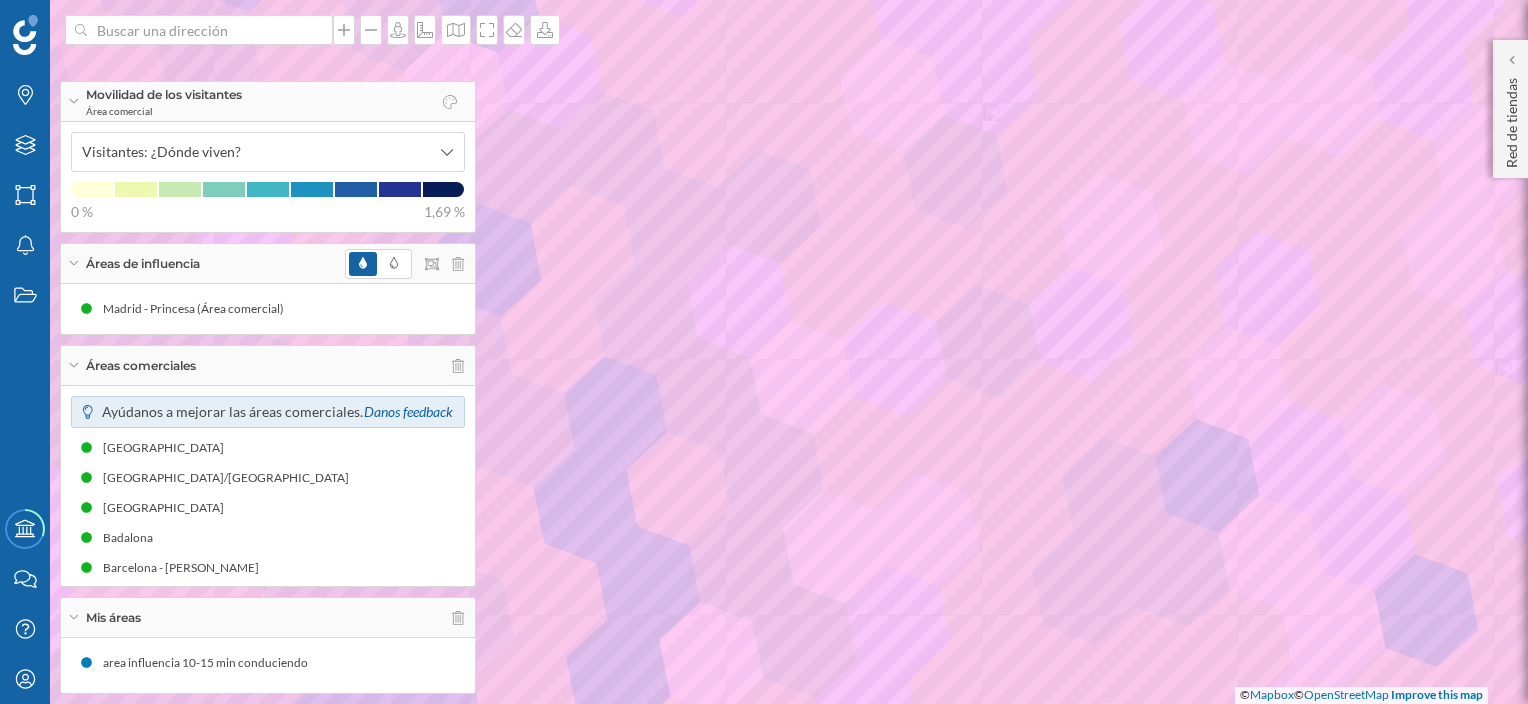 click at bounding box center [363, 264] 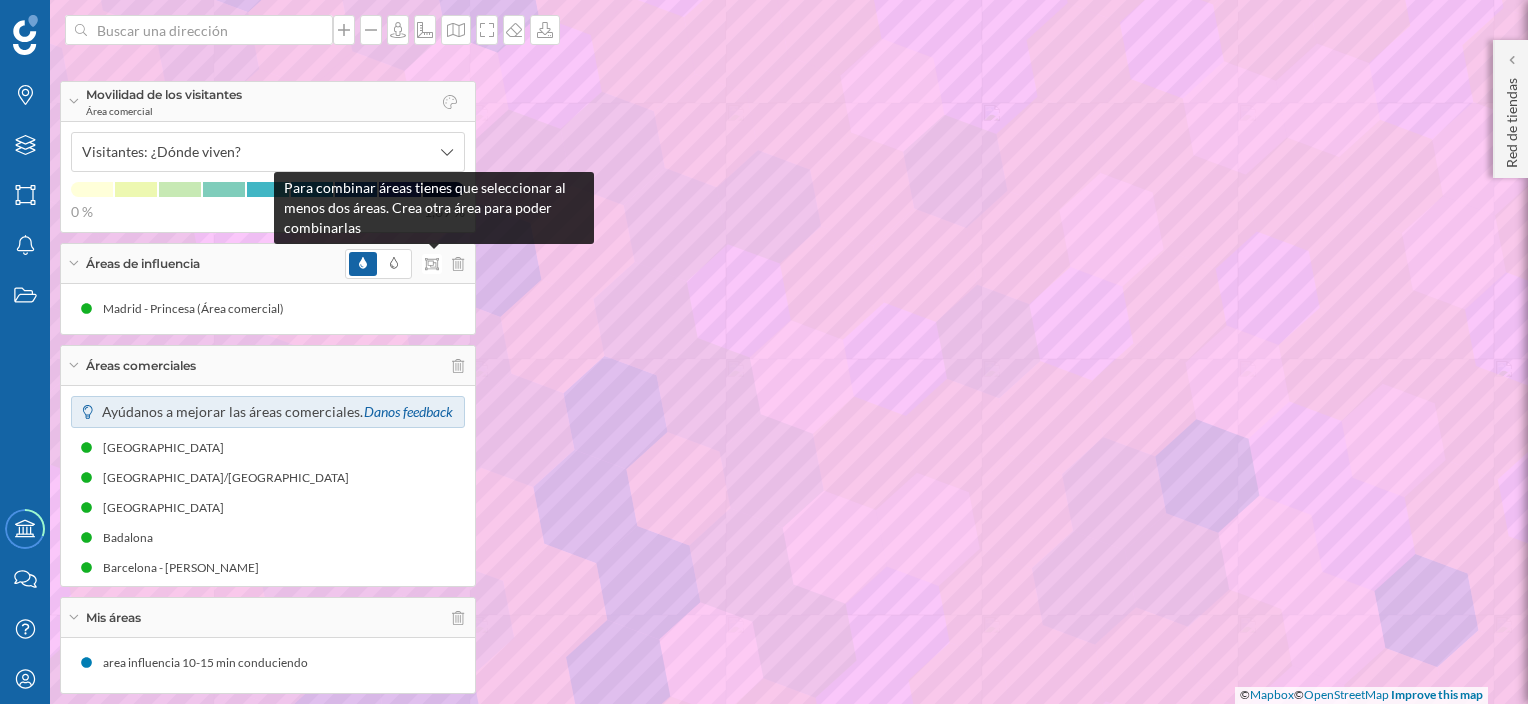 click at bounding box center [432, 264] 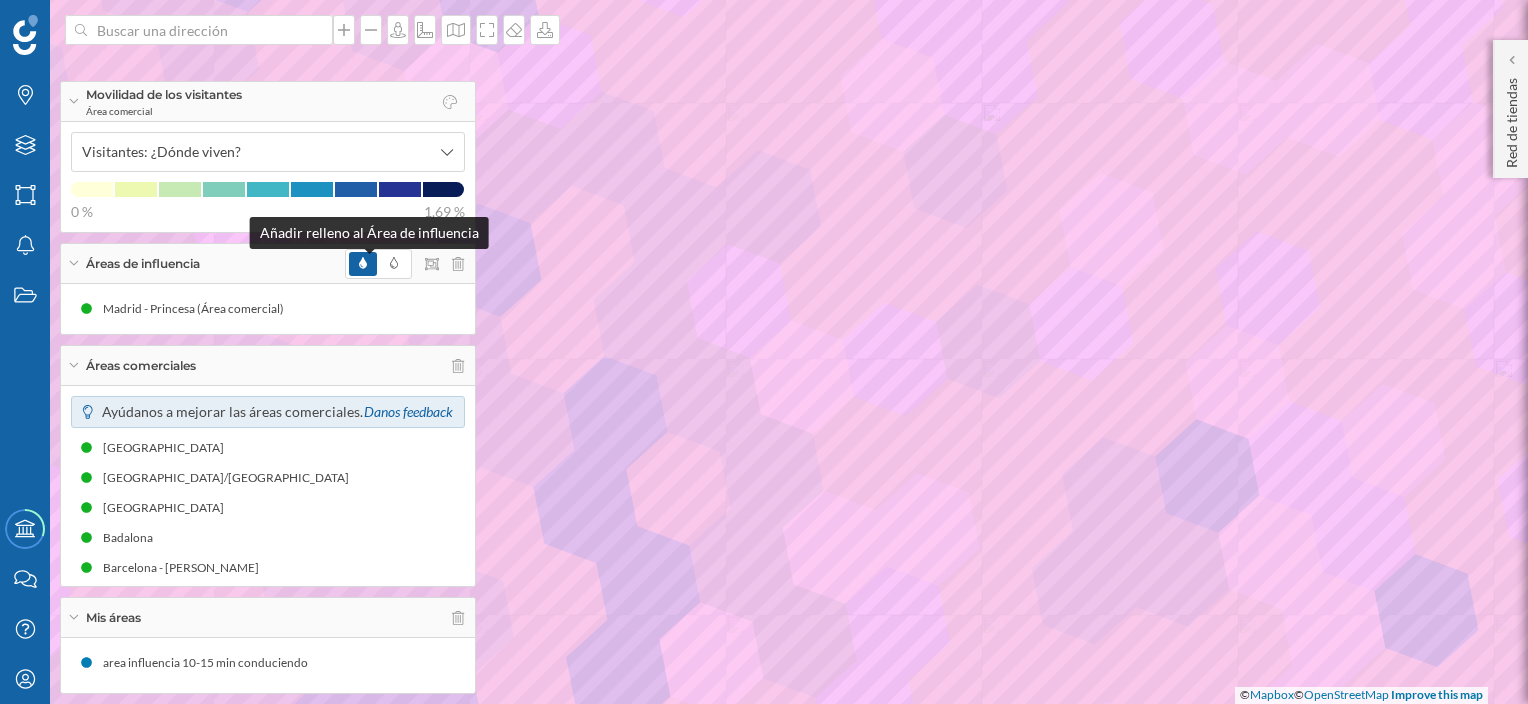 click 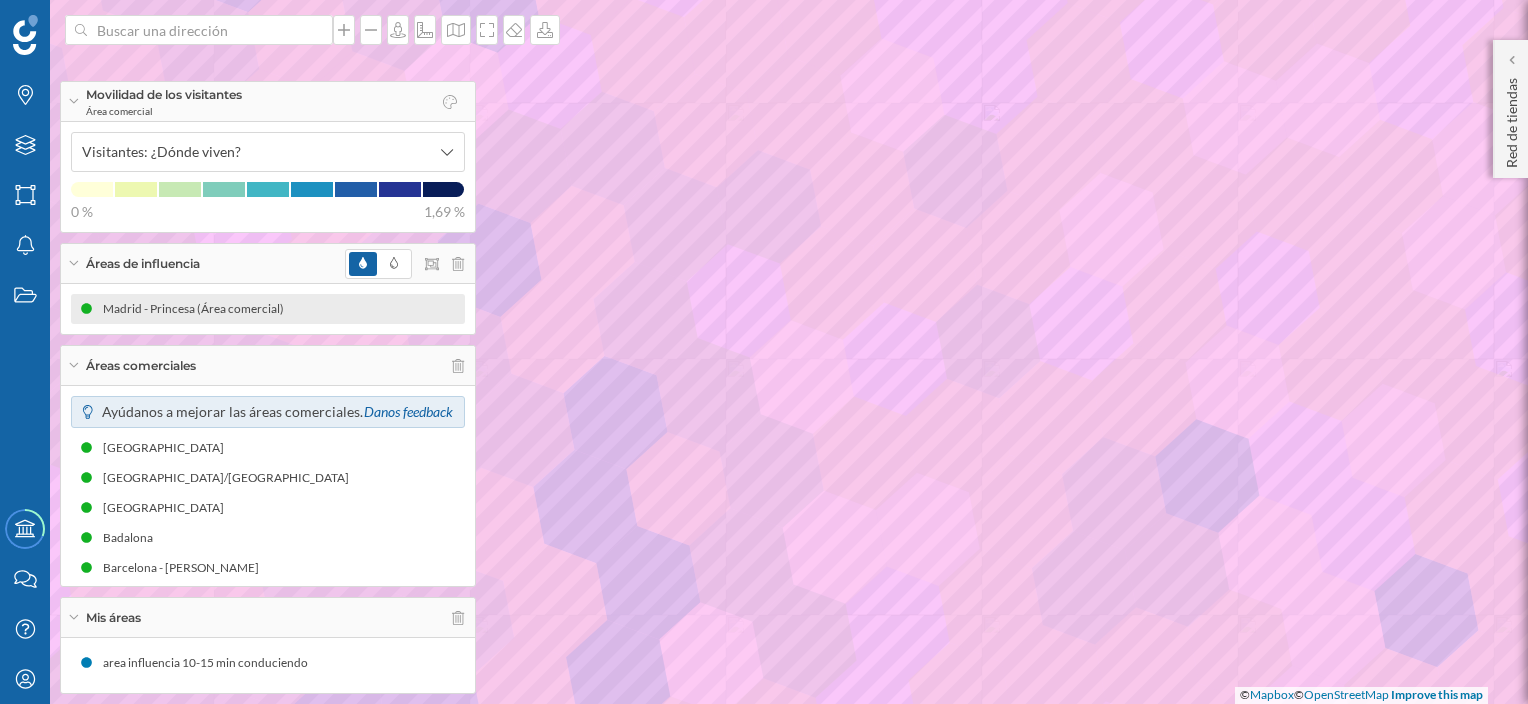 click on "Madrid - Princesa (Área comercial)" at bounding box center (198, 309) 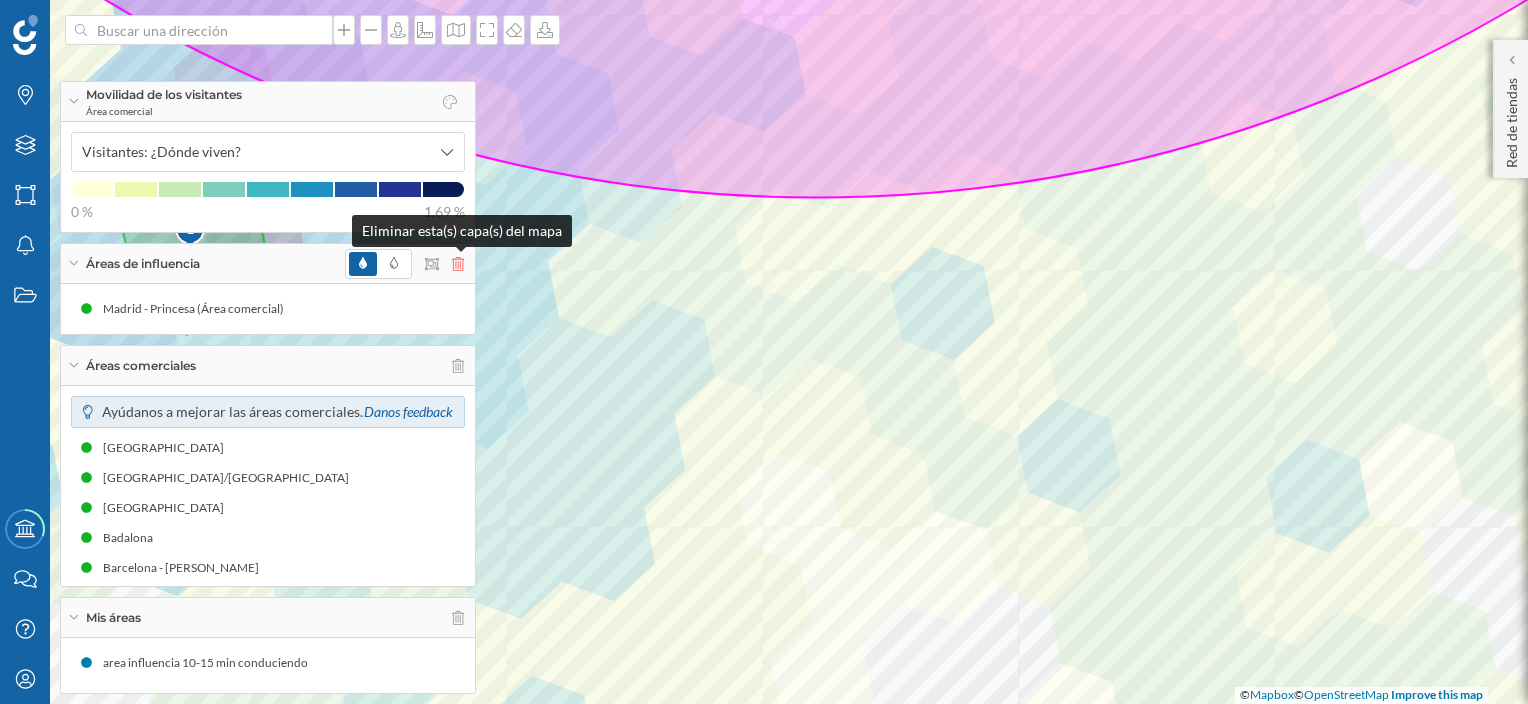 click 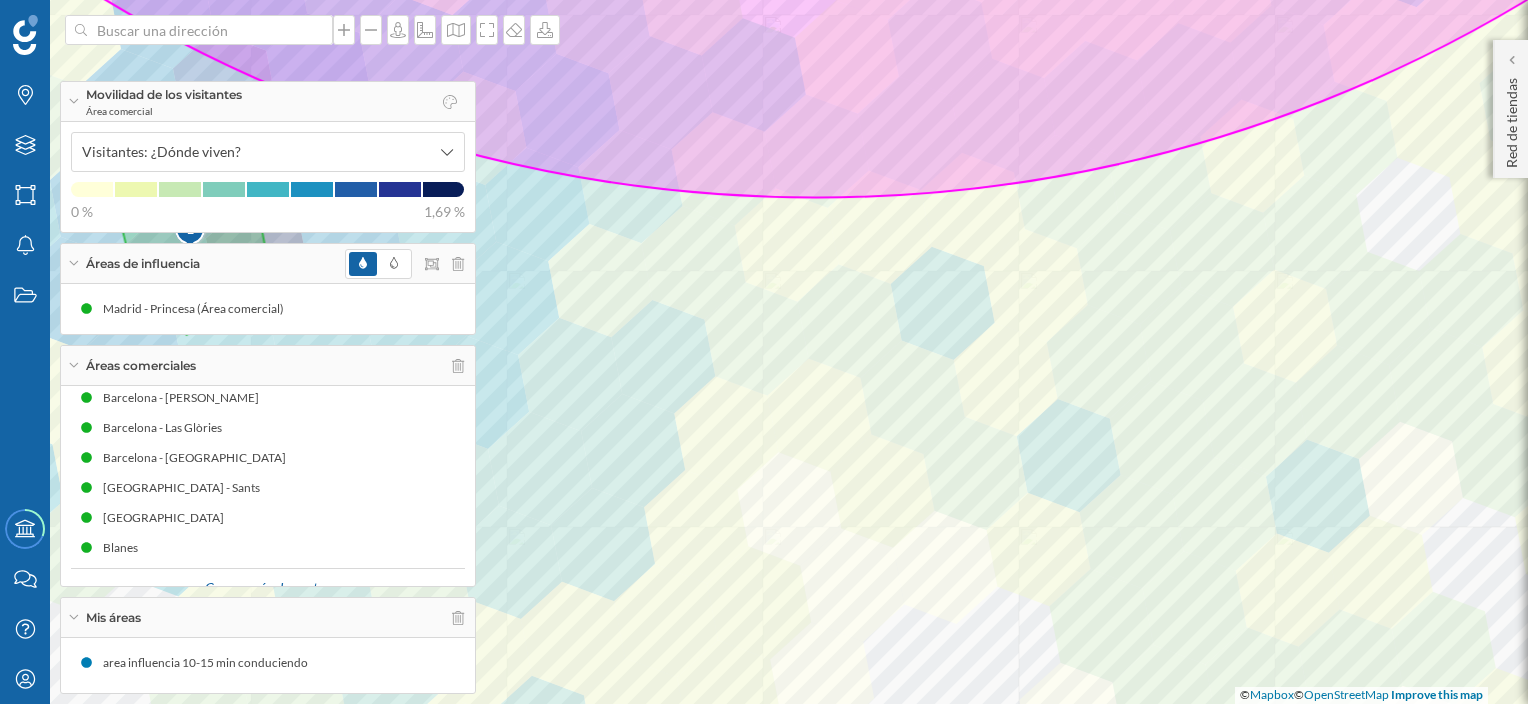 scroll, scrollTop: 0, scrollLeft: 0, axis: both 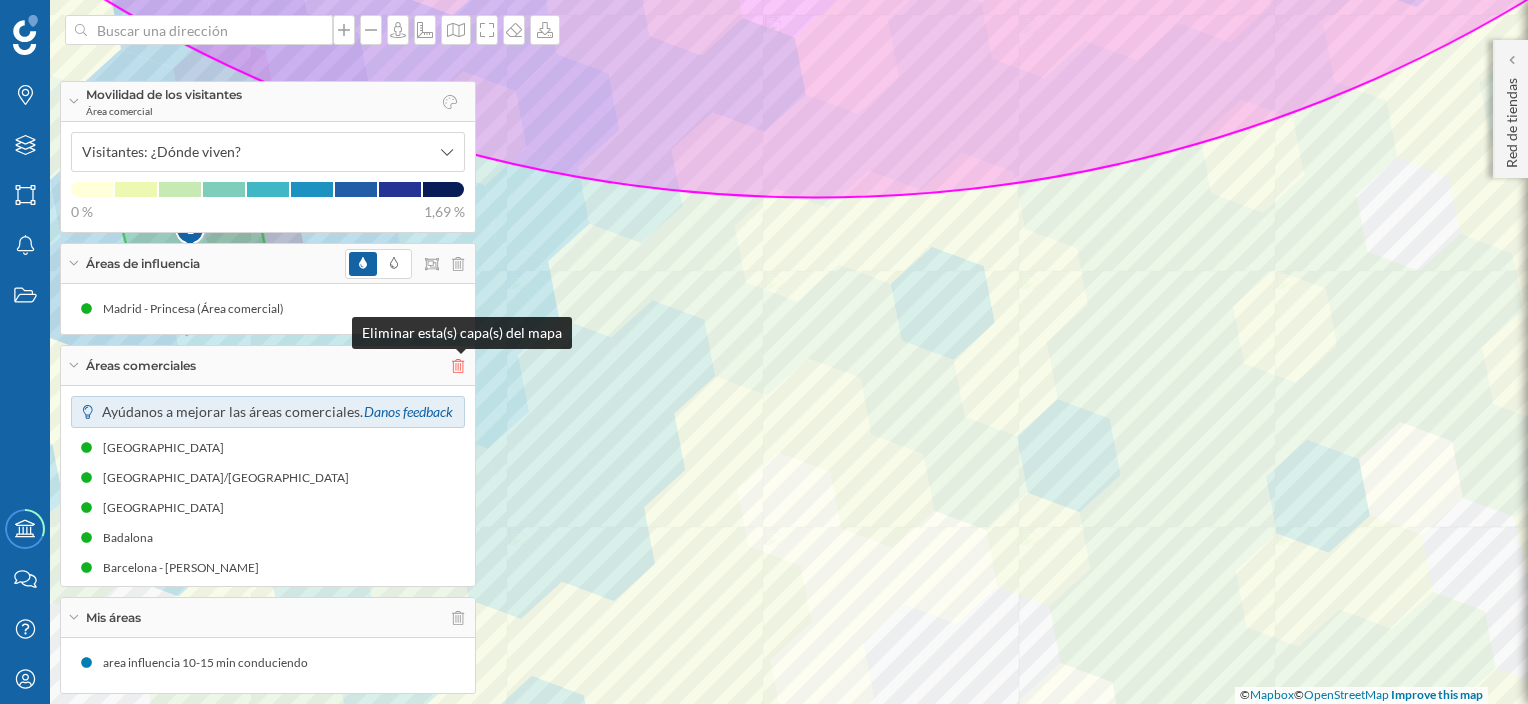 click 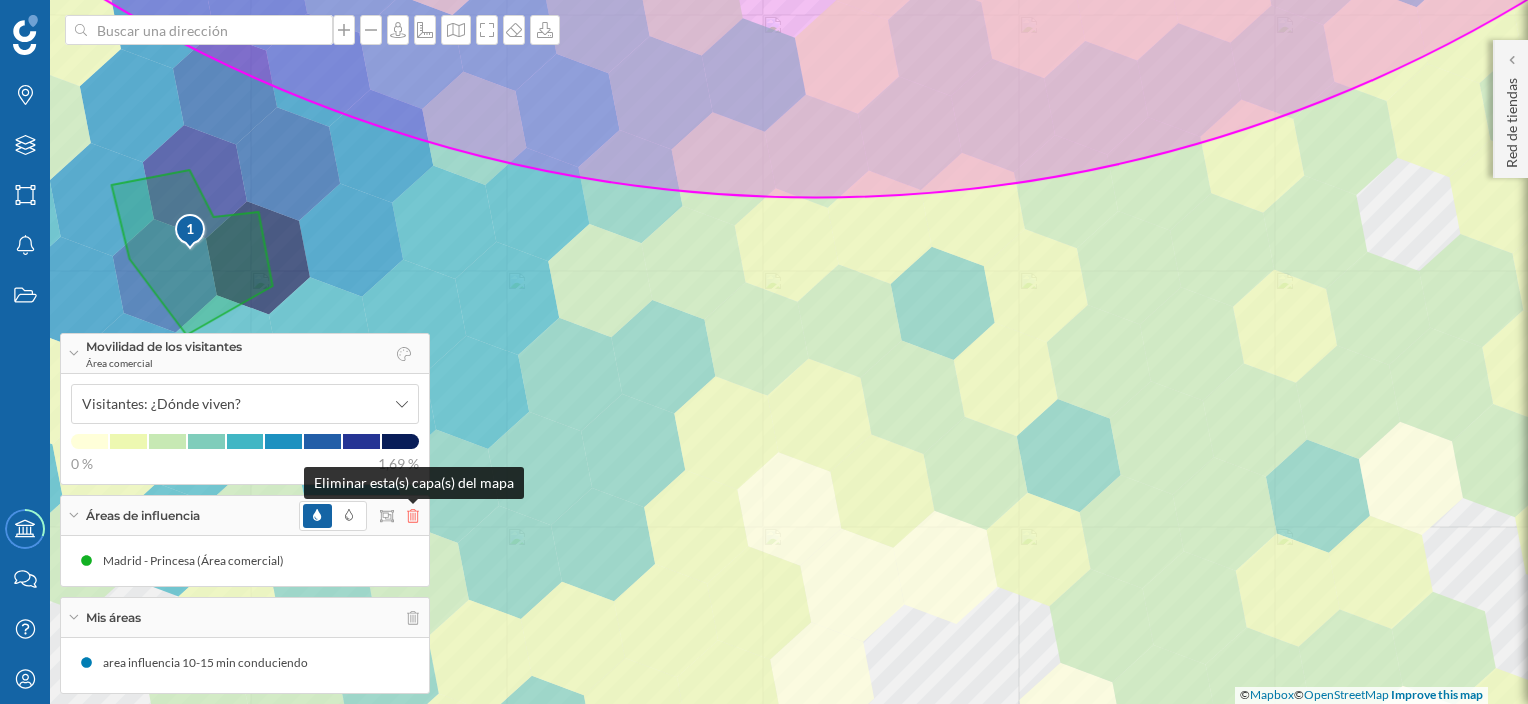 click 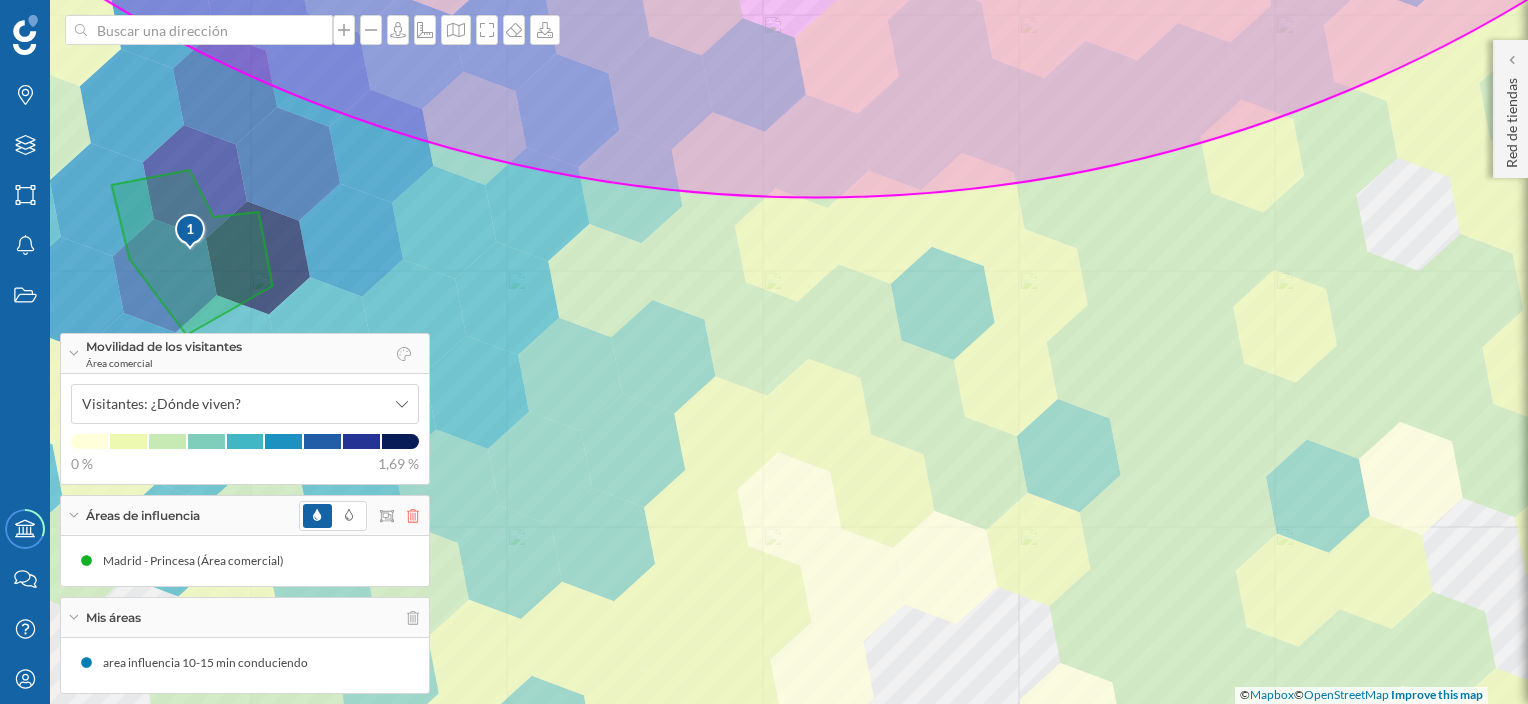 click 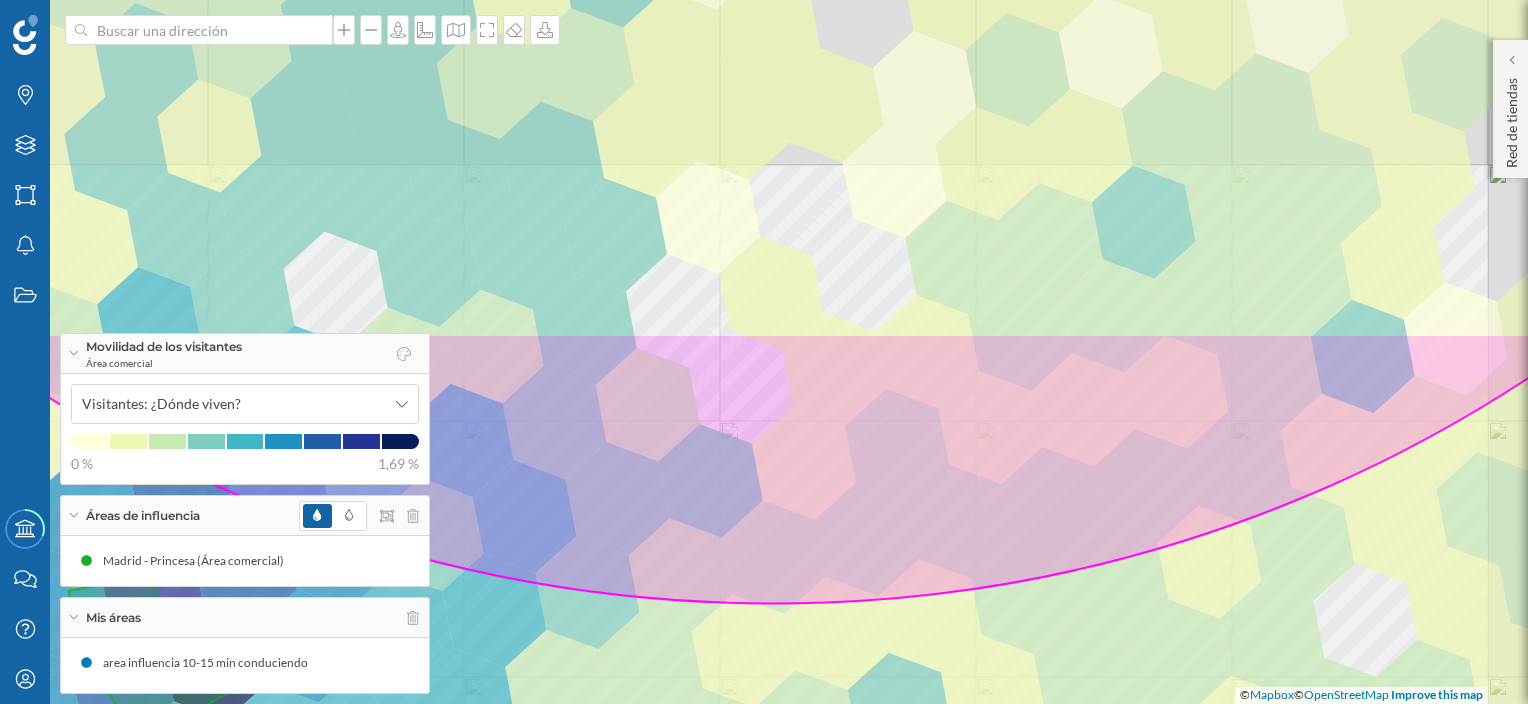 drag, startPoint x: 735, startPoint y: 51, endPoint x: 690, endPoint y: 457, distance: 408.48624 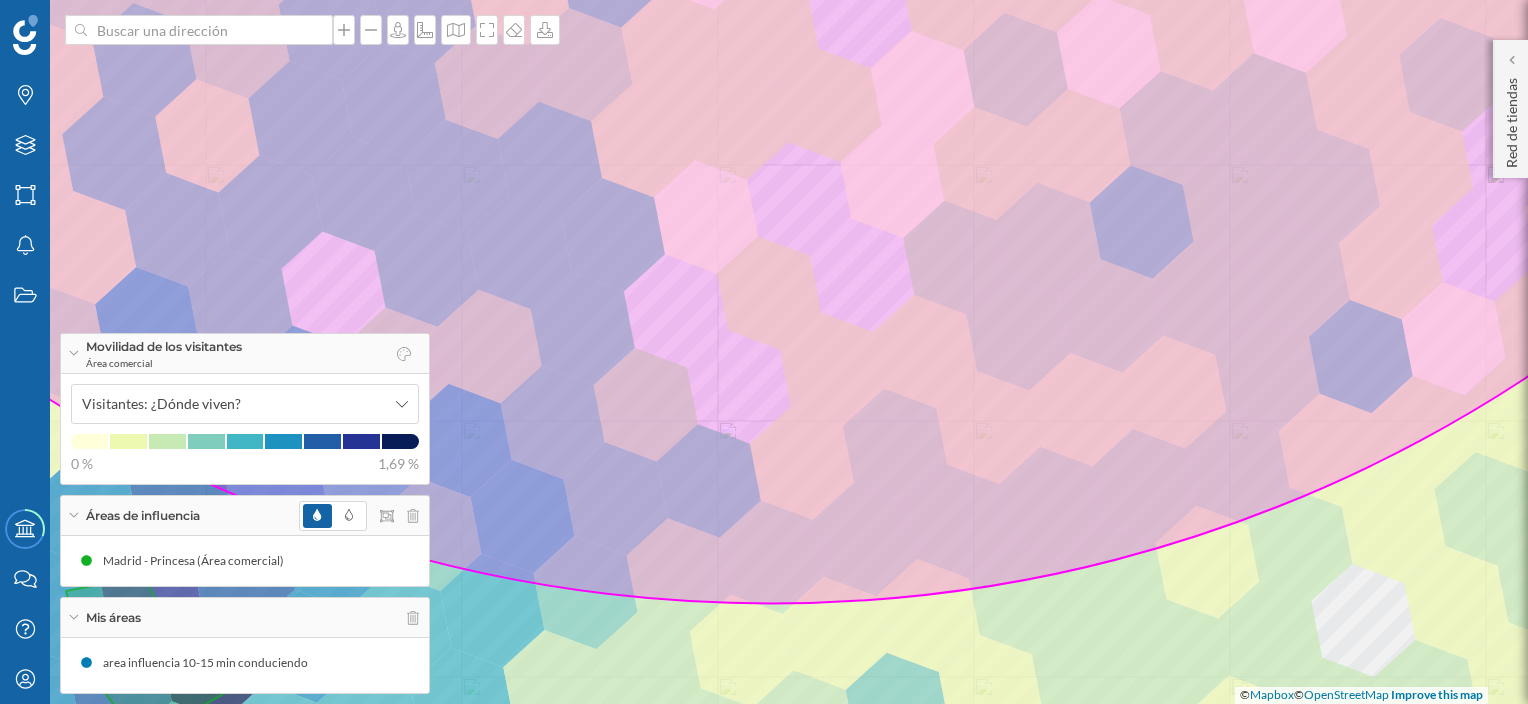 click 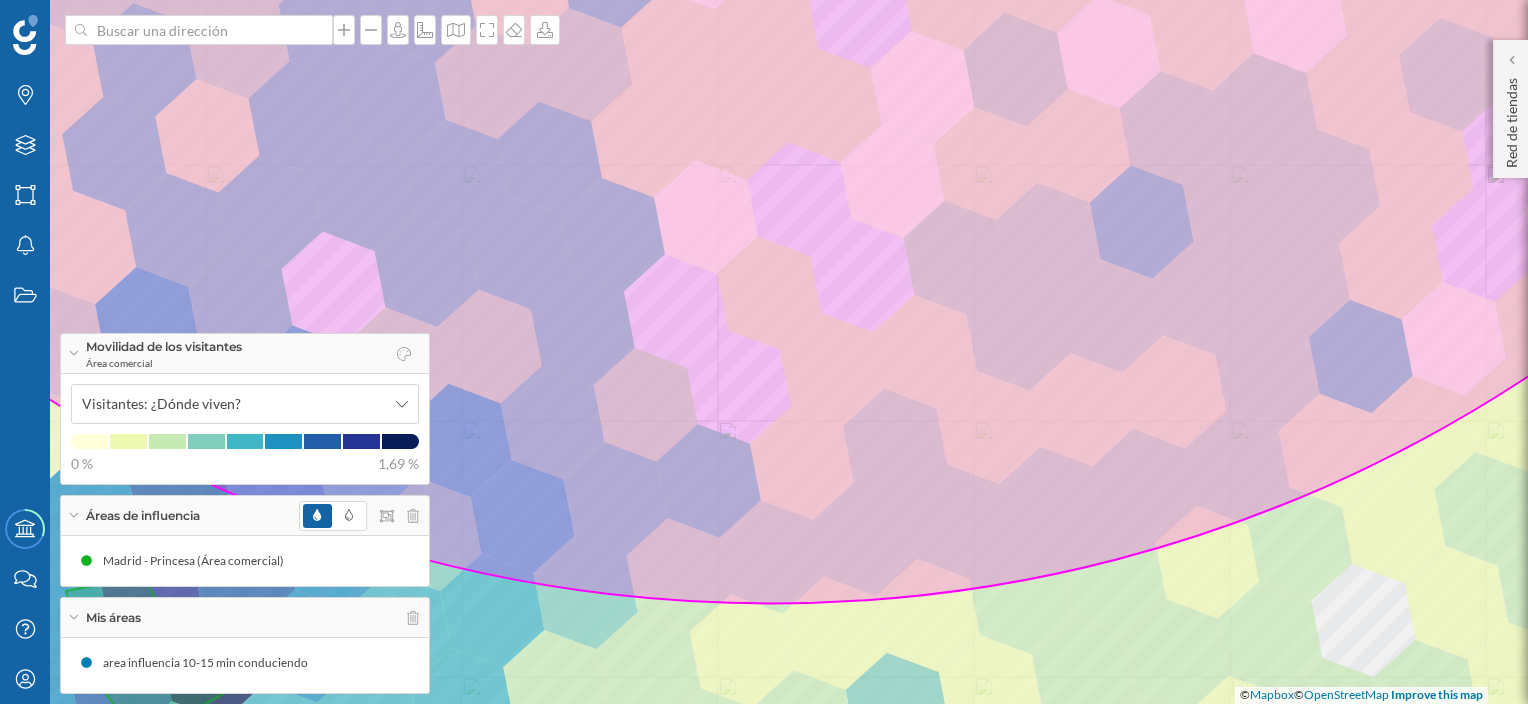 click 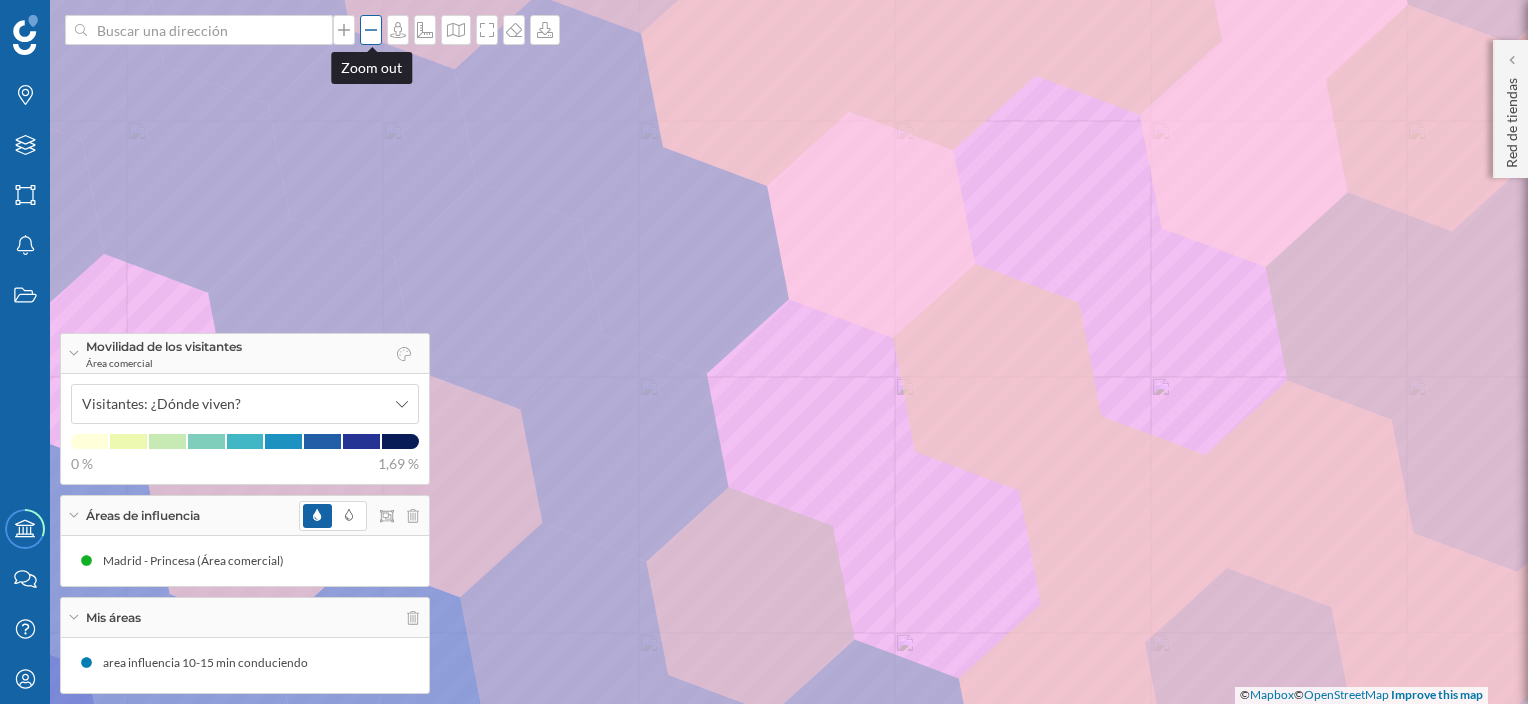 click at bounding box center [371, 30] 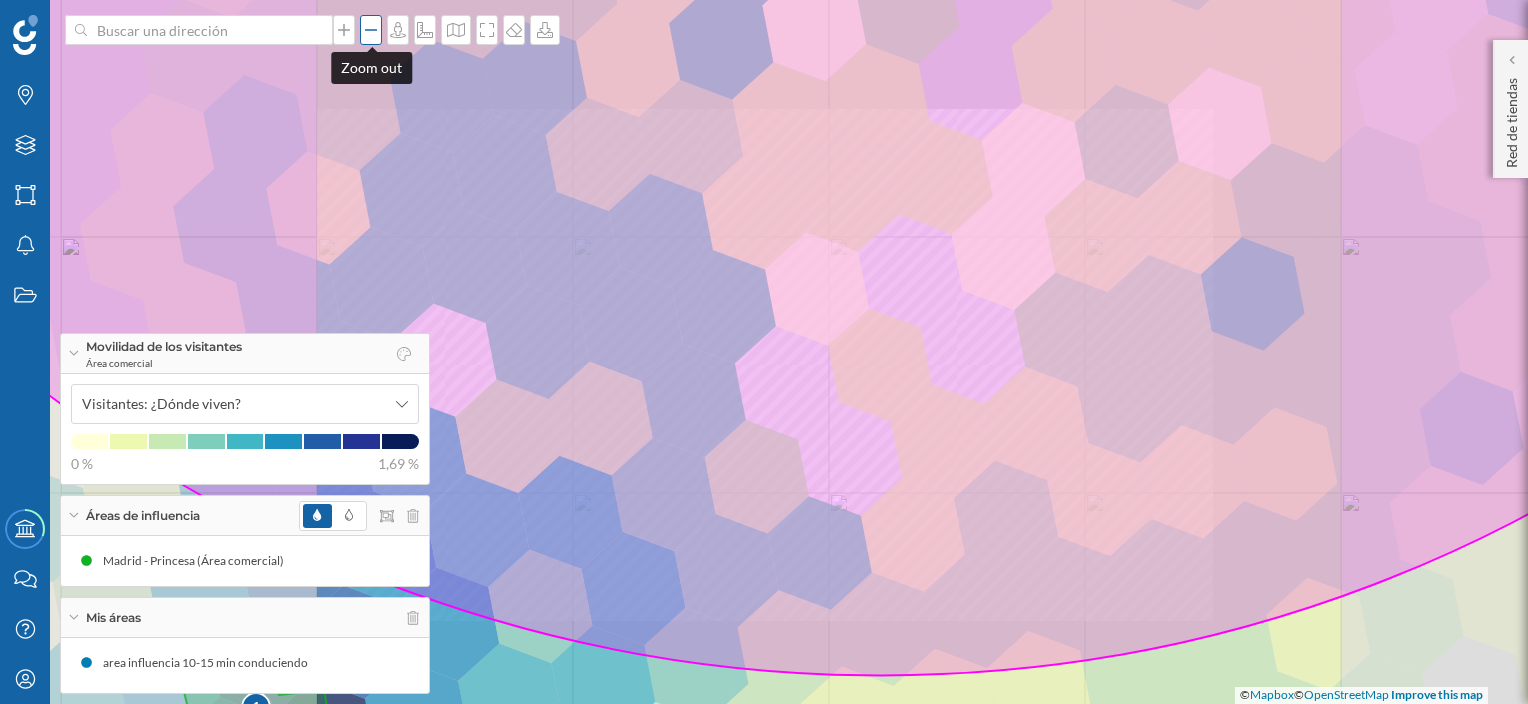 click at bounding box center (371, 30) 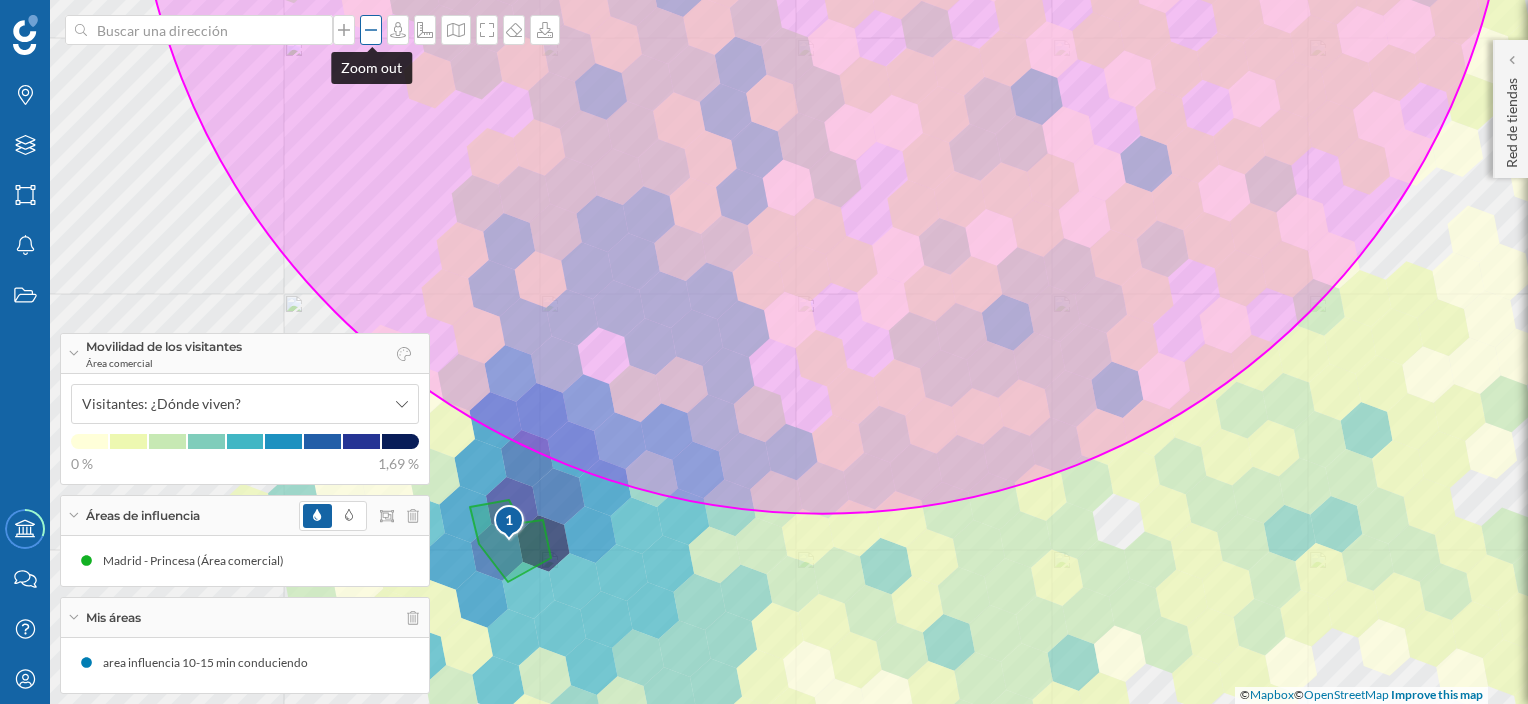 click at bounding box center (371, 30) 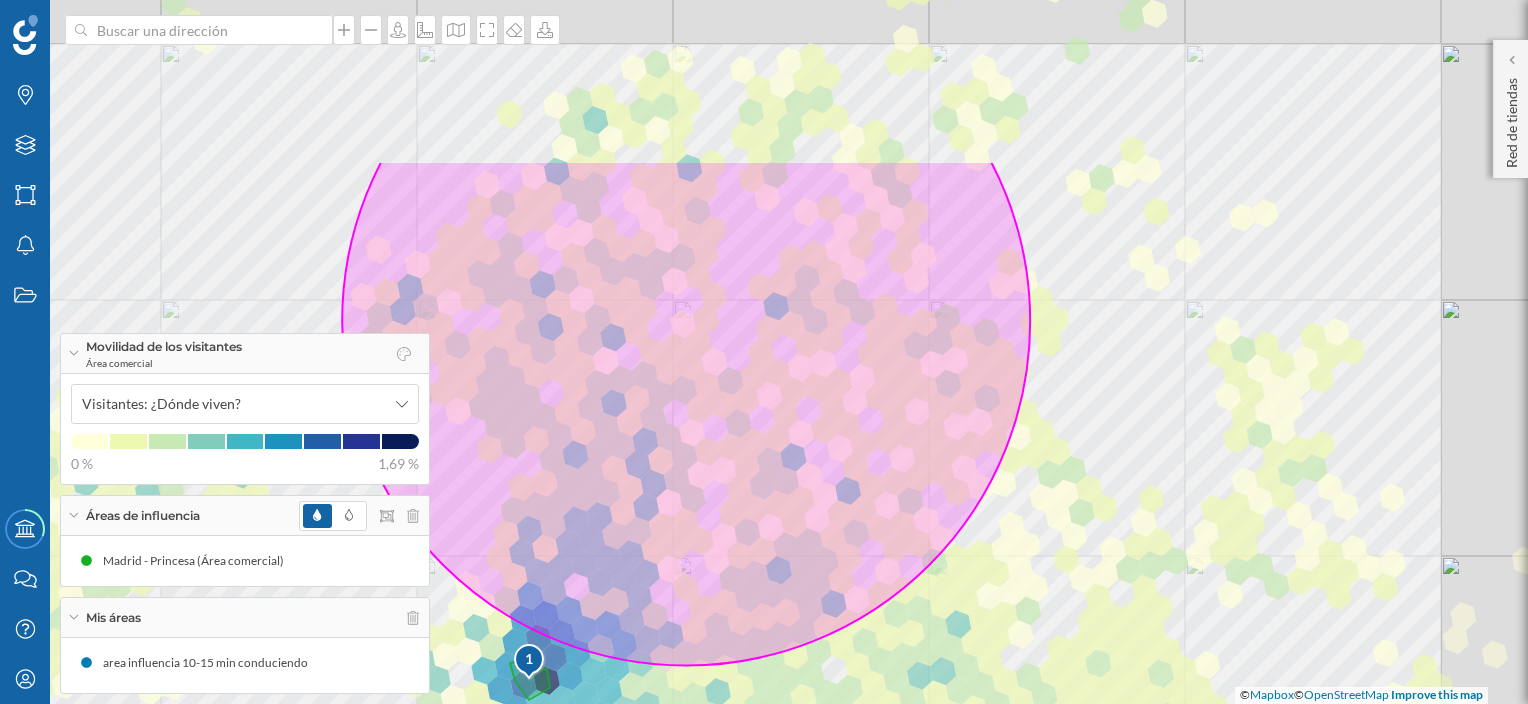 drag, startPoint x: 577, startPoint y: 115, endPoint x: 470, endPoint y: 348, distance: 256.39423 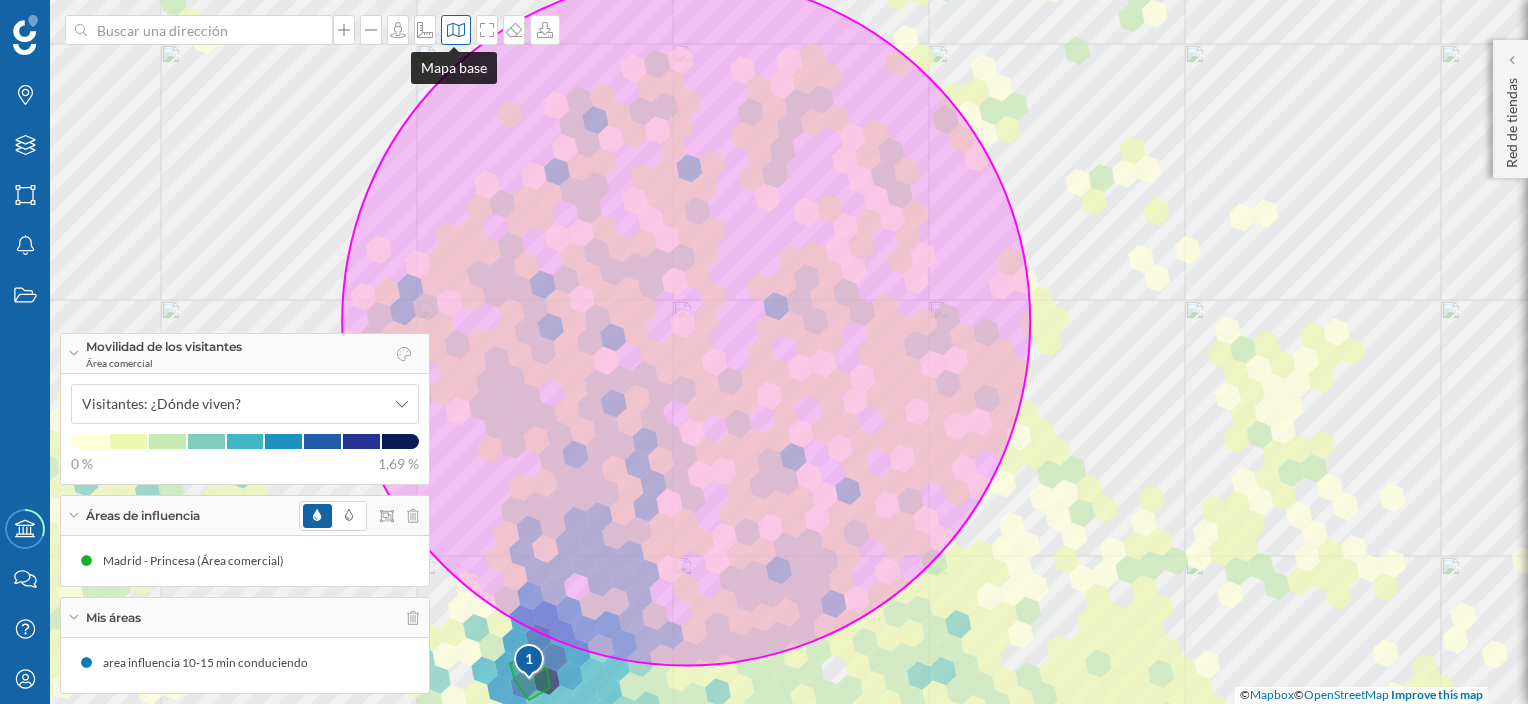 click 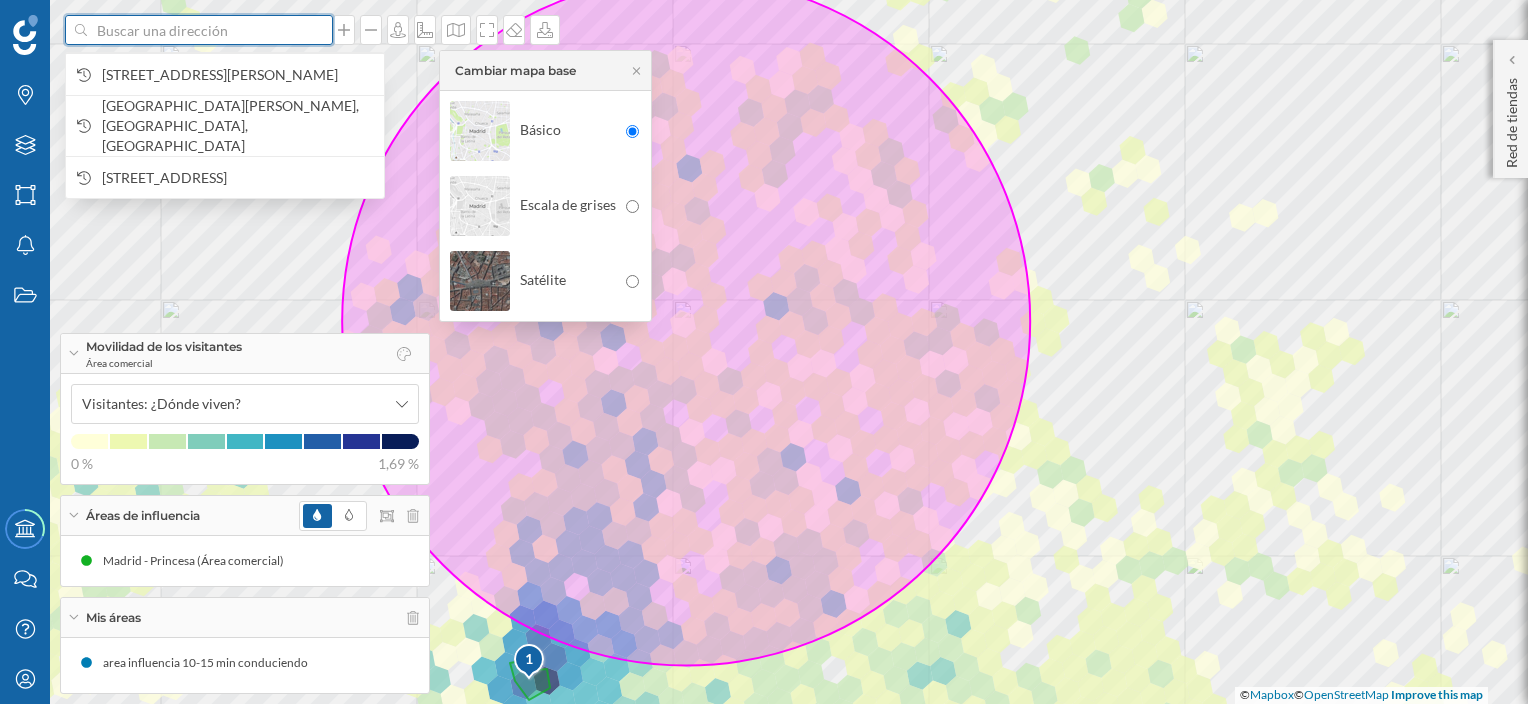 click at bounding box center (199, 30) 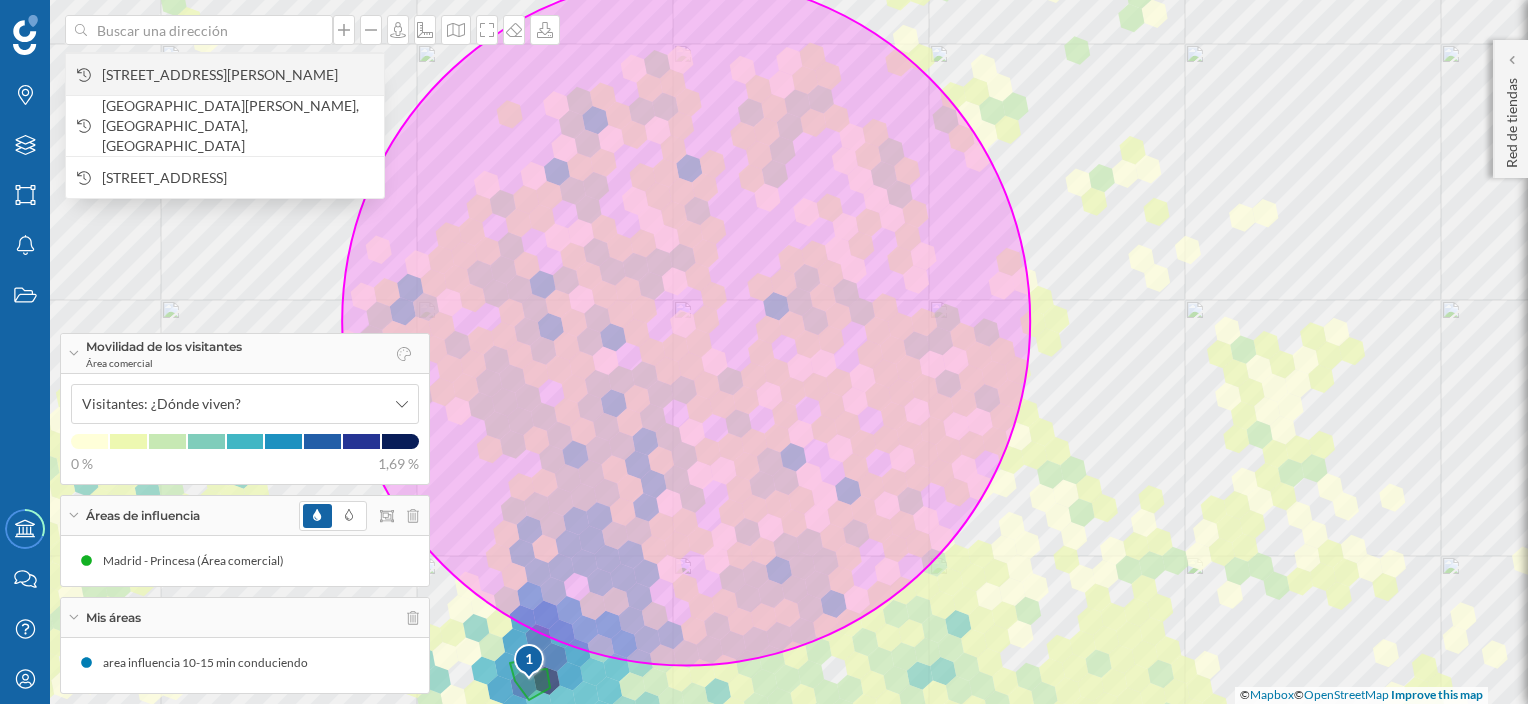 click on "[STREET_ADDRESS][PERSON_NAME]" at bounding box center [238, 75] 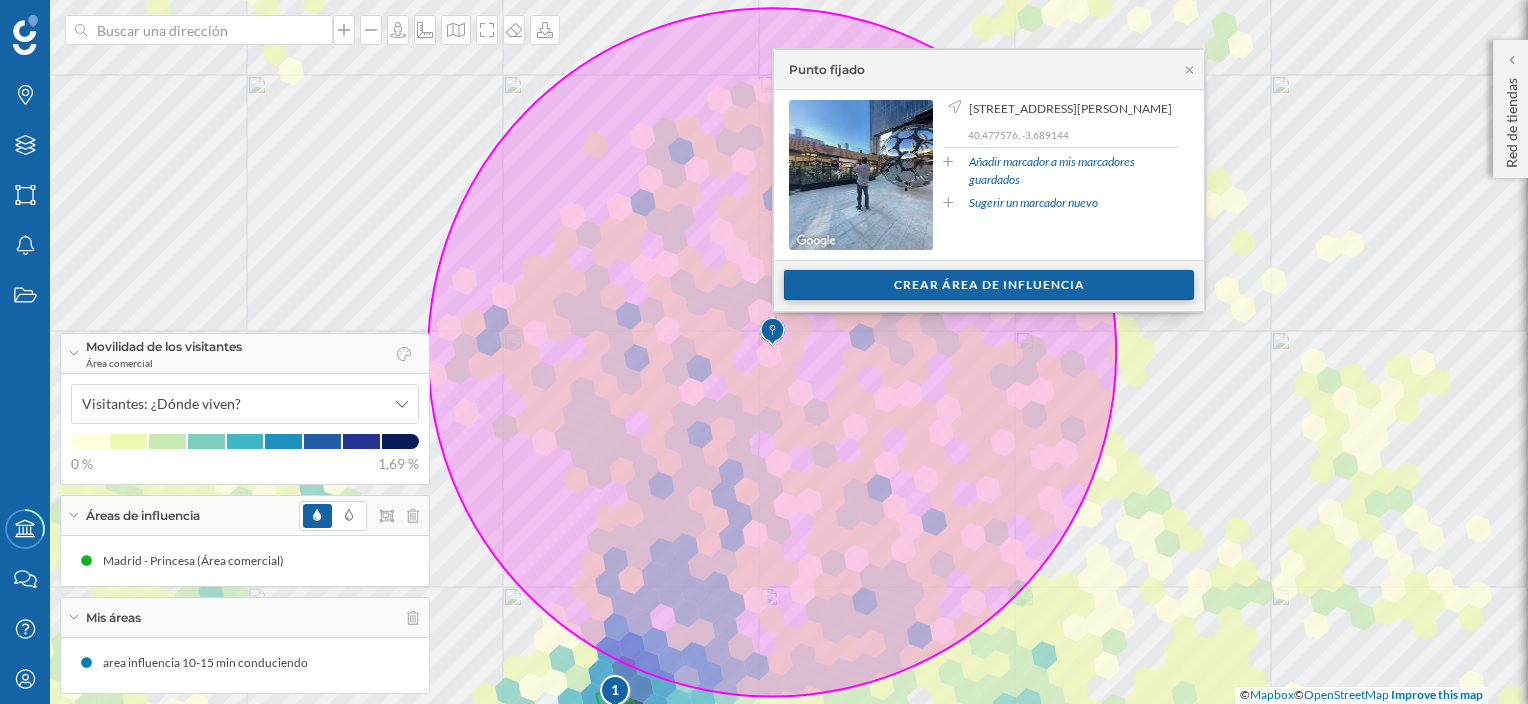 click on "Crear área de influencia" at bounding box center [989, 285] 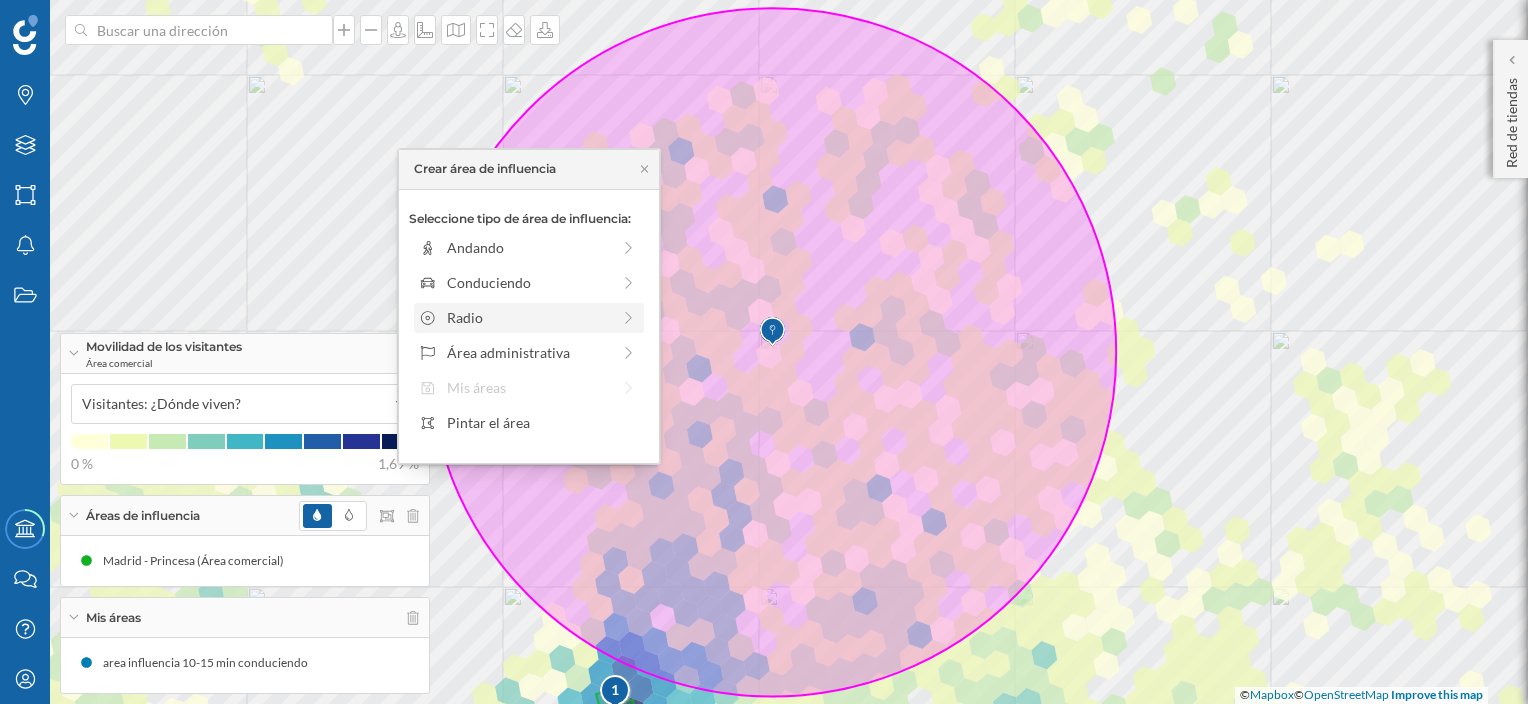 click on "Radio" at bounding box center (528, 317) 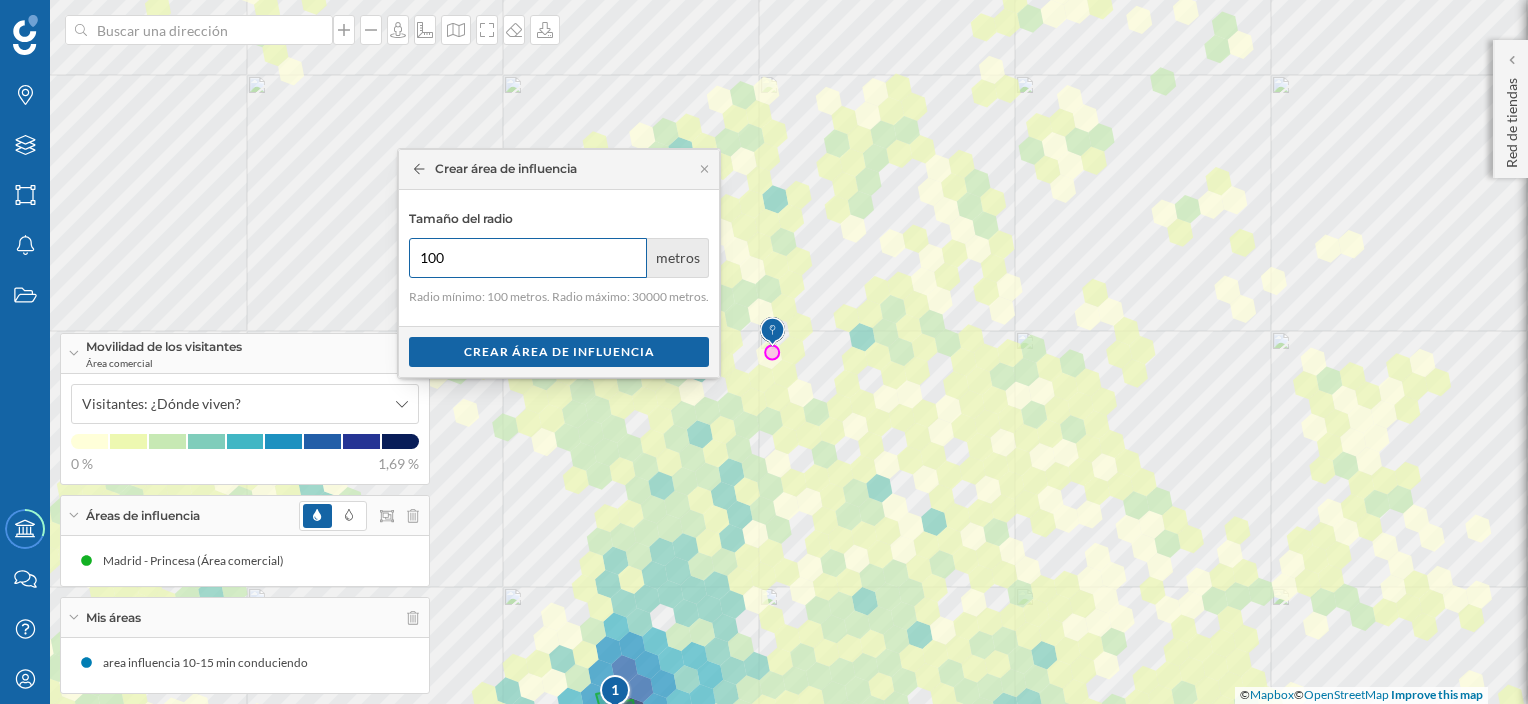 click on "100" at bounding box center (528, 258) 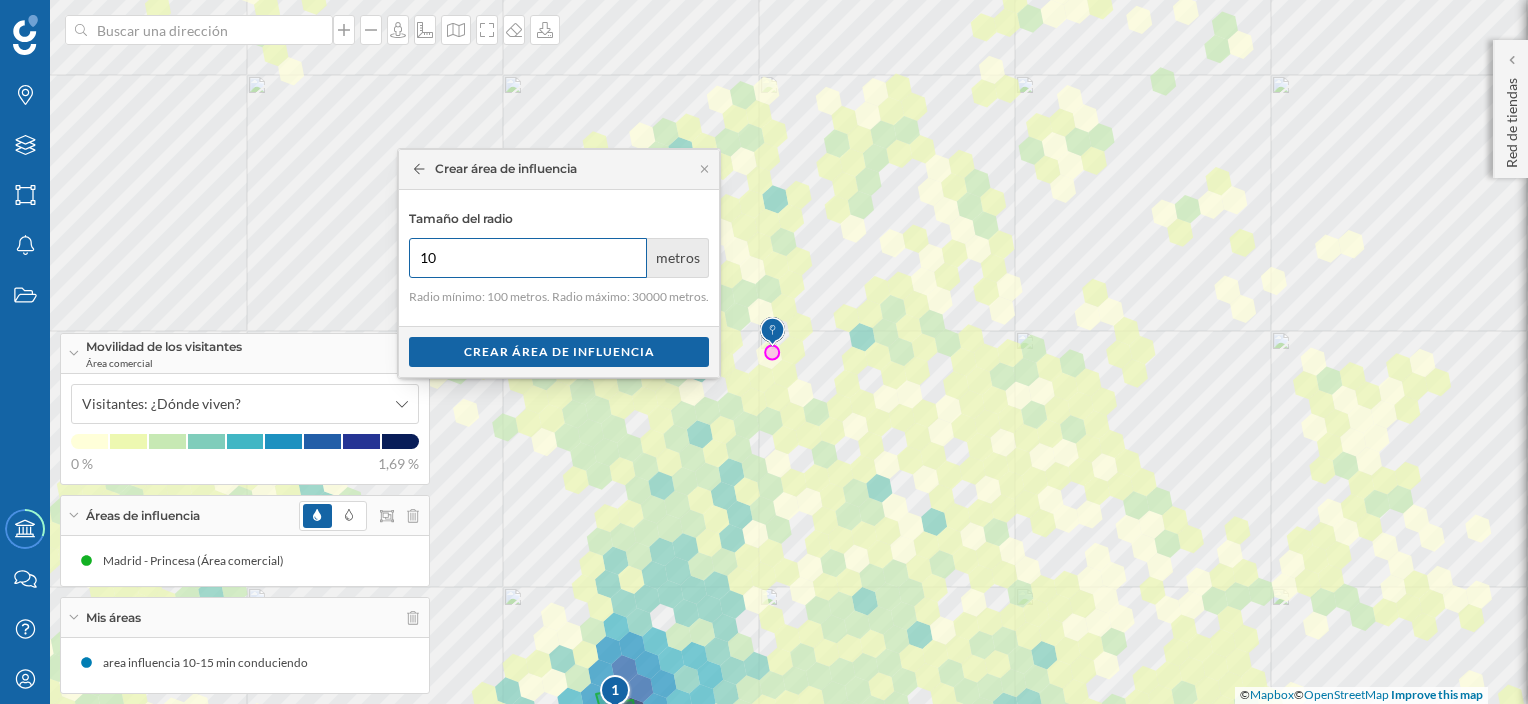 type on "1" 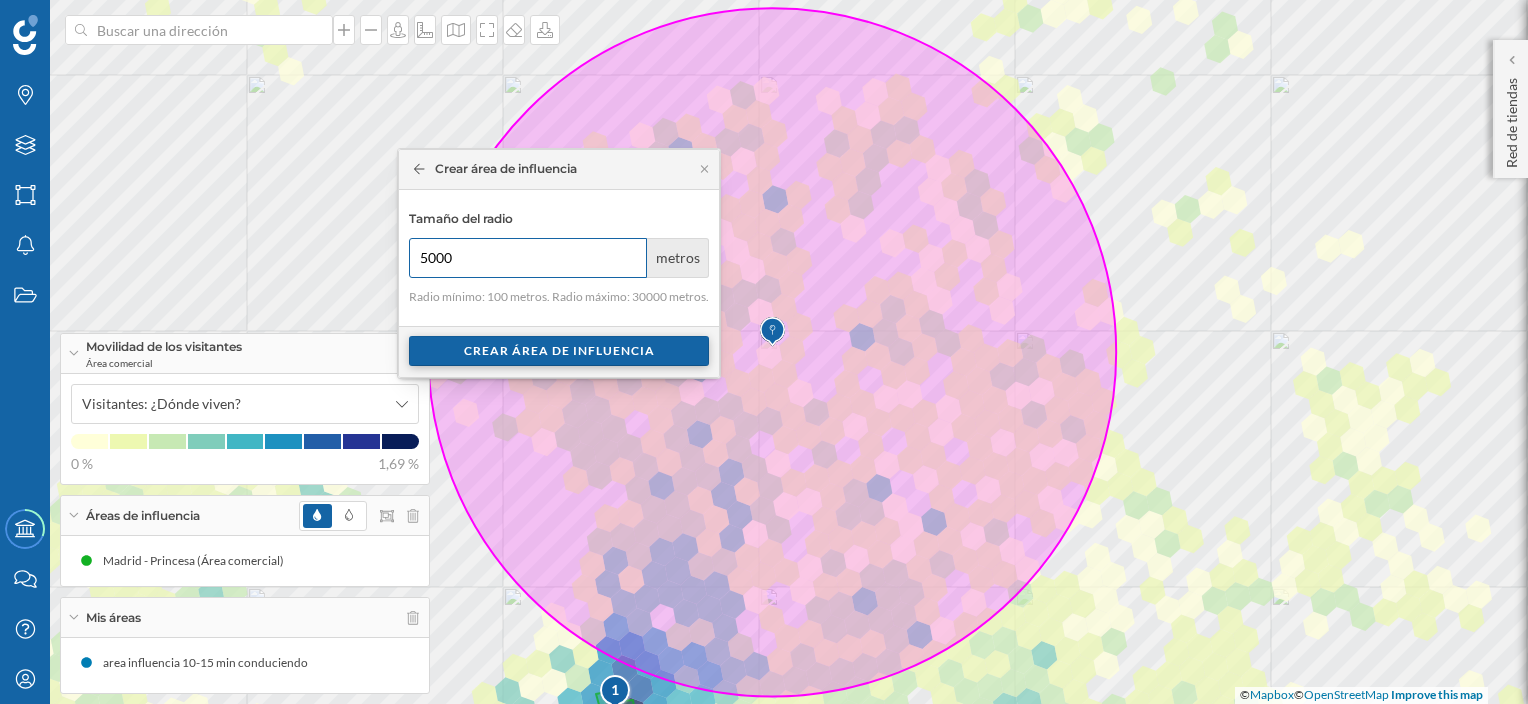 type on "5000" 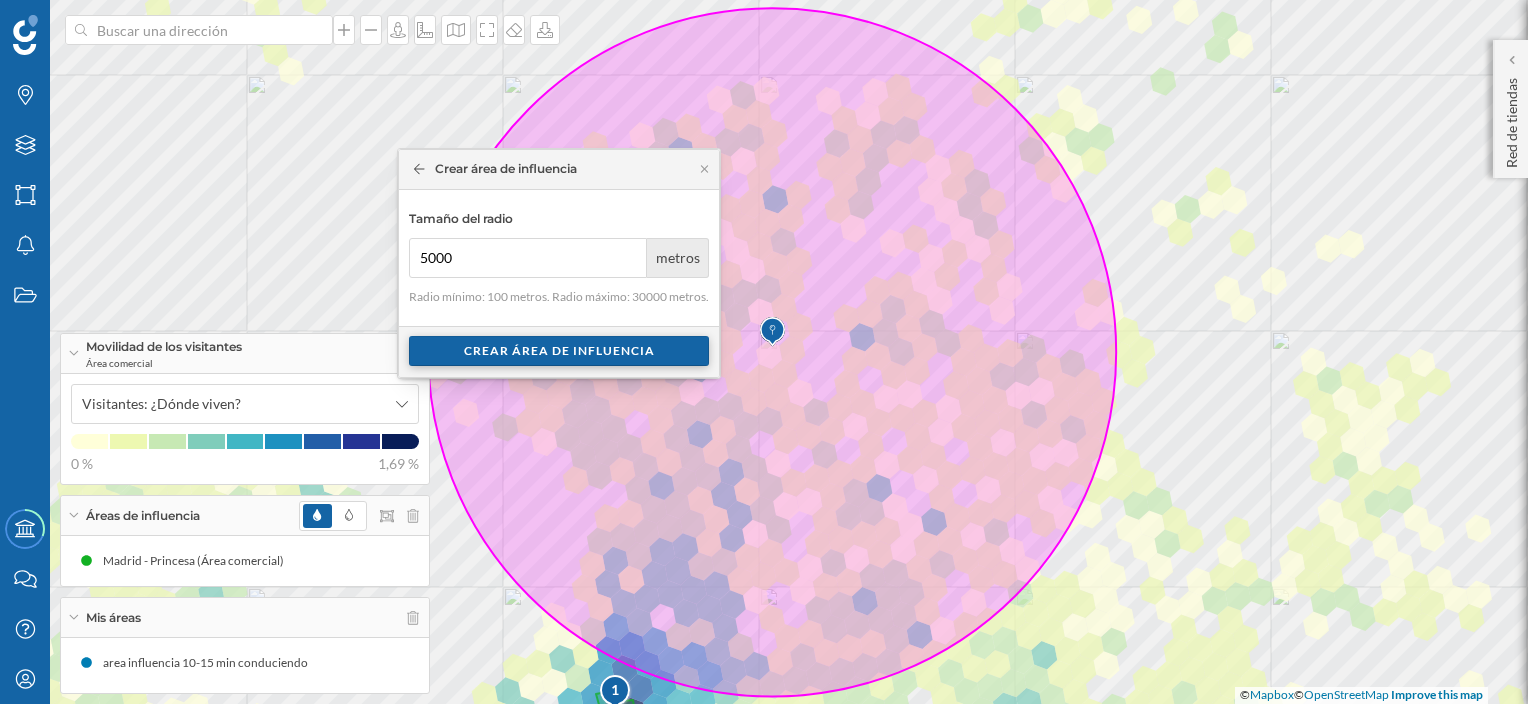 click on "Crear área de influencia" at bounding box center (559, 351) 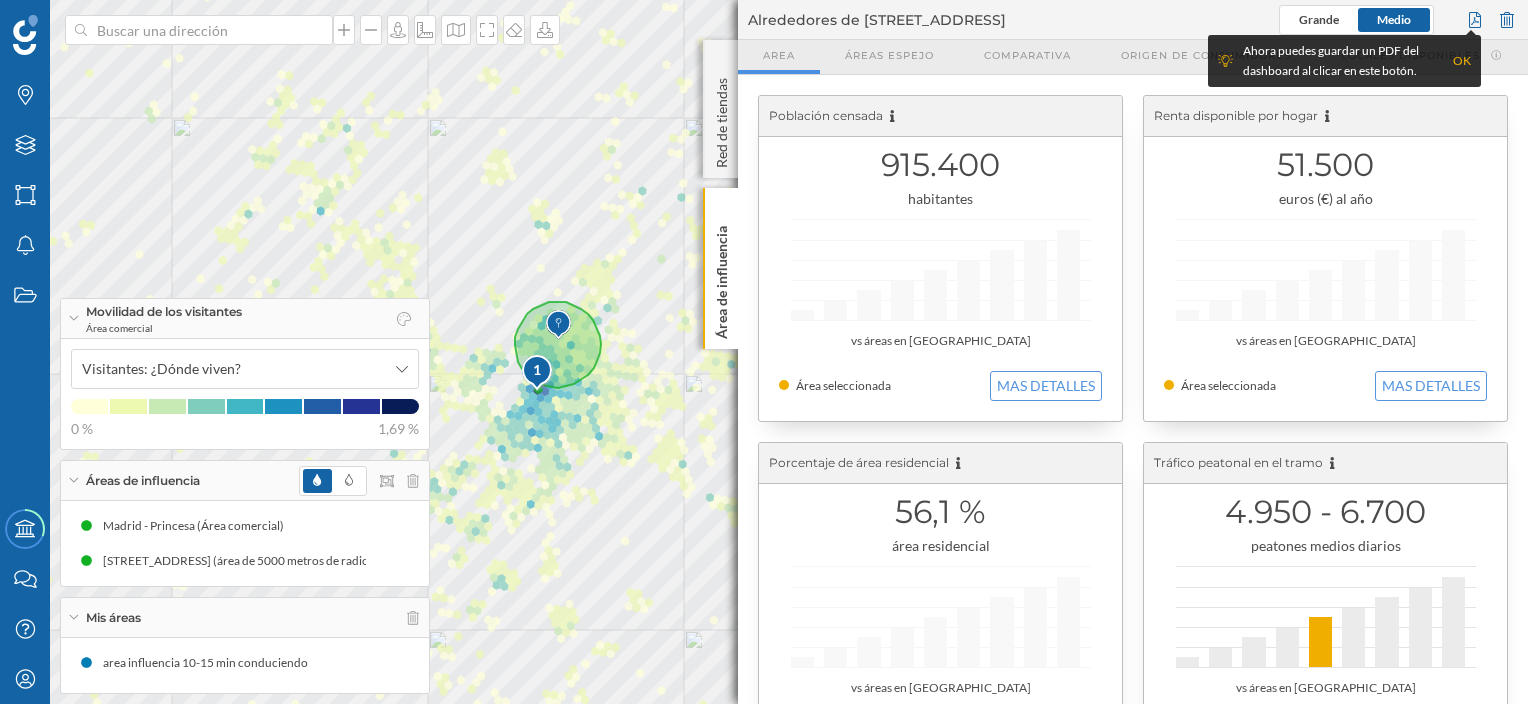 click at bounding box center (538, 373) 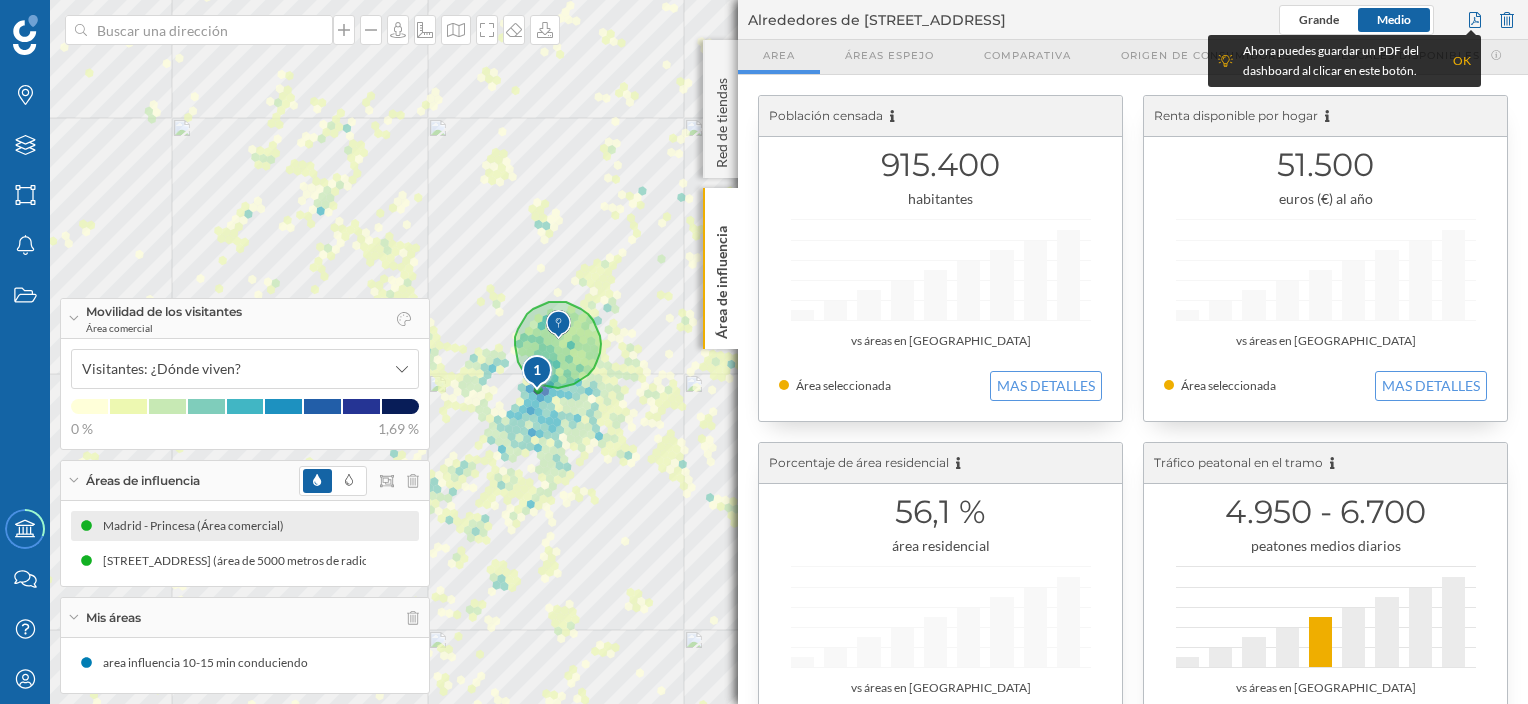 drag, startPoint x: 295, startPoint y: 529, endPoint x: 175, endPoint y: 528, distance: 120.004166 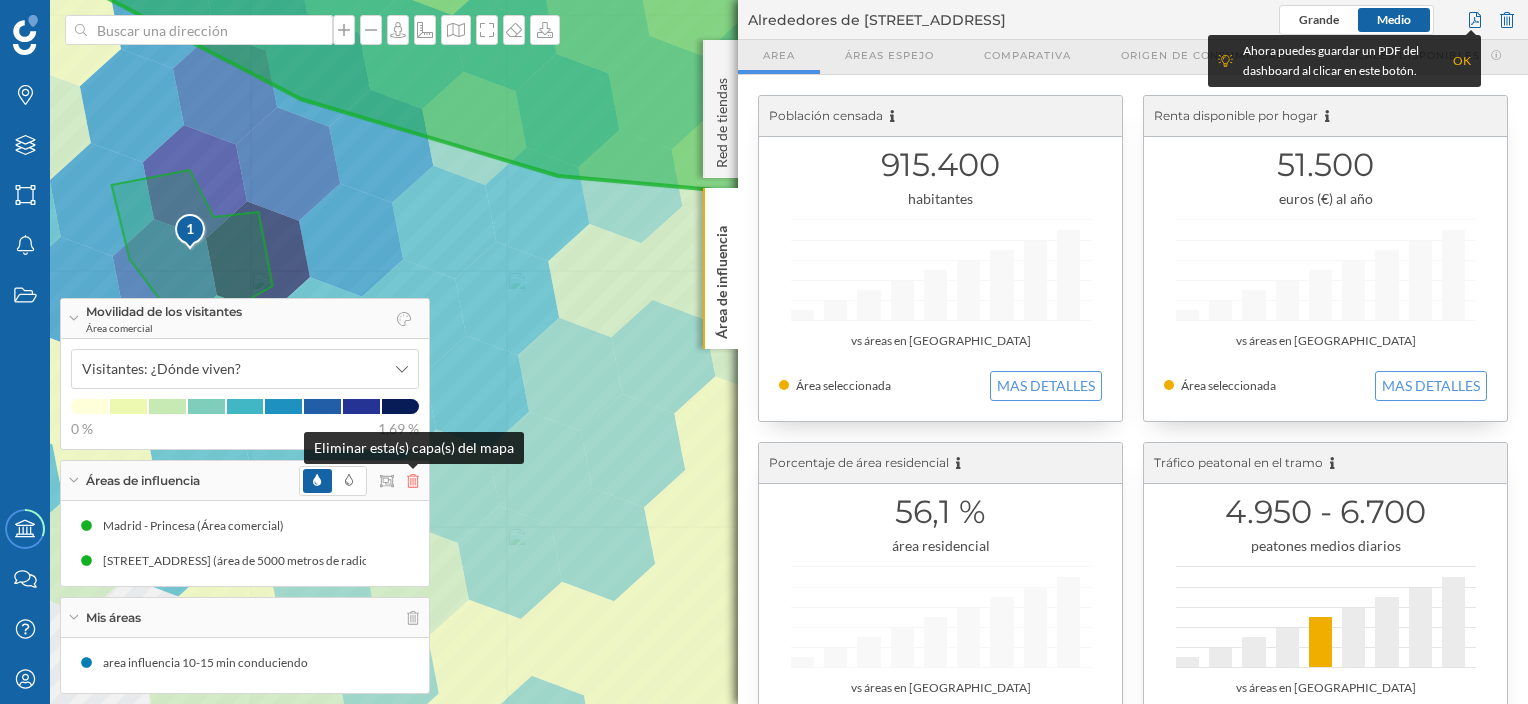 click 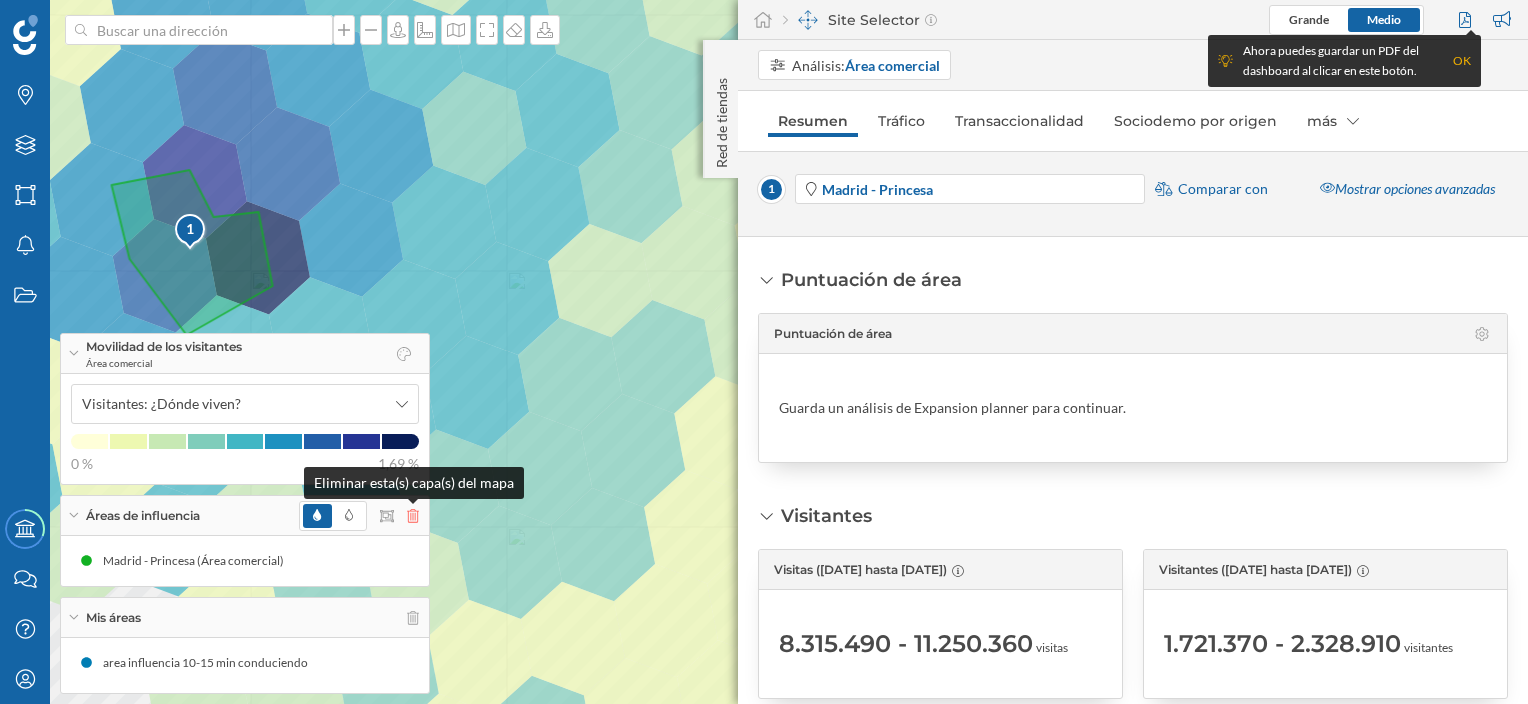 click 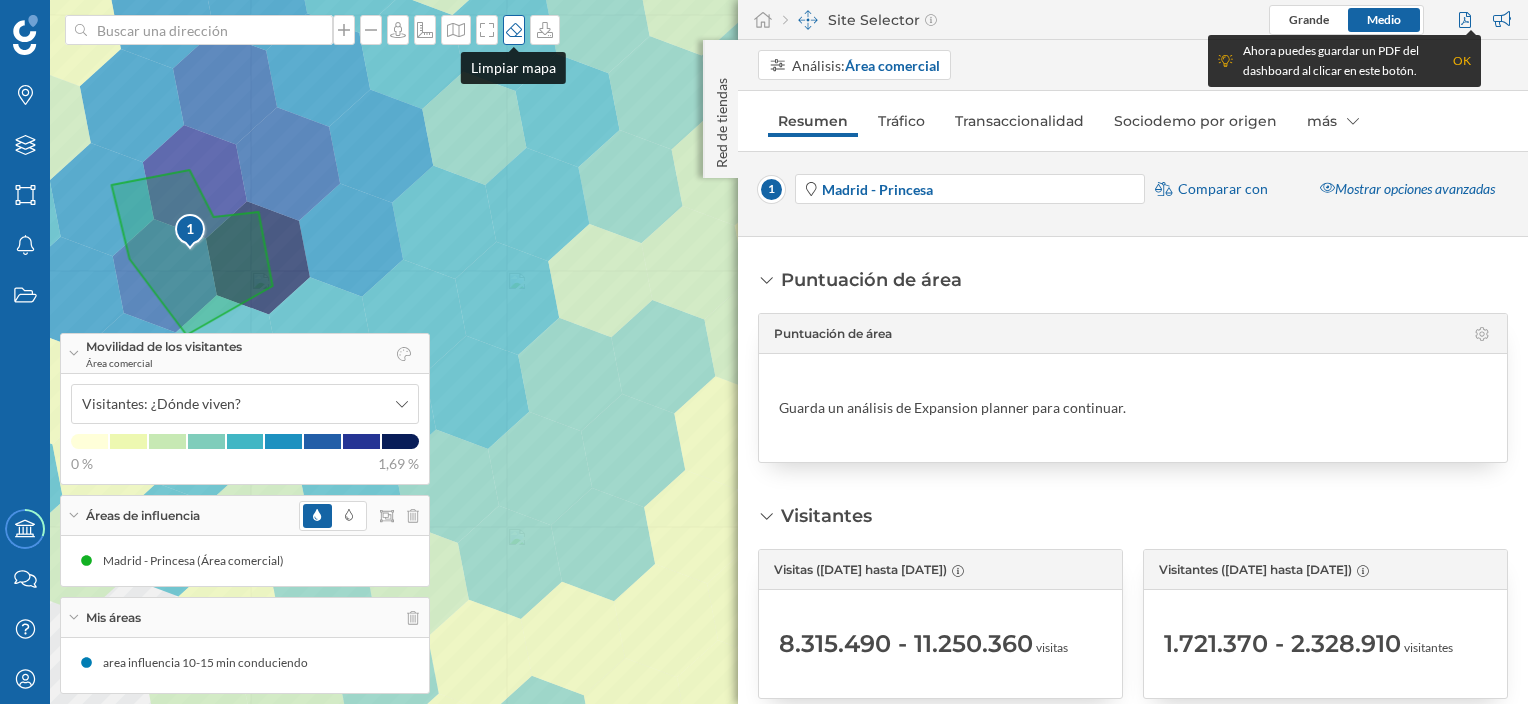 click at bounding box center [514, 30] 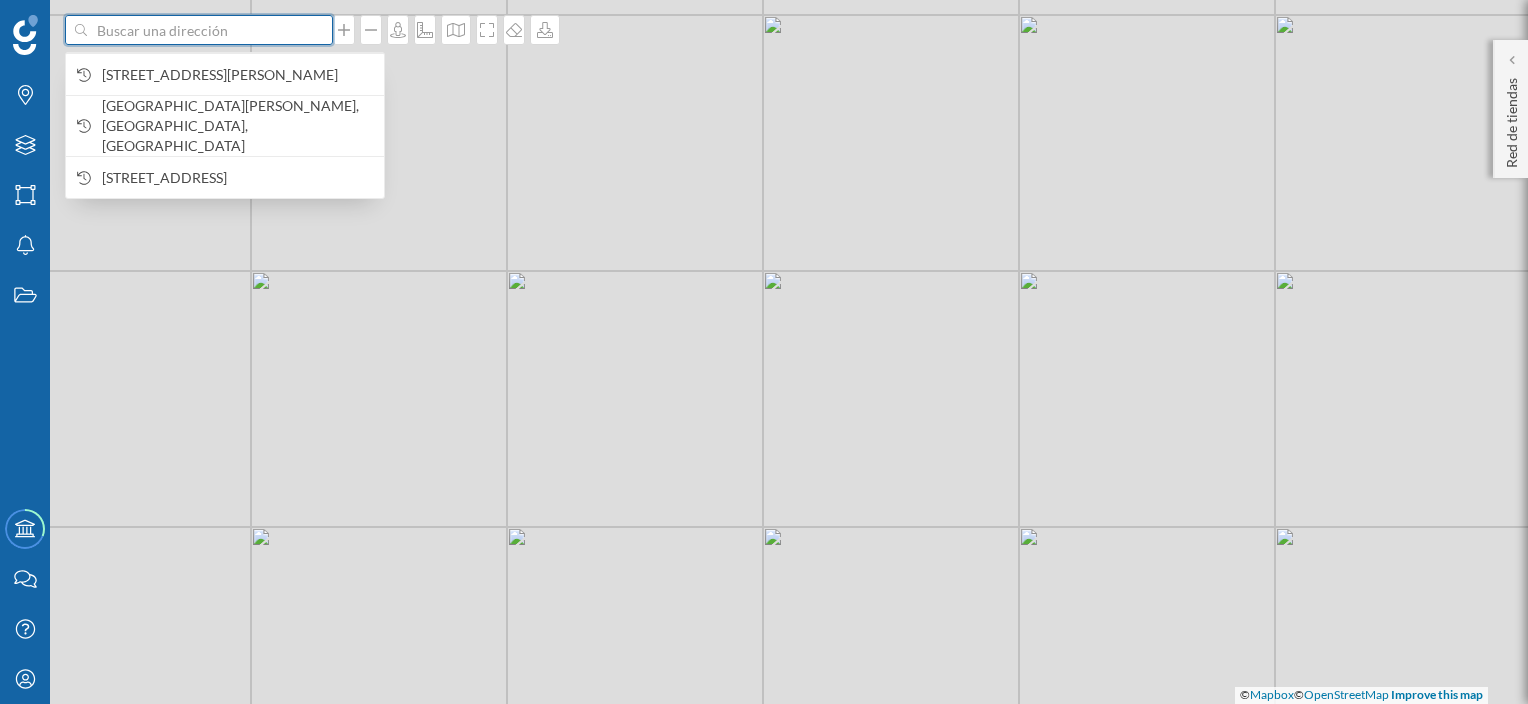 click at bounding box center [199, 30] 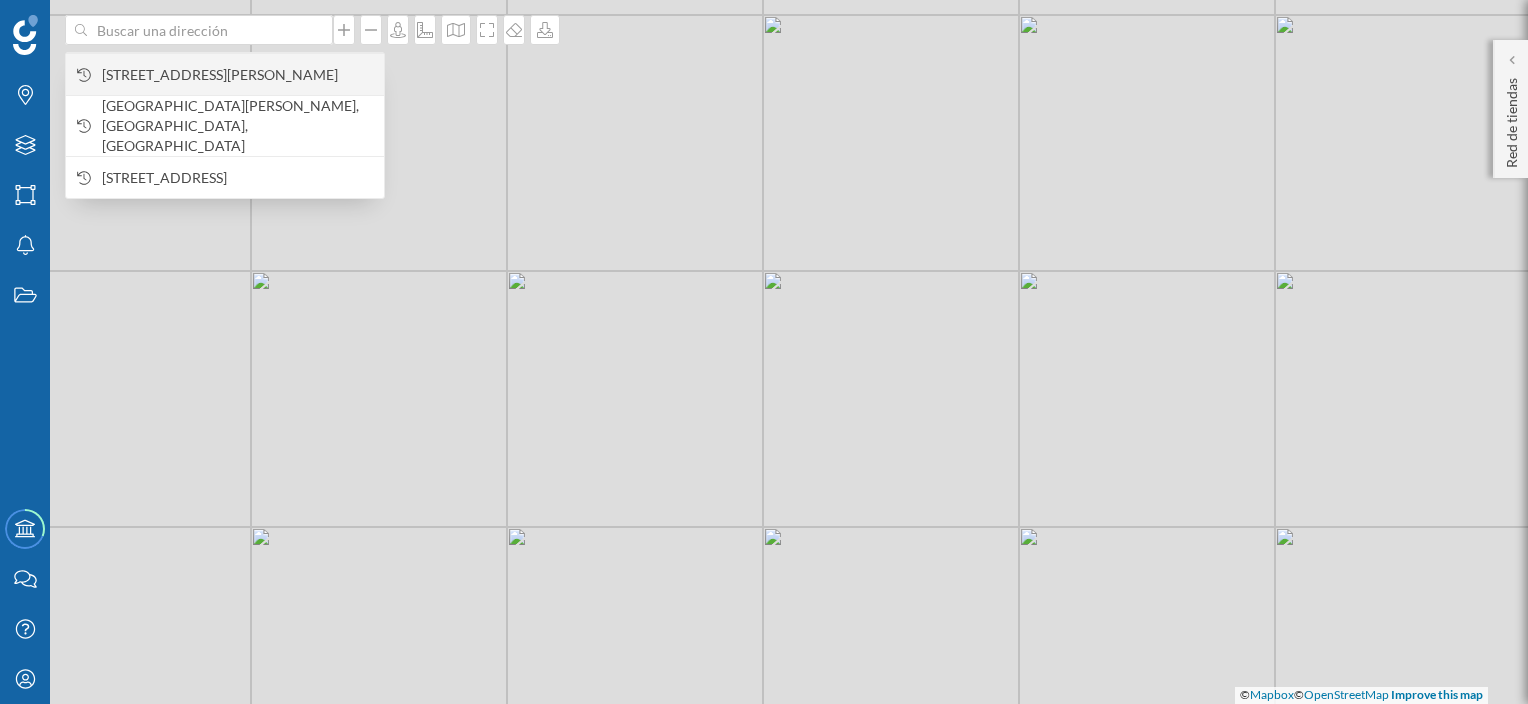 click on "[STREET_ADDRESS][PERSON_NAME]" at bounding box center [238, 75] 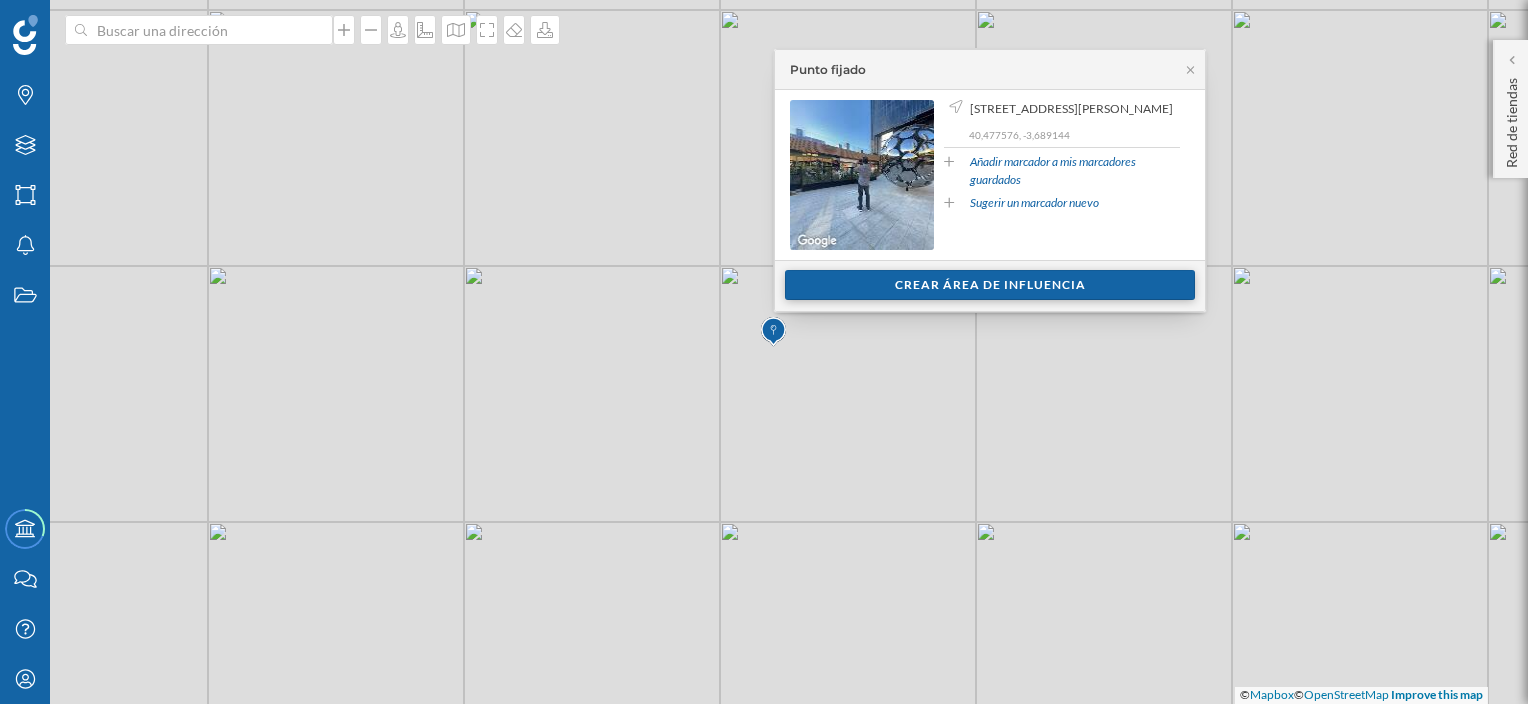 click on "Crear área de influencia" at bounding box center [990, 285] 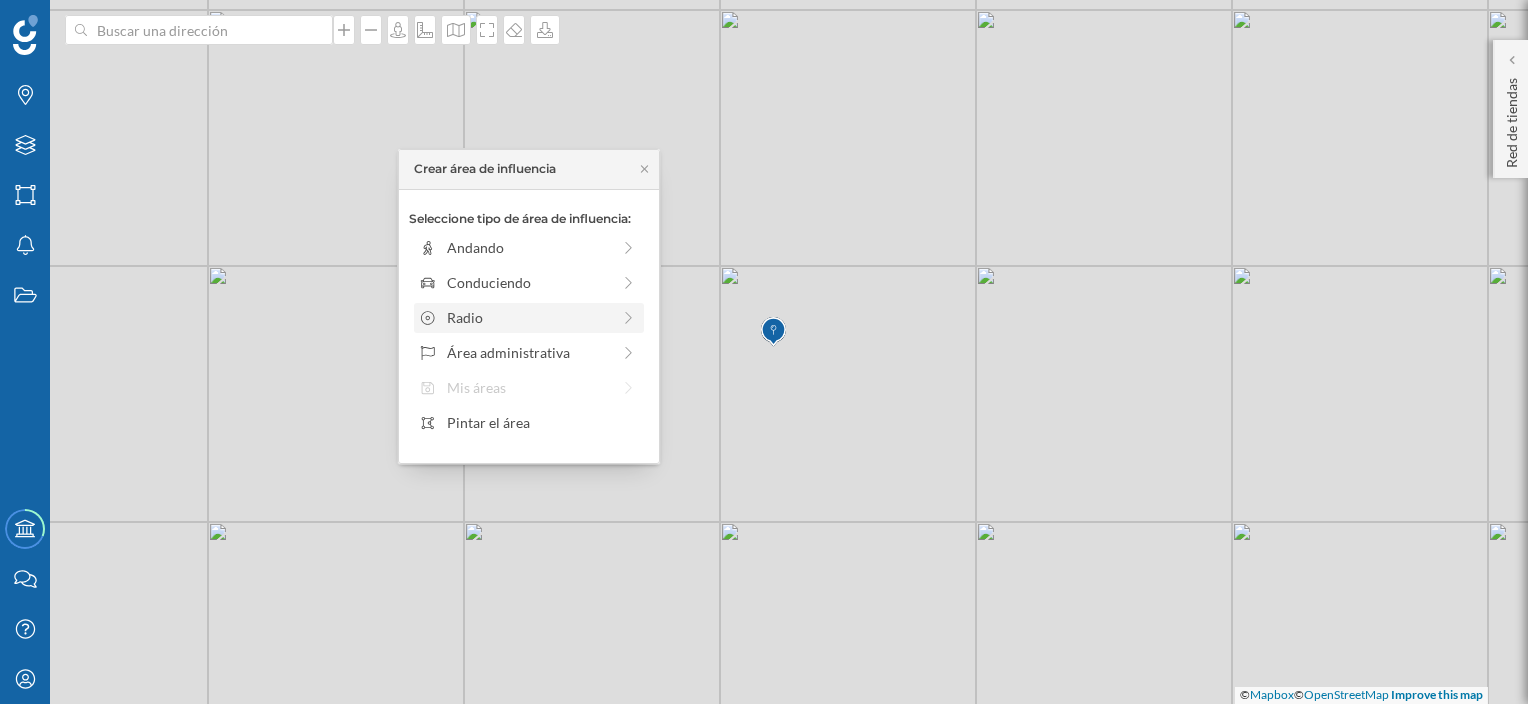 click on "Radio" at bounding box center [528, 317] 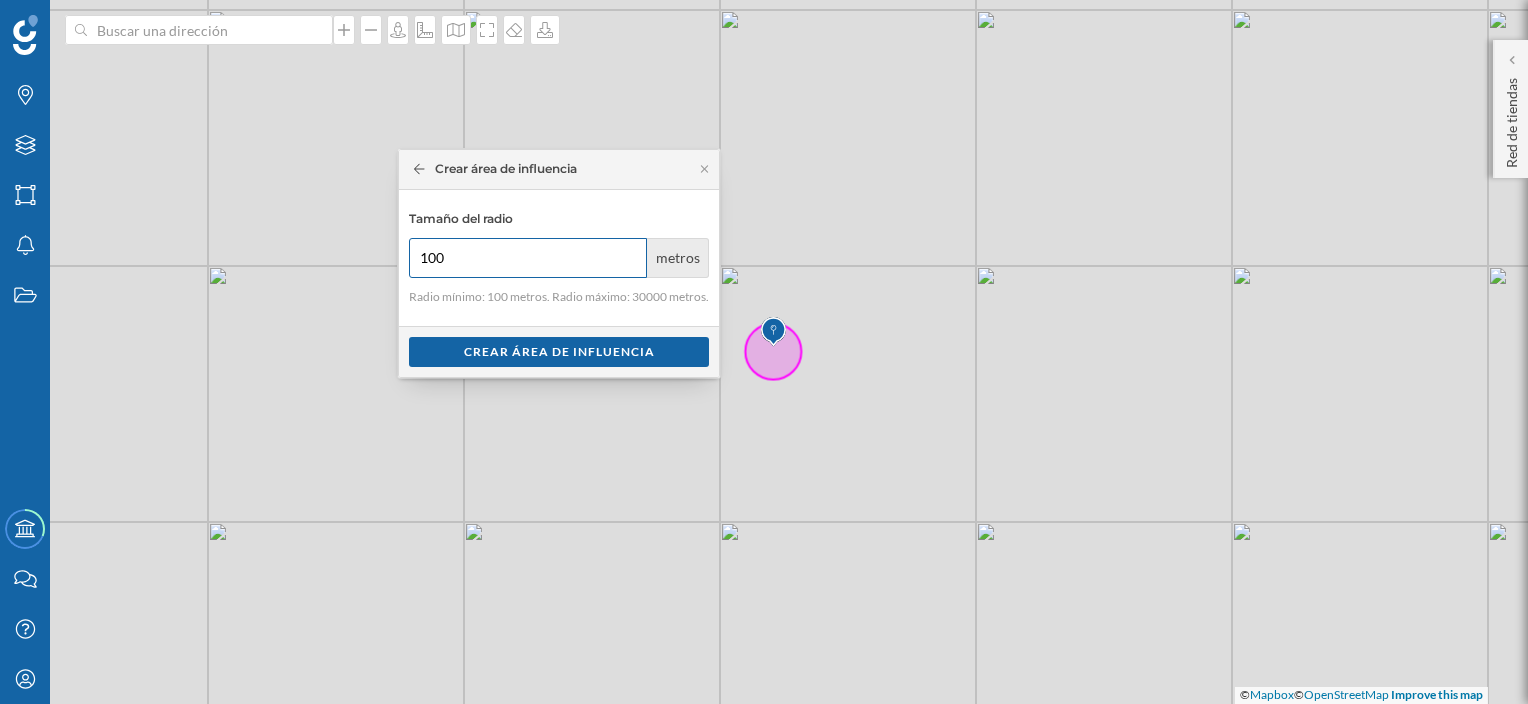 click on "100" at bounding box center (528, 258) 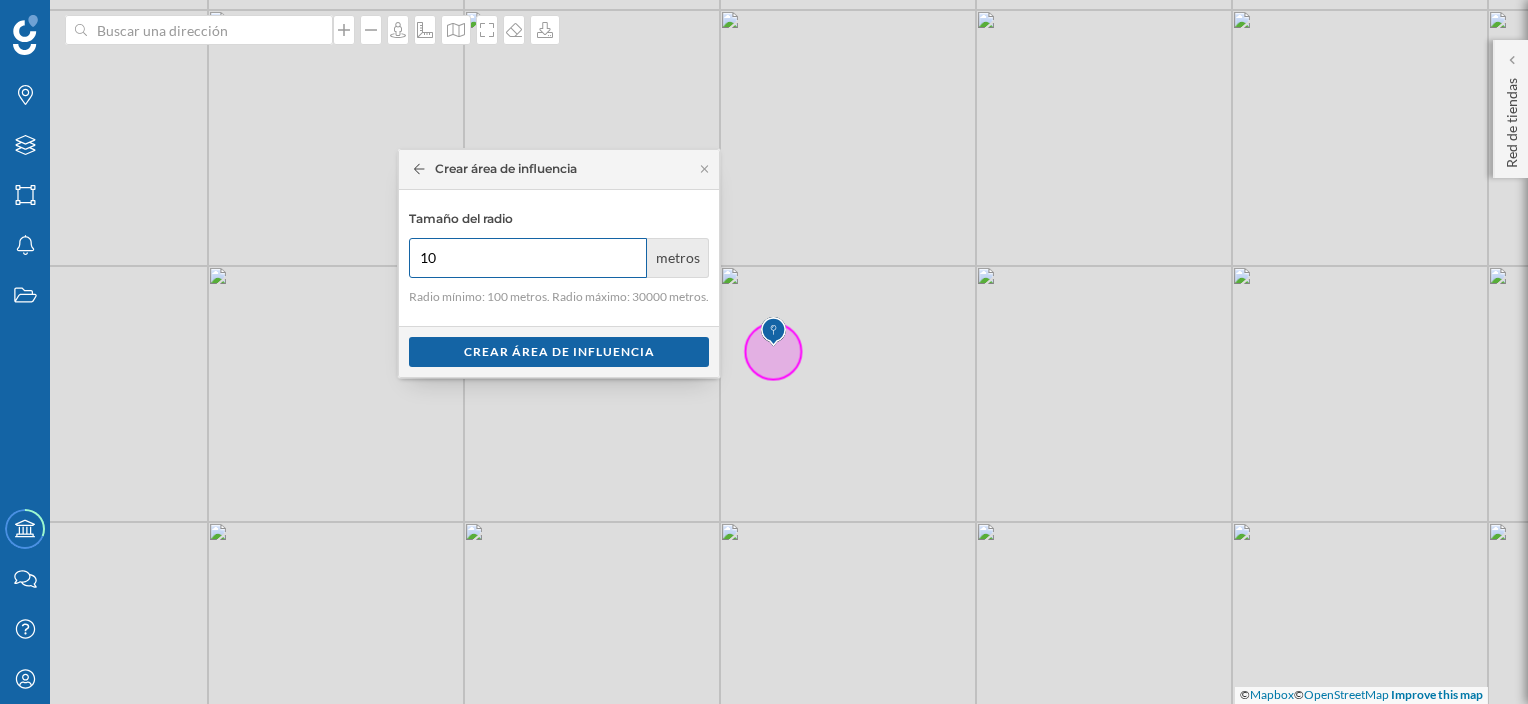 type on "1" 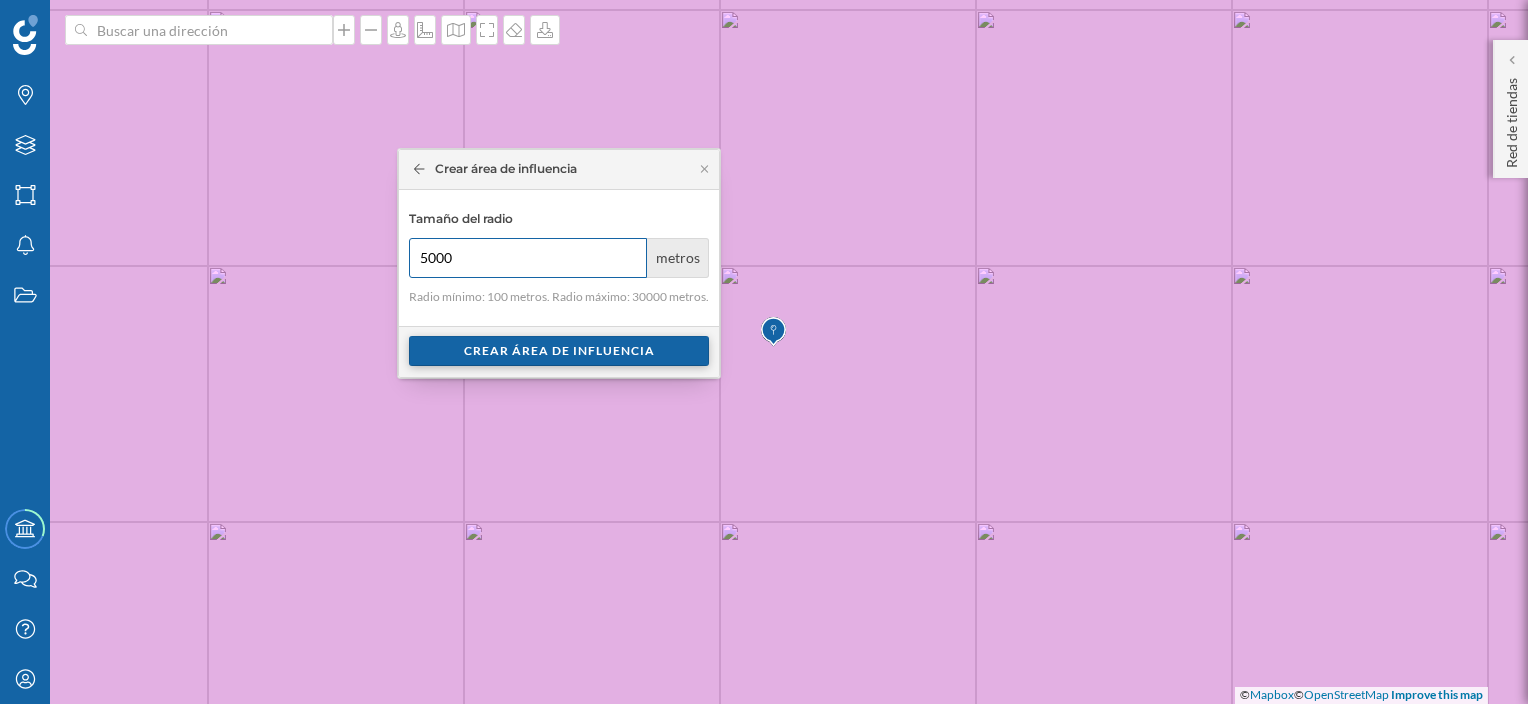 type on "5000" 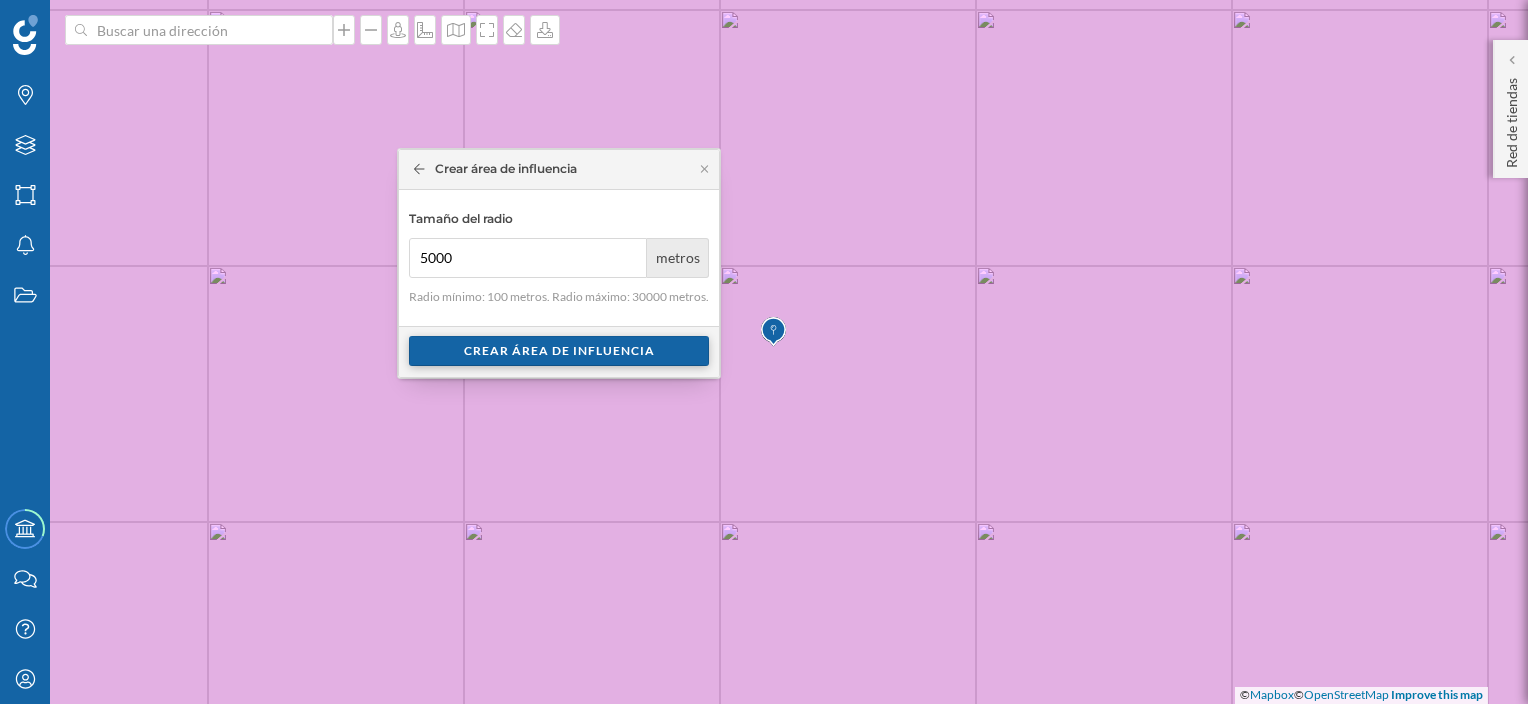 click on "Crear área de influencia" at bounding box center (559, 351) 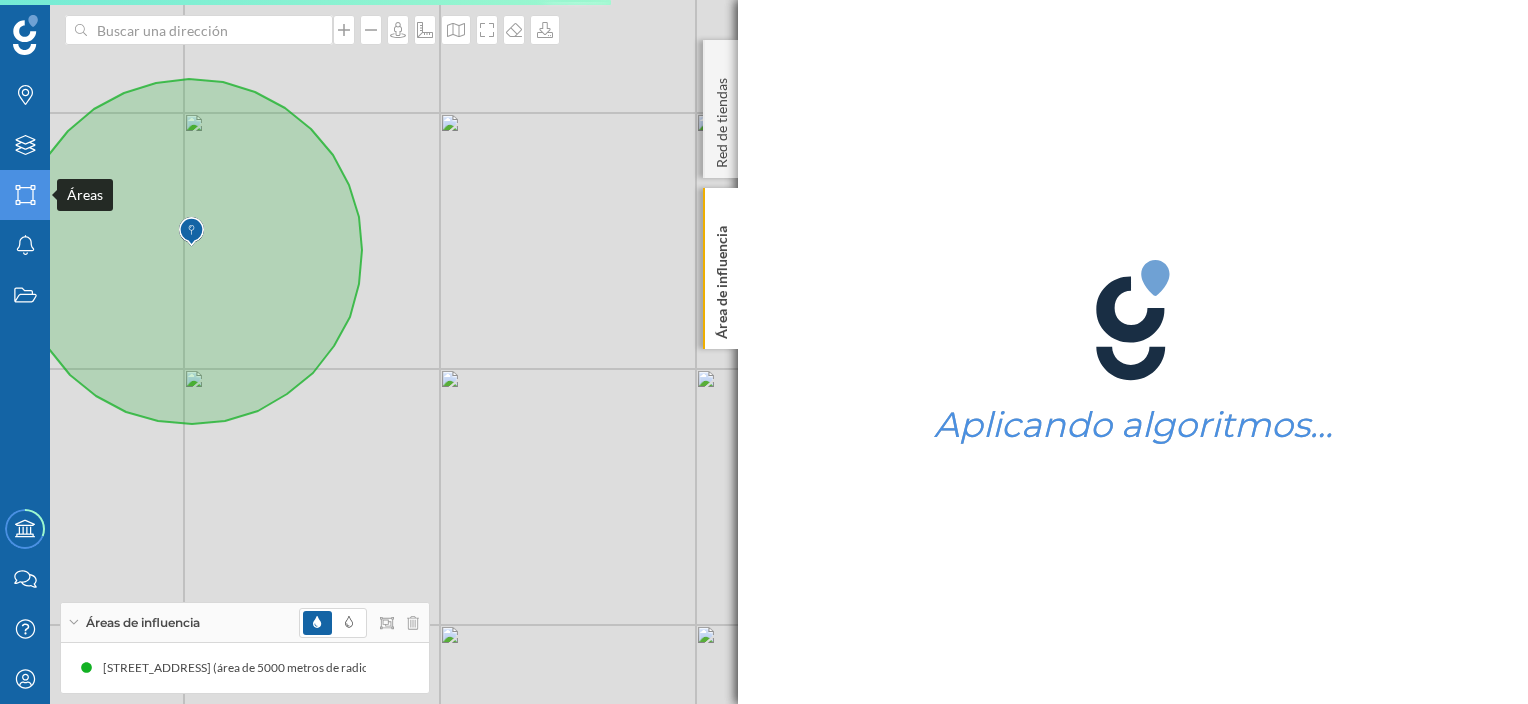 click 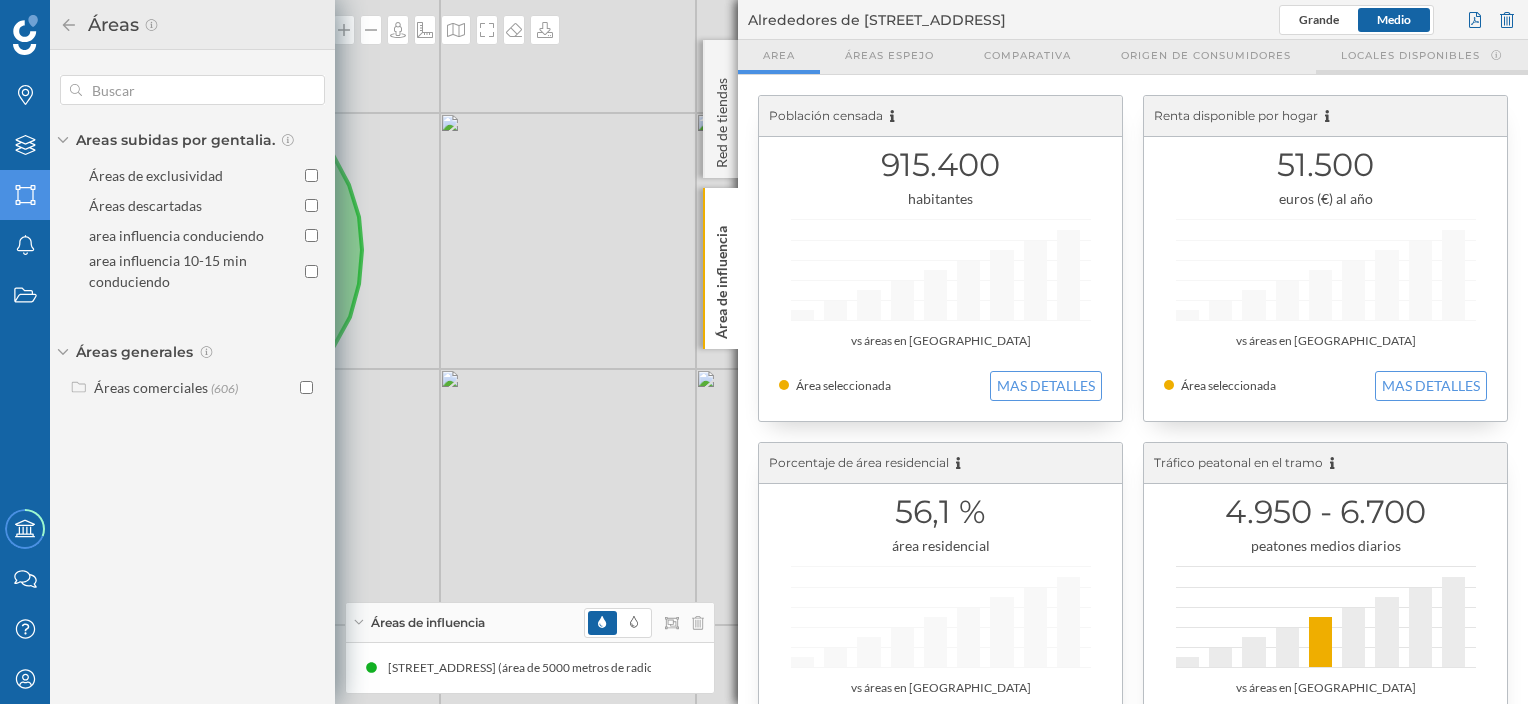 click on "Locales disponibles" at bounding box center (1410, 55) 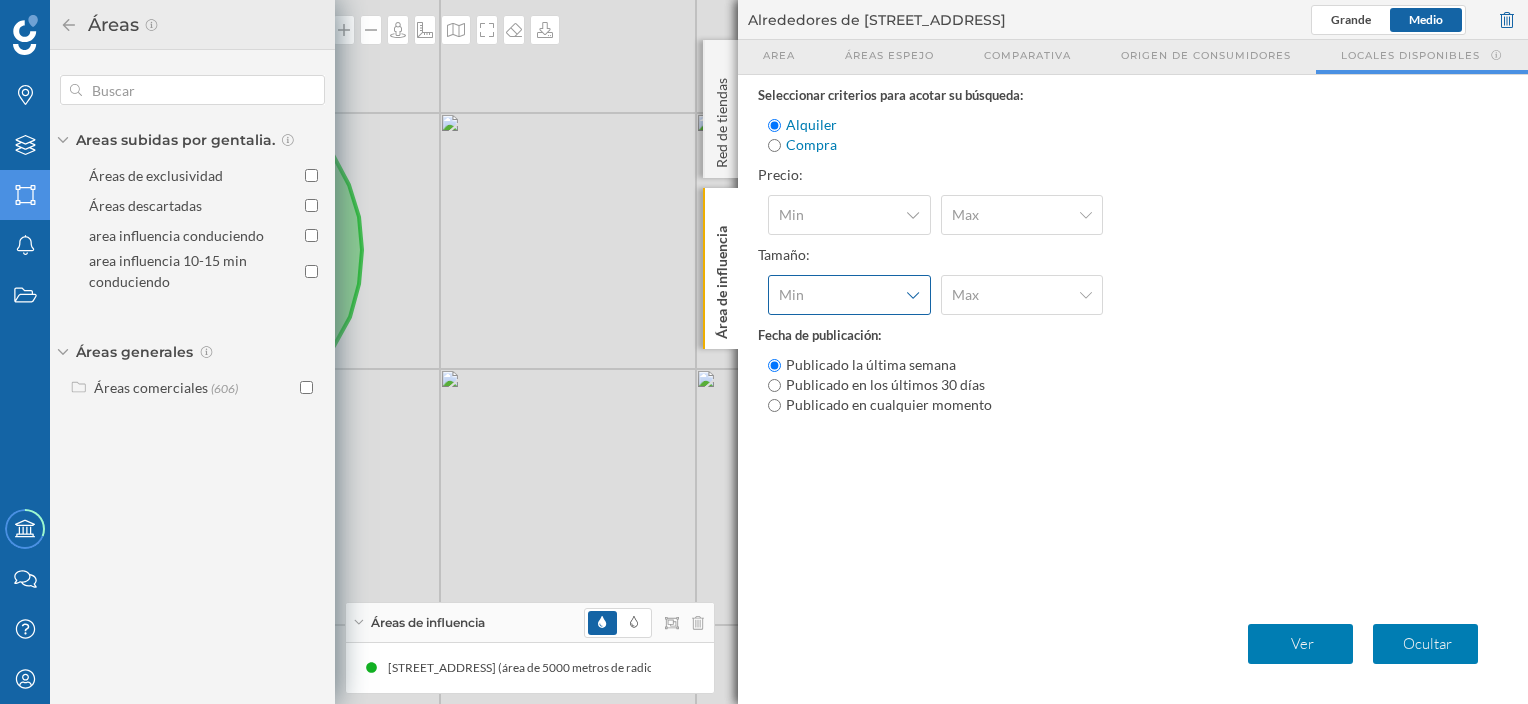 click on "Min" at bounding box center (849, 295) 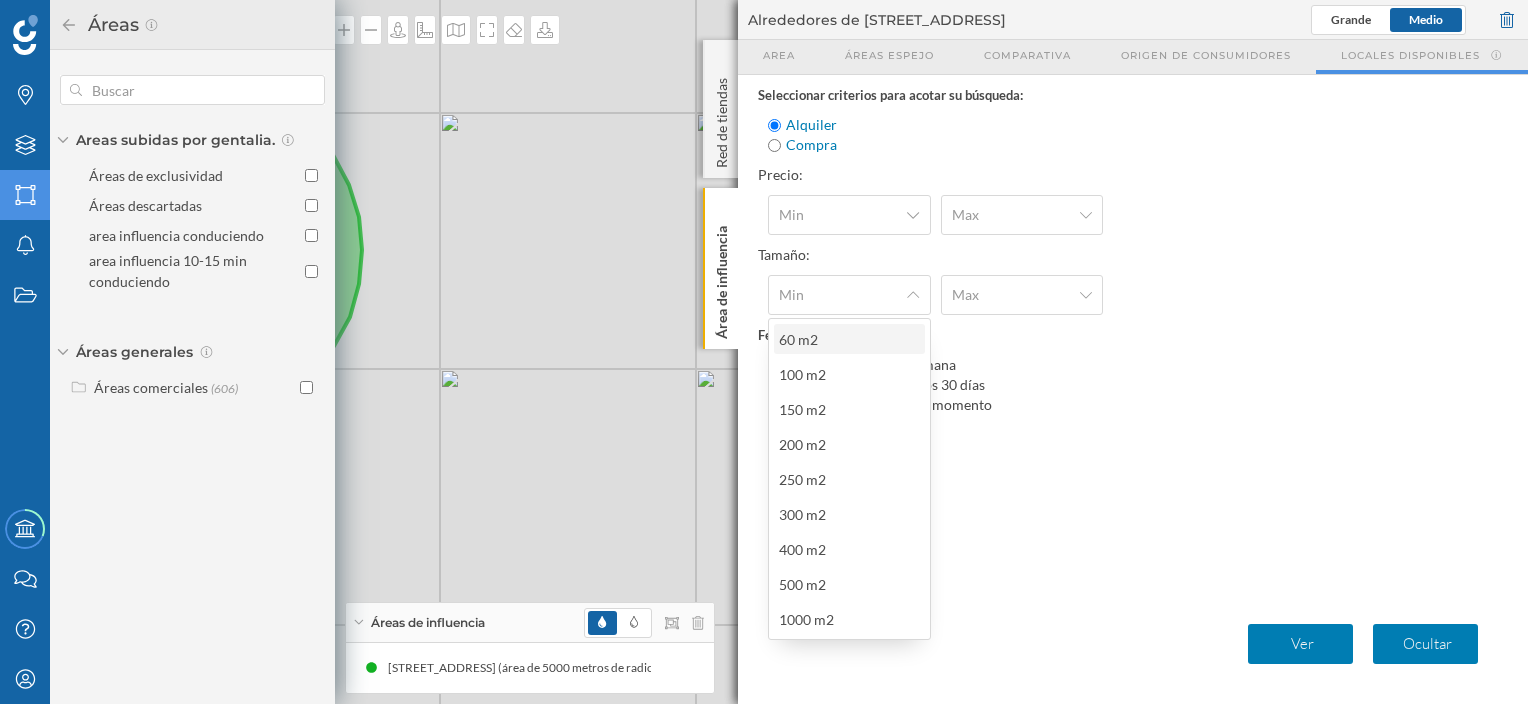 click on "60 m2" at bounding box center [848, 339] 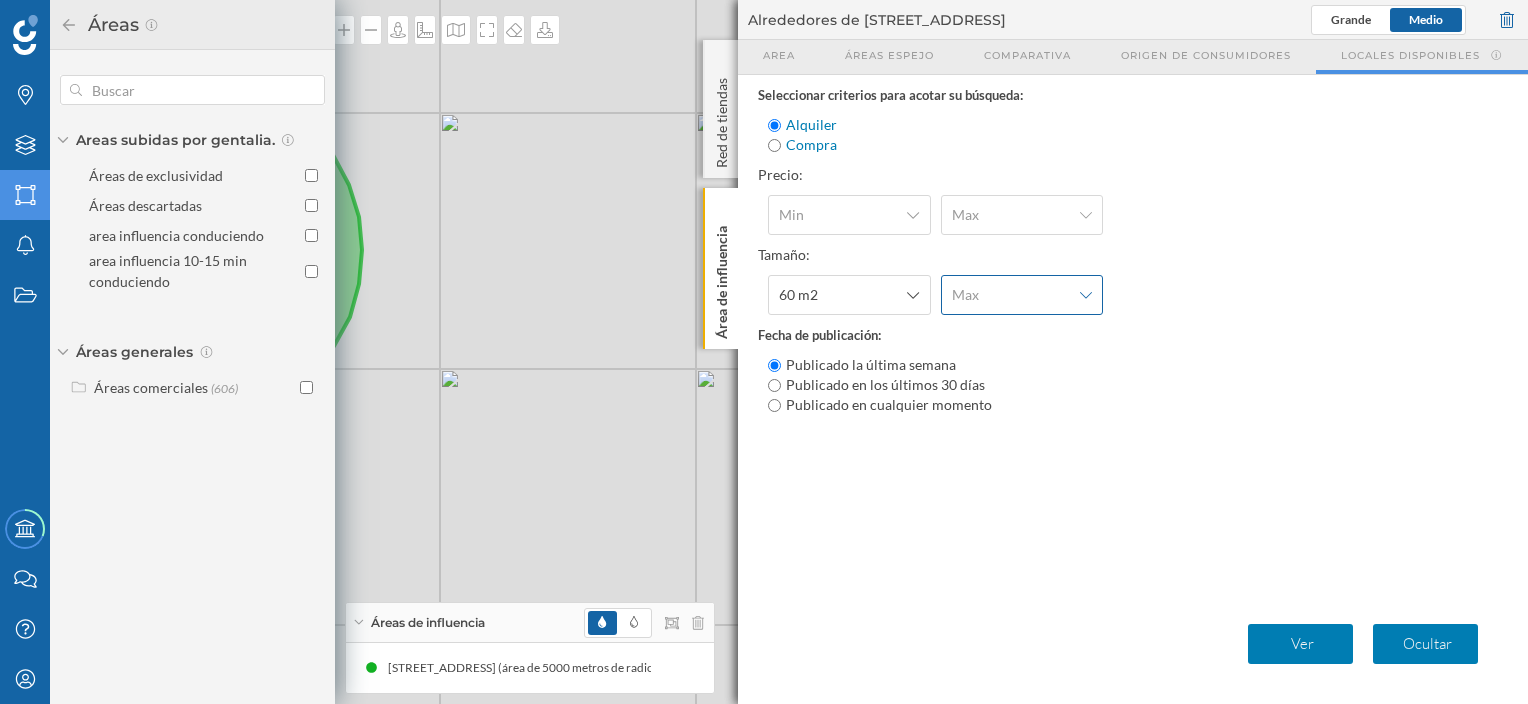 click on "Max" at bounding box center [1022, 295] 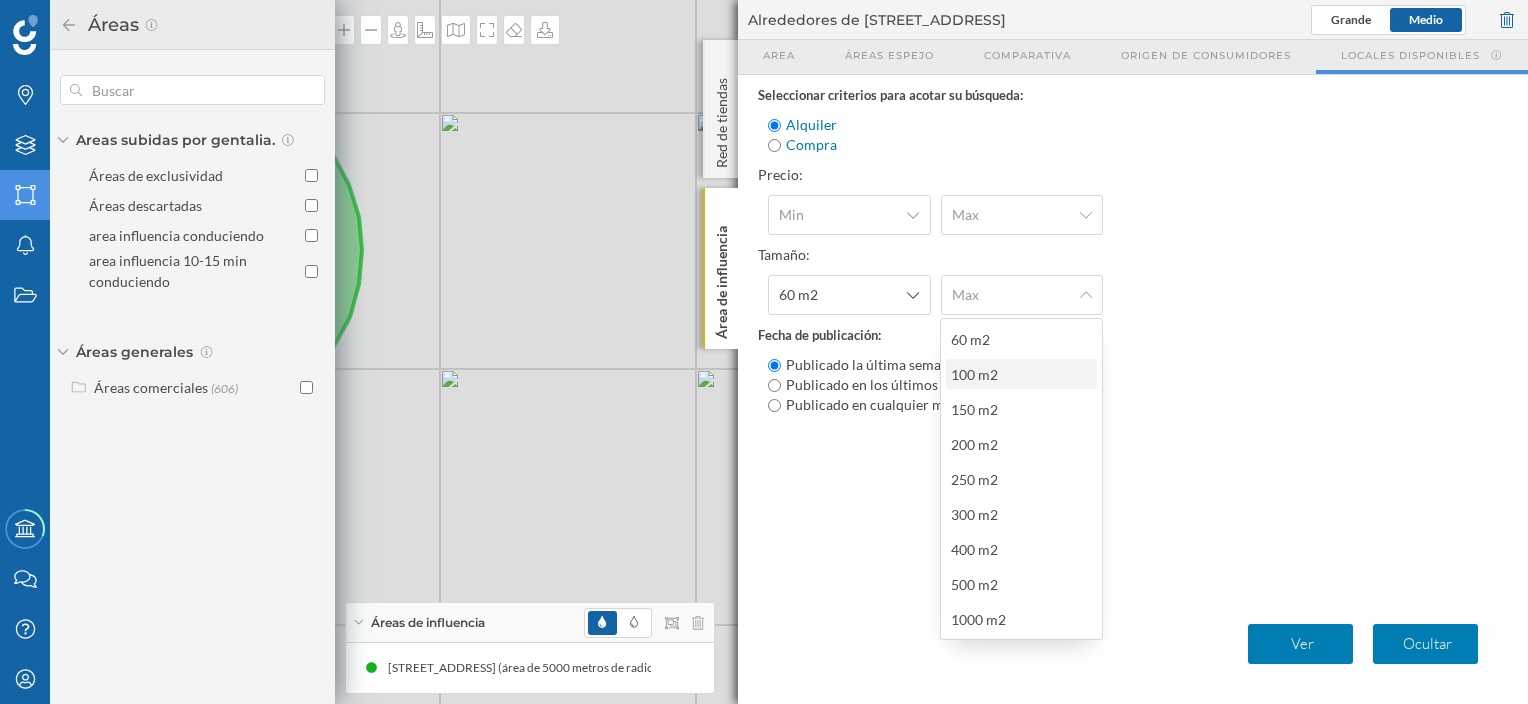 click on "100 m2" at bounding box center (1020, 374) 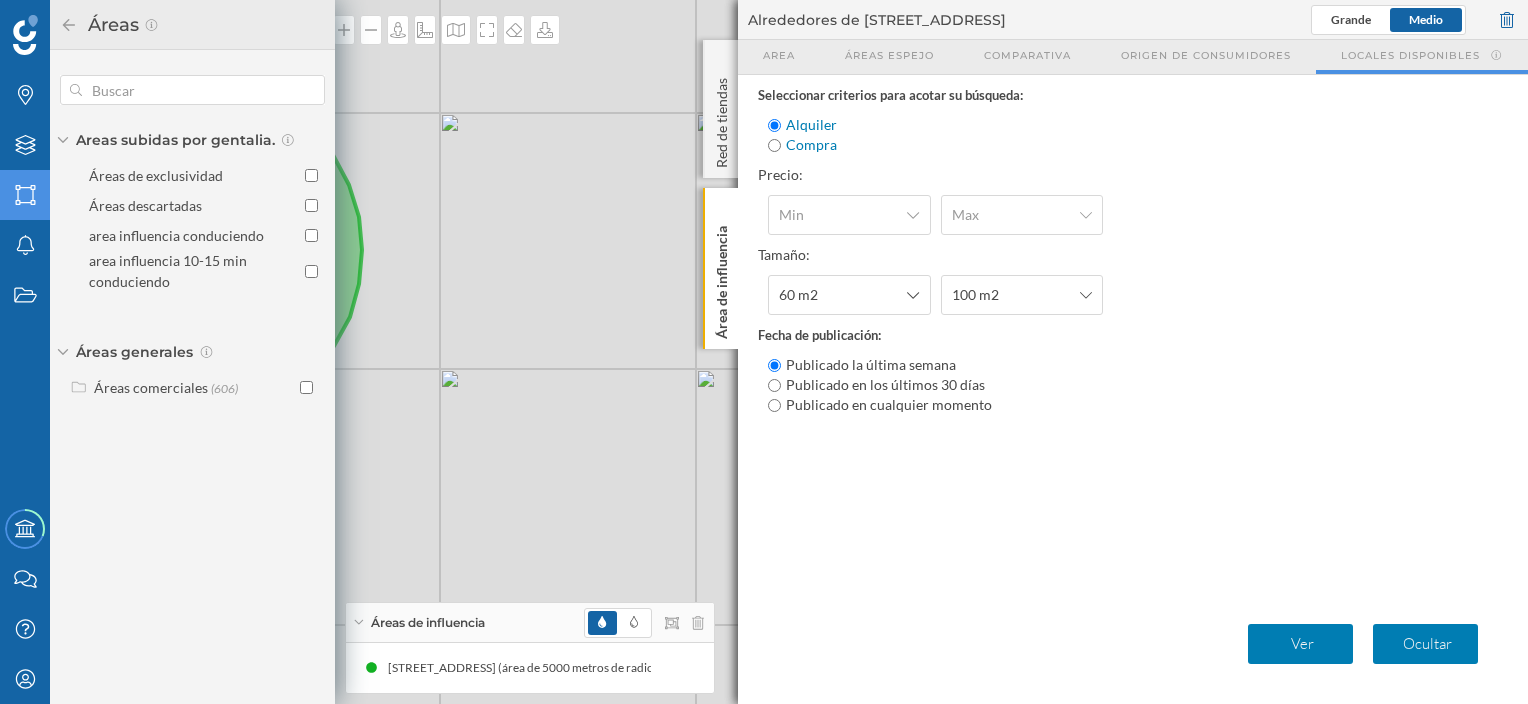 click on "Publicado en los últimos 30 días" at bounding box center [774, 385] 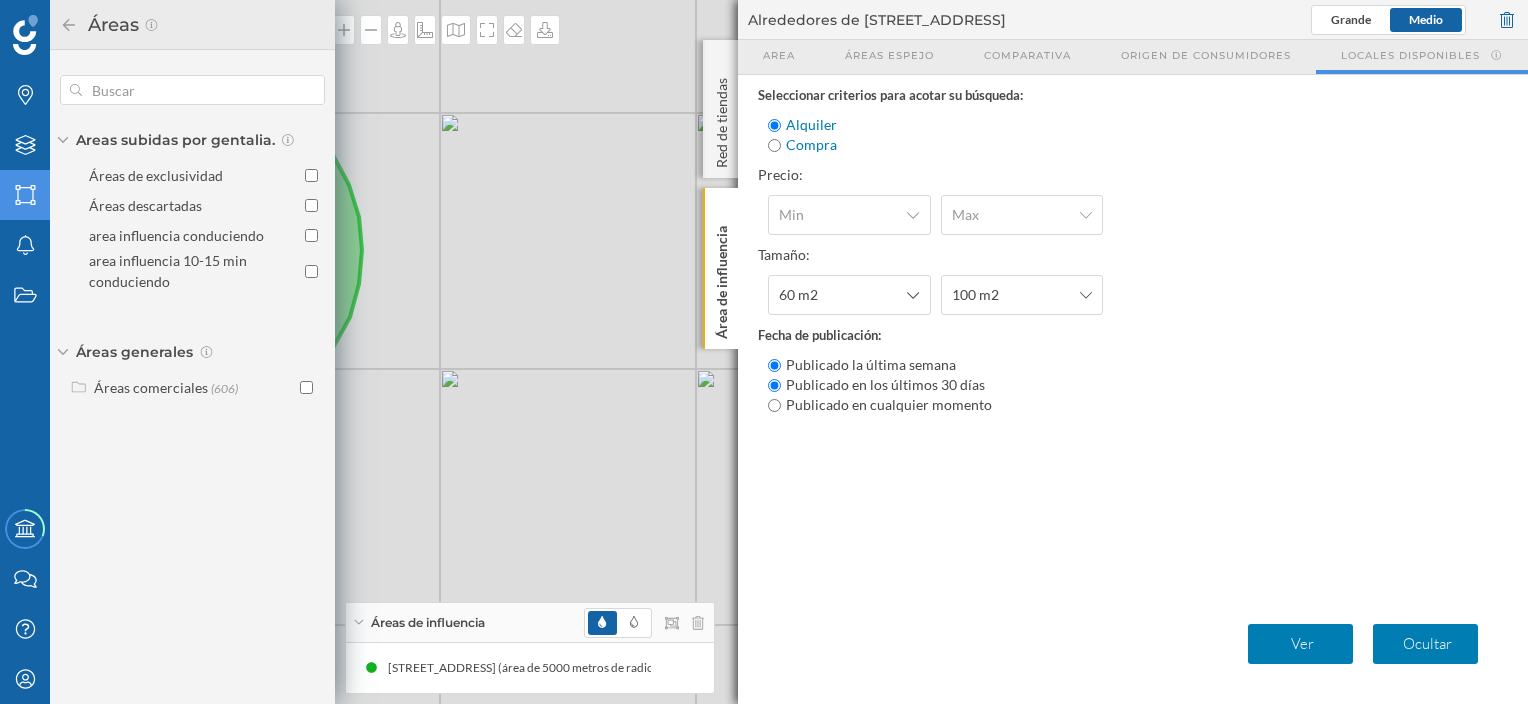 radio on "false" 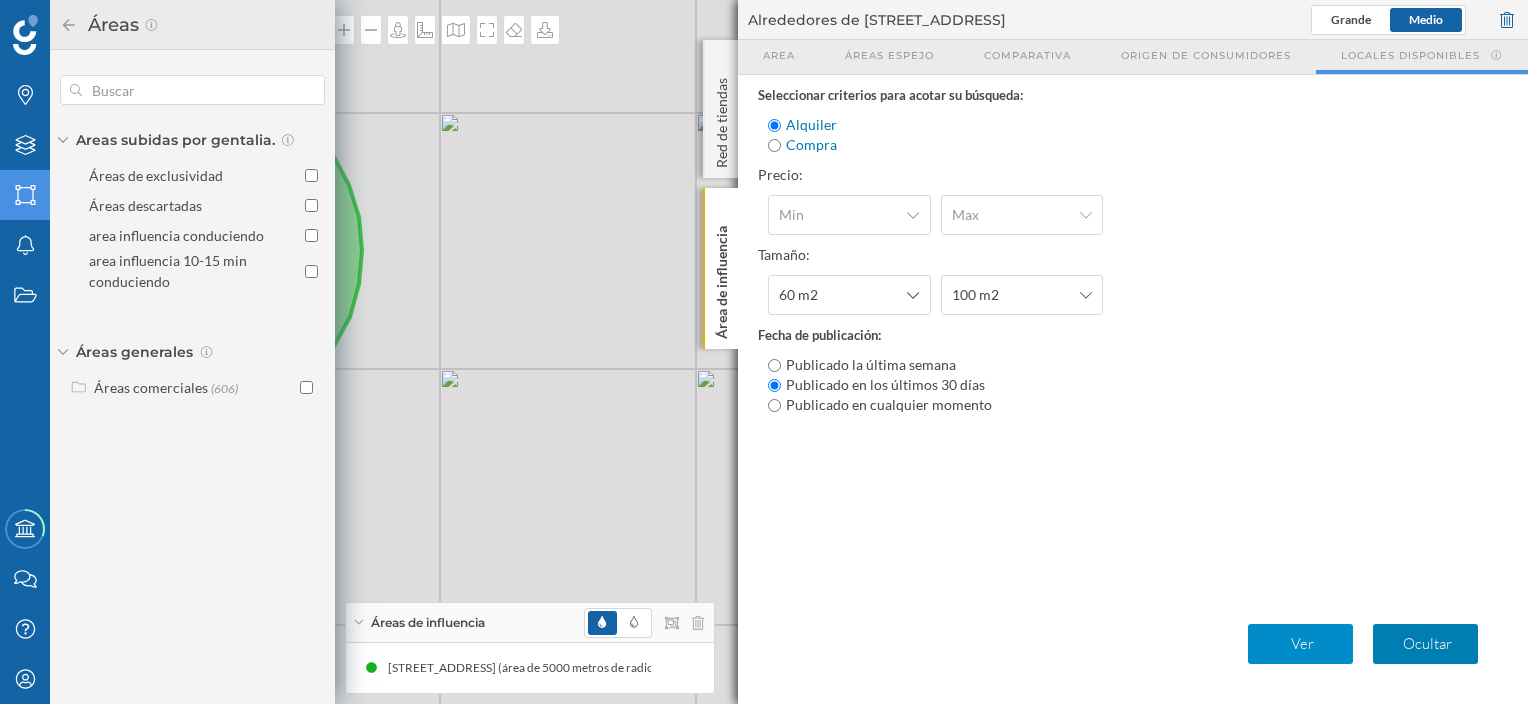 click on "Ver" 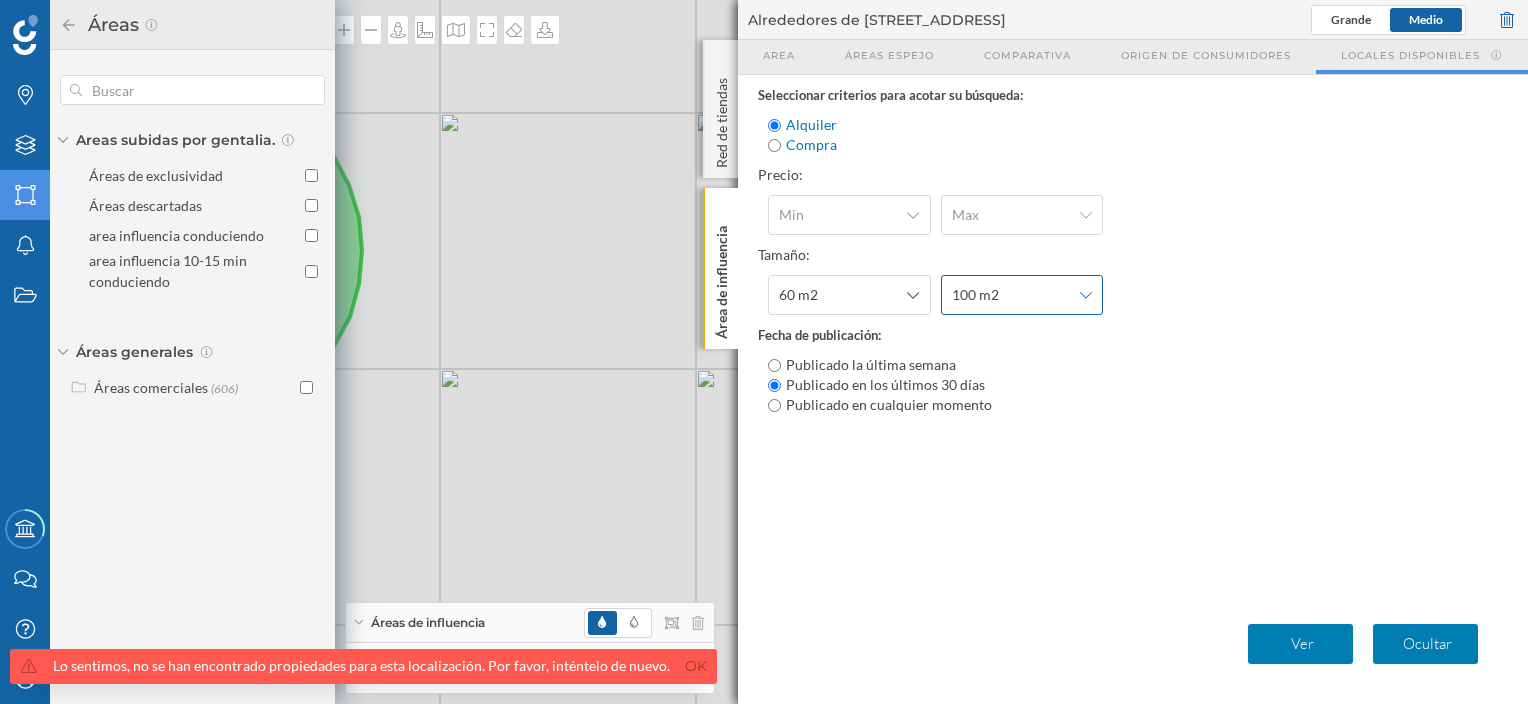 click 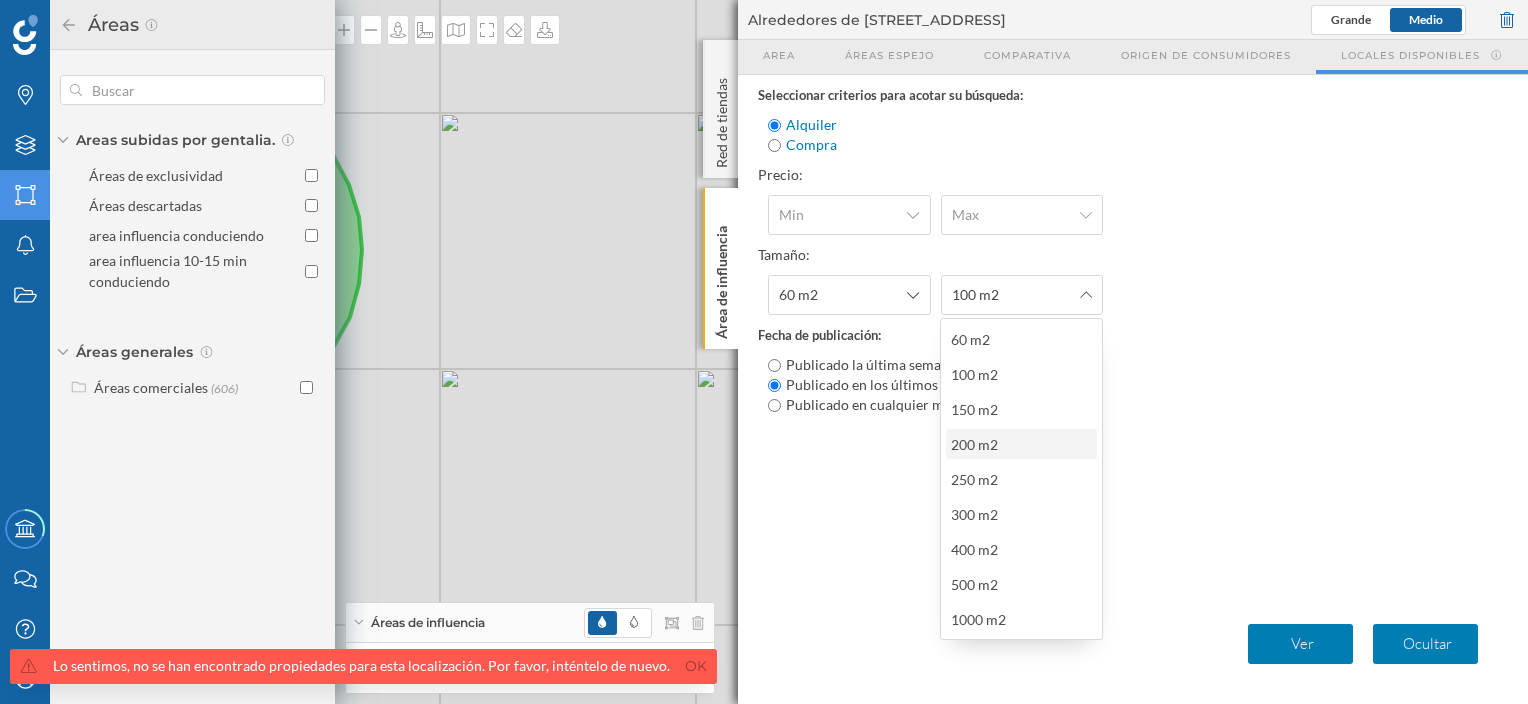 click on "200 m2" at bounding box center (1020, 444) 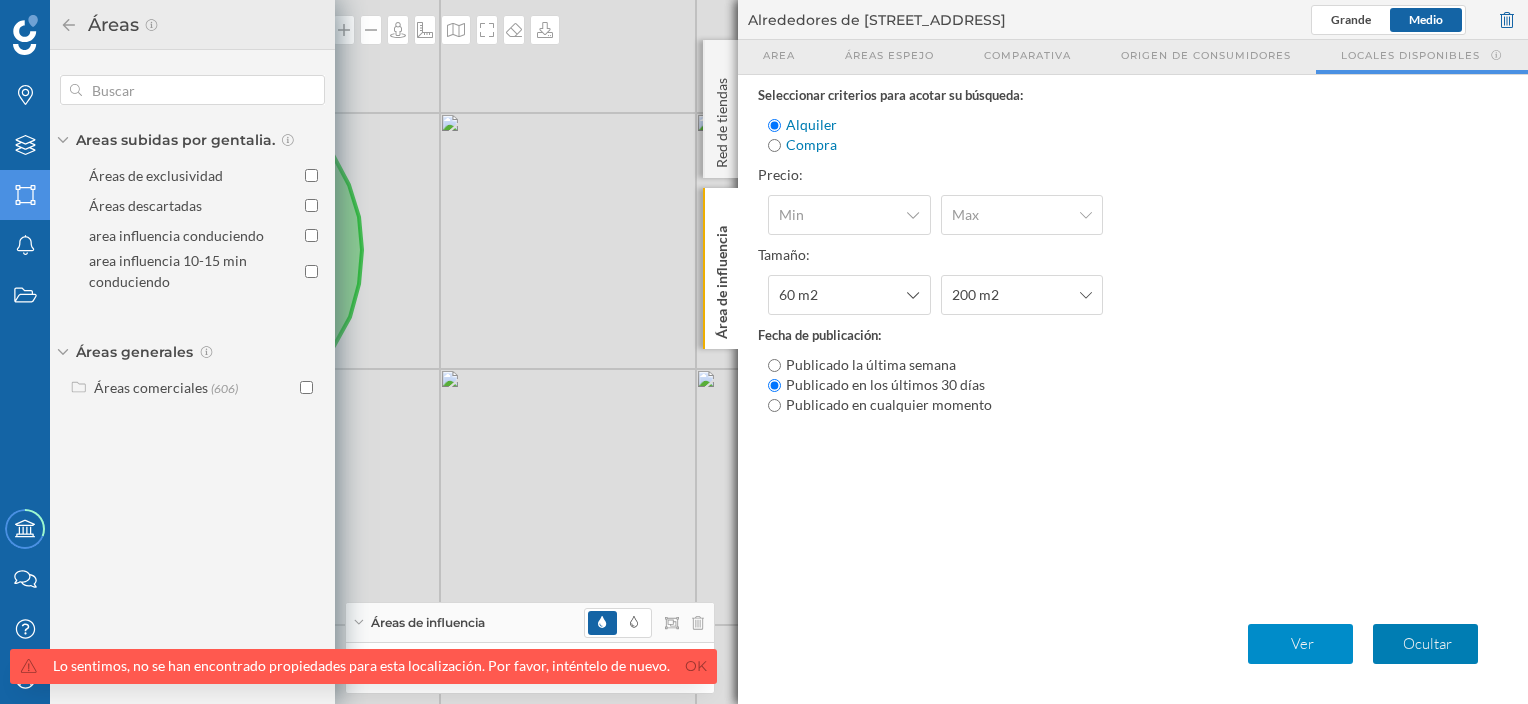 click on "Ver" 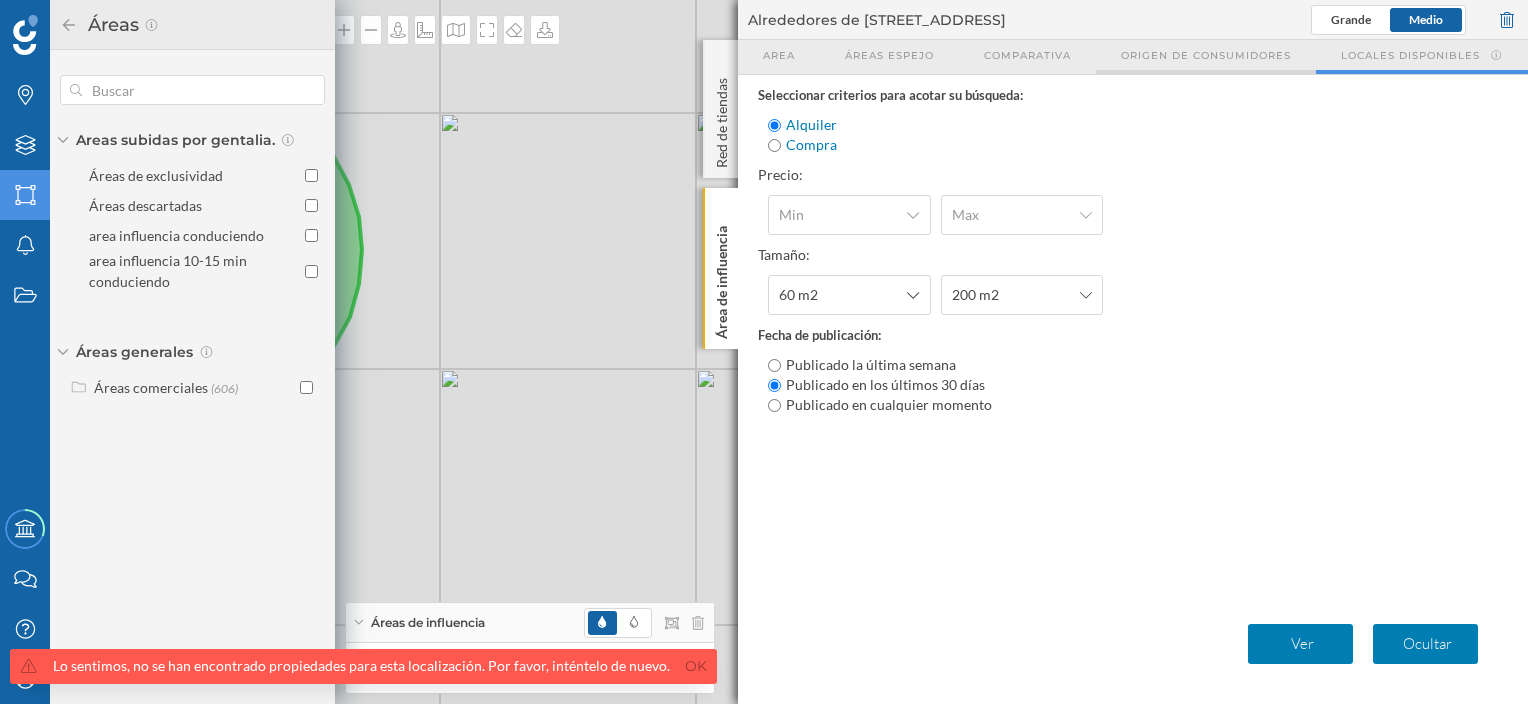 click on "Origen de consumidores" at bounding box center (1206, 55) 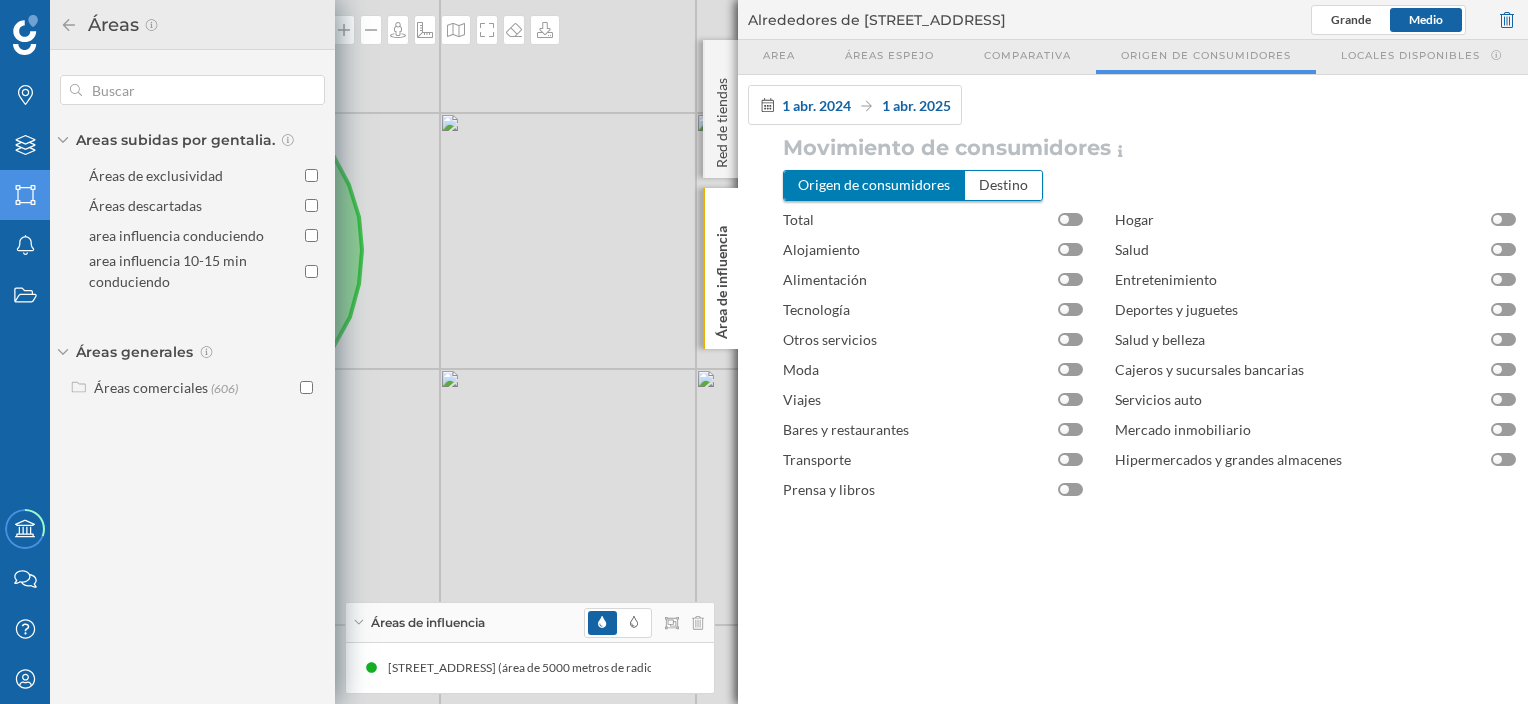 click on "Origen de consumidores" 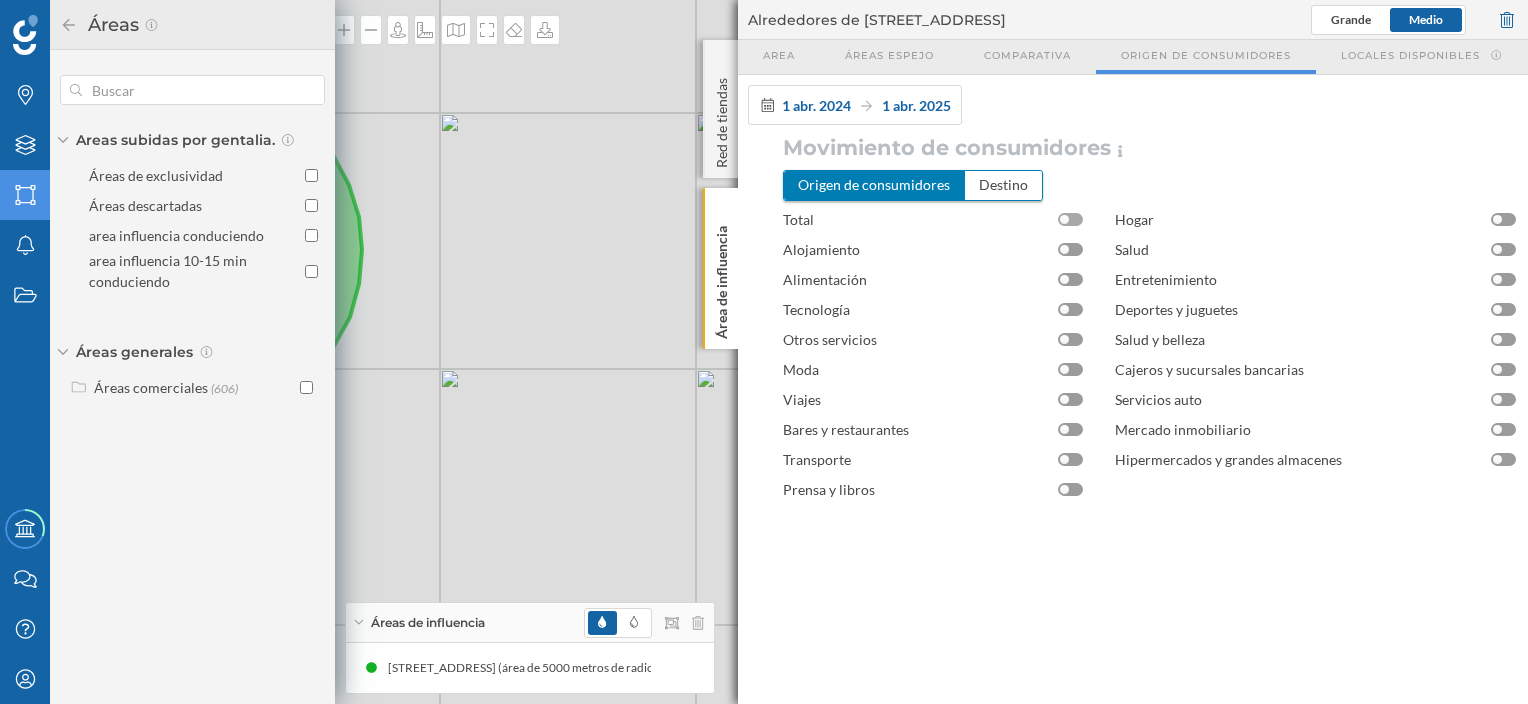 click 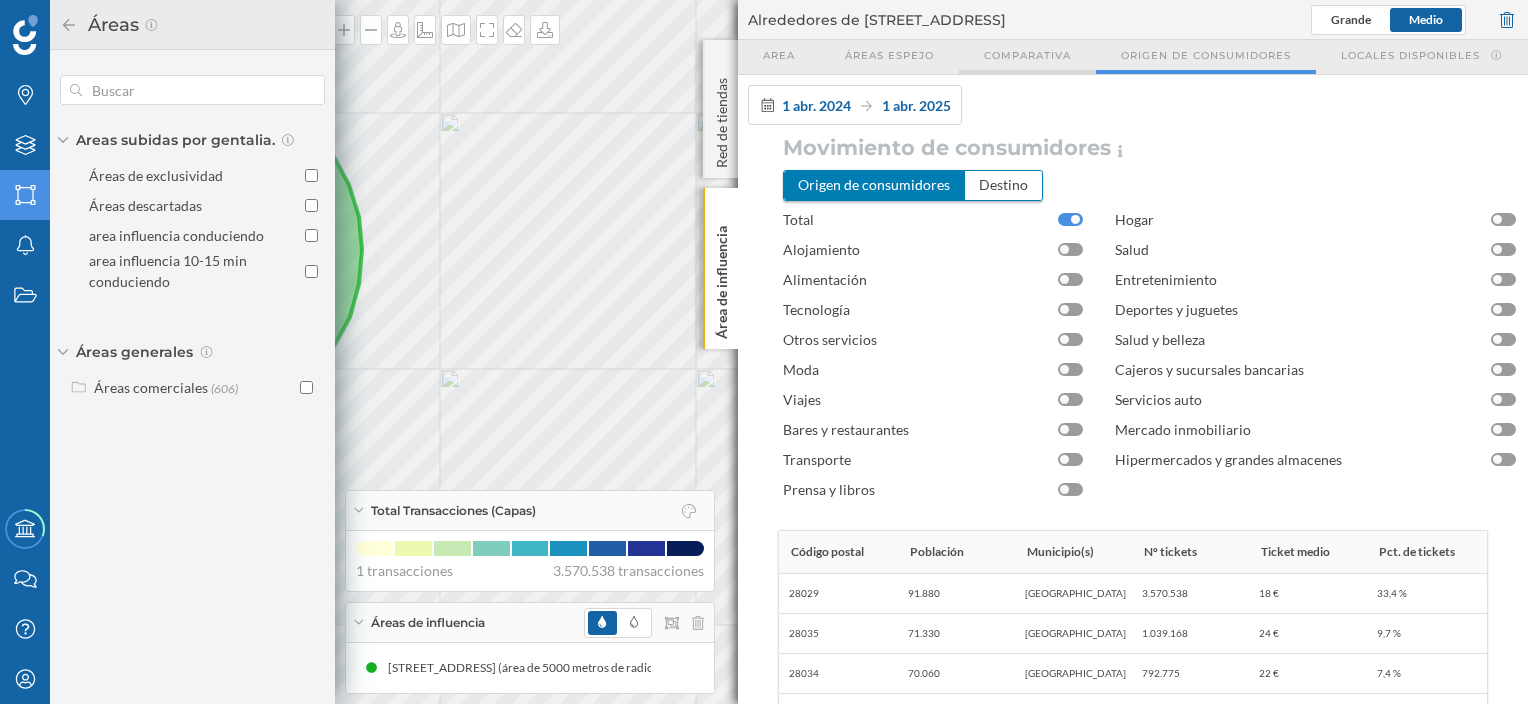 click on "Comparativa" at bounding box center (1027, 55) 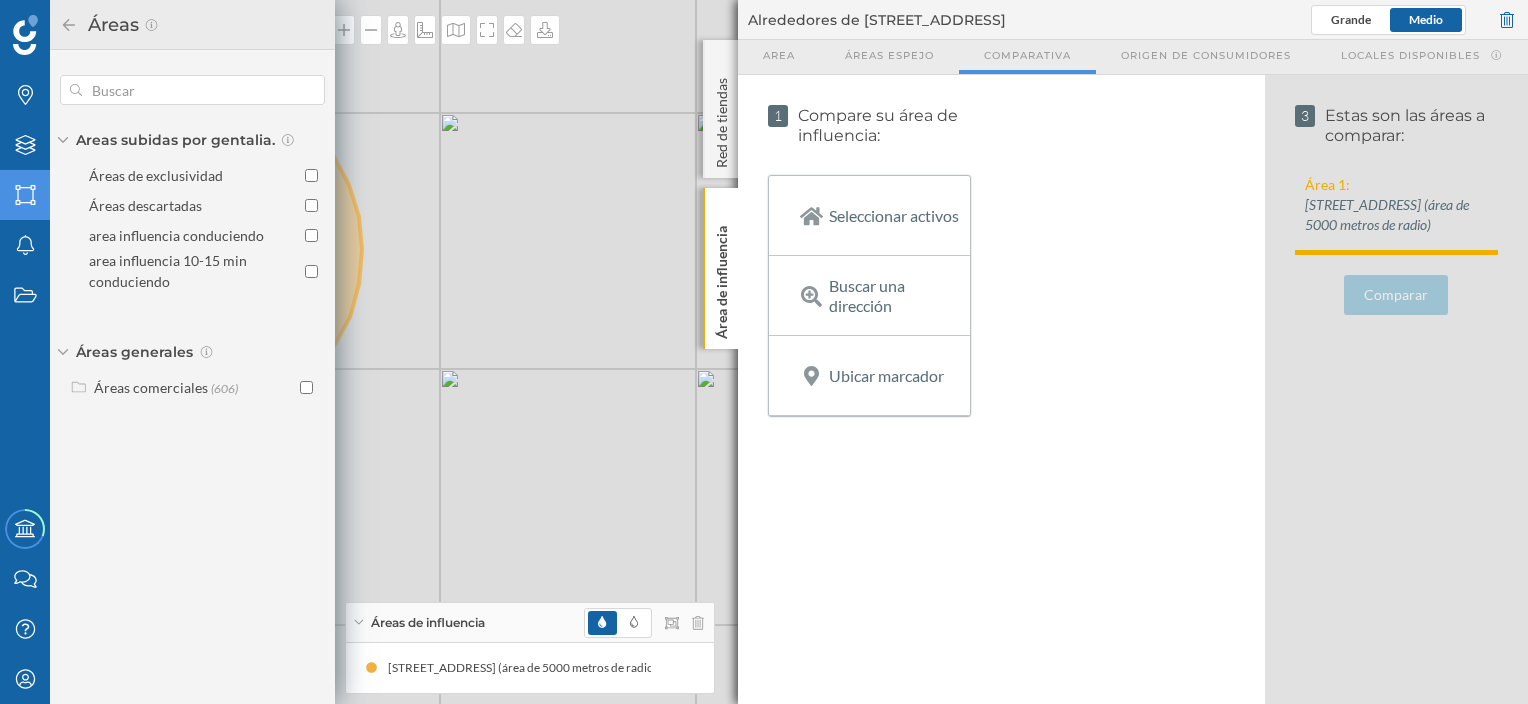 click on "Seleccionar activos" at bounding box center (894, 216) 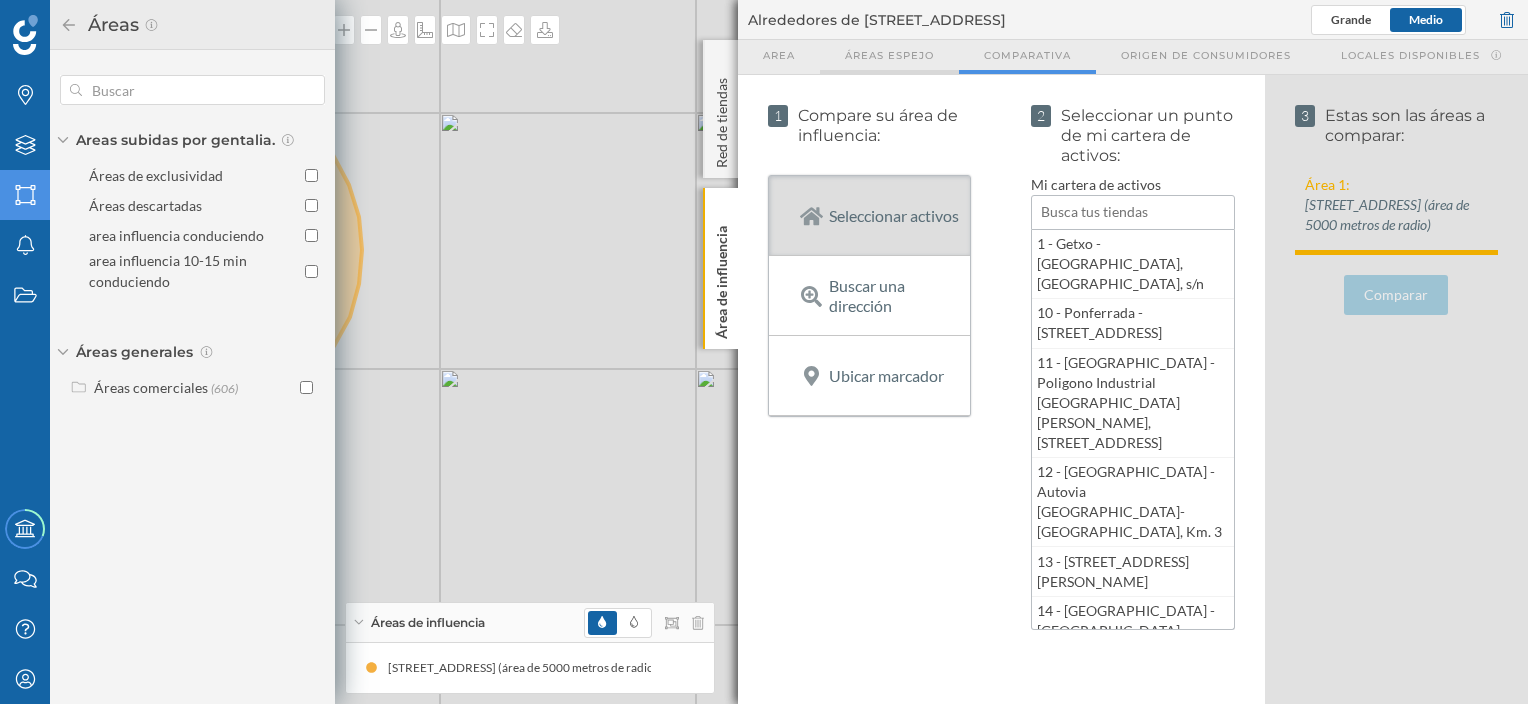 click on "Áreas espejo" at bounding box center [889, 55] 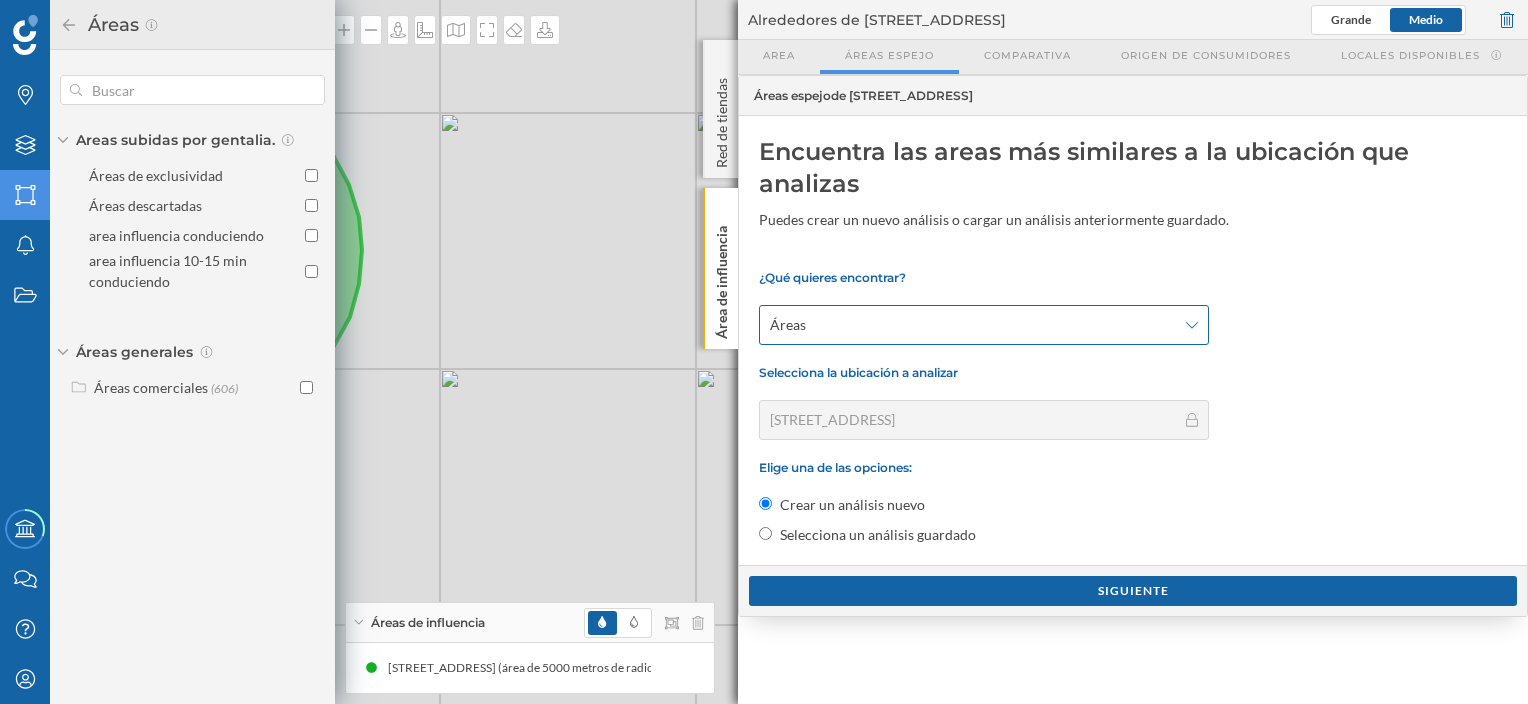 click on "Áreas" at bounding box center [973, 325] 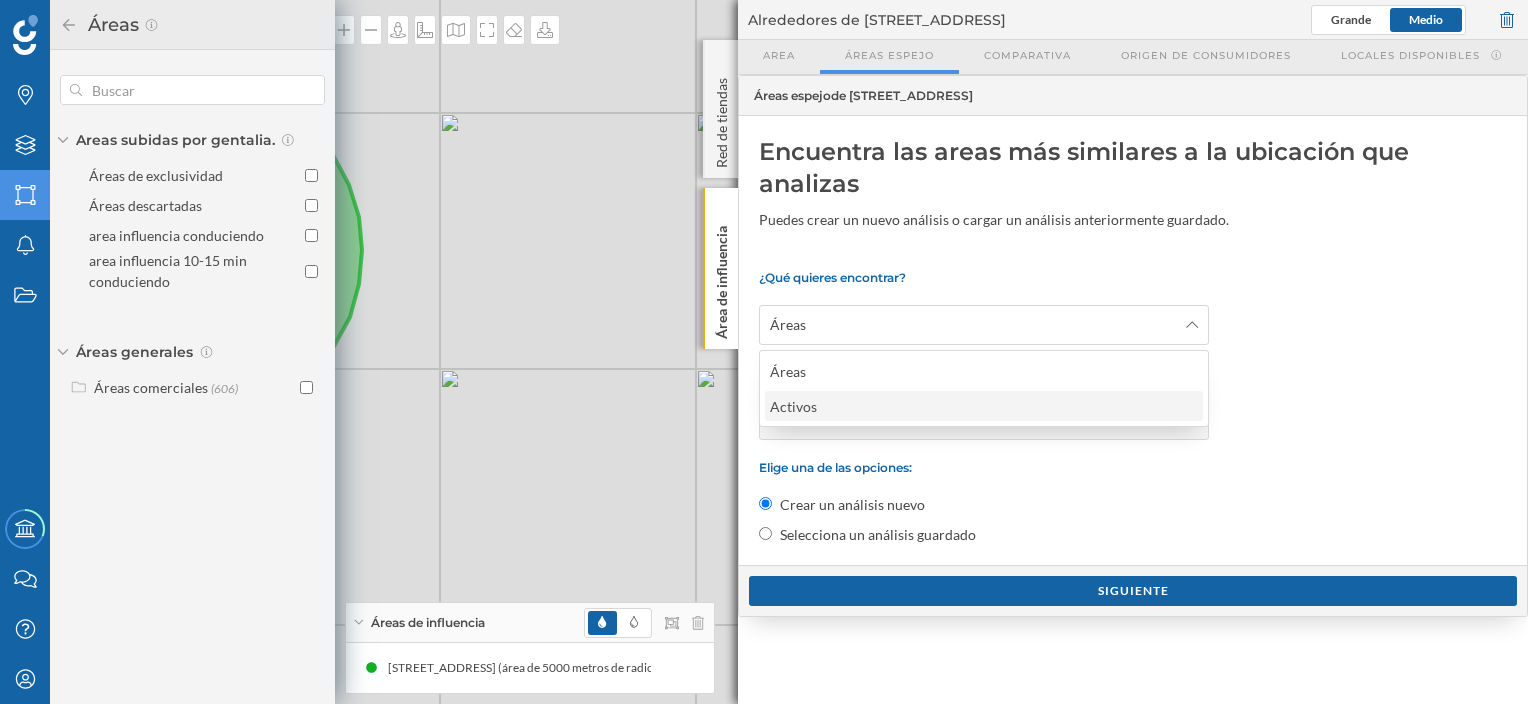 click on "Activos" at bounding box center (798, 406) 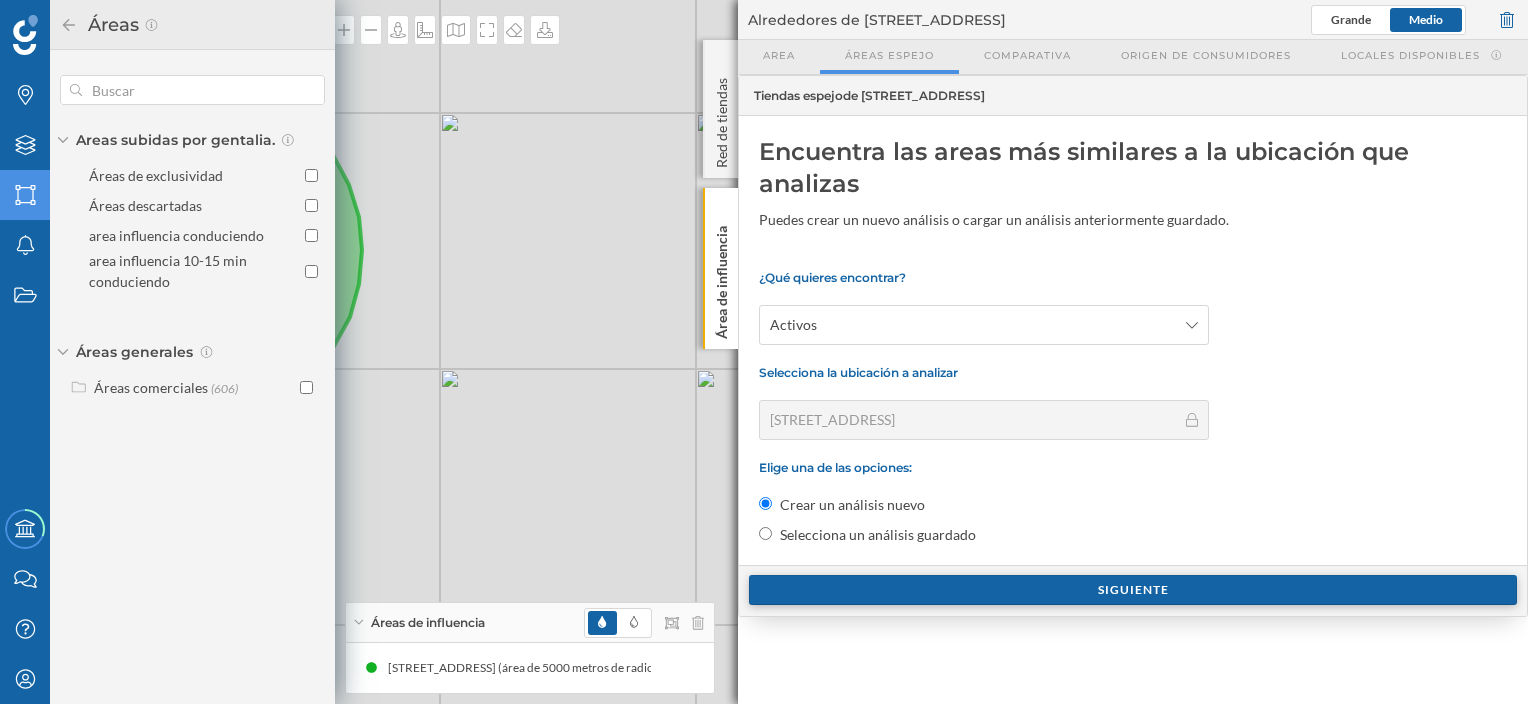 click on "Siguiente" at bounding box center [1133, 590] 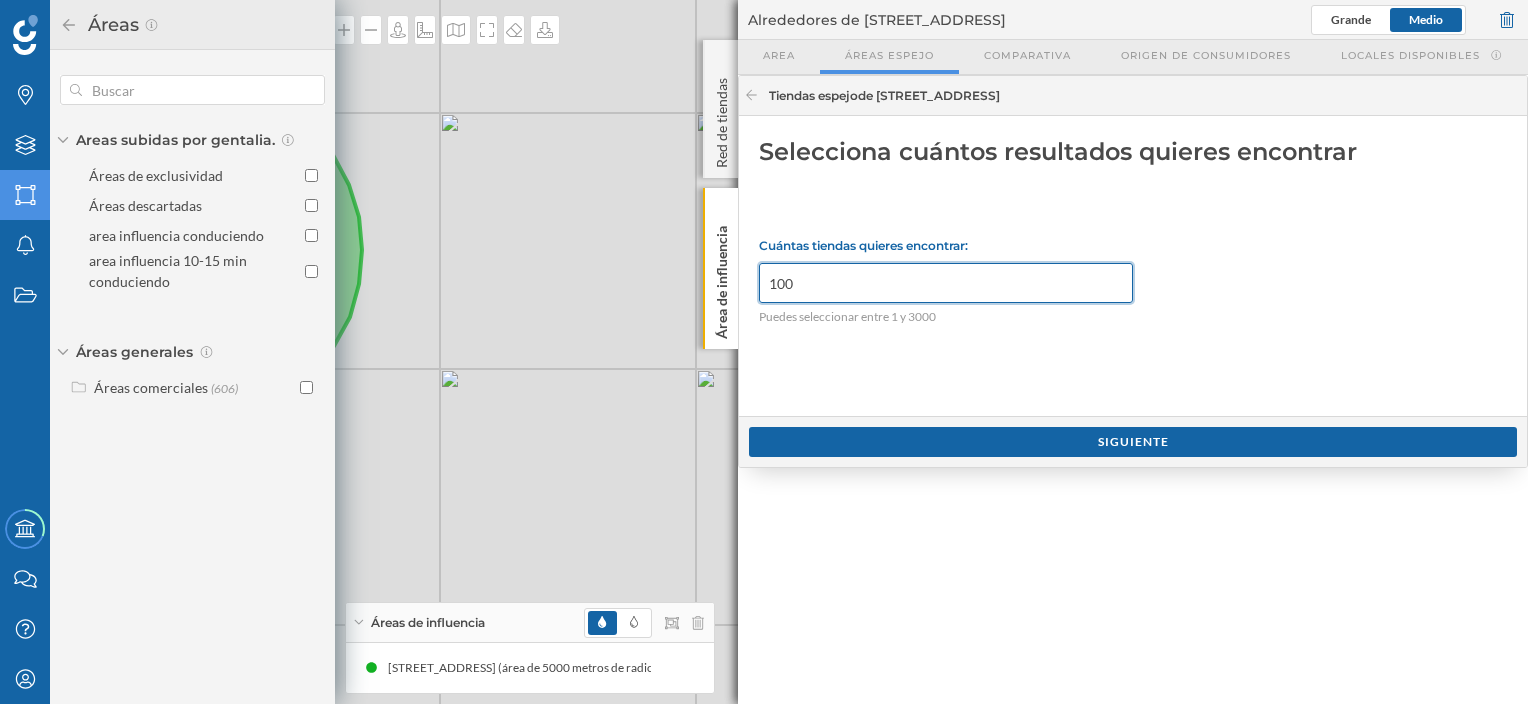 click on "100" at bounding box center [946, 283] 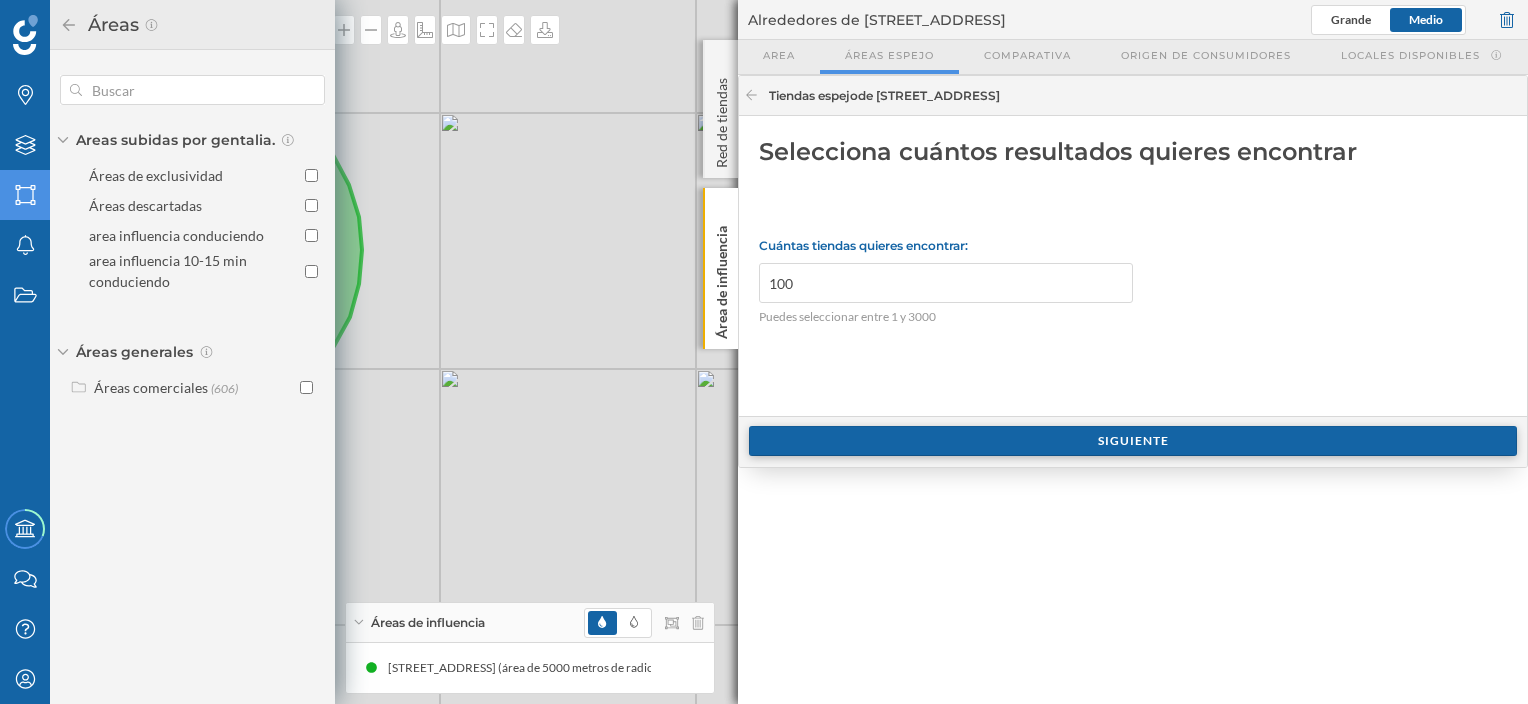 click on "Siguiente" at bounding box center [1133, 441] 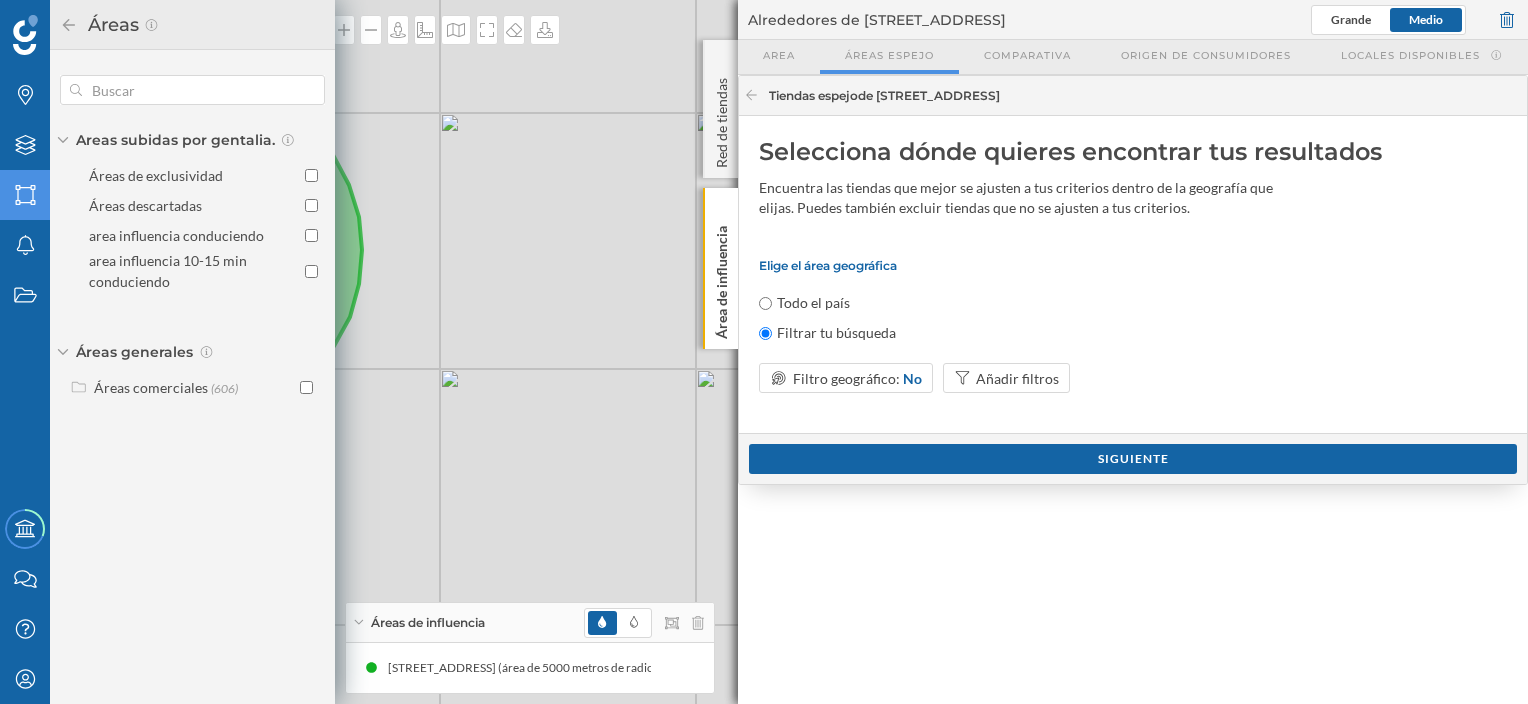 click on "Todo el país" at bounding box center [813, 303] 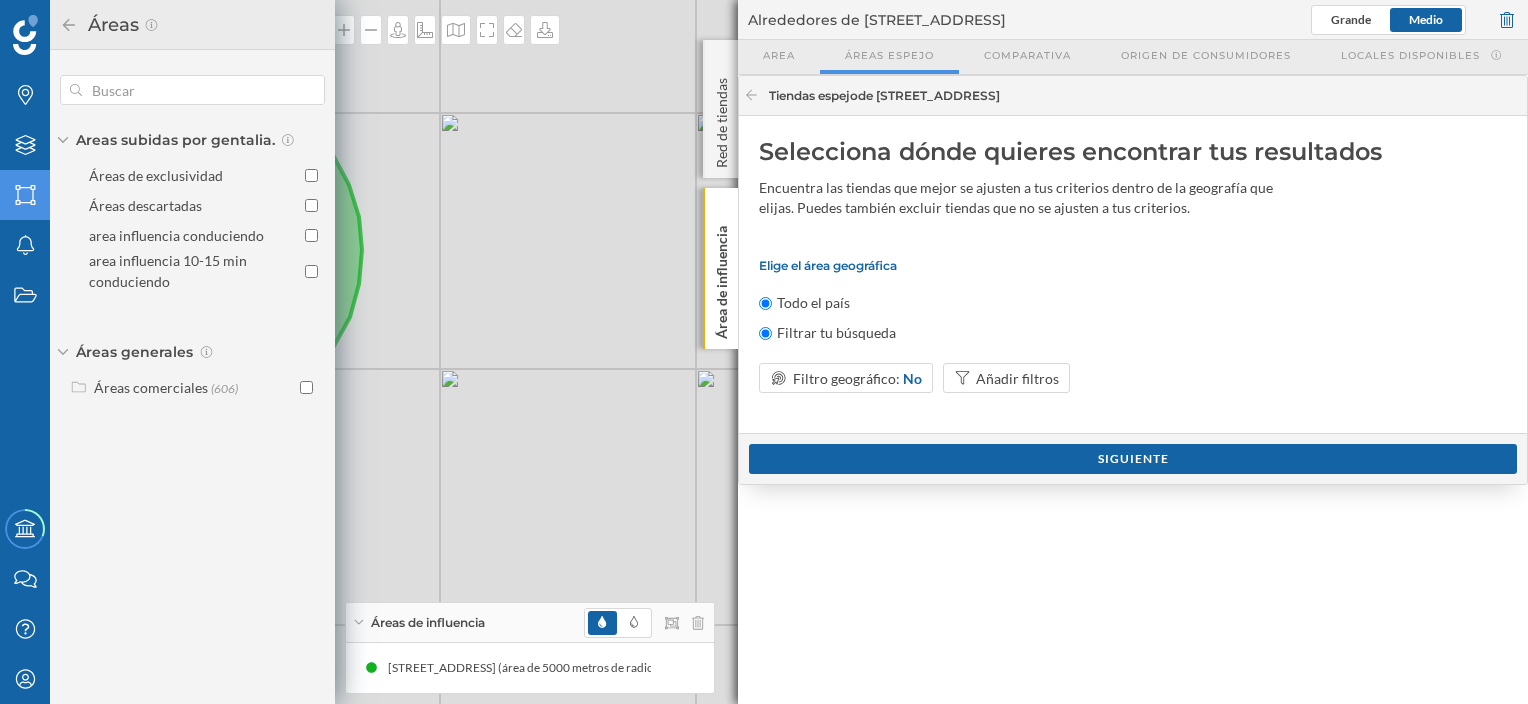 radio on "false" 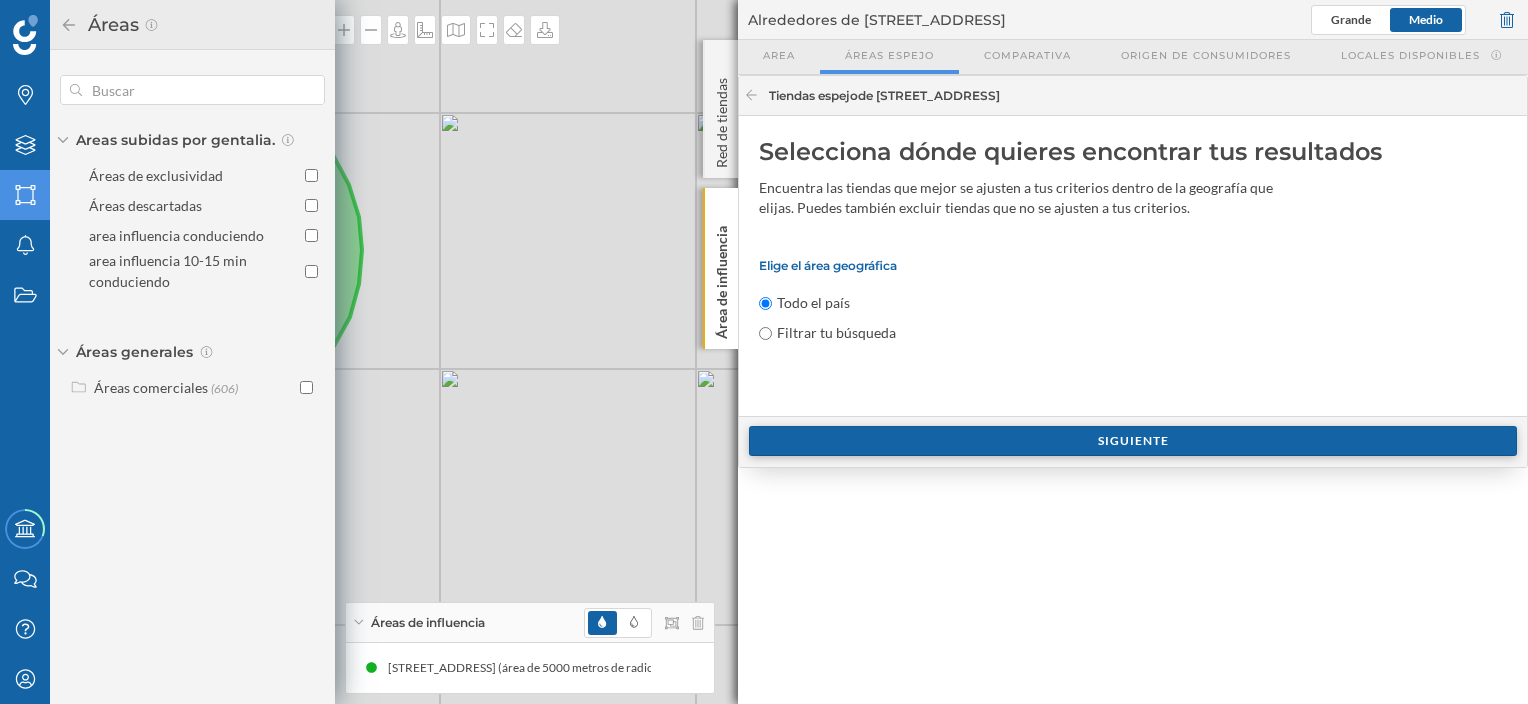 click on "Siguiente" at bounding box center (1133, 441) 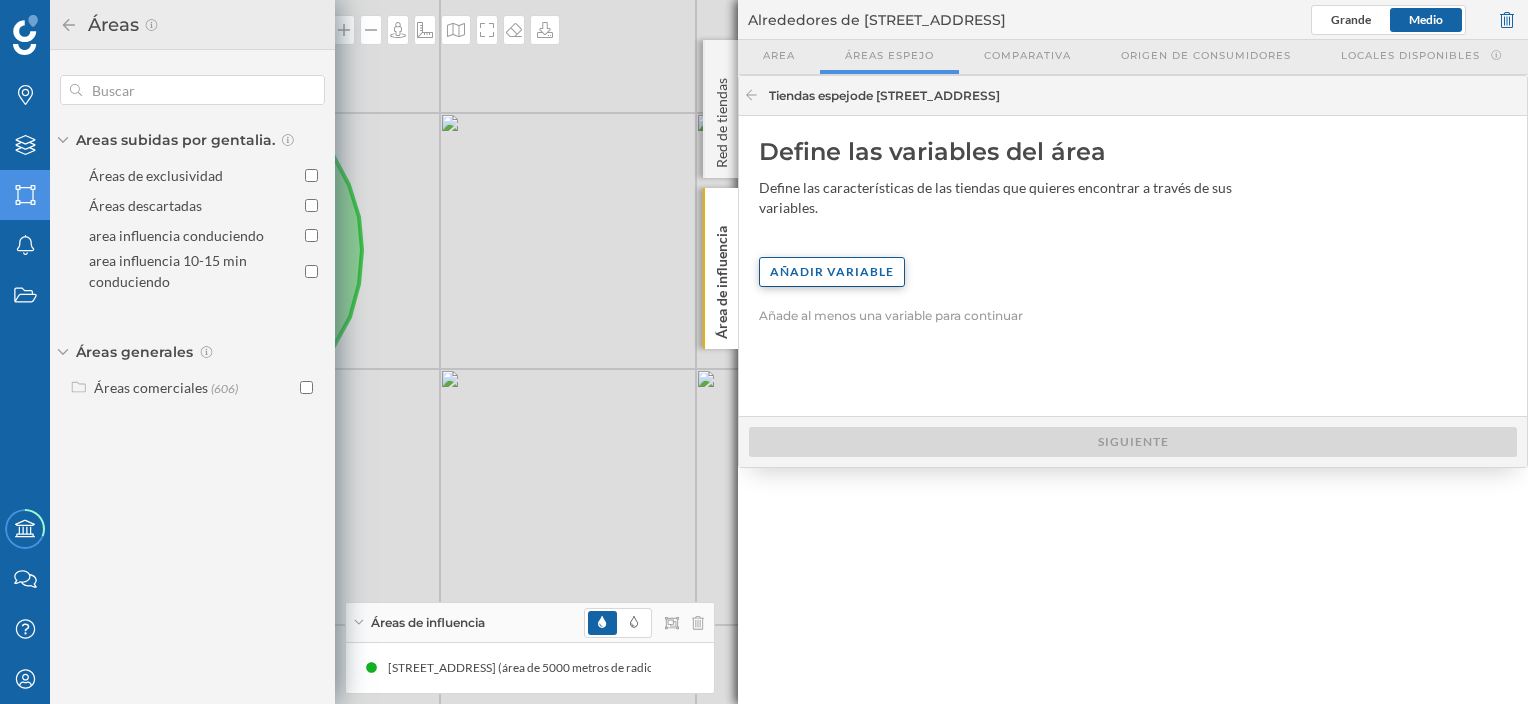 click on "Añadir variable" at bounding box center [832, 272] 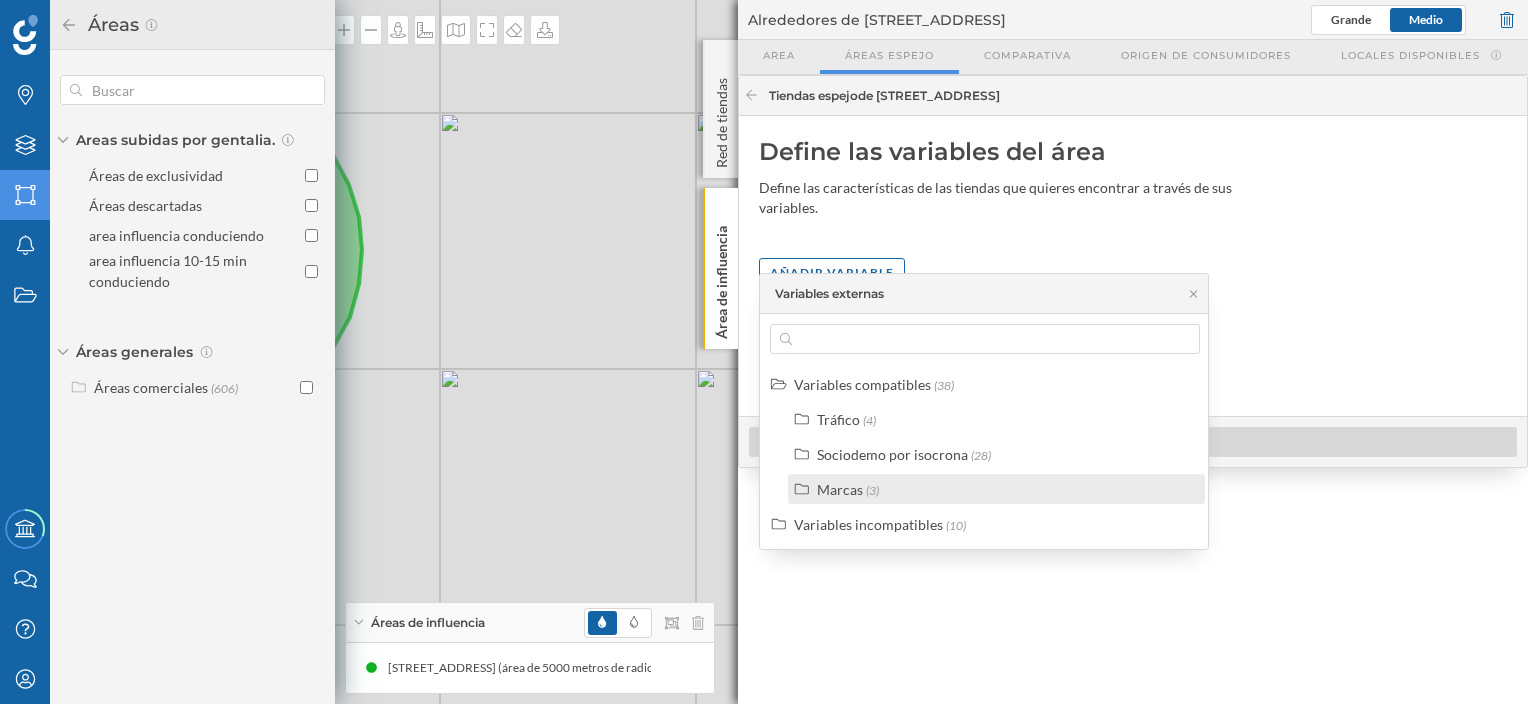 click on "Marcas" at bounding box center [840, 489] 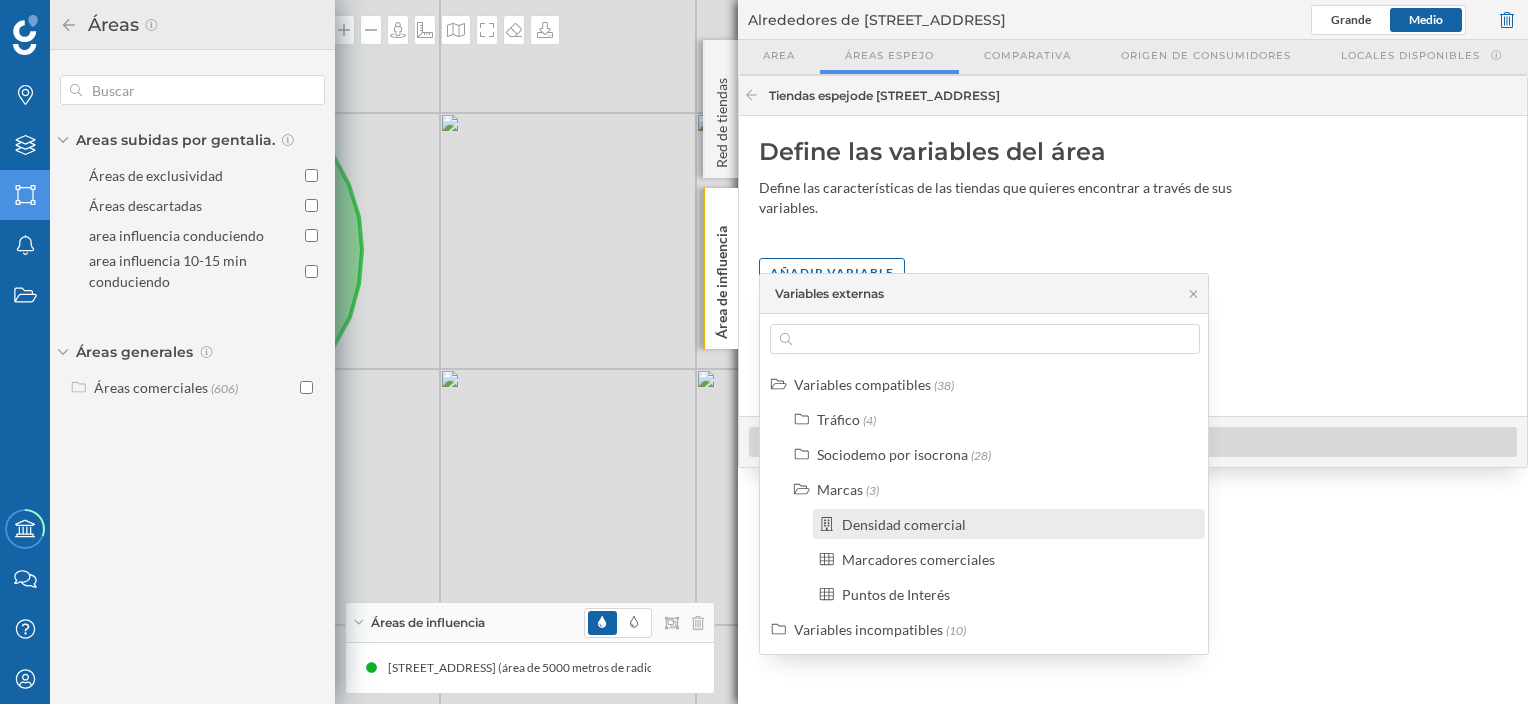click 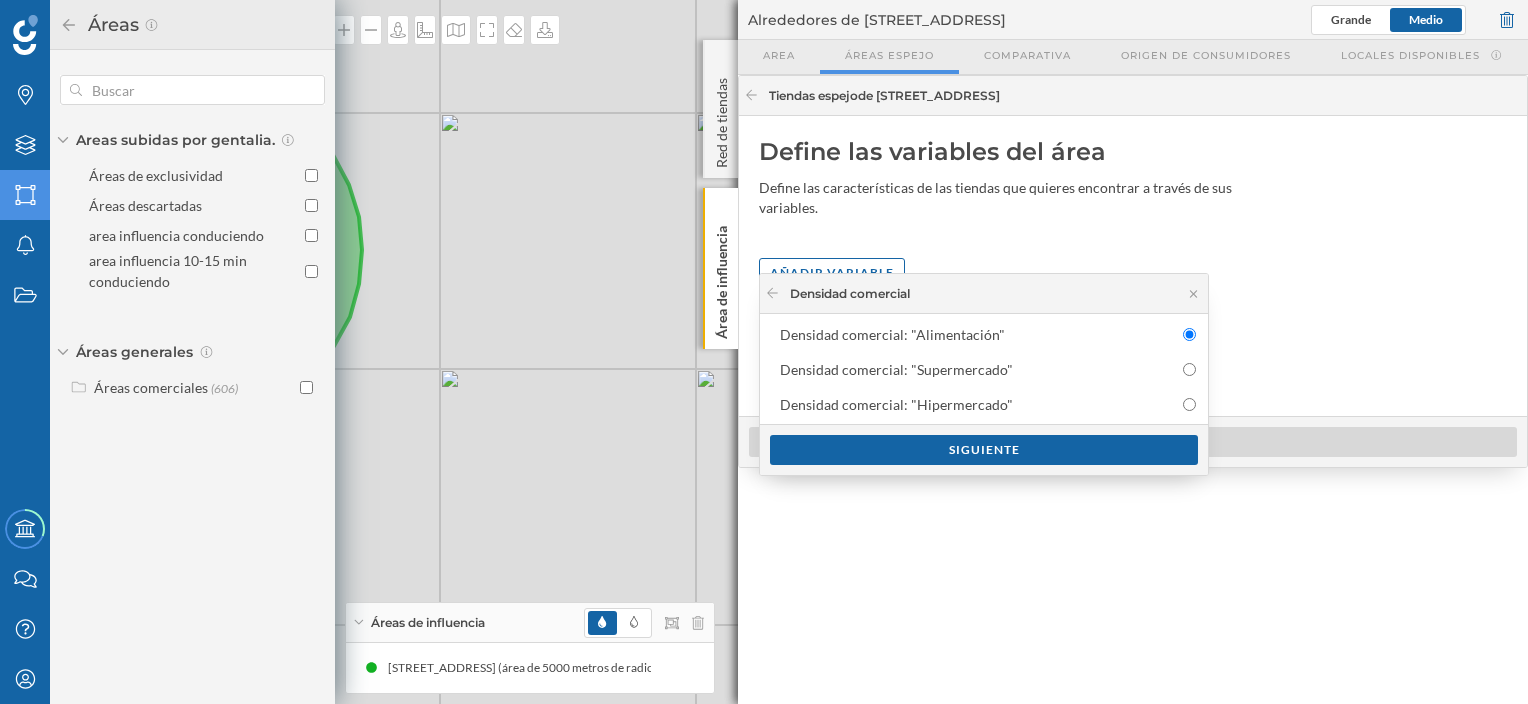drag, startPoint x: 1184, startPoint y: 338, endPoint x: 876, endPoint y: 313, distance: 309.01294 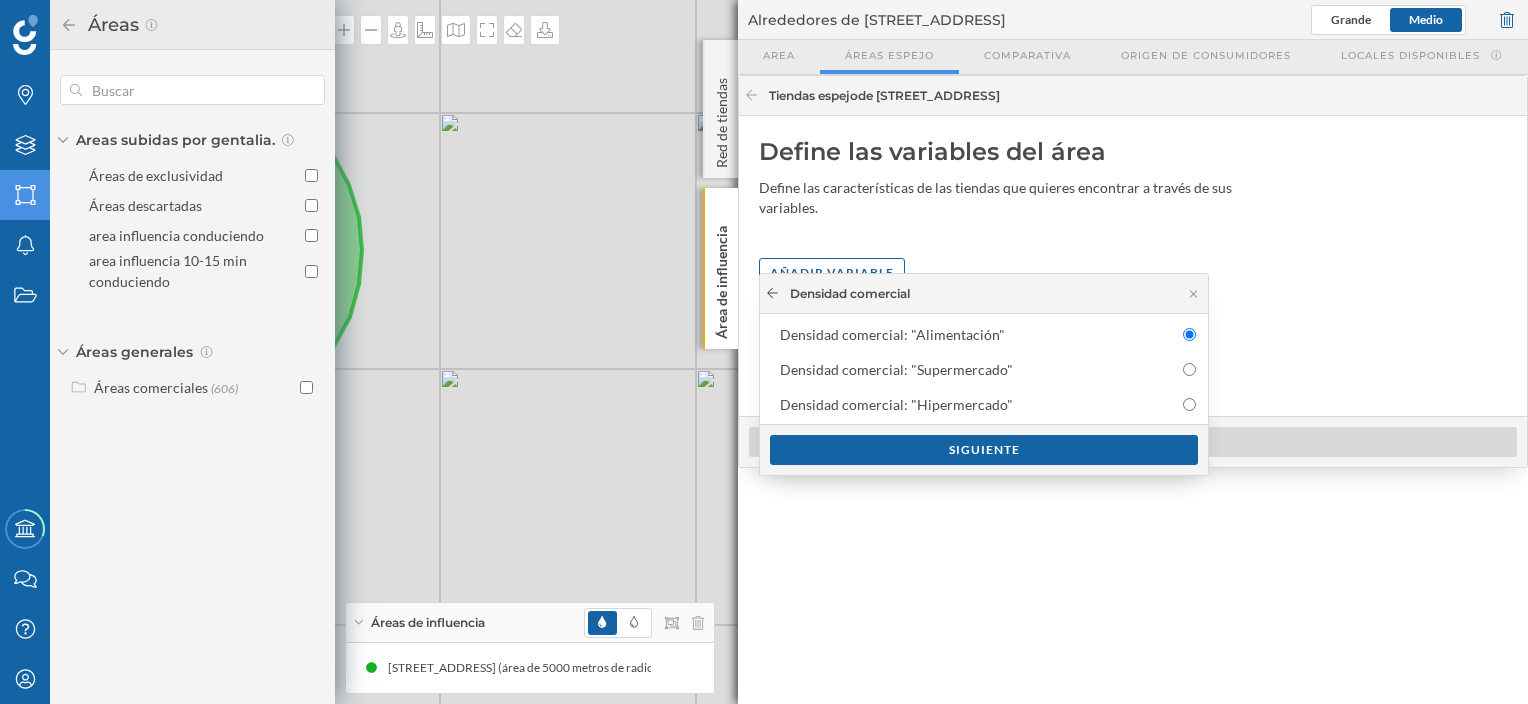 click 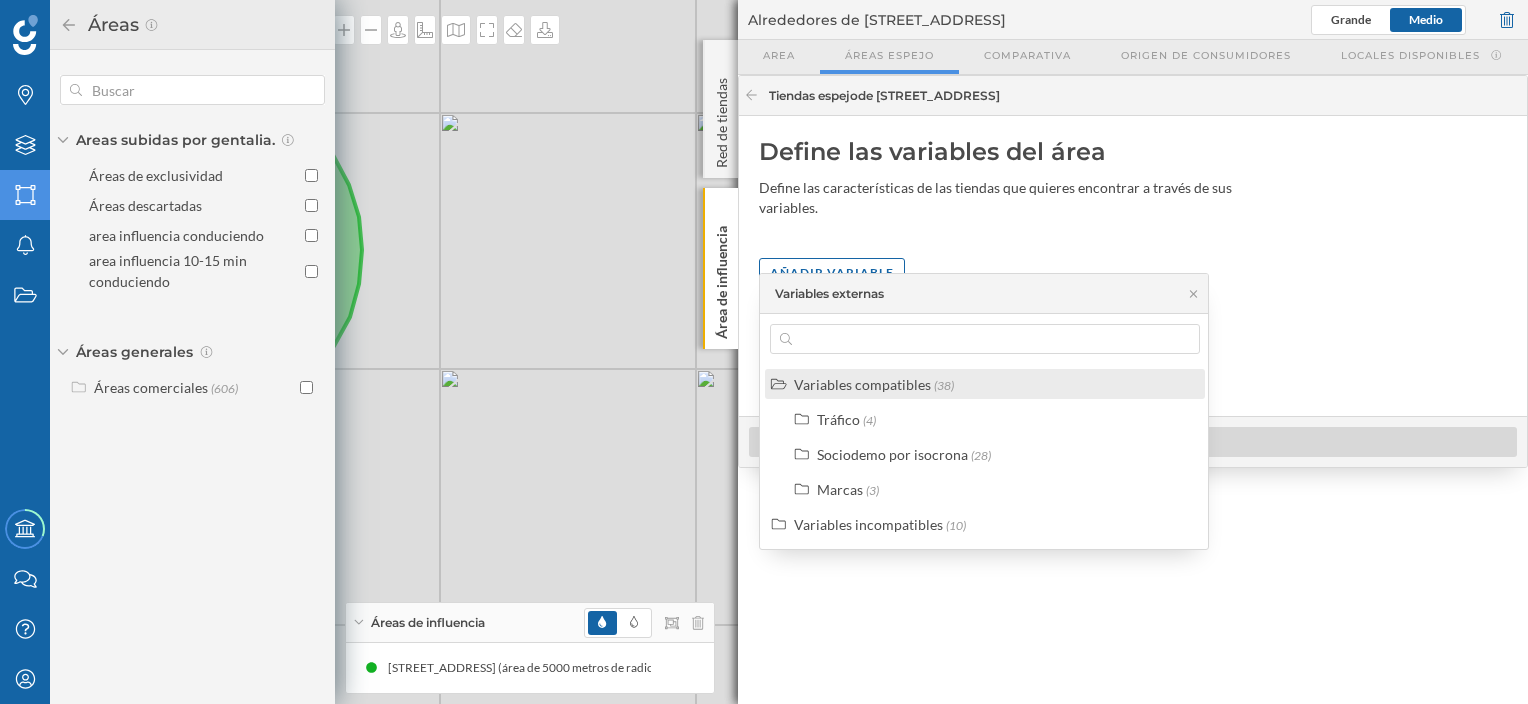 click on "Variables compatibles" at bounding box center [862, 384] 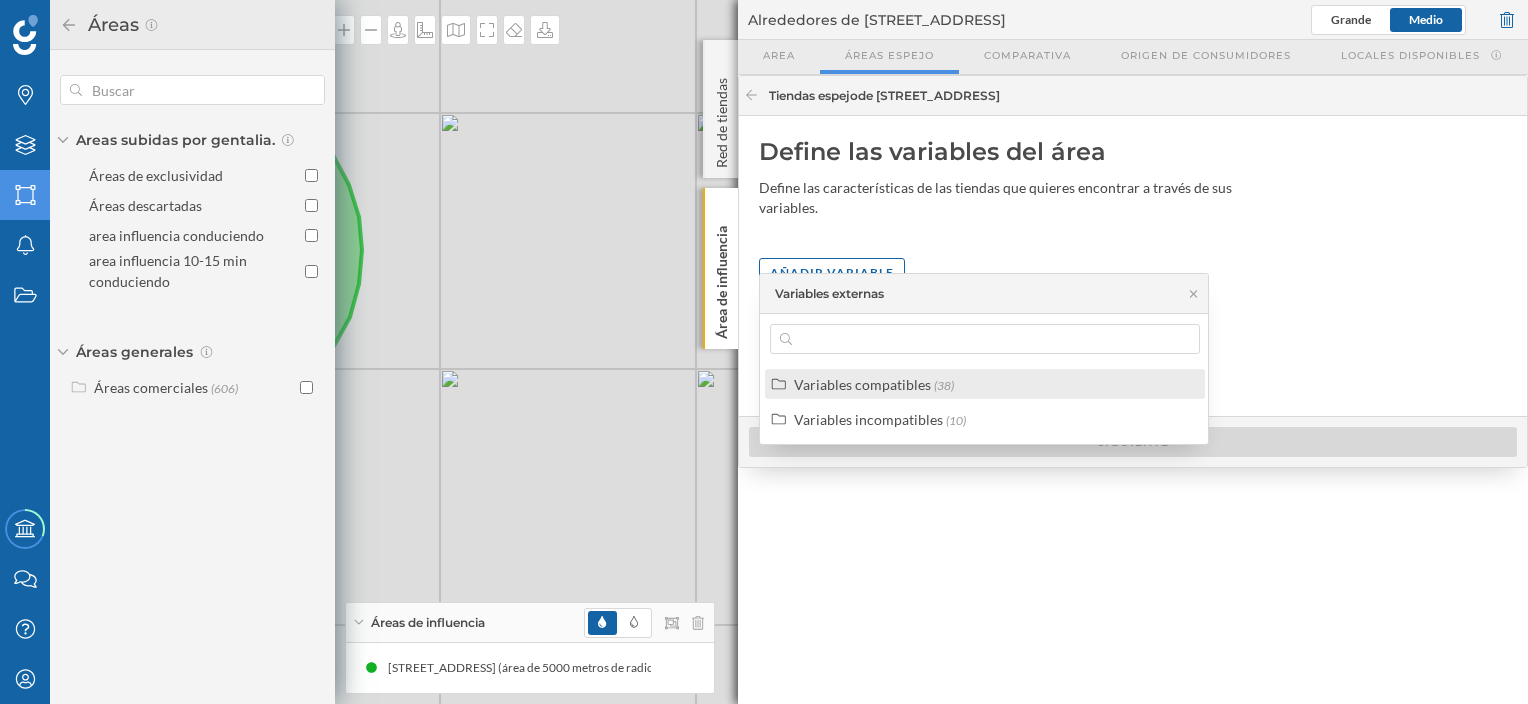 click on "Variables compatibles" at bounding box center (862, 384) 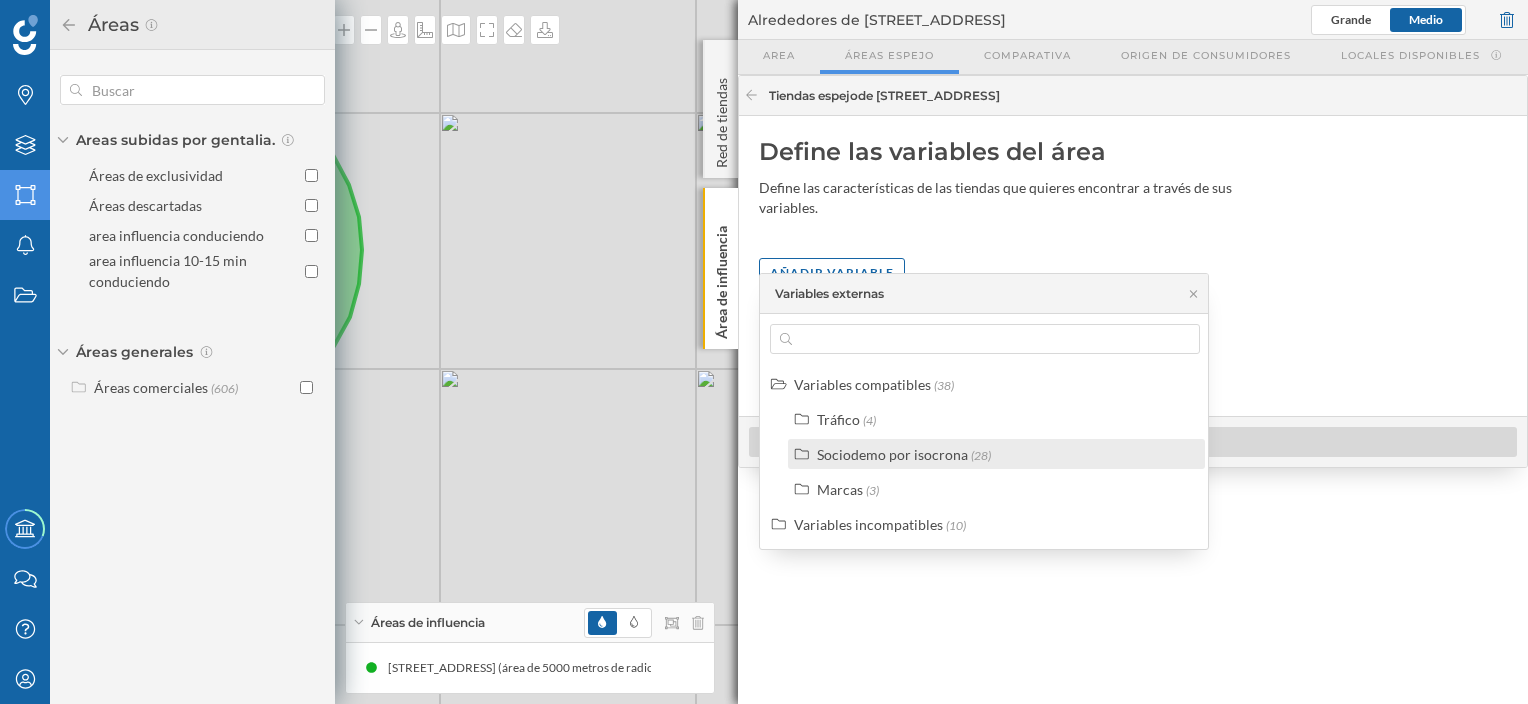 click on "Sociodemo por isocrona
(28)" at bounding box center (993, 454) 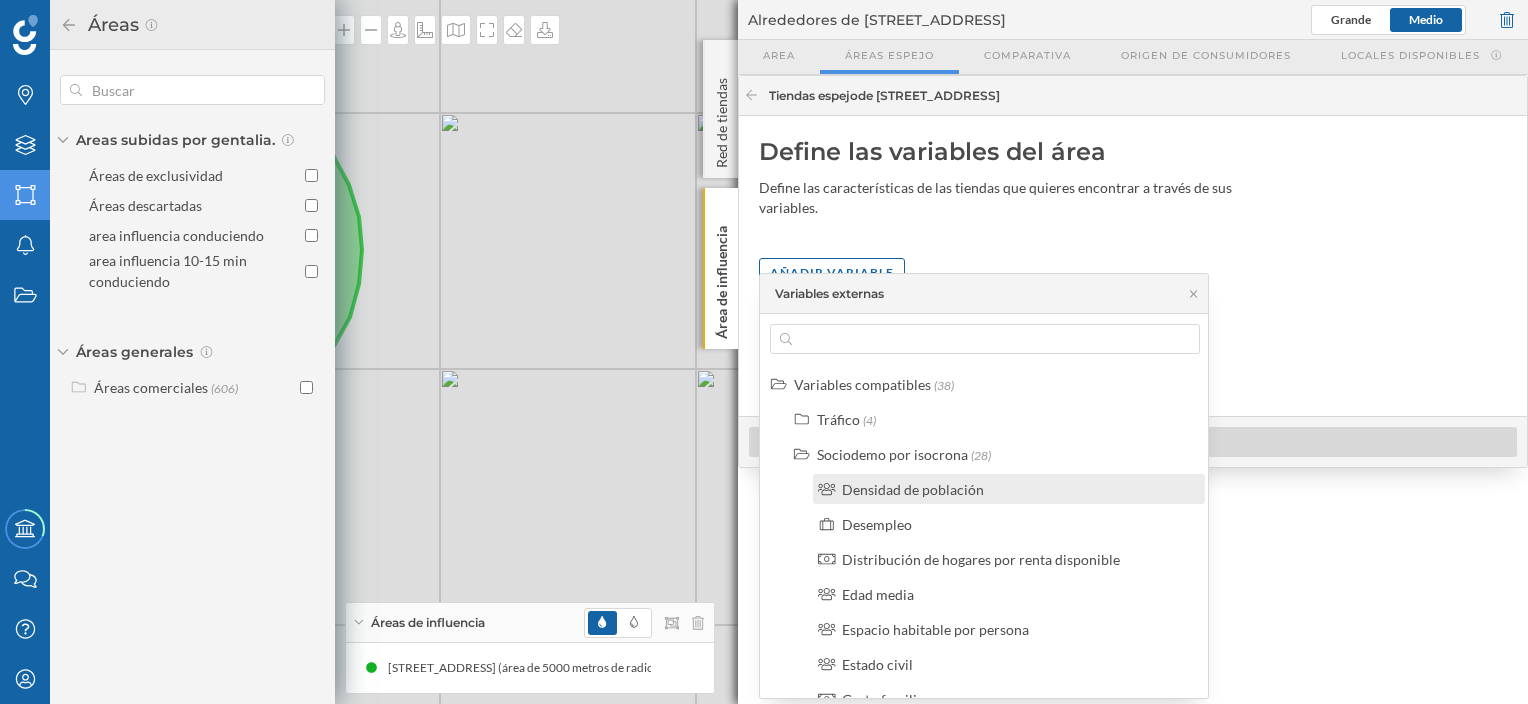 click on "Densidad de población" at bounding box center [1009, 489] 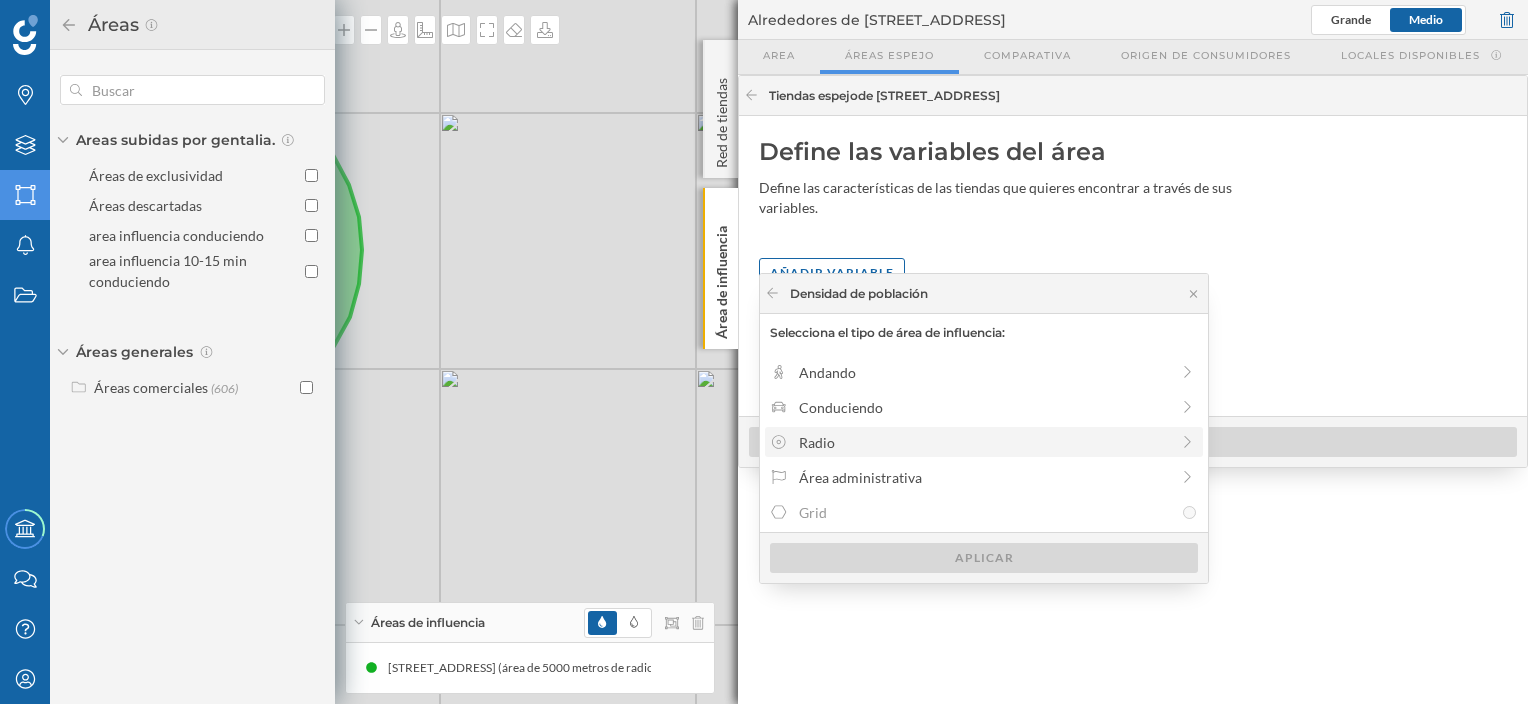 click on "Radio" at bounding box center [984, 442] 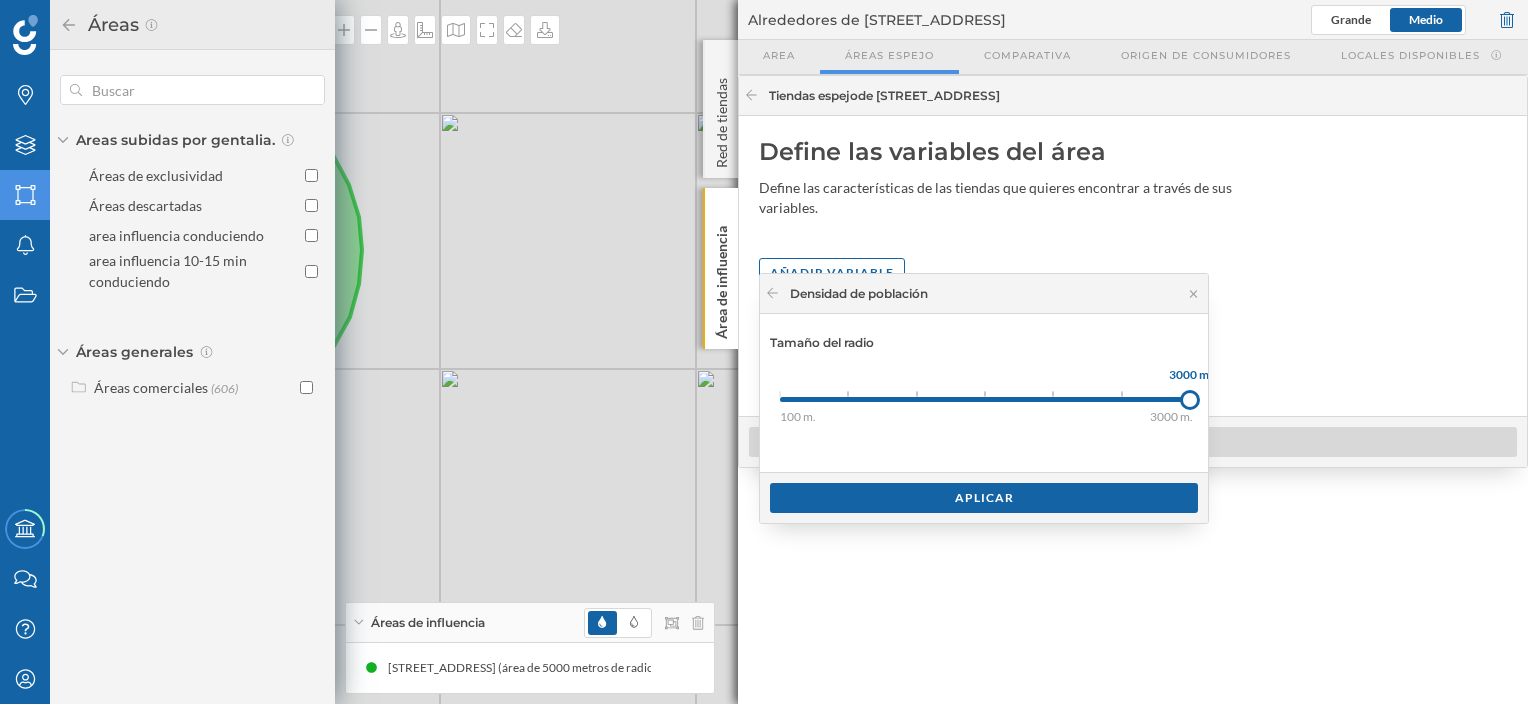 drag, startPoint x: 780, startPoint y: 400, endPoint x: 1360, endPoint y: 384, distance: 580.22064 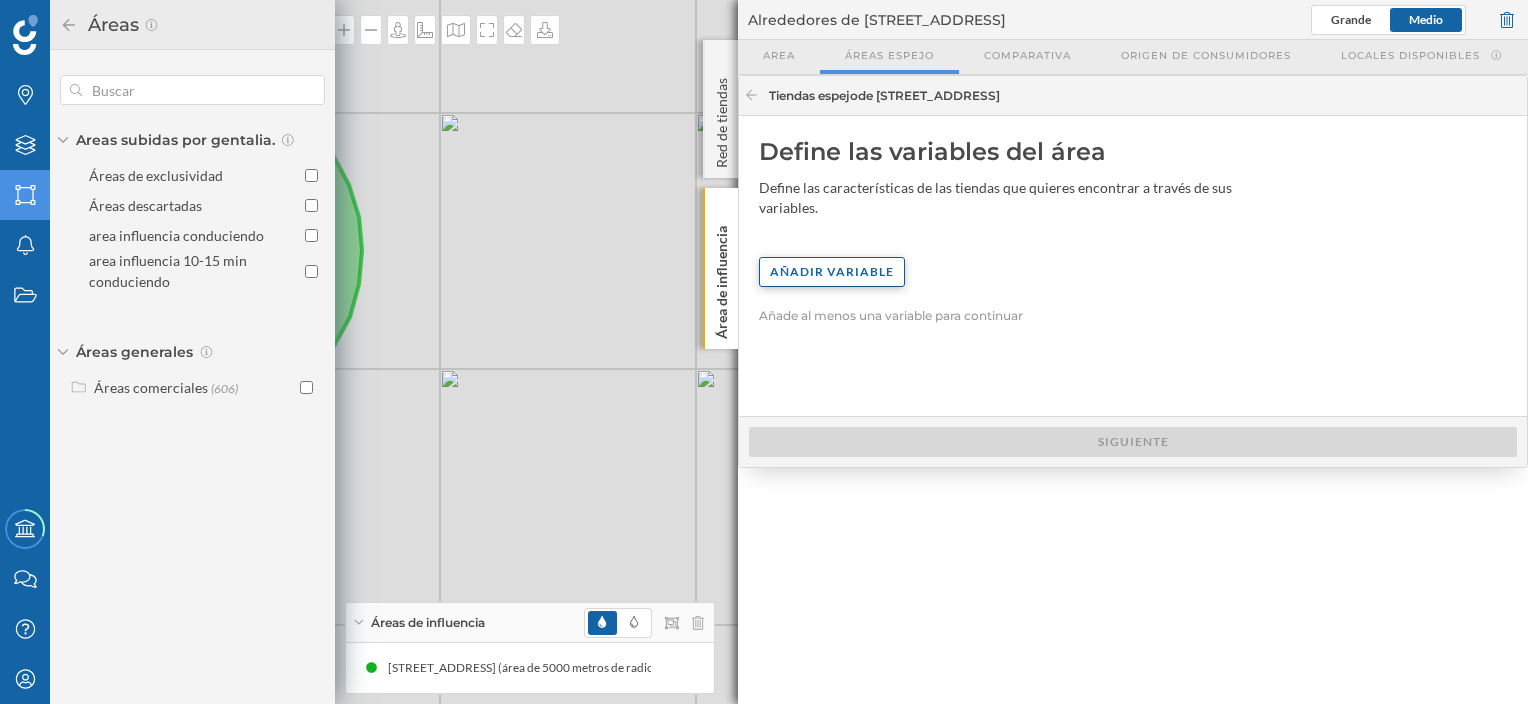 click on "Añadir variable" at bounding box center [832, 272] 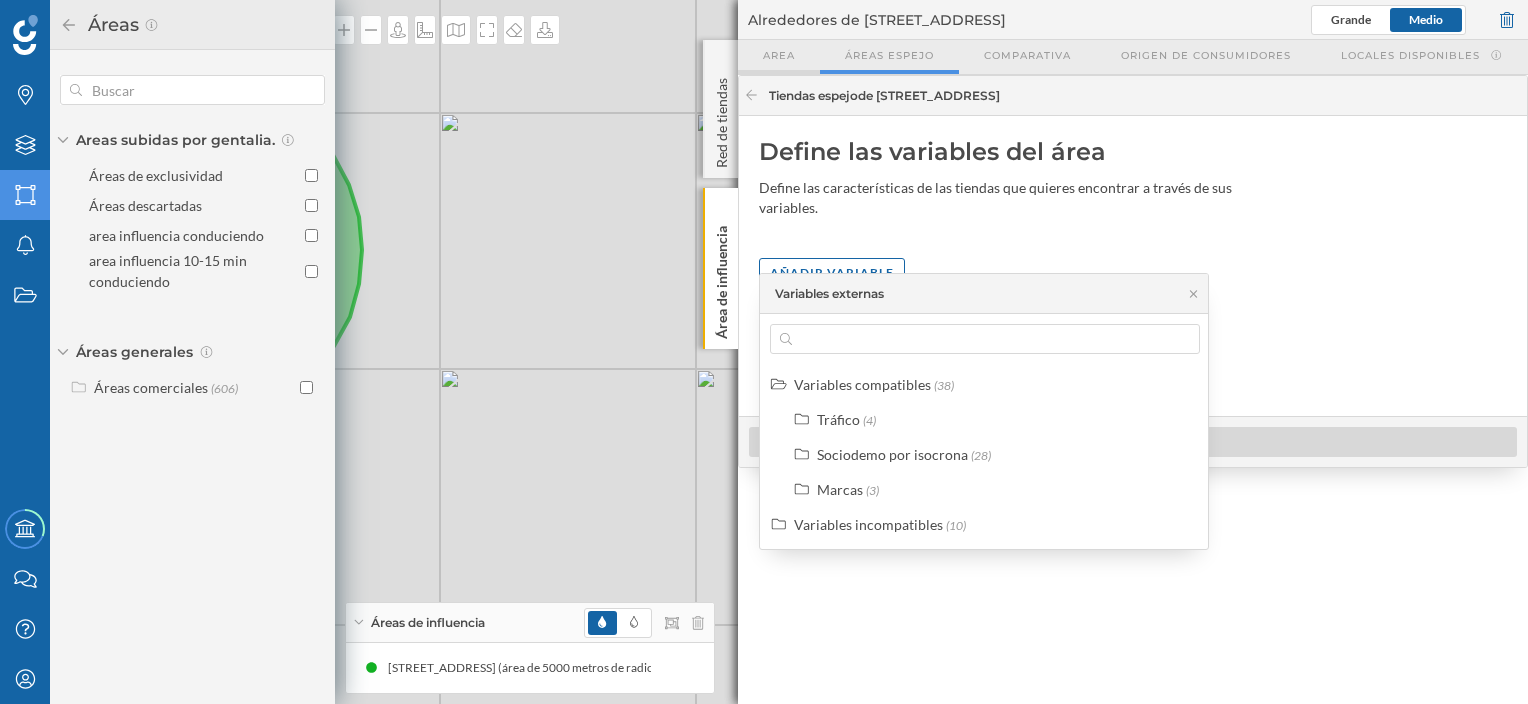 click on "Area" at bounding box center [779, 55] 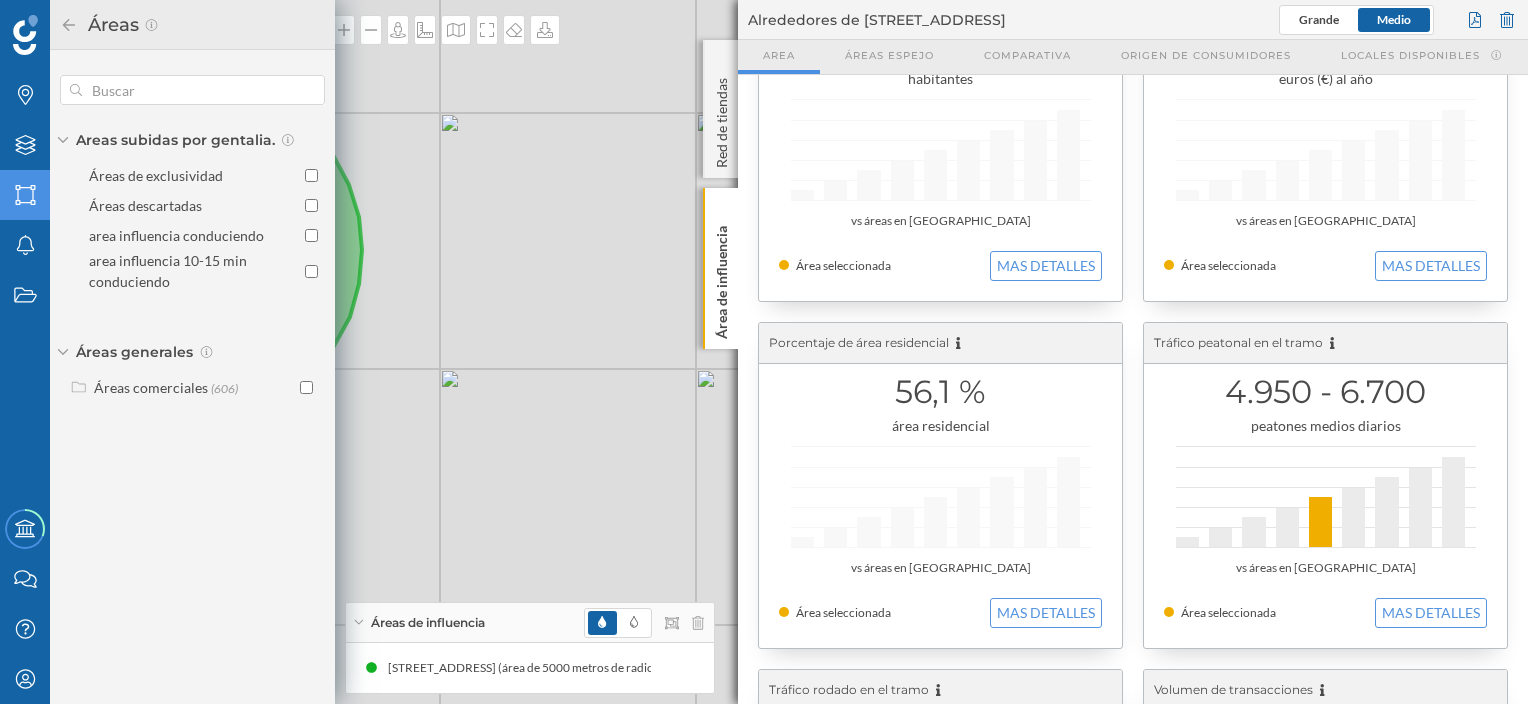 scroll, scrollTop: 0, scrollLeft: 0, axis: both 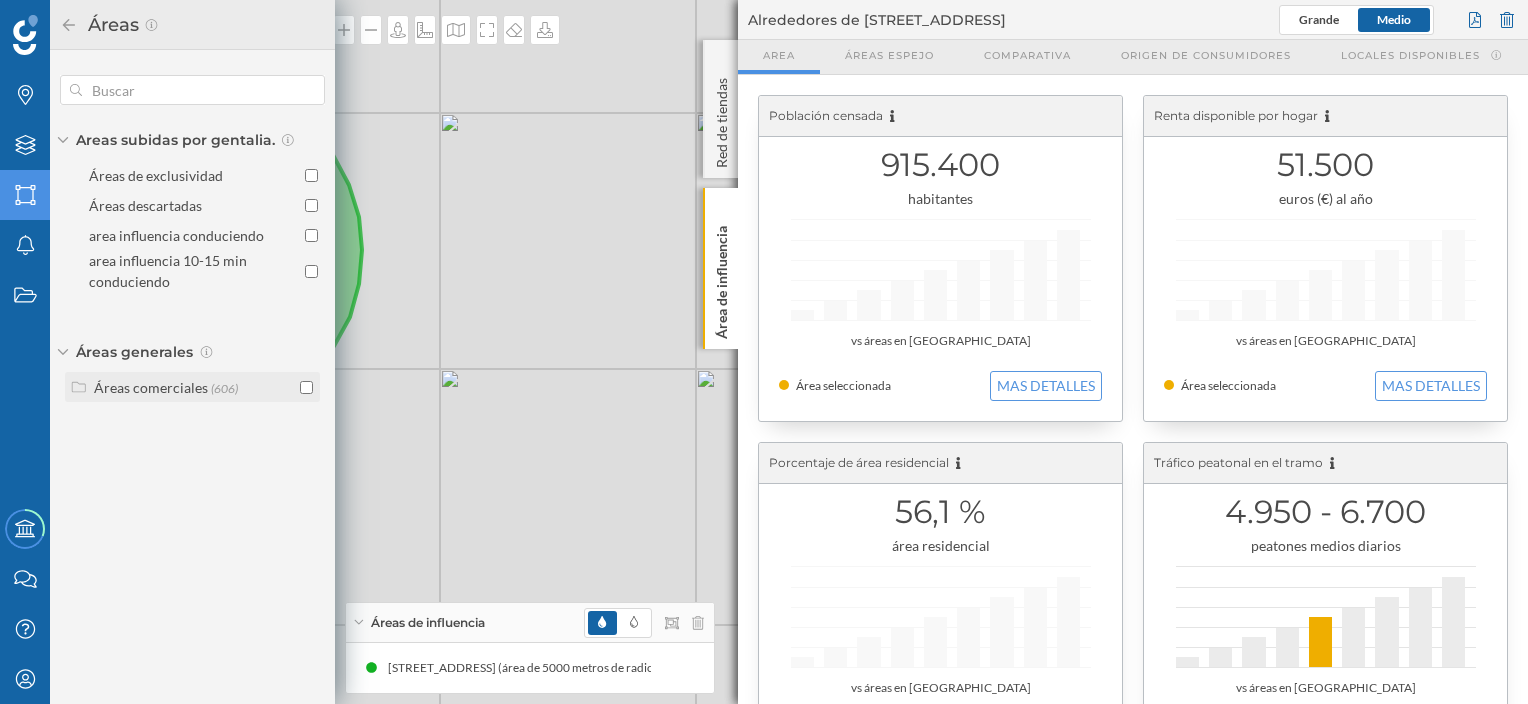 click on "Áreas comerciales" at bounding box center (151, 387) 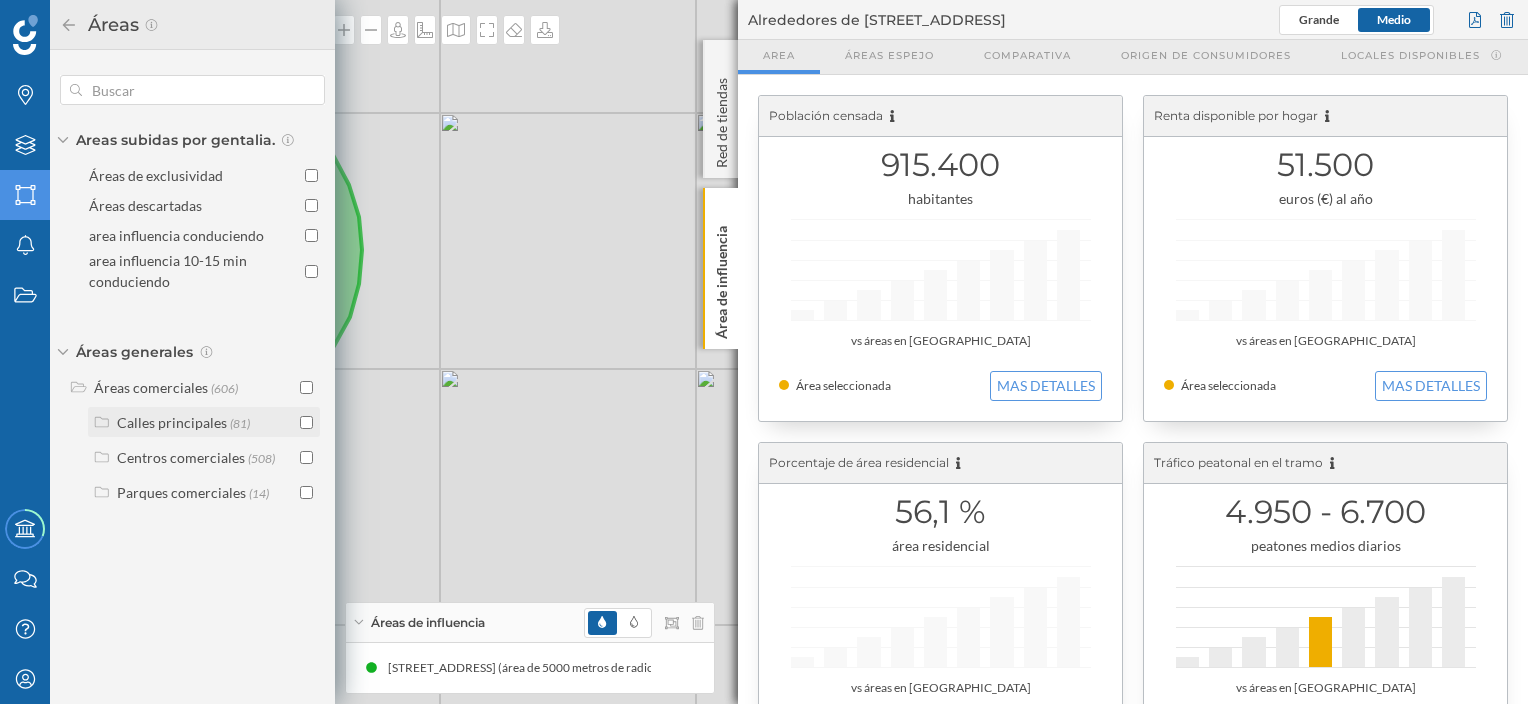 click on "Calles principales
(81)" at bounding box center [204, 422] 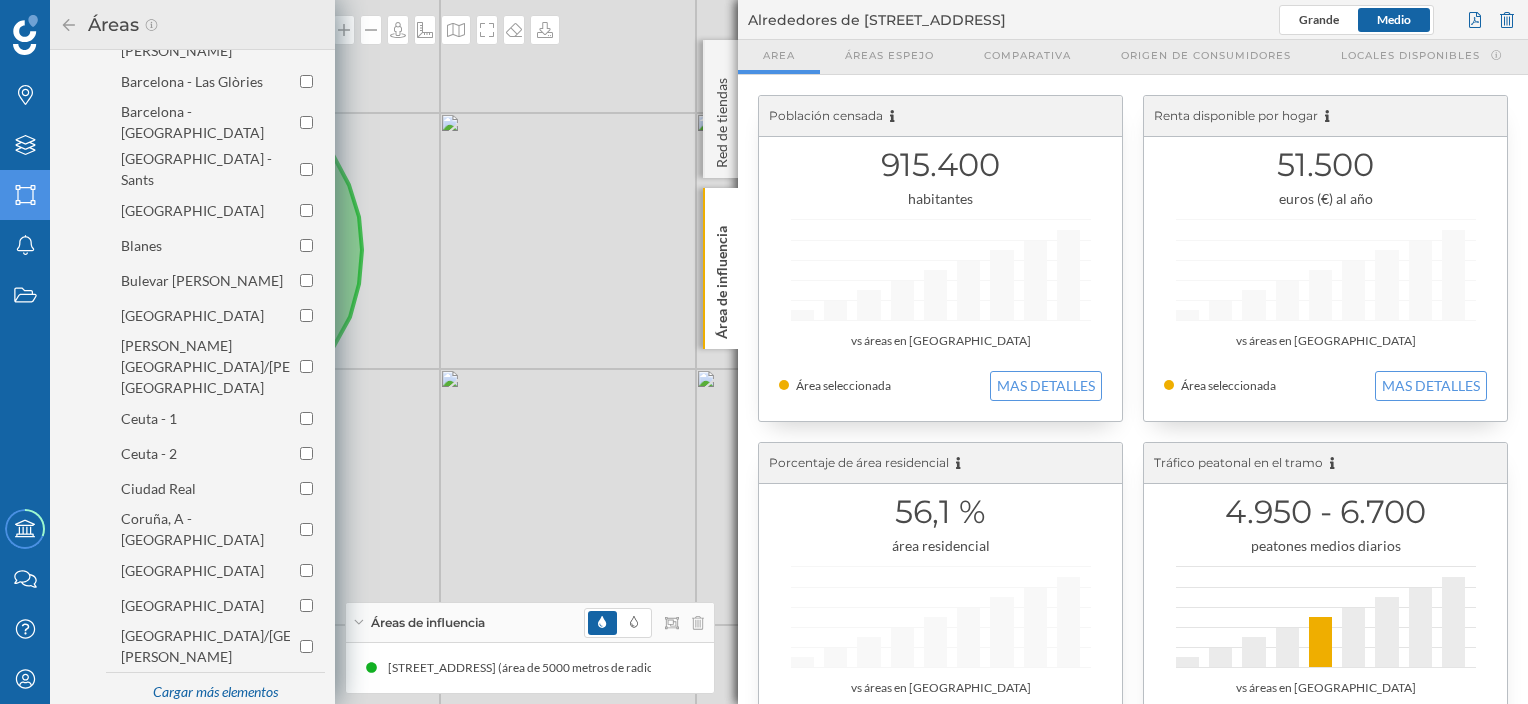 scroll, scrollTop: 596, scrollLeft: 0, axis: vertical 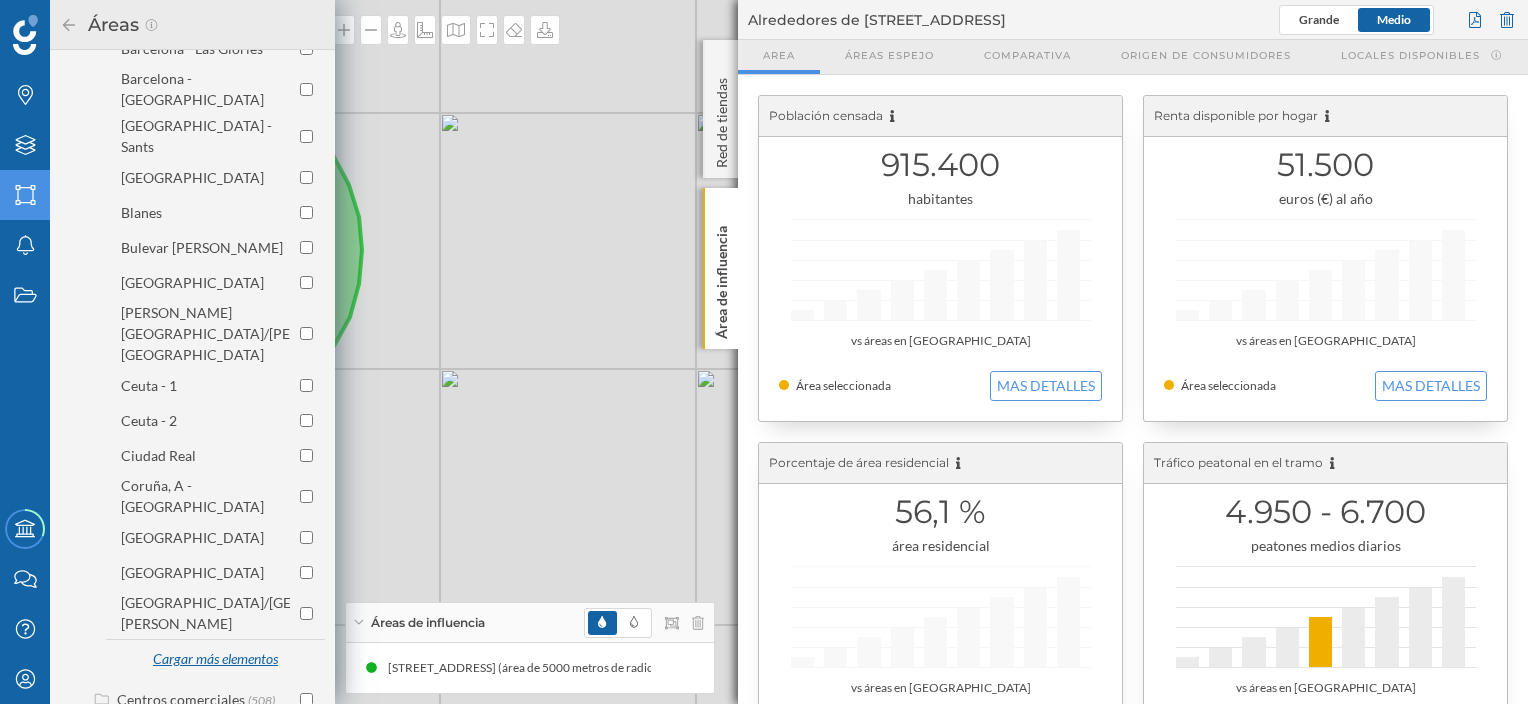 click on "Cargar más elementos" at bounding box center [215, 660] 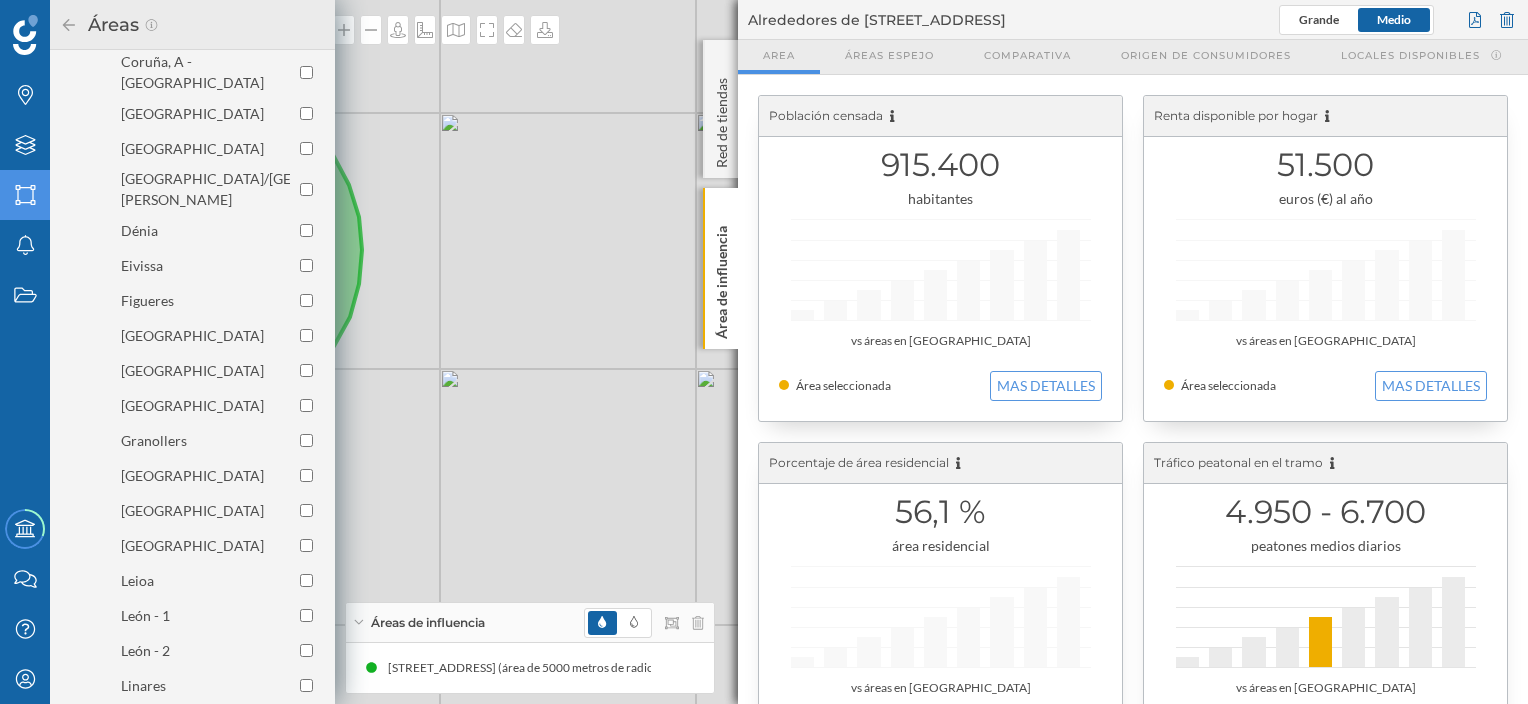 scroll, scrollTop: 1296, scrollLeft: 0, axis: vertical 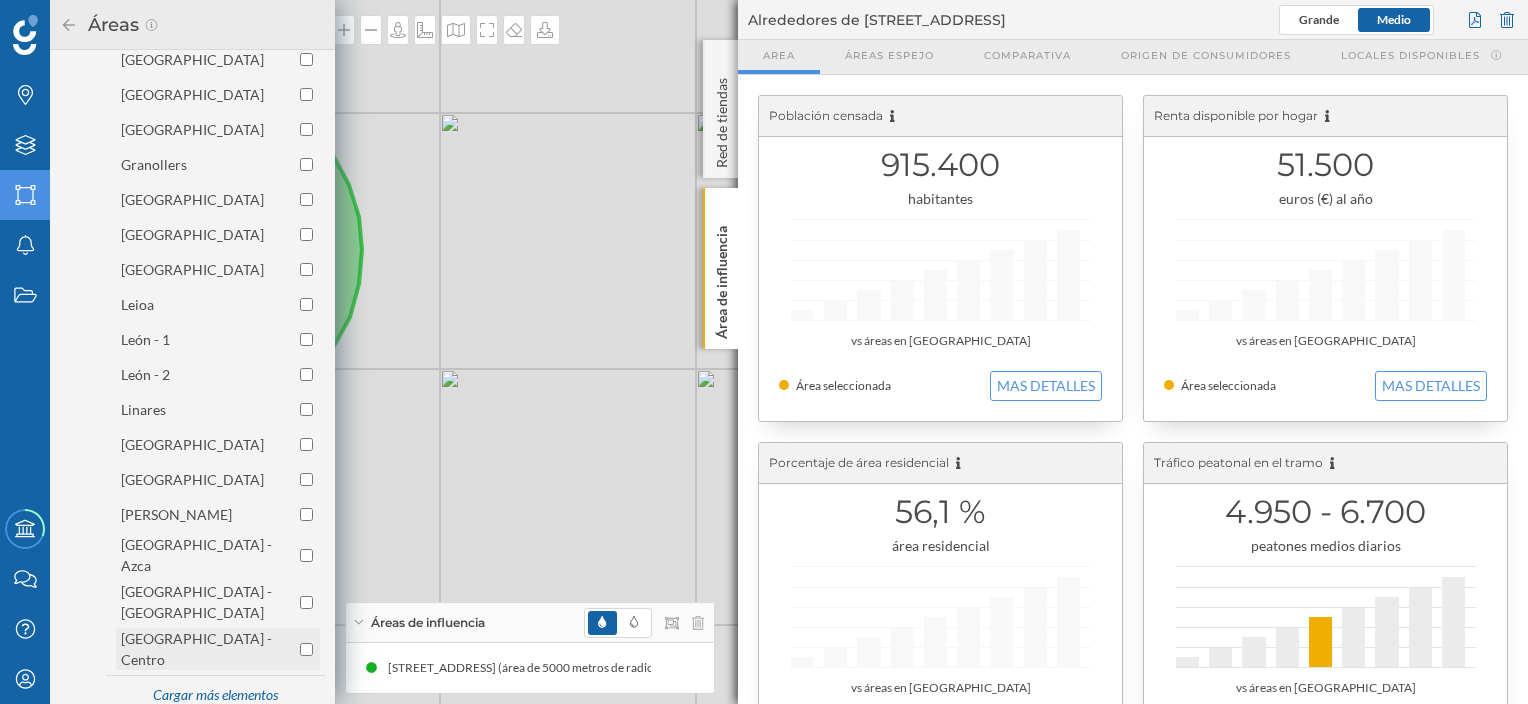 click on "[GEOGRAPHIC_DATA] - Centro" at bounding box center [196, 649] 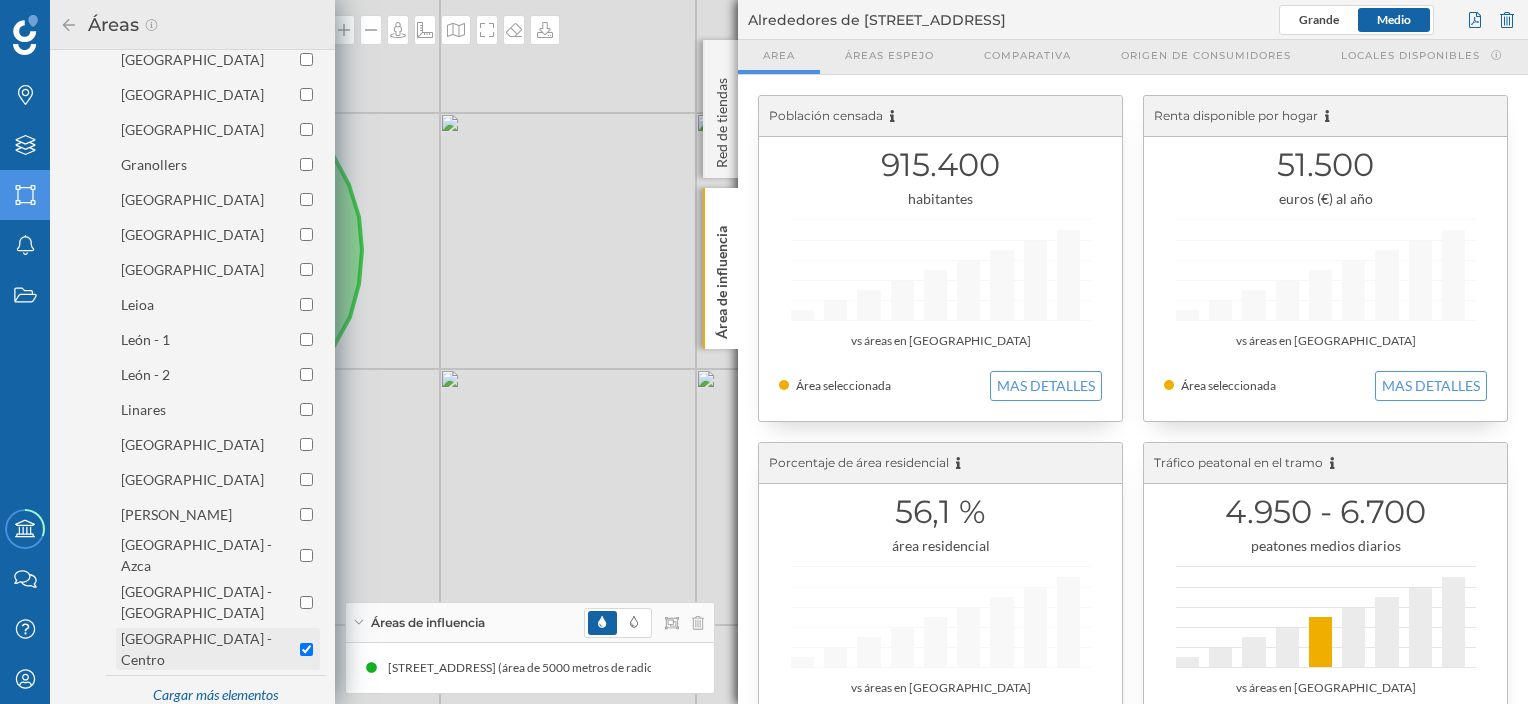 checkbox on "true" 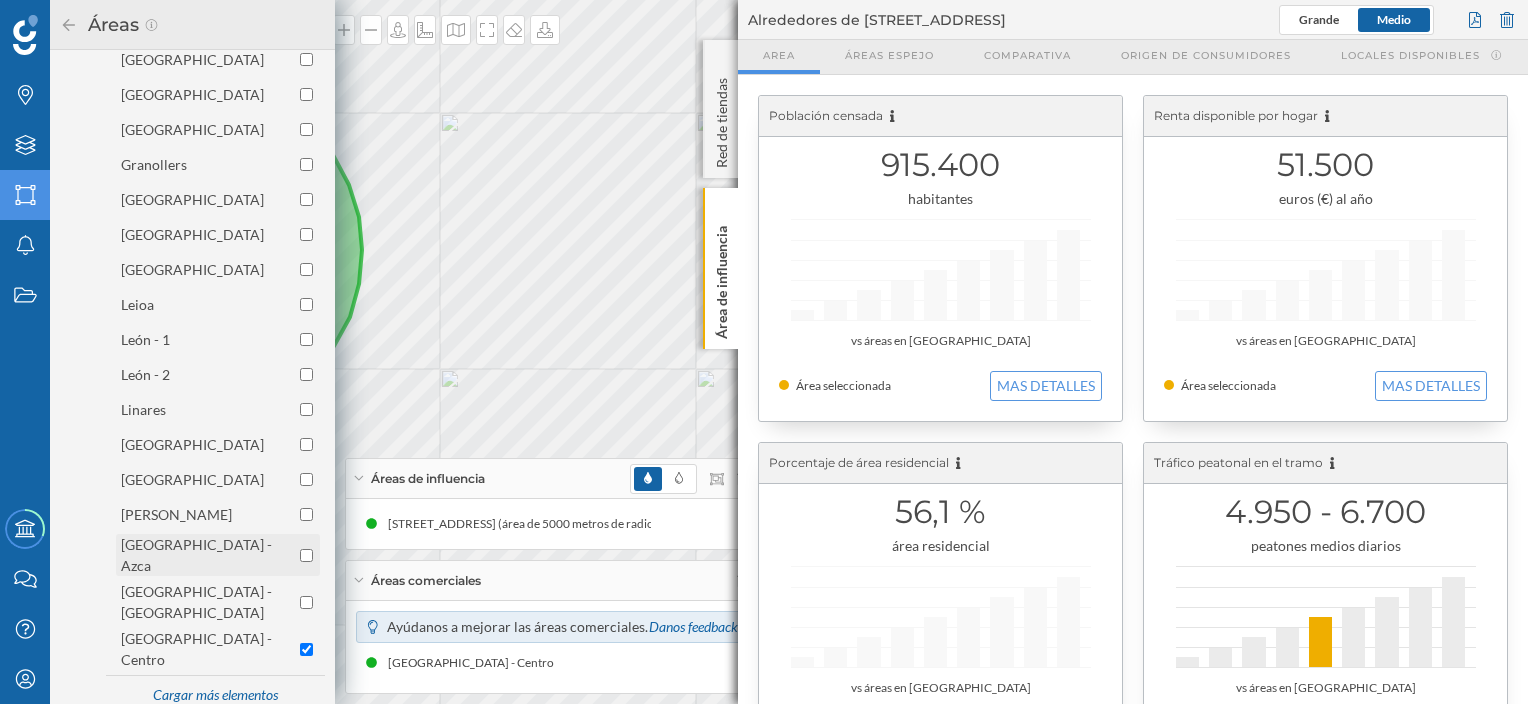 click at bounding box center [306, 555] 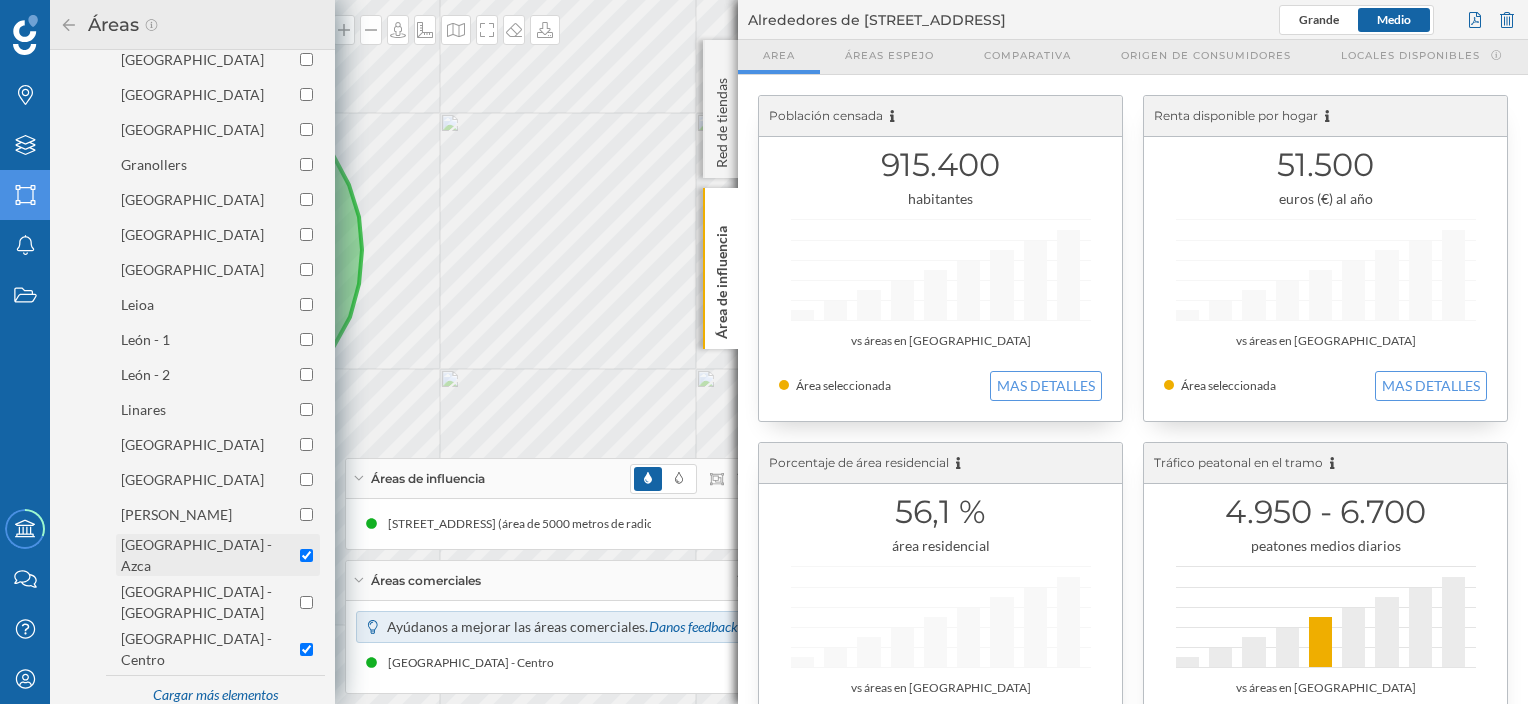 checkbox on "true" 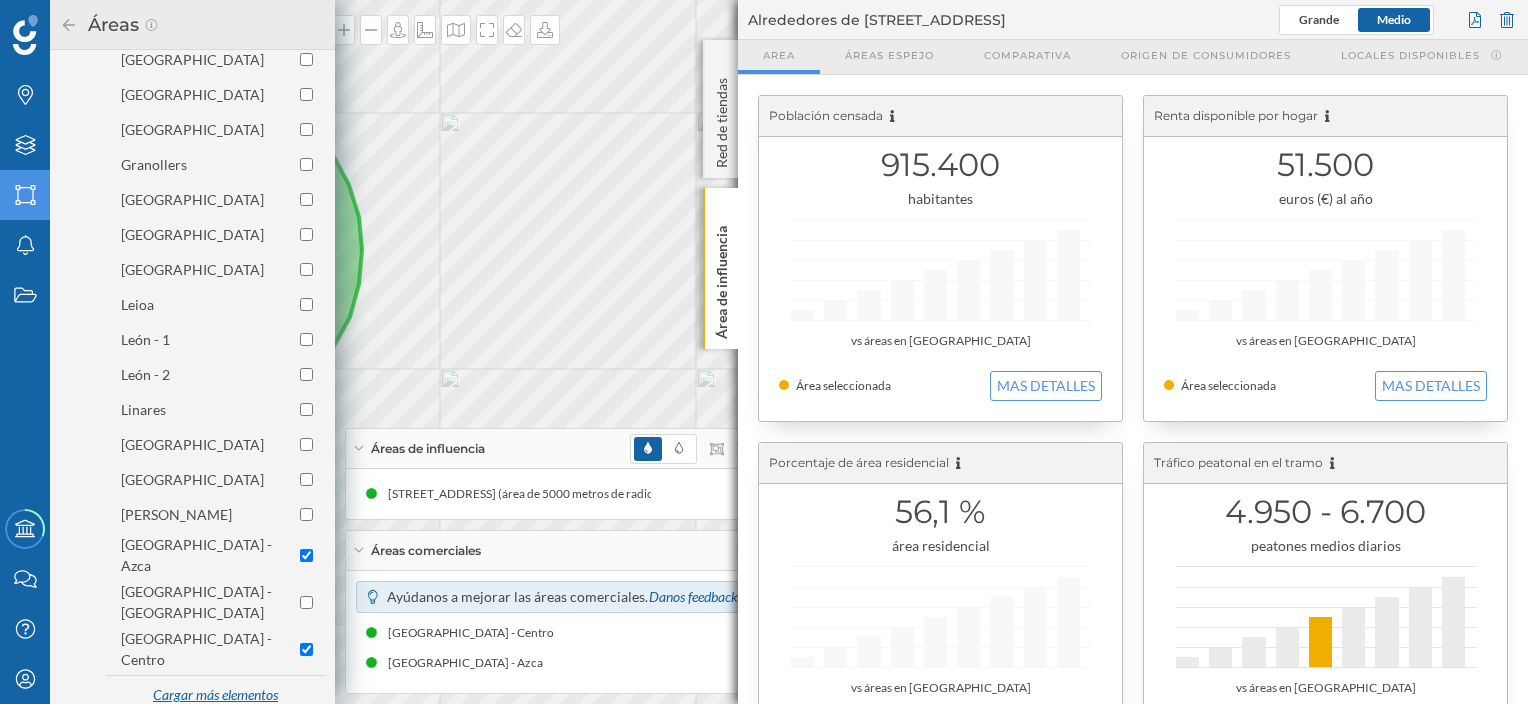 click on "Cargar más elementos" at bounding box center (215, 696) 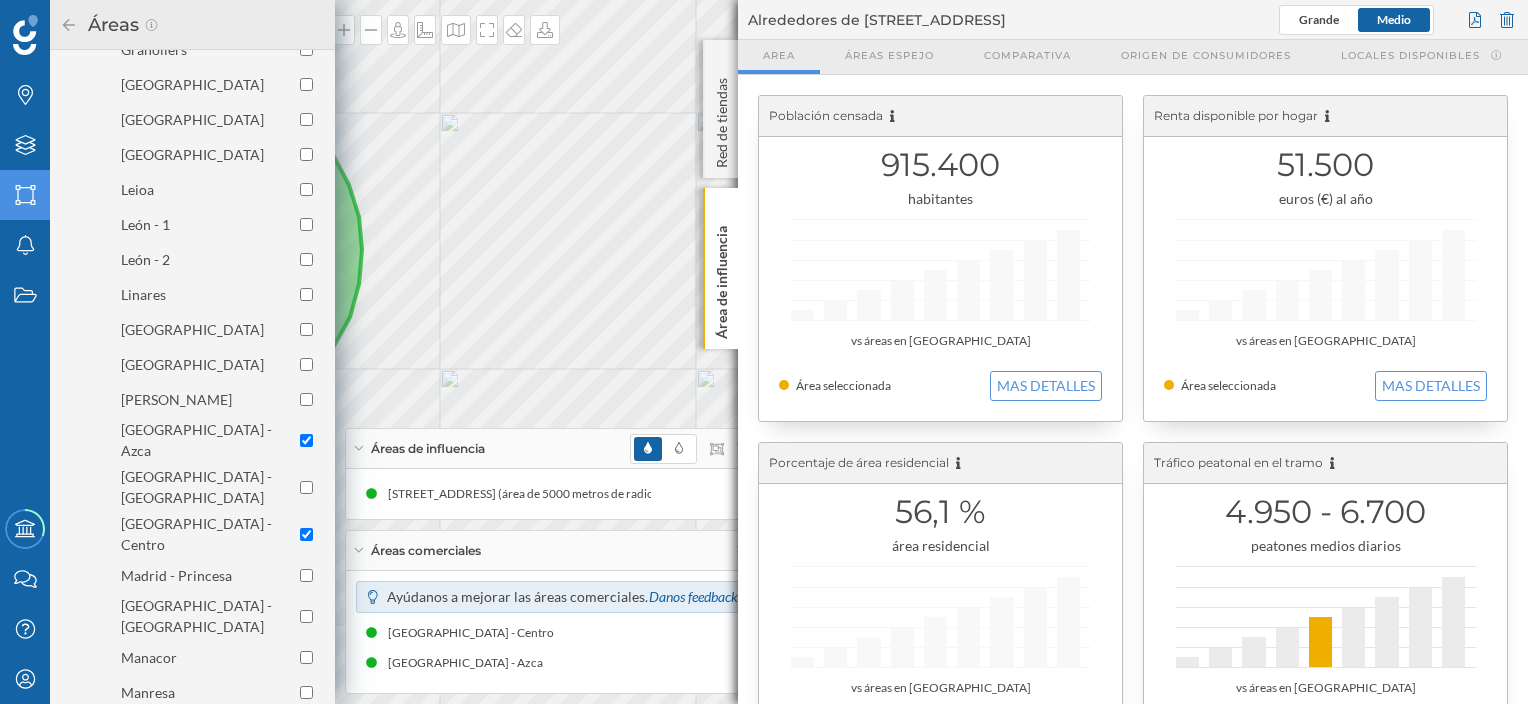 scroll, scrollTop: 1412, scrollLeft: 0, axis: vertical 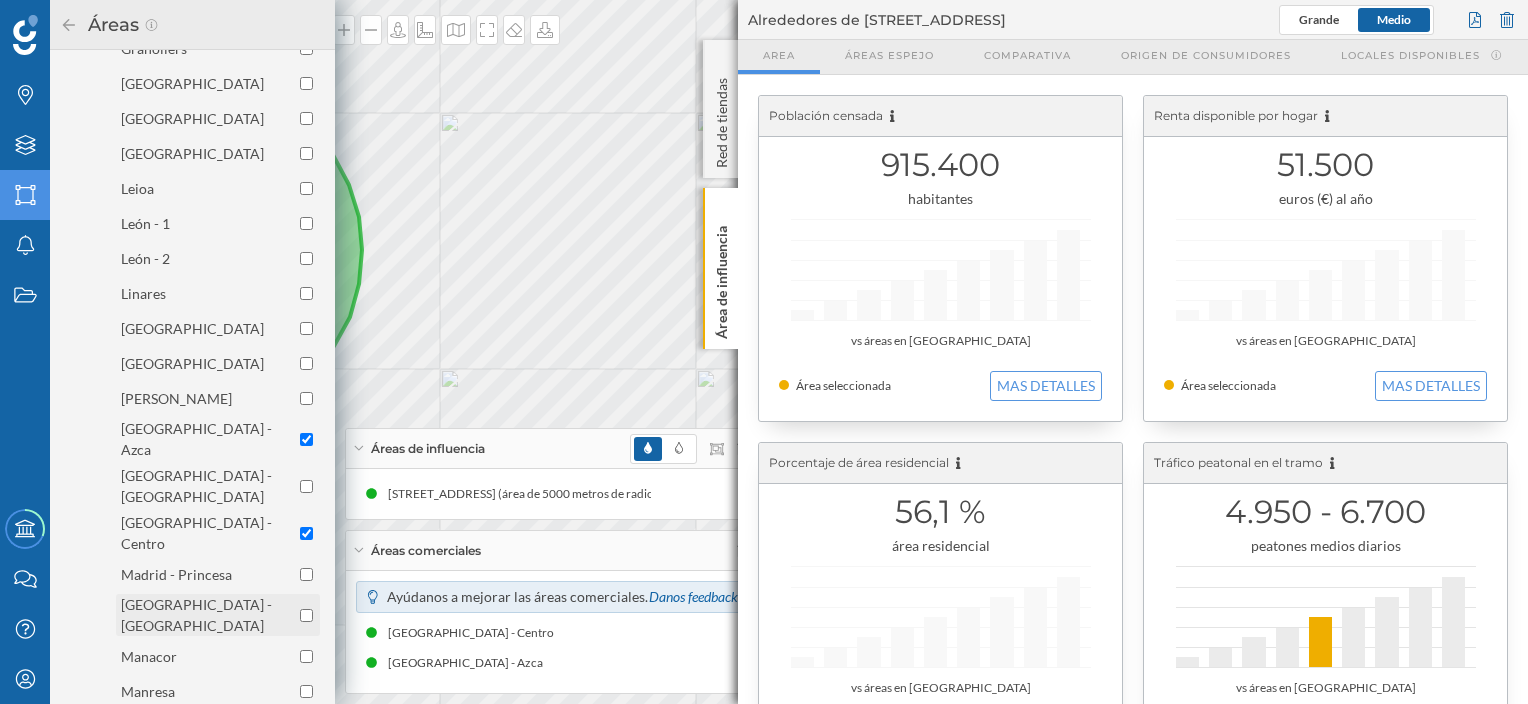 click at bounding box center [306, 615] 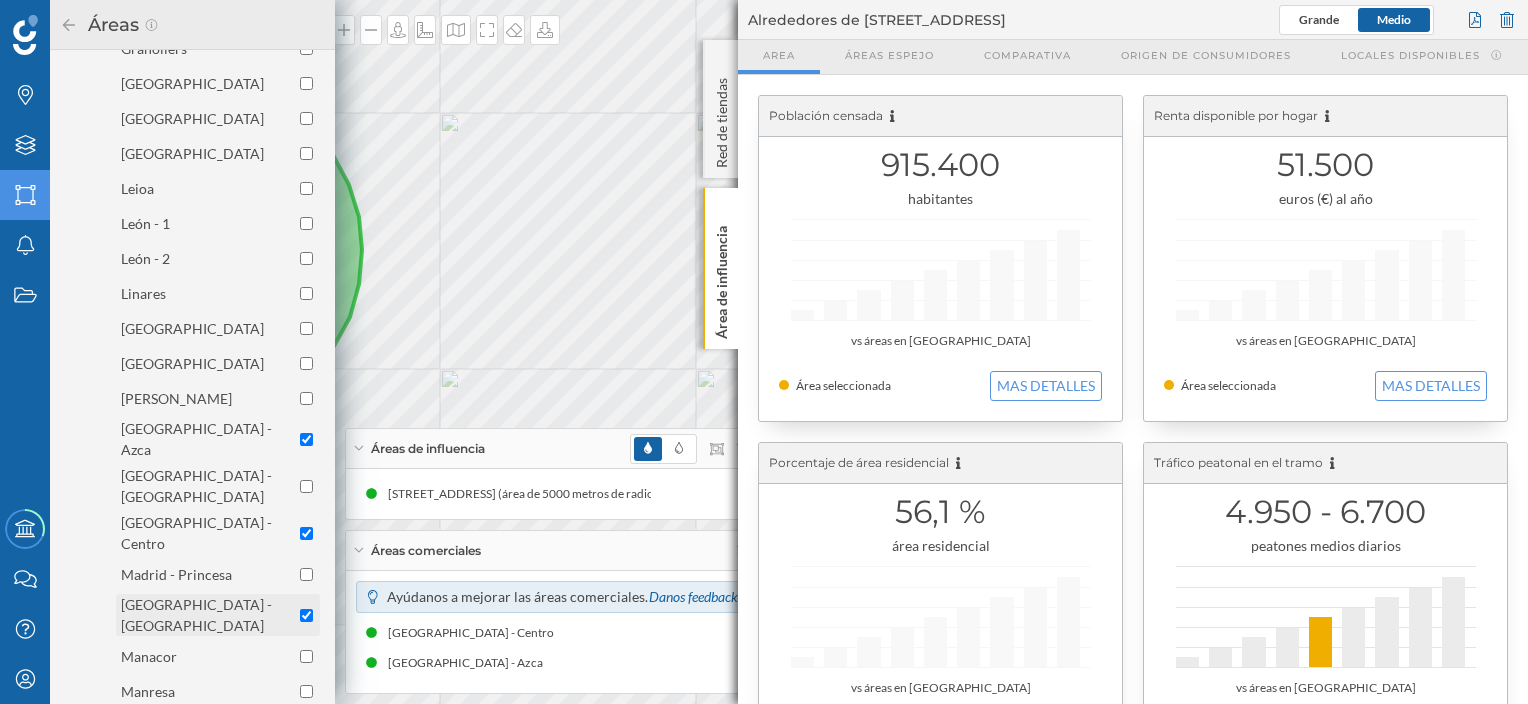checkbox on "true" 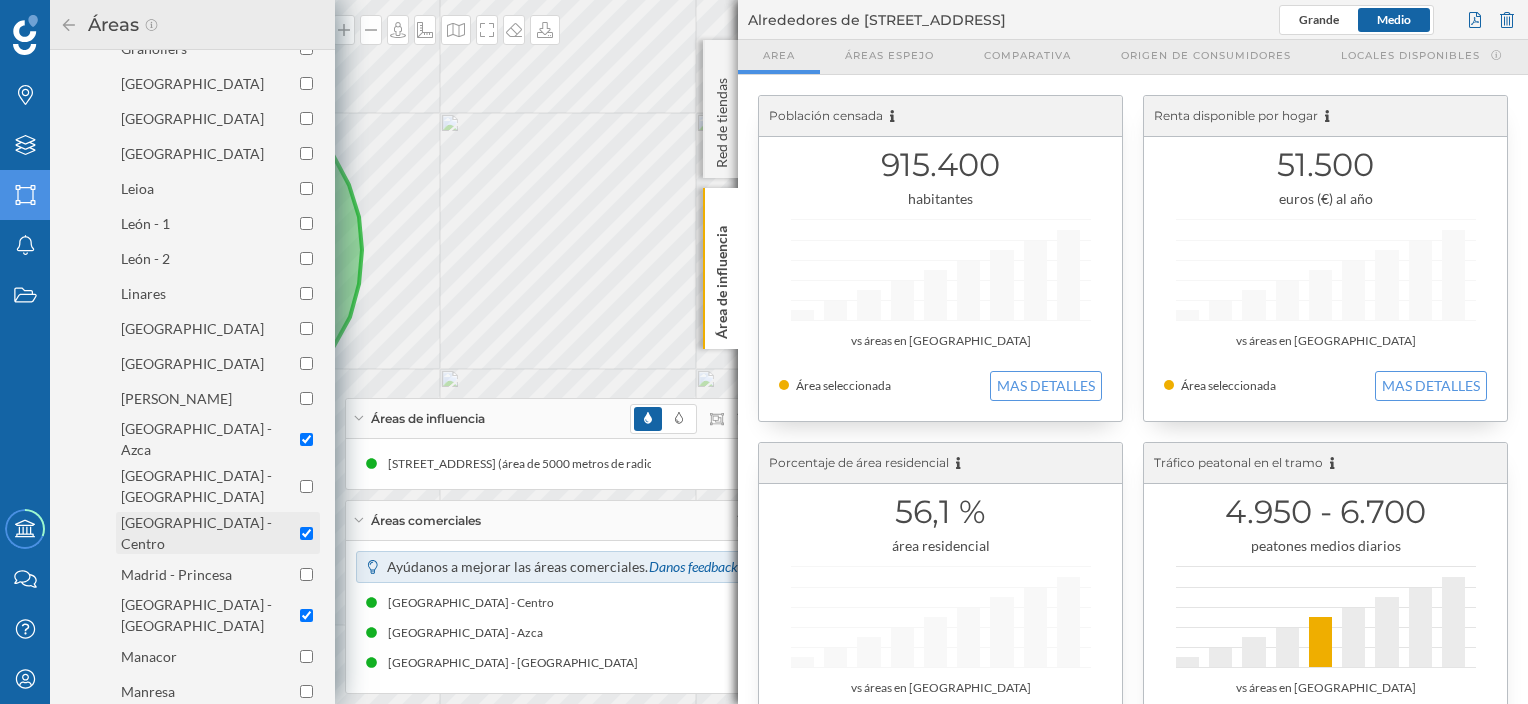click at bounding box center [306, 533] 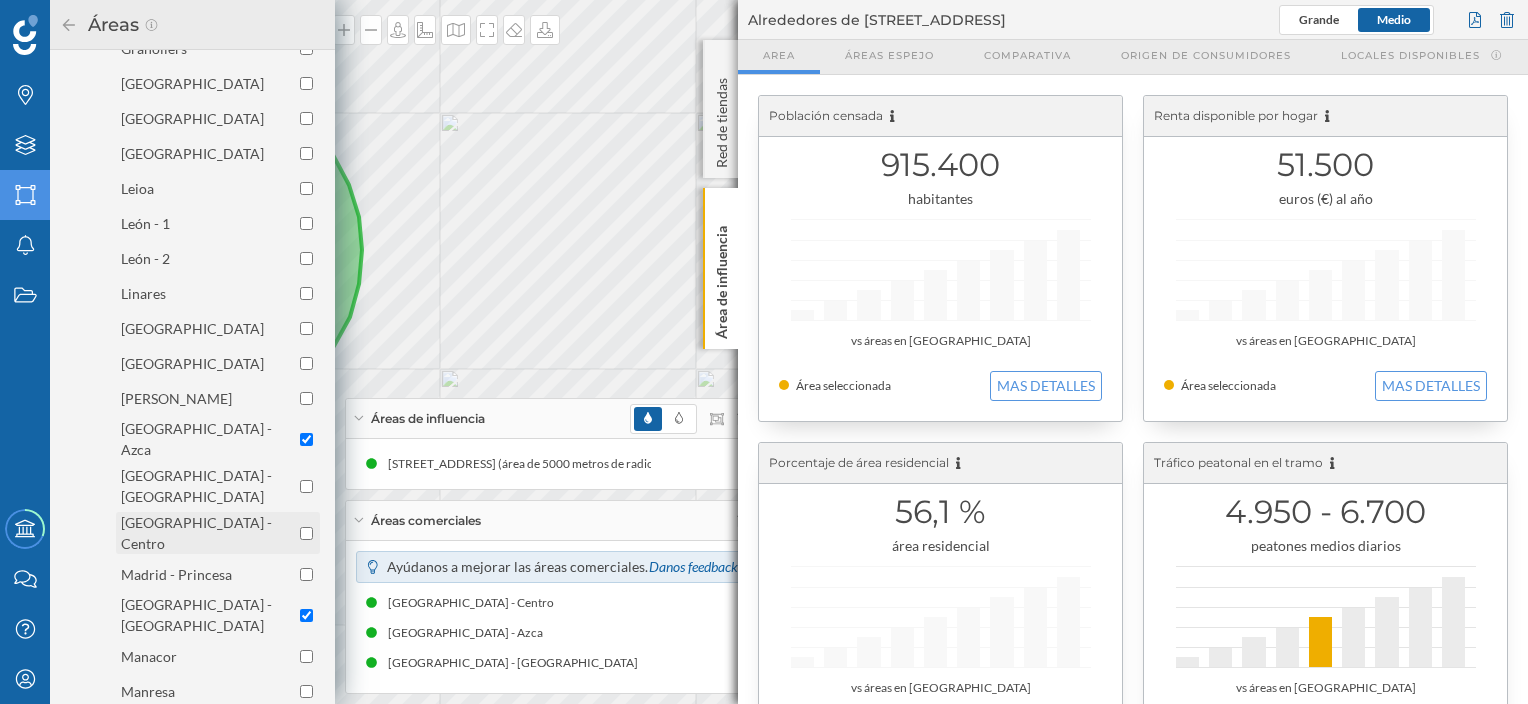 checkbox on "false" 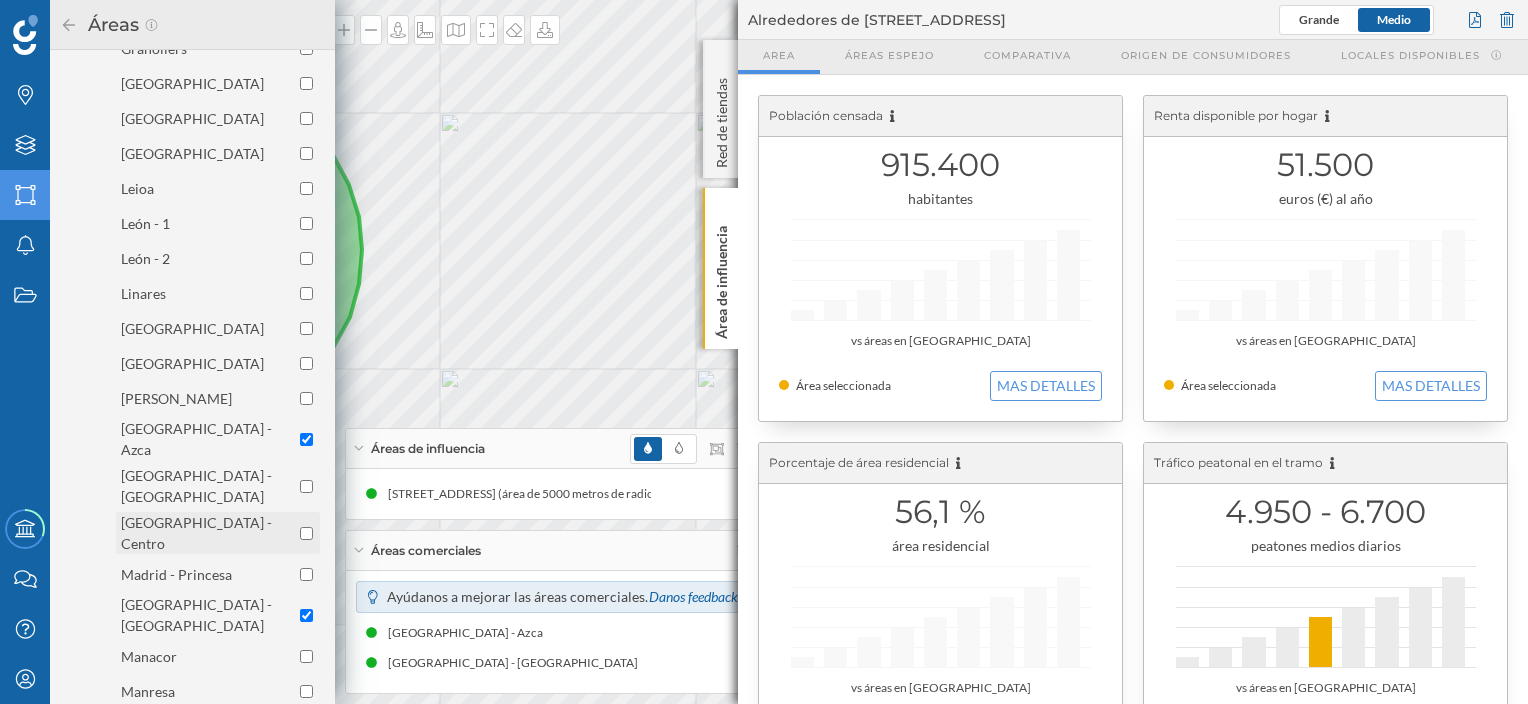 scroll, scrollTop: 2032, scrollLeft: 0, axis: vertical 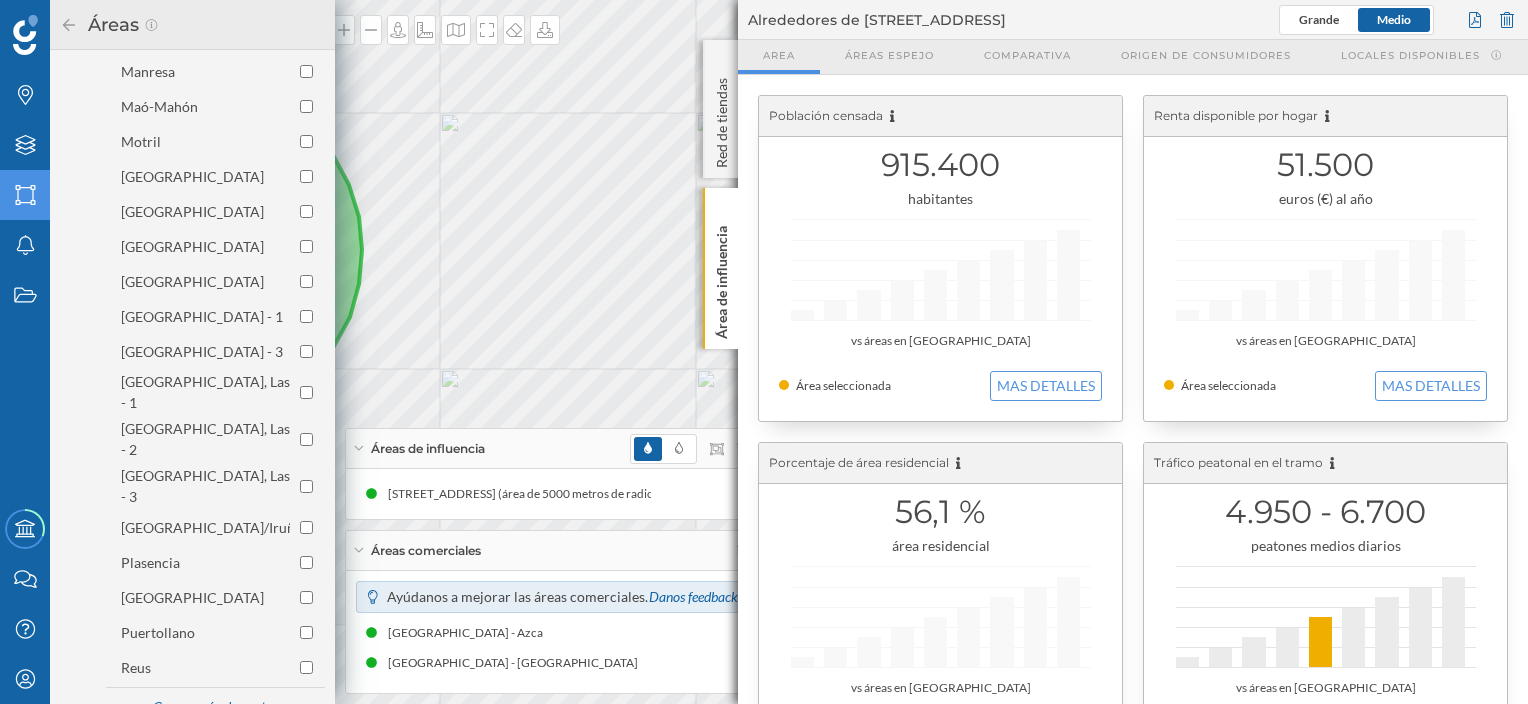 click on "Centros comerciales" at bounding box center [181, 747] 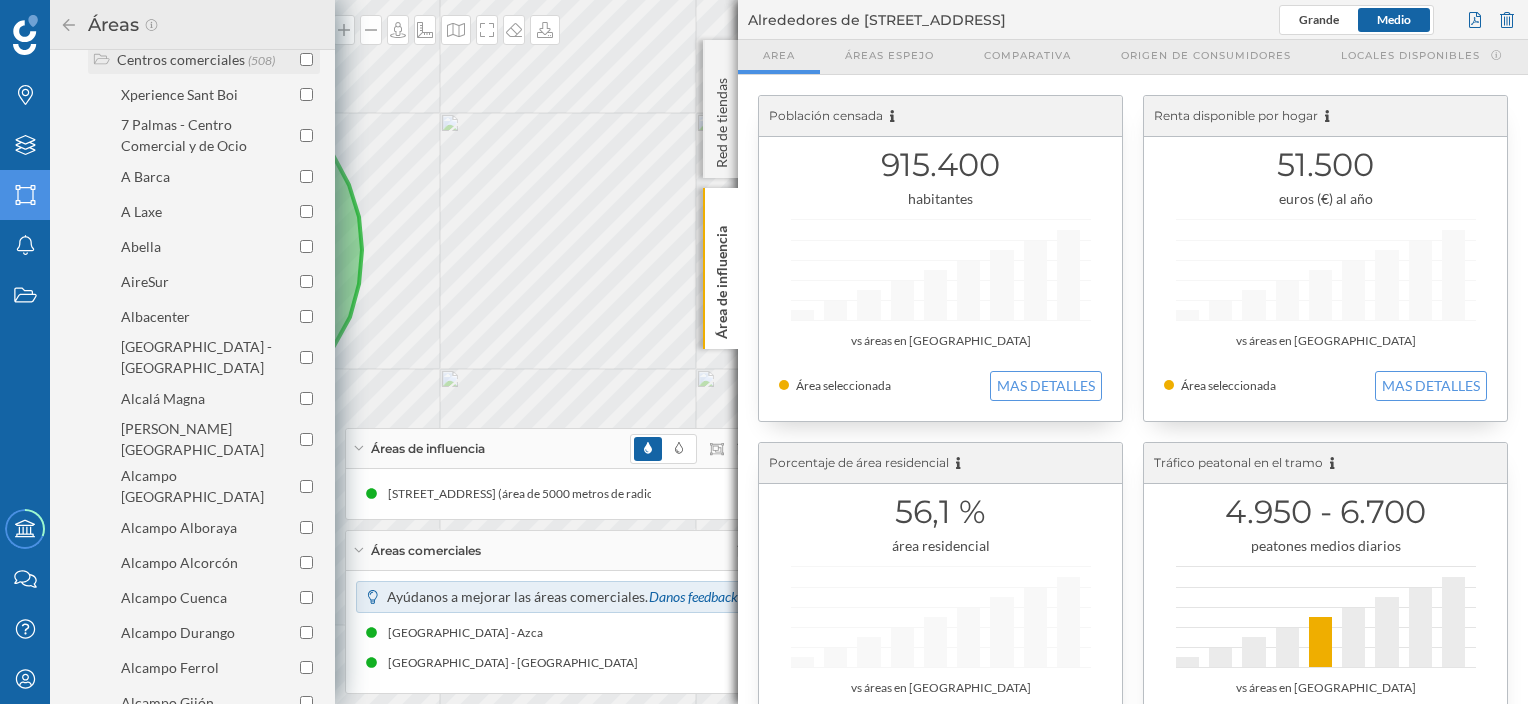 scroll, scrollTop: 2801, scrollLeft: 0, axis: vertical 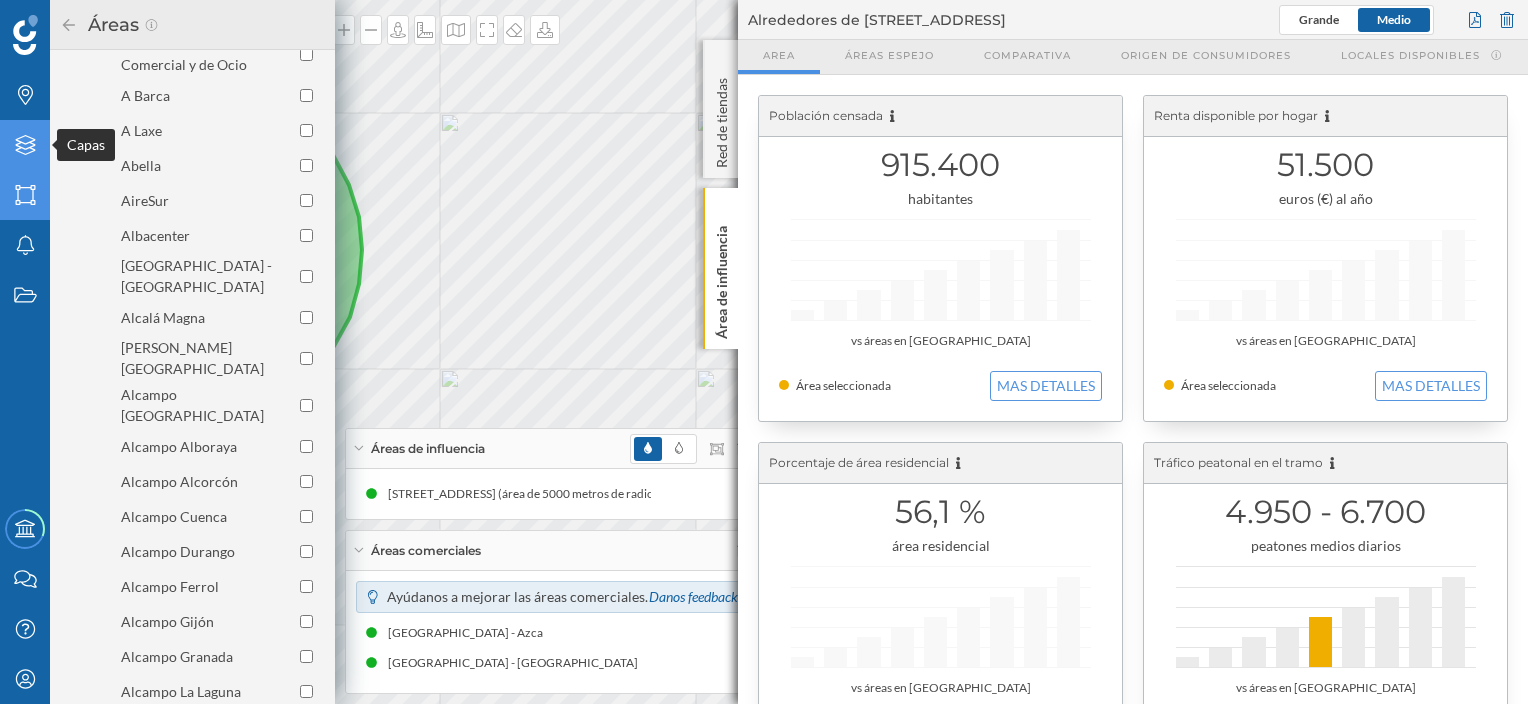 click 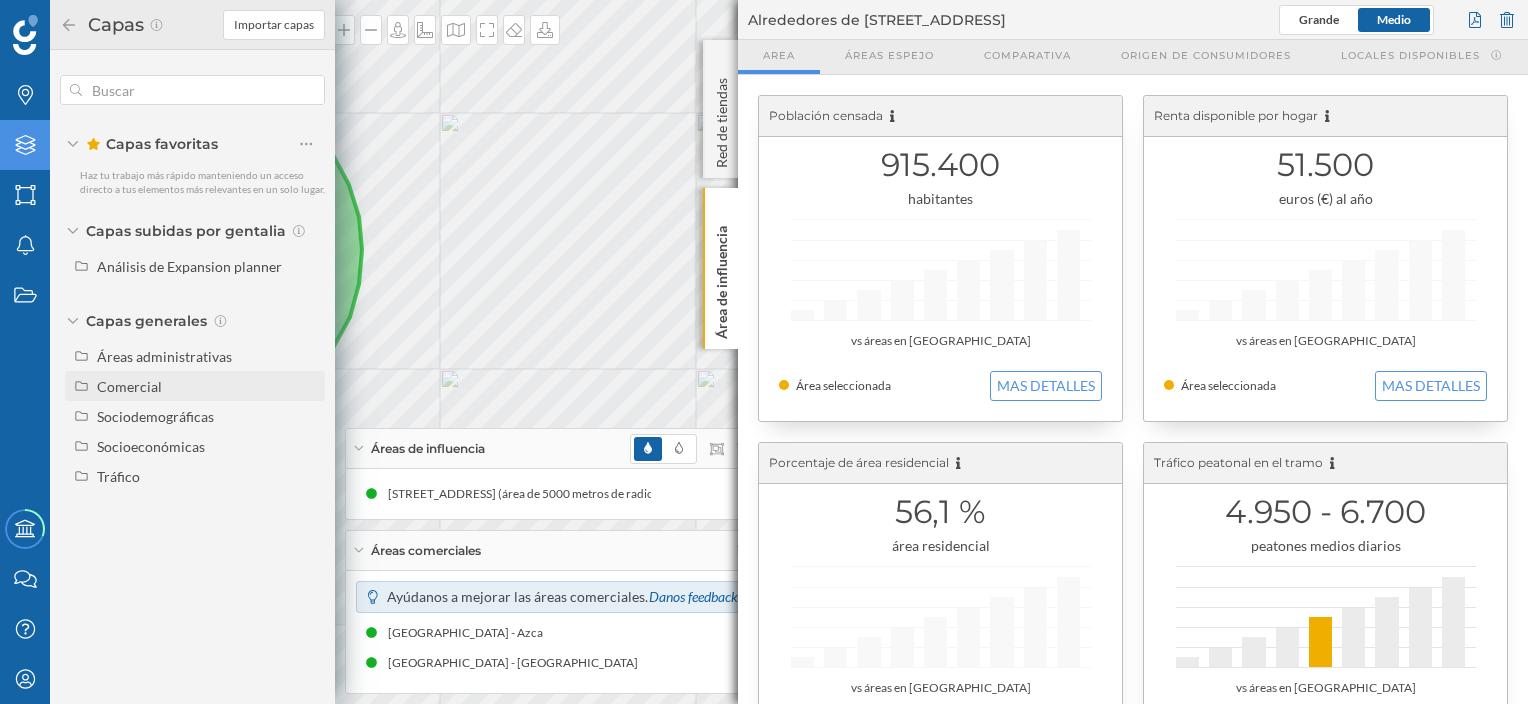 click on "Comercial" at bounding box center (129, 386) 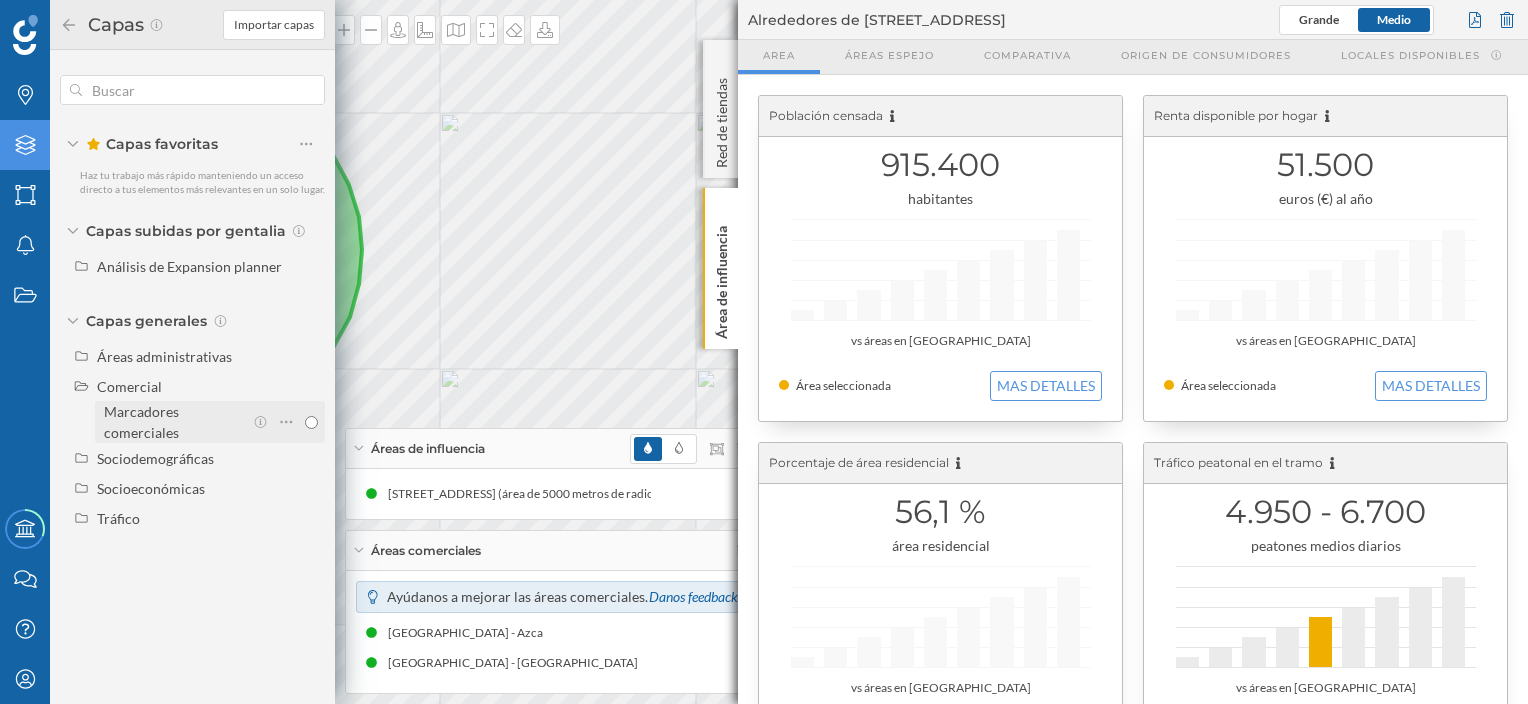 click on "Marcadores comerciales" at bounding box center (210, 422) 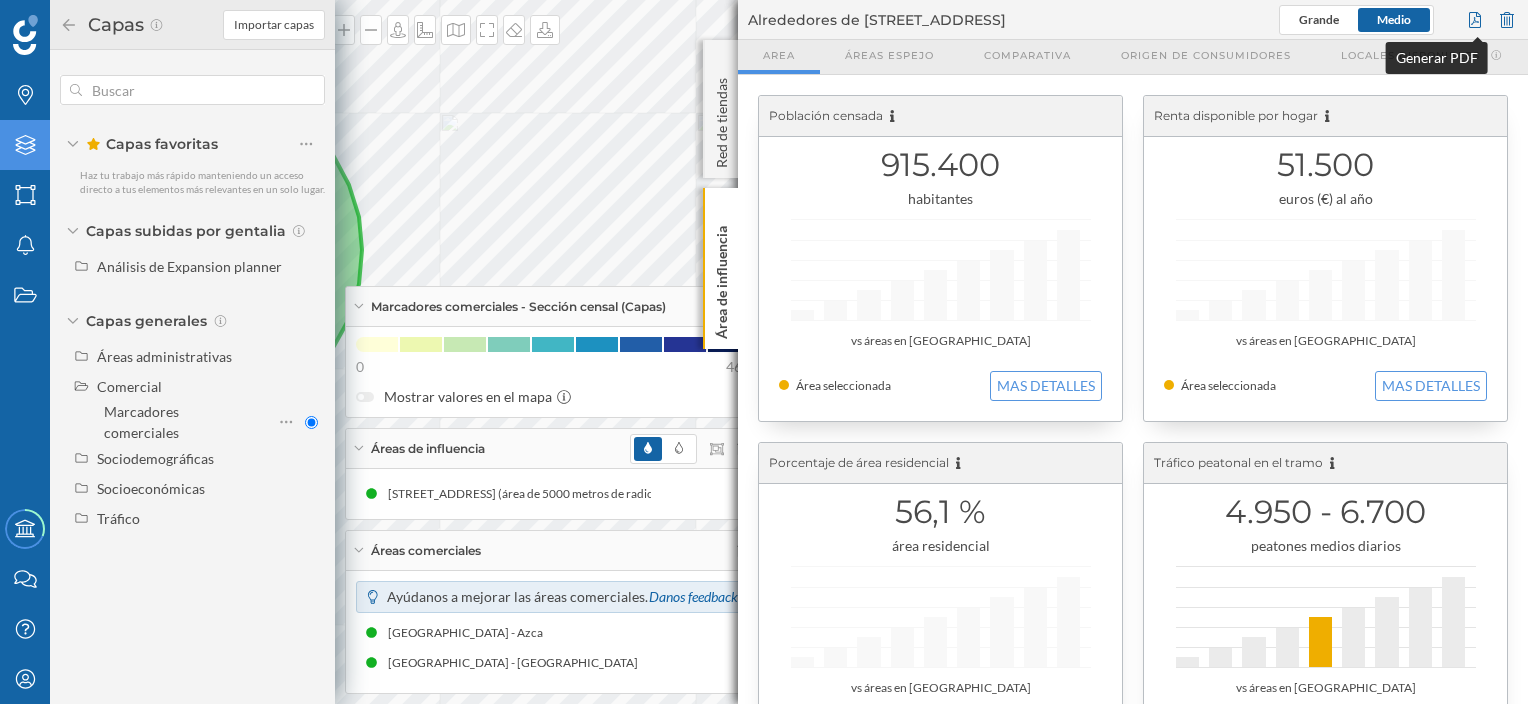 click at bounding box center [1475, 20] 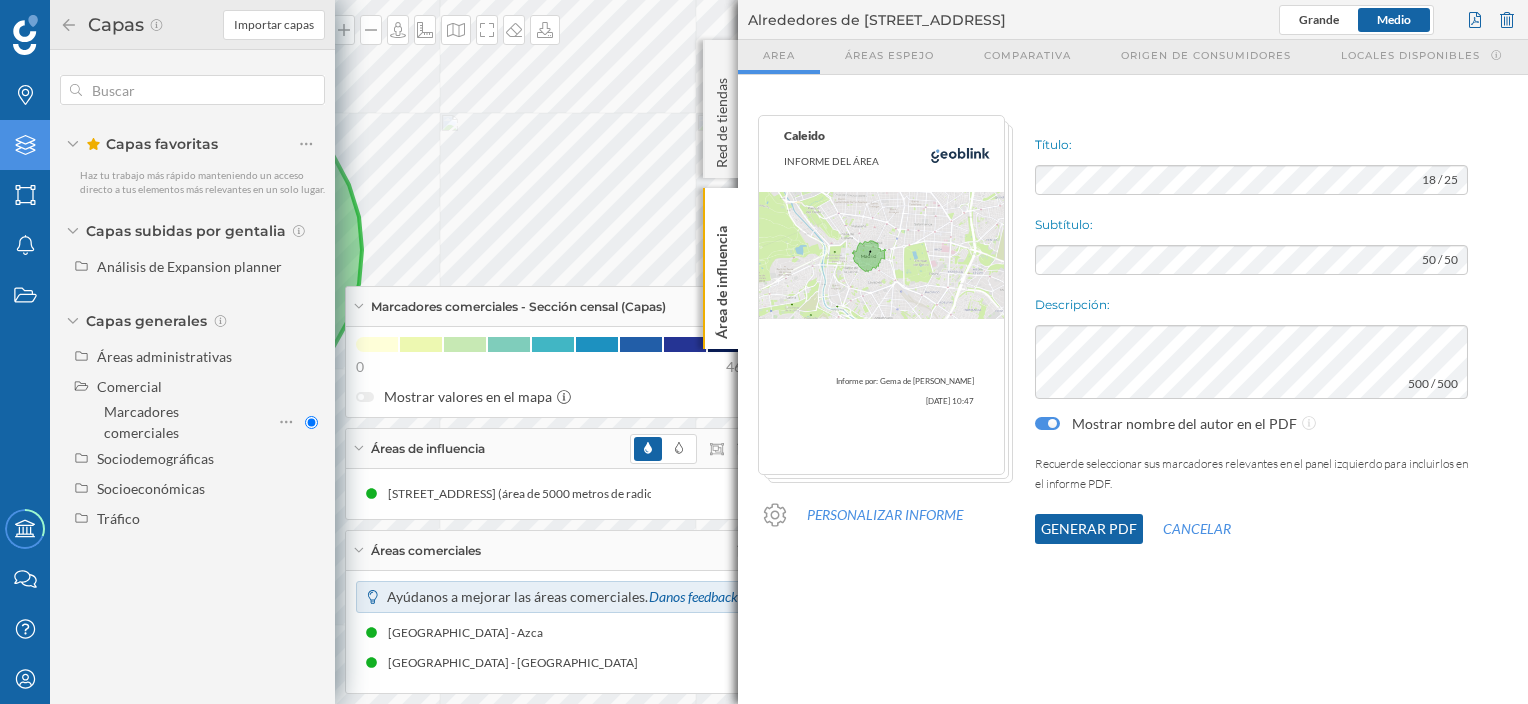 click on "Generar PDF" 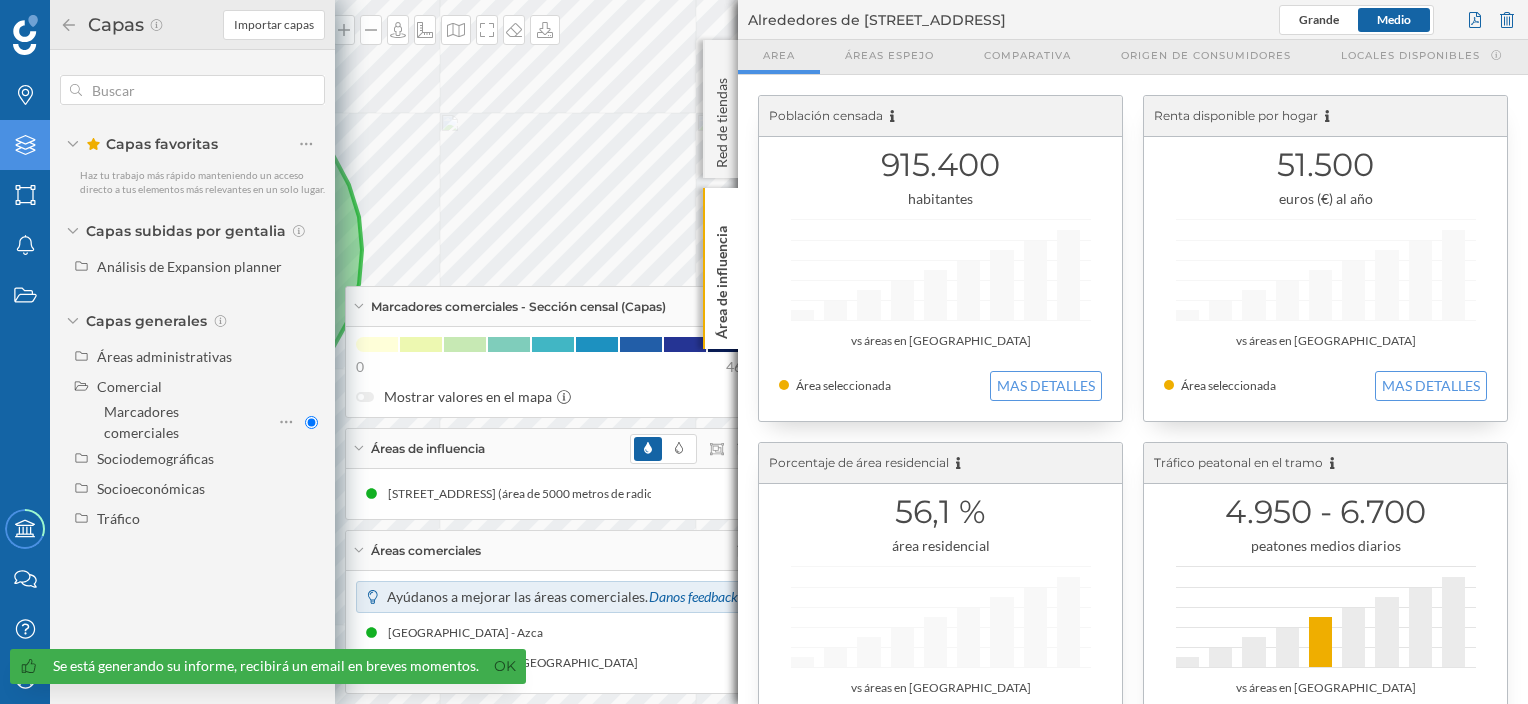 click on "56,1 %
área residencial
vs áreas en [GEOGRAPHIC_DATA]
Área seleccionada
MAS DETALLES" 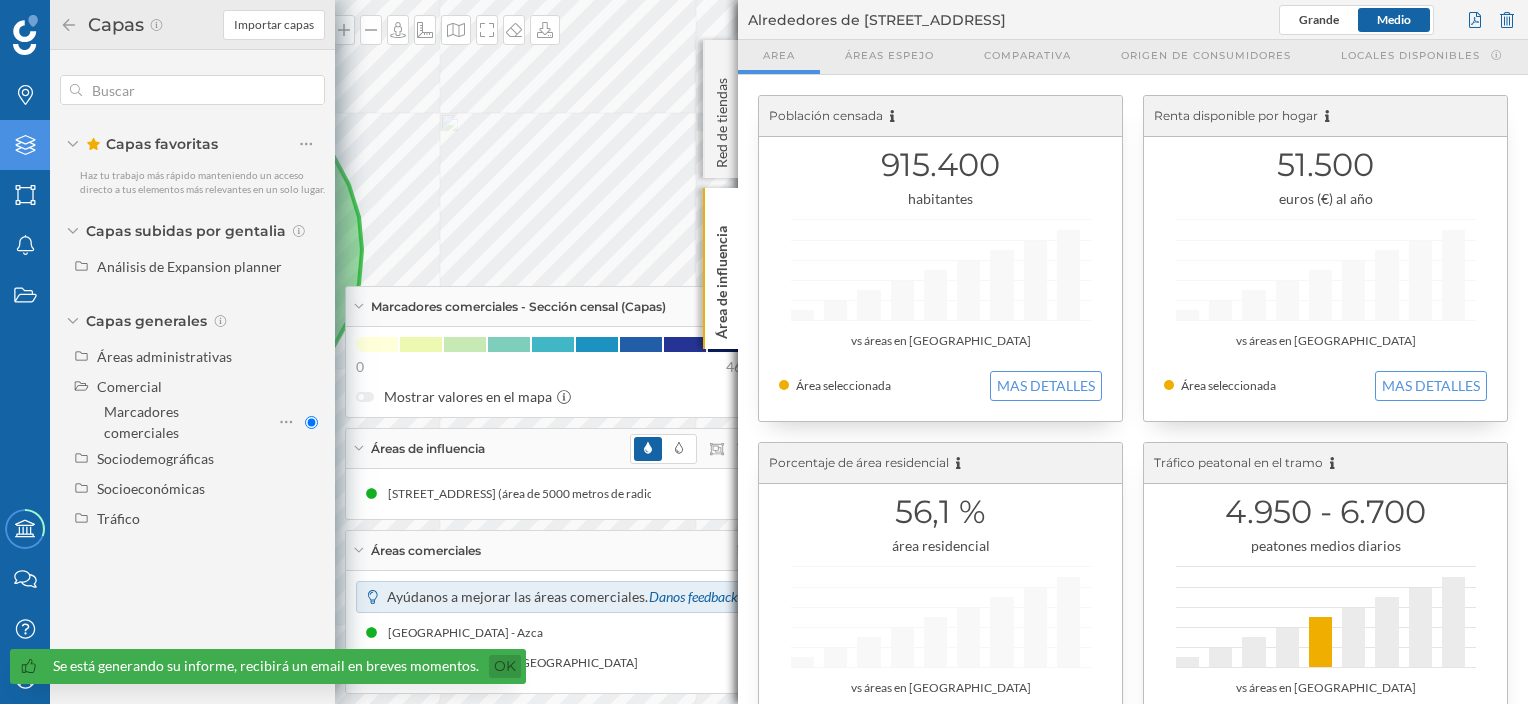 click on "Ok" at bounding box center (505, 666) 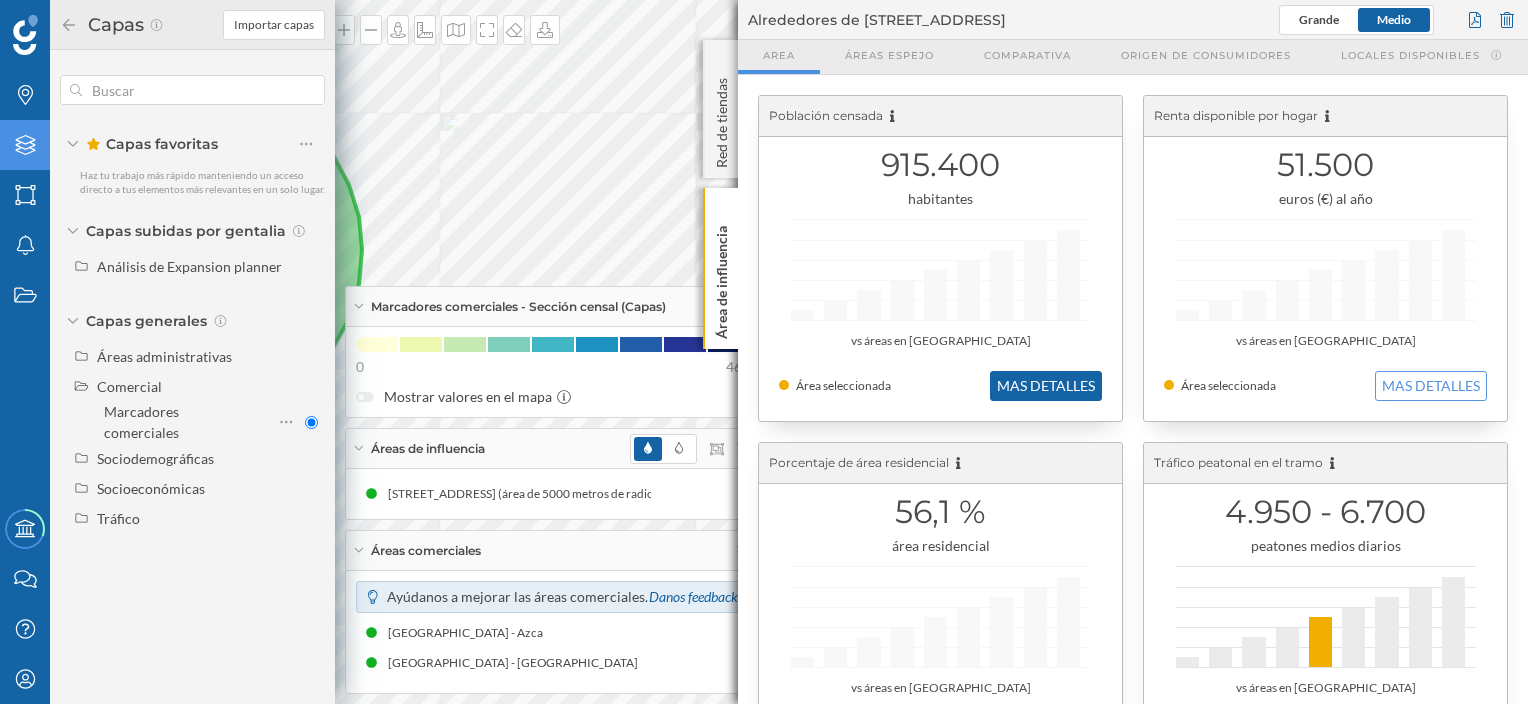 click on "MAS DETALLES" 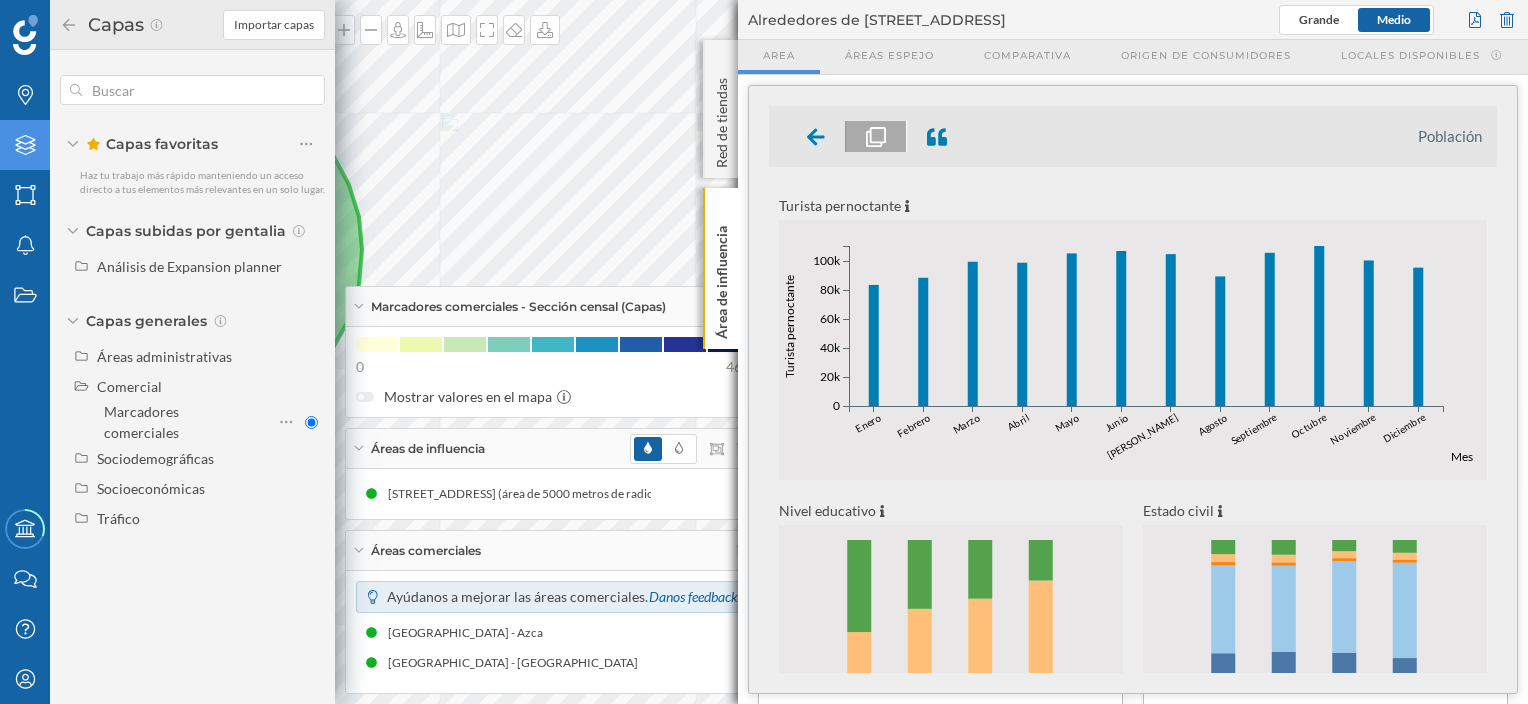 scroll, scrollTop: 656, scrollLeft: 0, axis: vertical 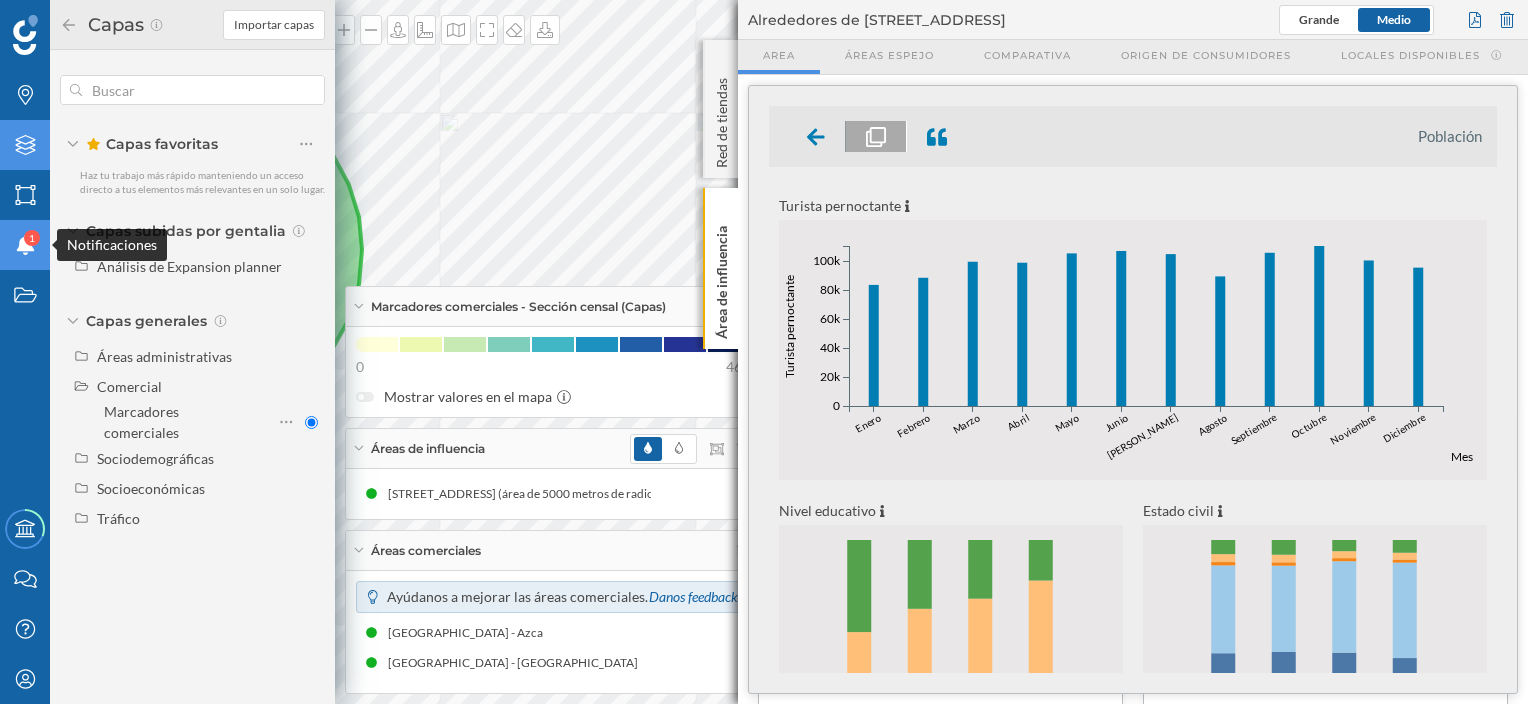 click on "1" at bounding box center (32, 238) 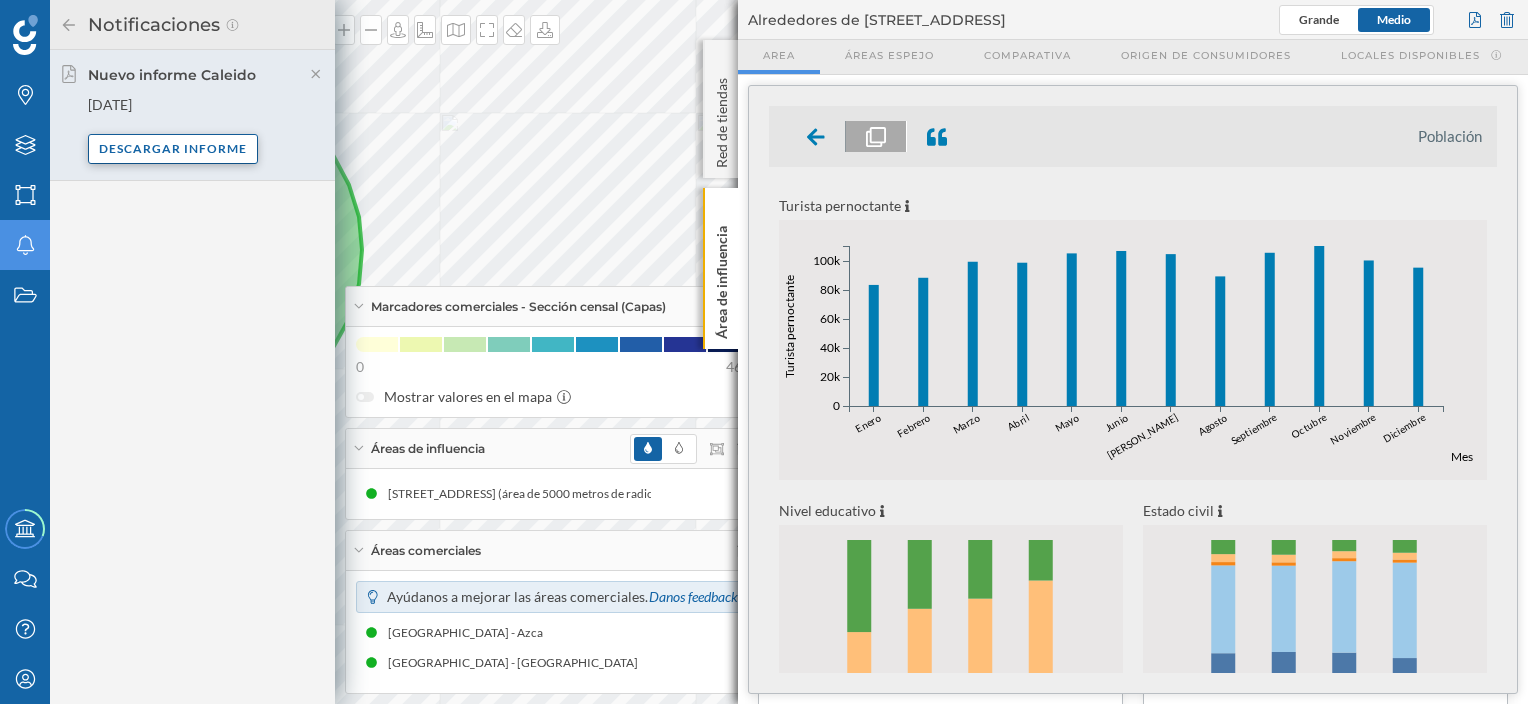 click on "Descargar informe" at bounding box center (173, 149) 